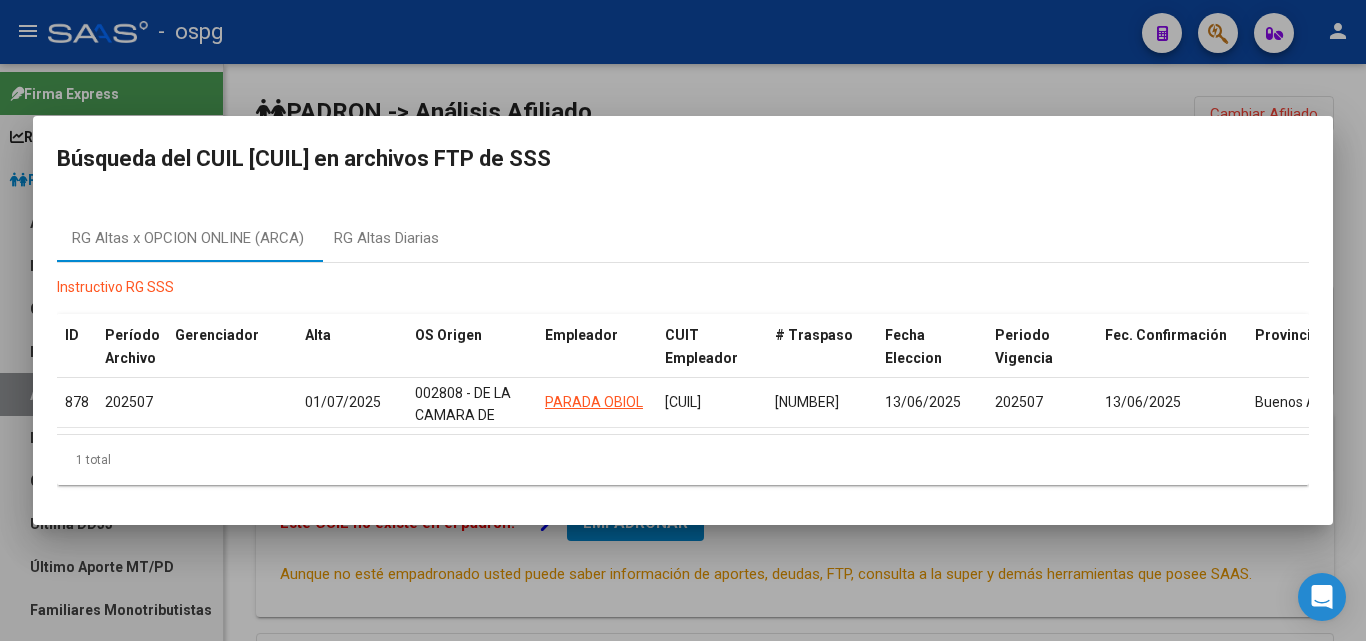 scroll, scrollTop: 0, scrollLeft: 0, axis: both 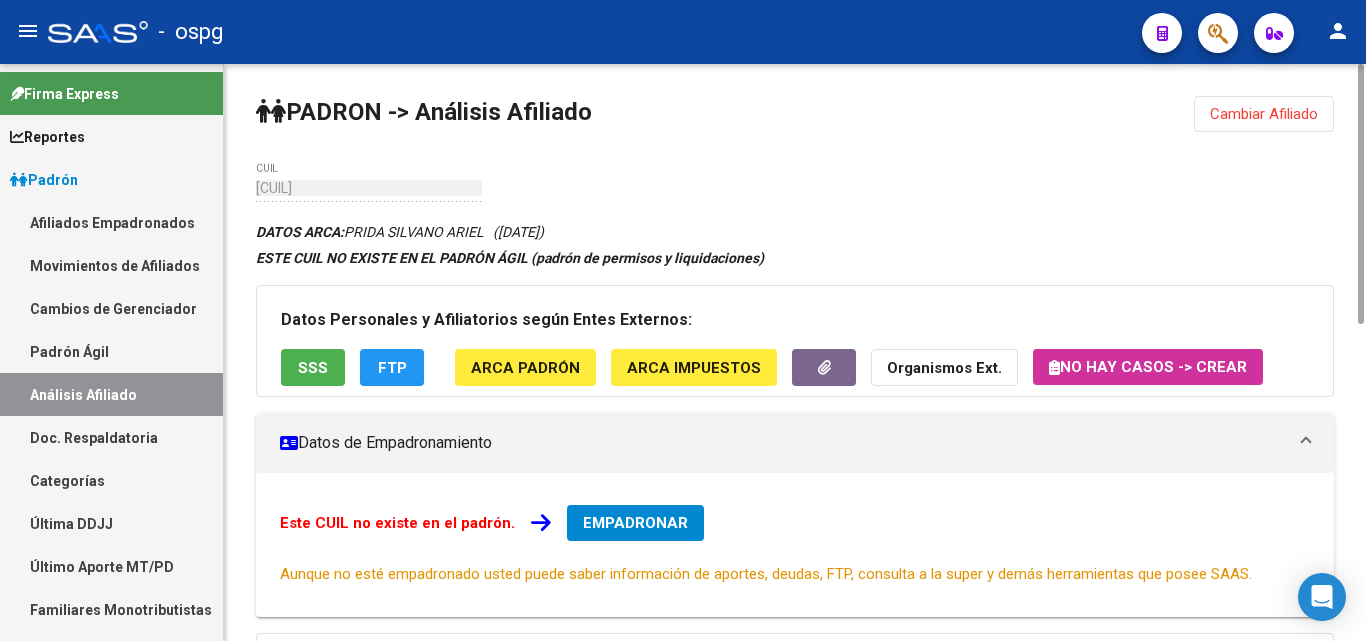 click on "Cambiar Afiliado" 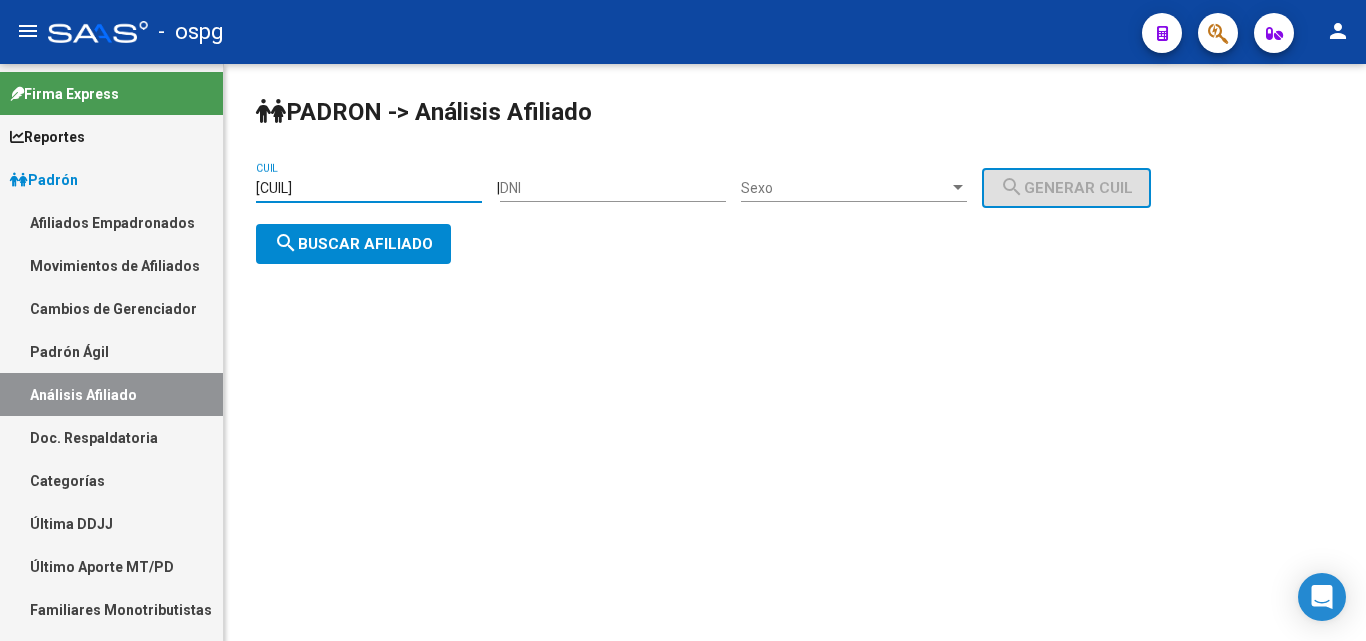 drag, startPoint x: 421, startPoint y: 189, endPoint x: 167, endPoint y: 194, distance: 254.04921 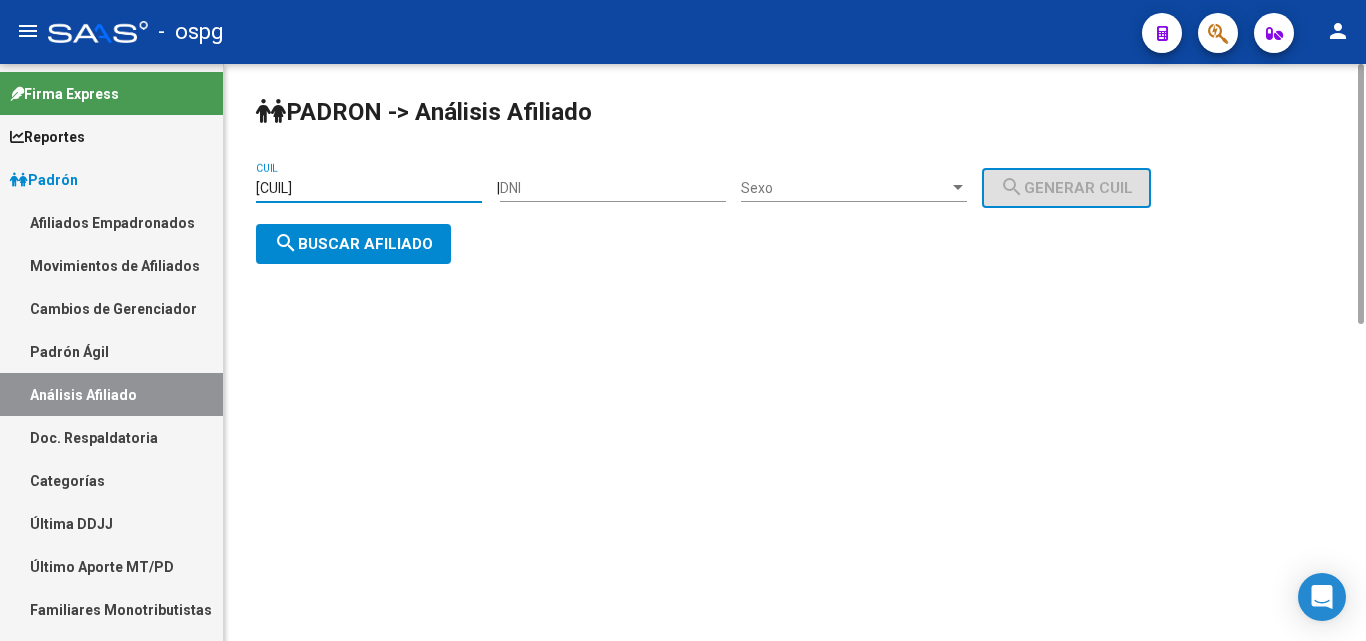 click on "search  Buscar afiliado" 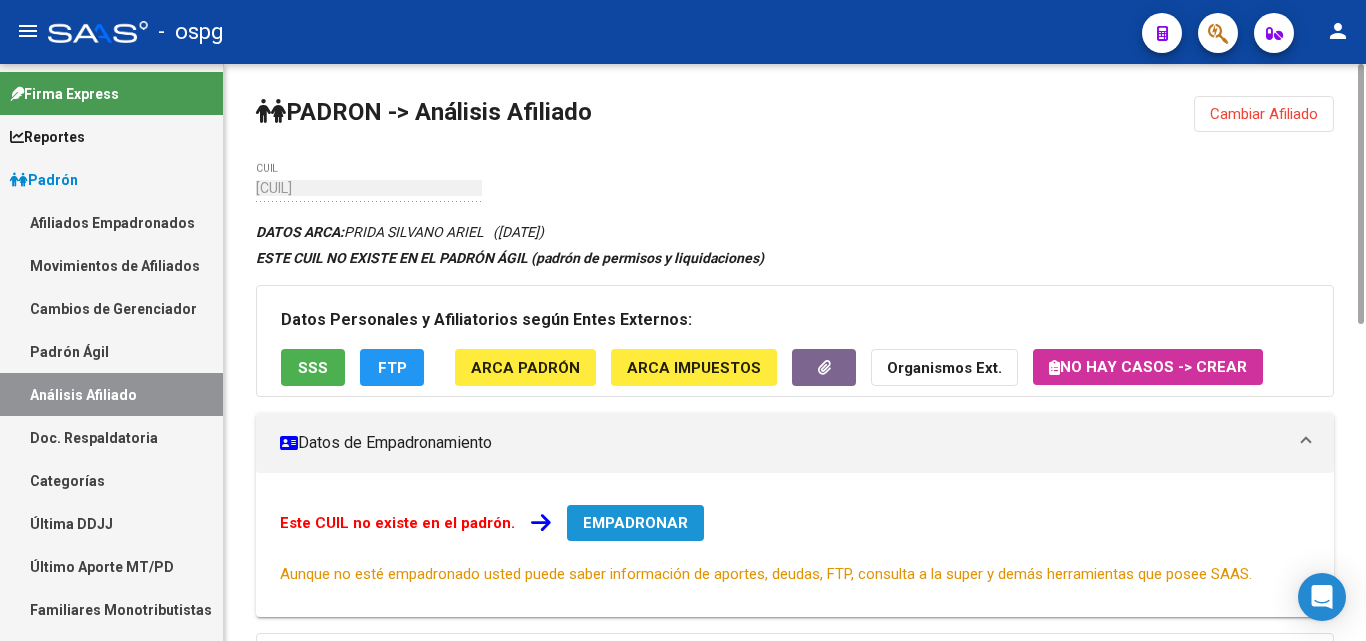 click on "EMPADRONAR" at bounding box center (635, 523) 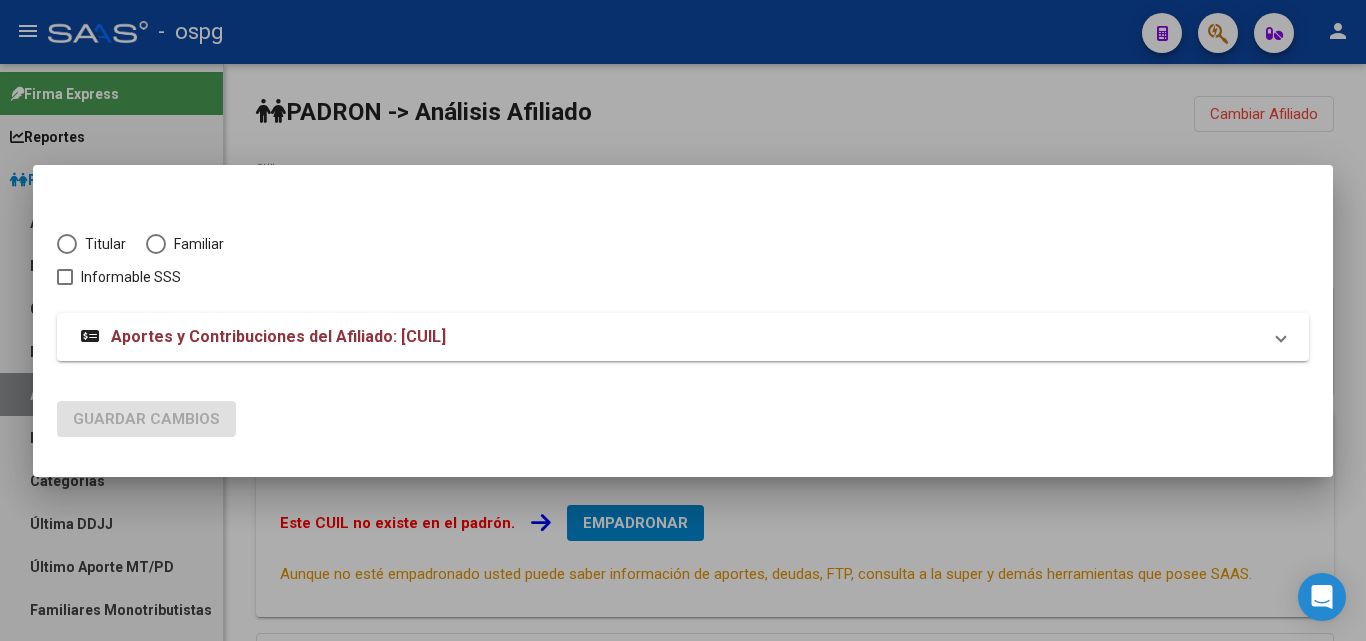 click on "Titular" at bounding box center (101, 244) 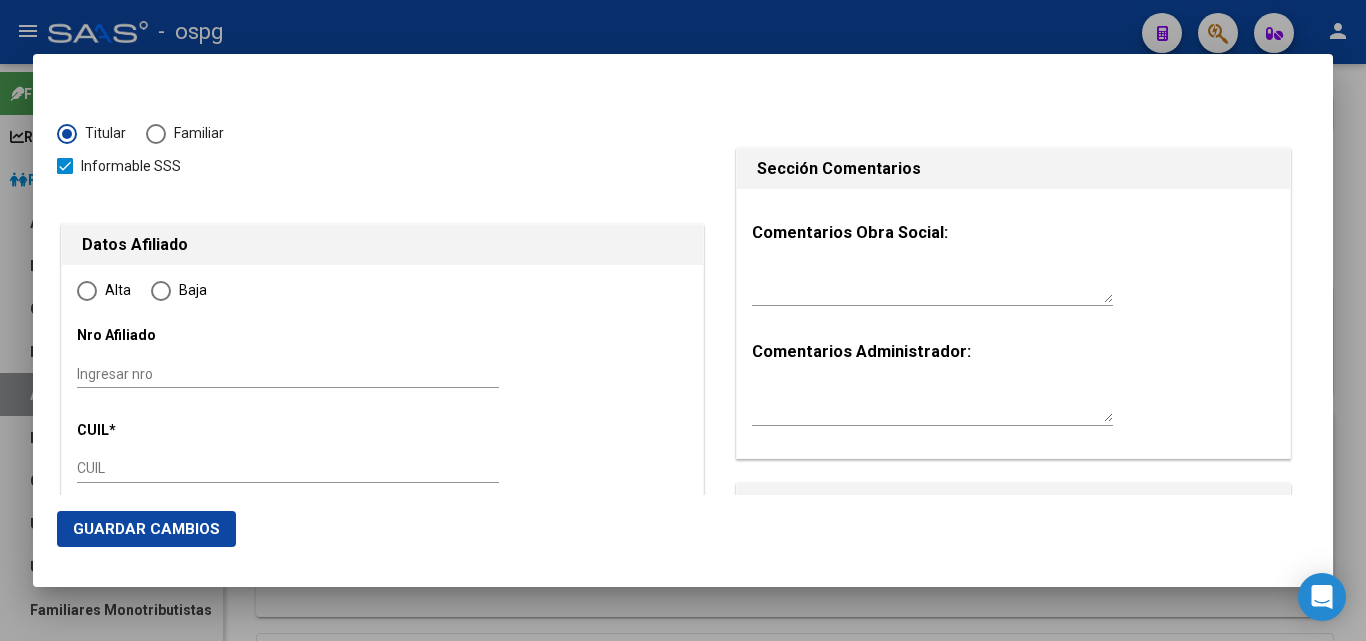 type on "[CUIL]" 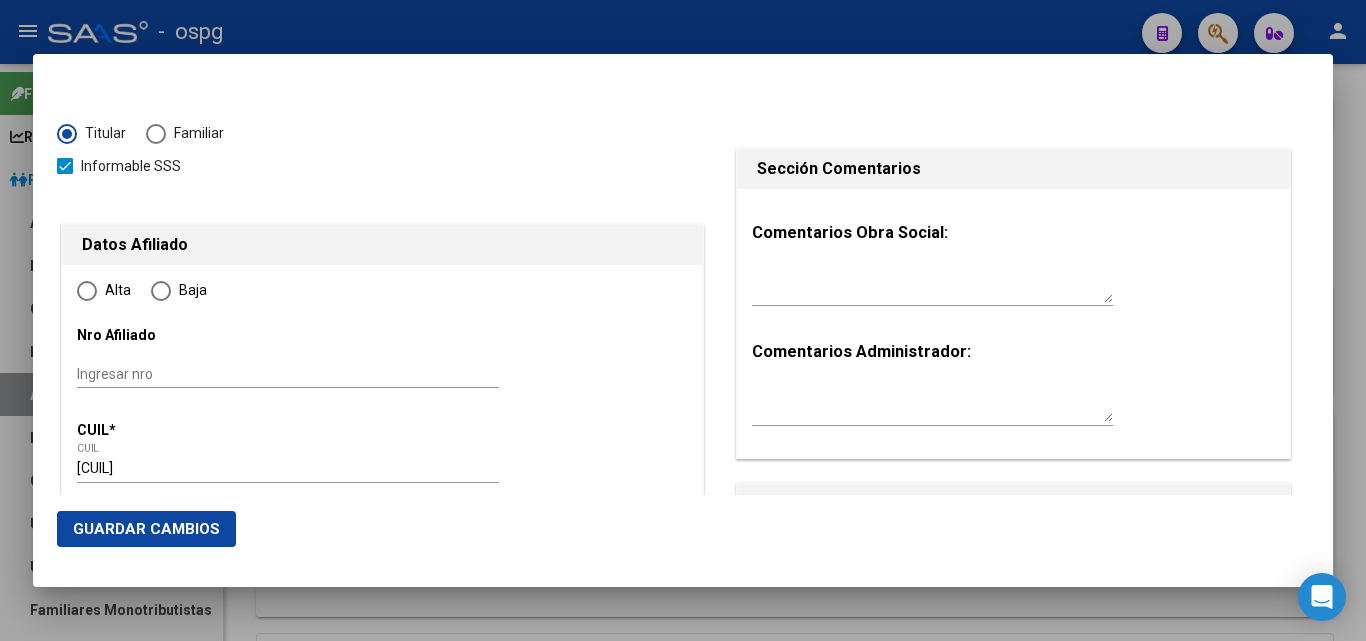 type on "[NUMBER]" 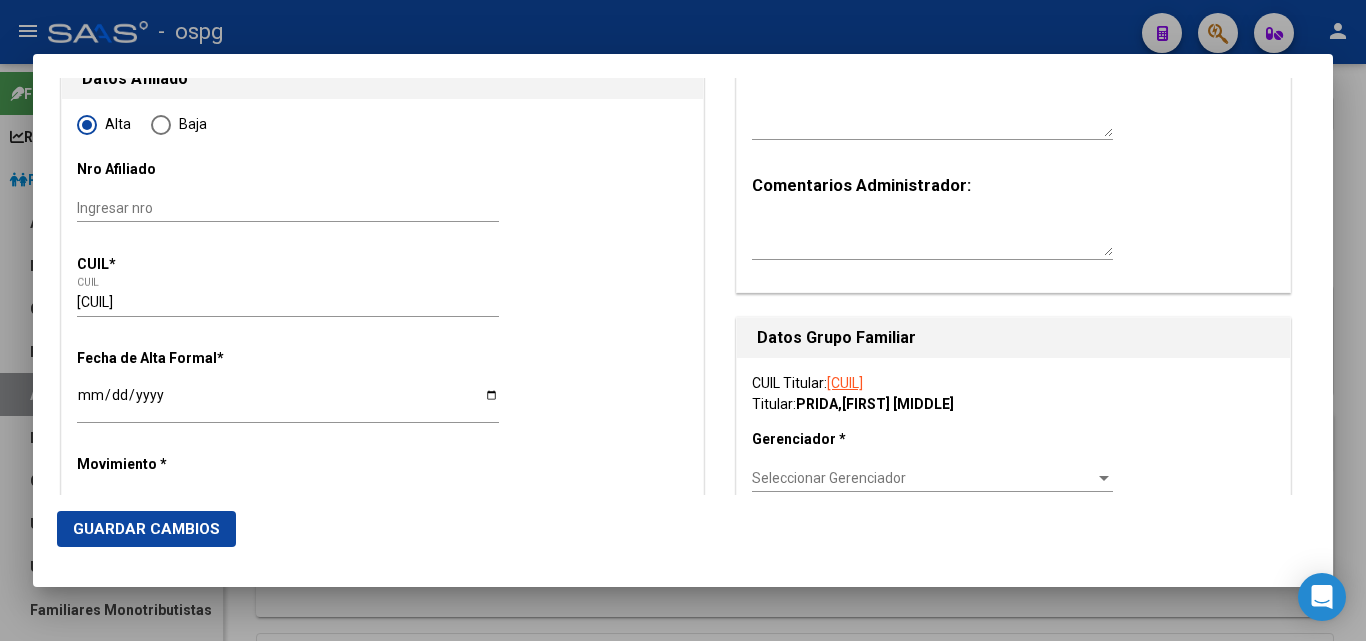 scroll, scrollTop: 200, scrollLeft: 0, axis: vertical 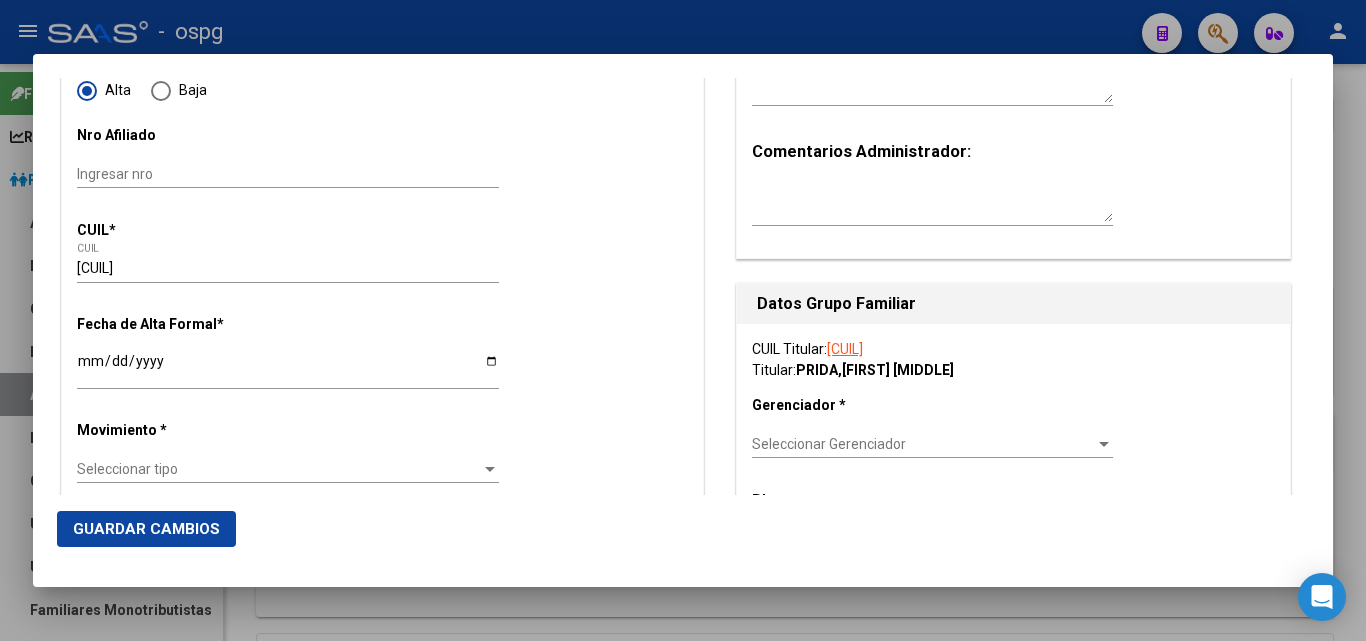 drag, startPoint x: 75, startPoint y: 358, endPoint x: 92, endPoint y: 363, distance: 17.720045 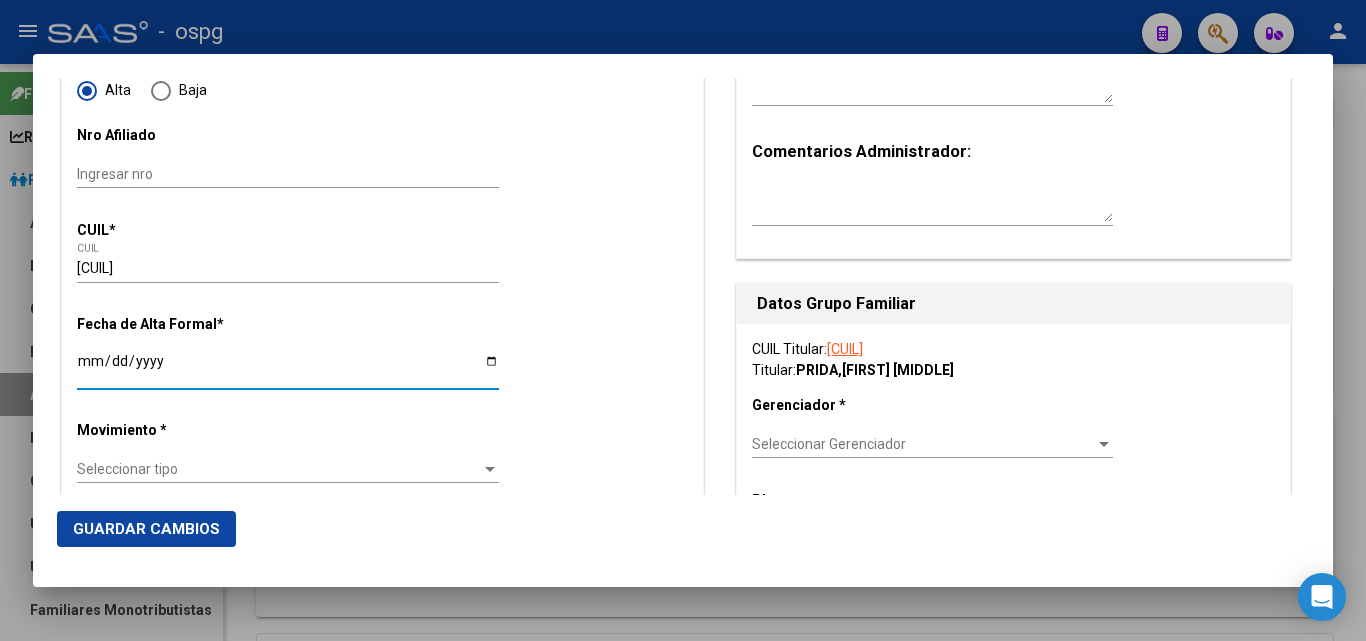 click on "Ingresar fecha" at bounding box center [288, 368] 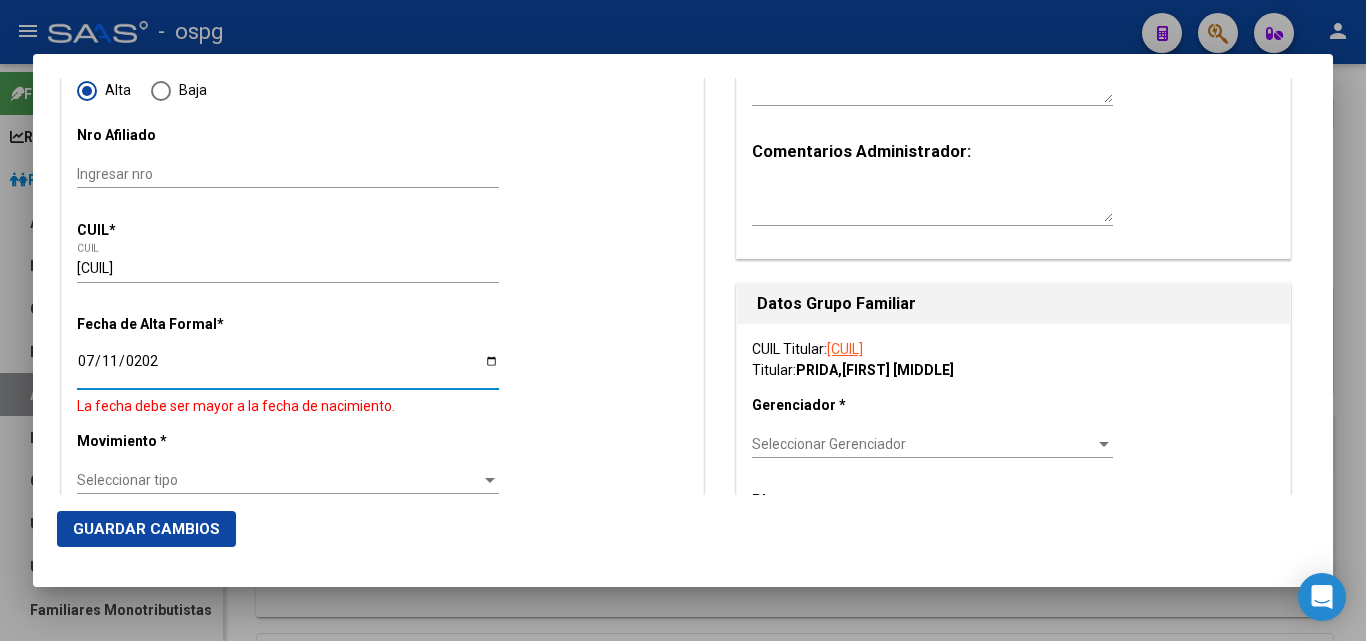 type on "2025-07-11" 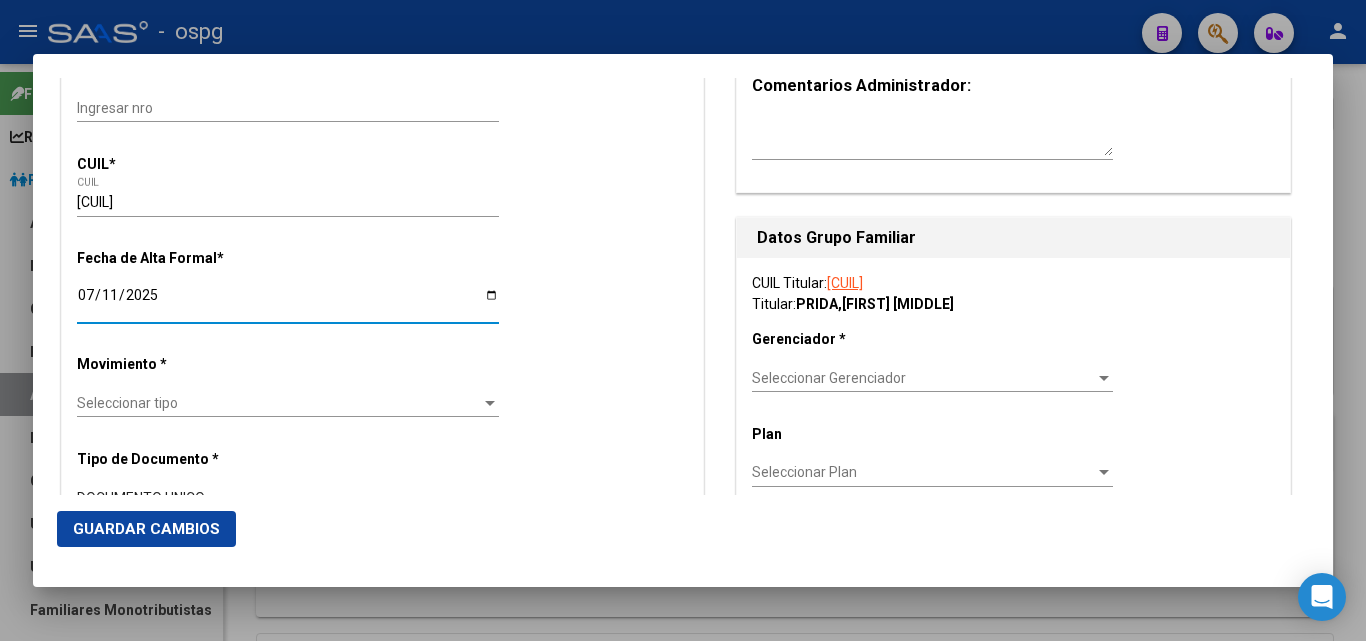 scroll, scrollTop: 300, scrollLeft: 0, axis: vertical 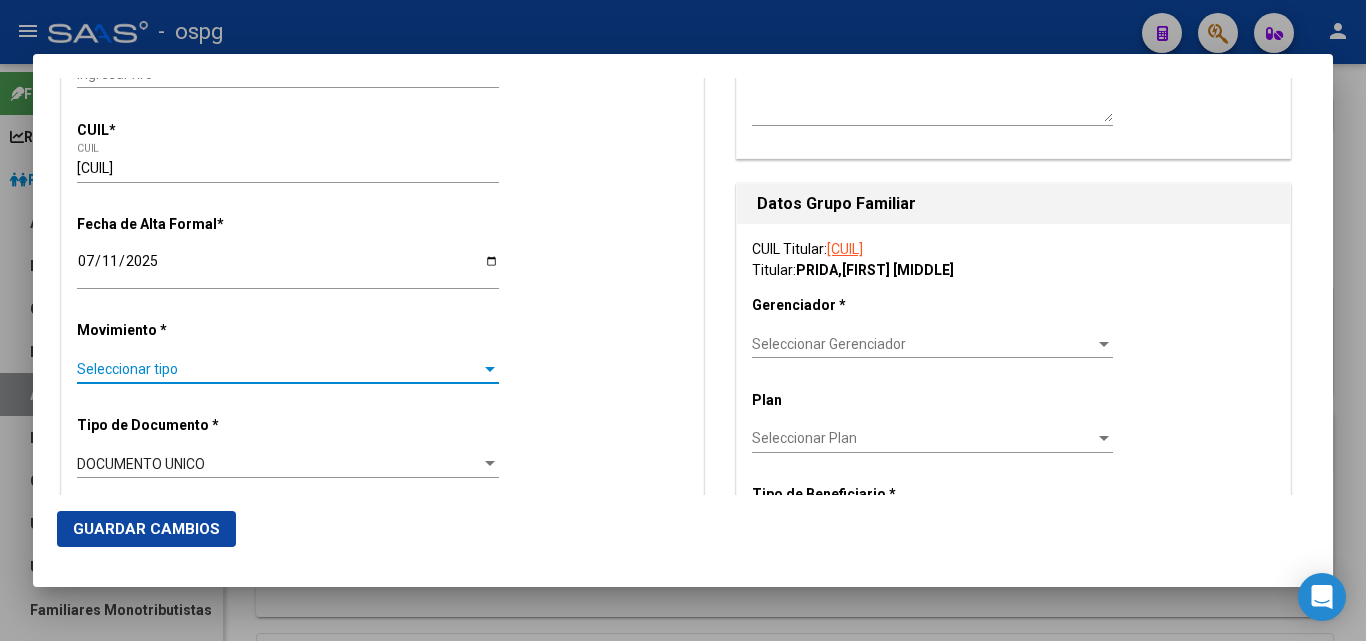 click on "Seleccionar tipo" at bounding box center [279, 369] 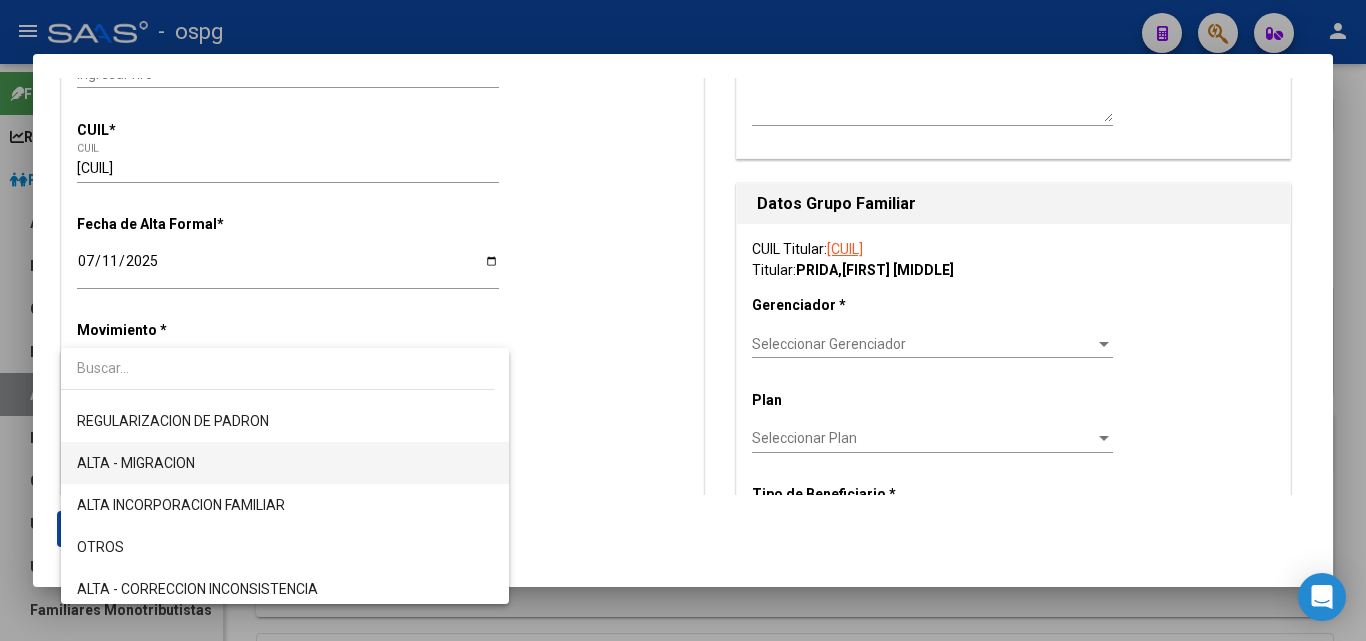 scroll, scrollTop: 0, scrollLeft: 0, axis: both 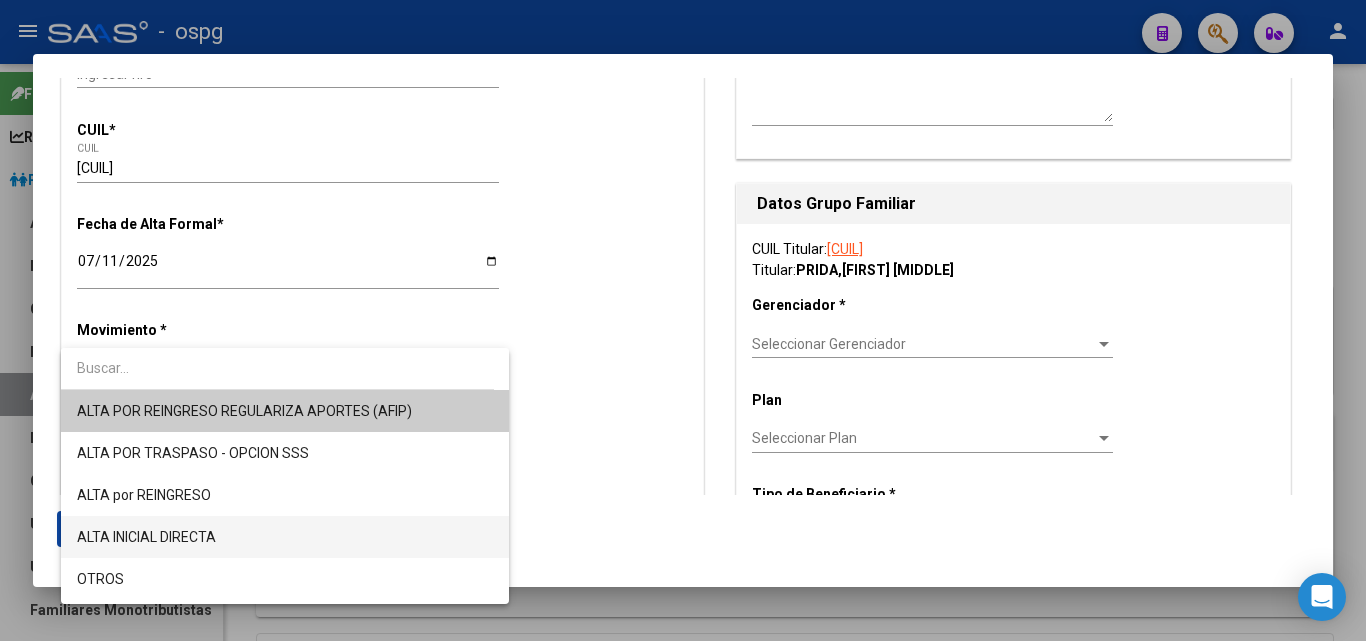 click on "ALTA INICIAL DIRECTA" at bounding box center (285, 537) 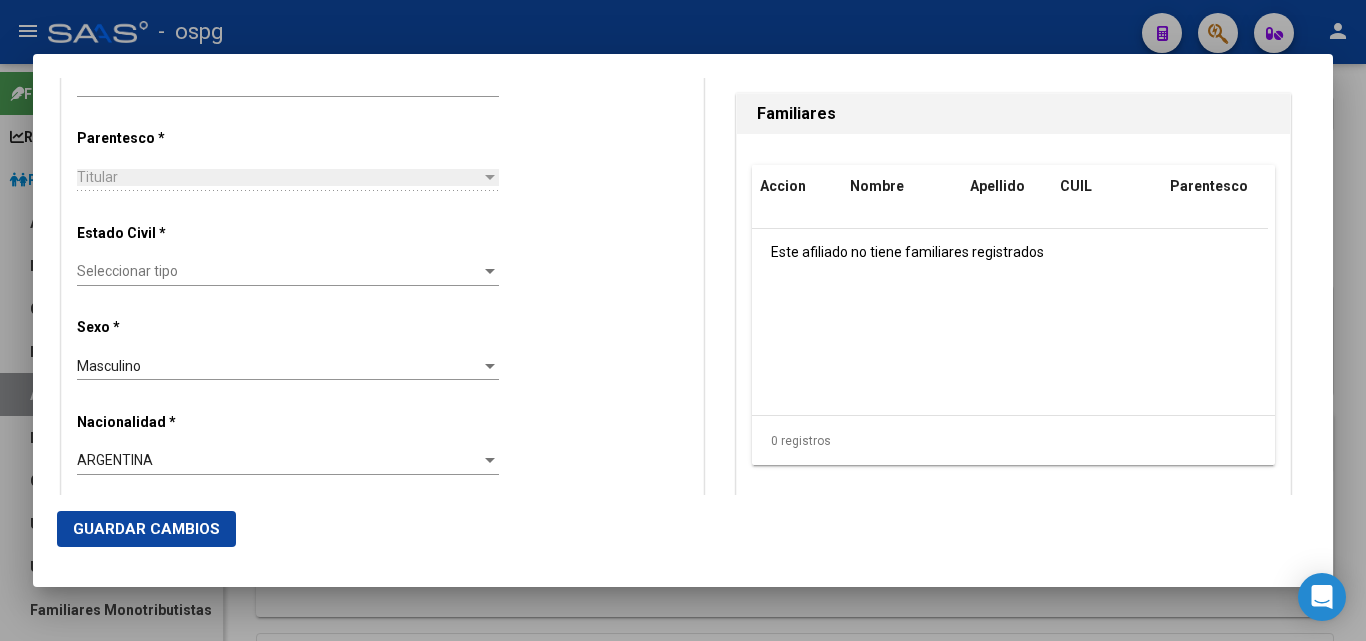 scroll, scrollTop: 1100, scrollLeft: 0, axis: vertical 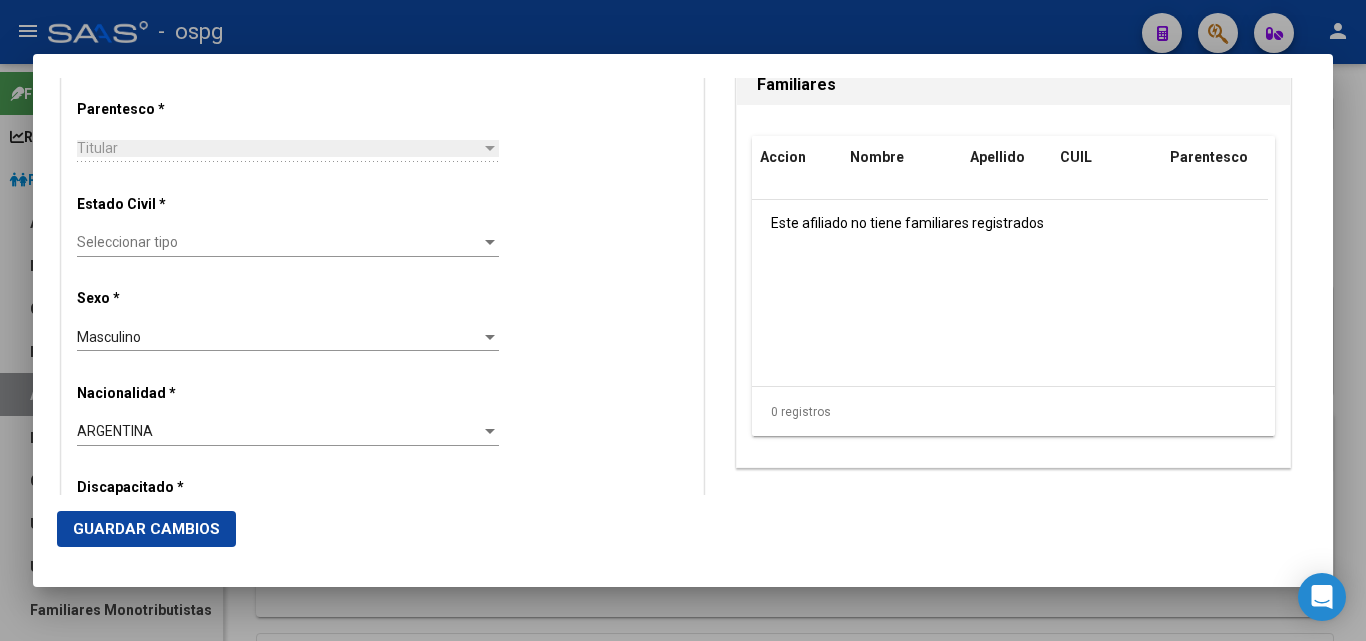click on "Seleccionar tipo" at bounding box center [279, 242] 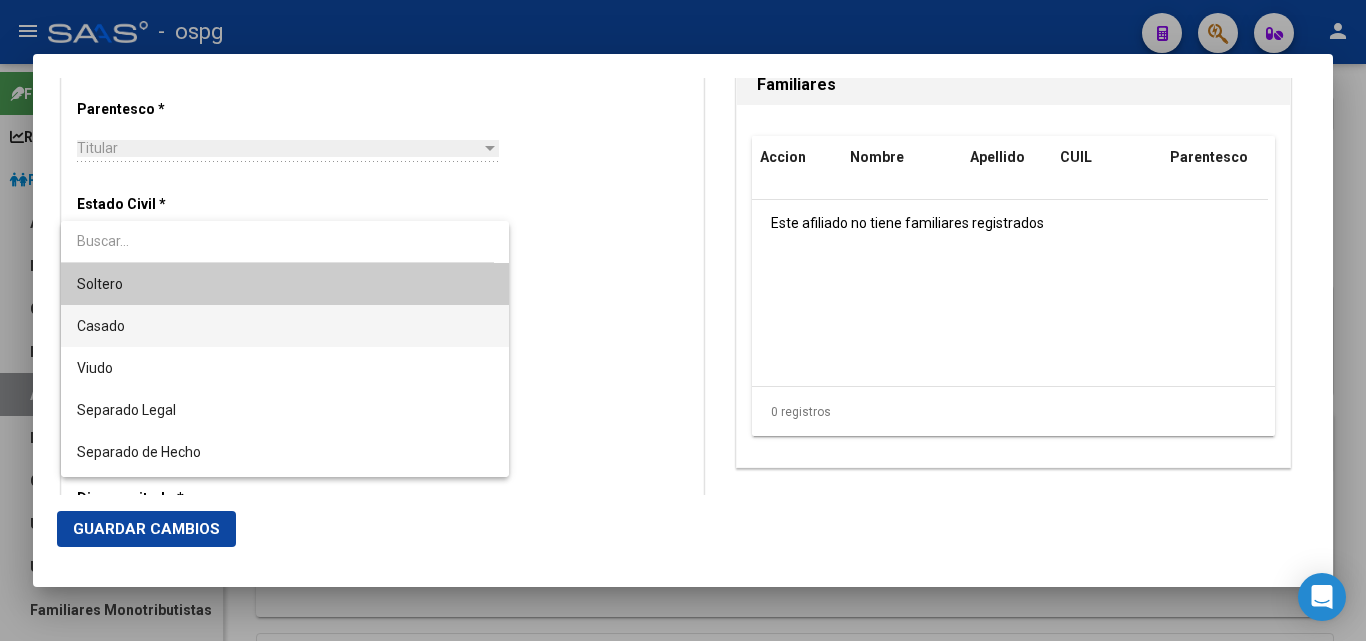 click on "Casado" at bounding box center (285, 326) 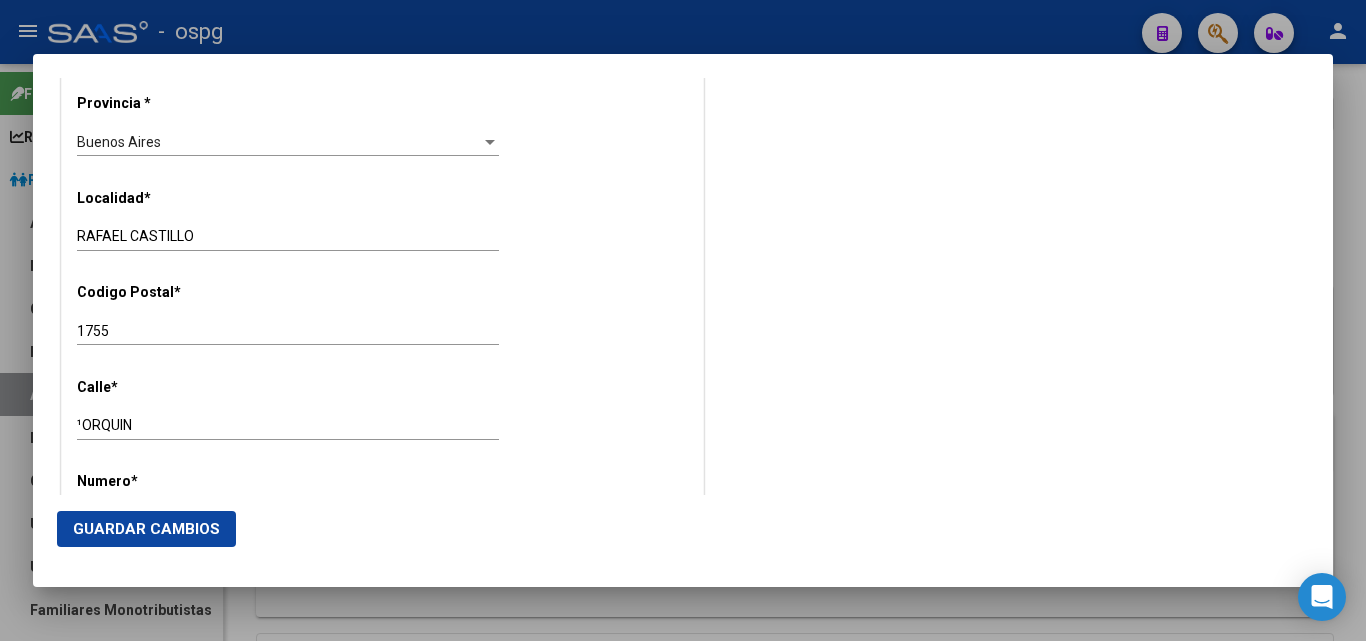 scroll, scrollTop: 1900, scrollLeft: 0, axis: vertical 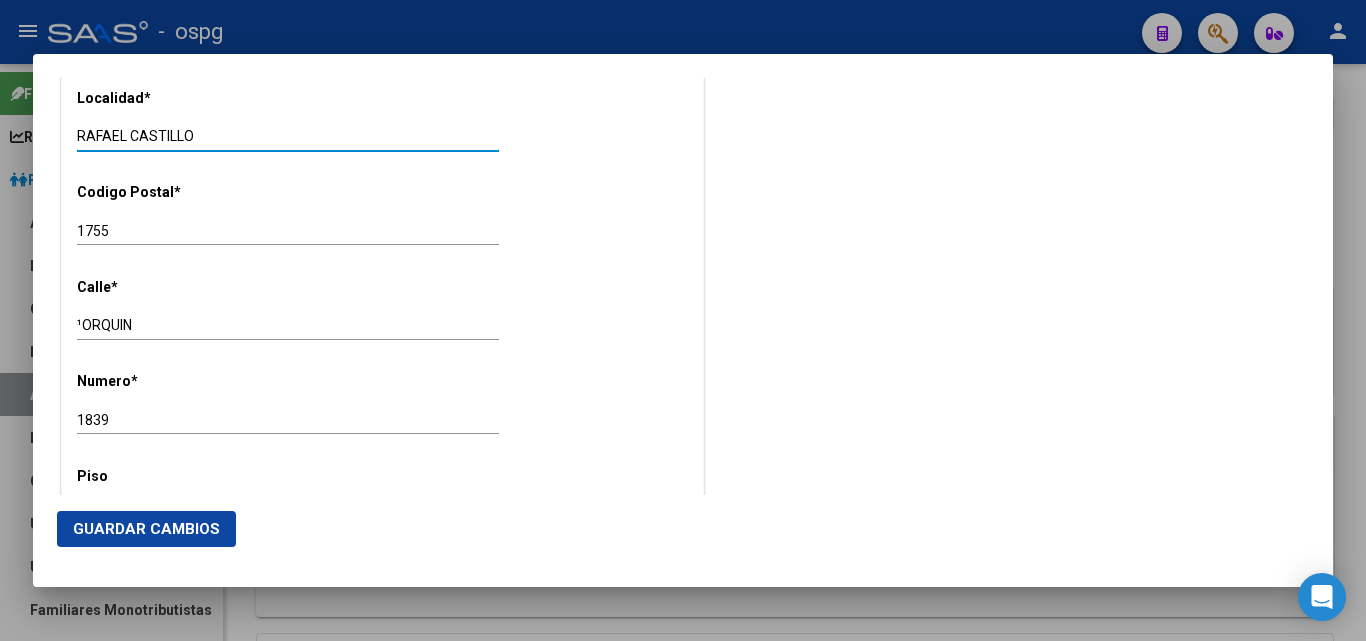 drag, startPoint x: 205, startPoint y: 136, endPoint x: 55, endPoint y: 149, distance: 150.56229 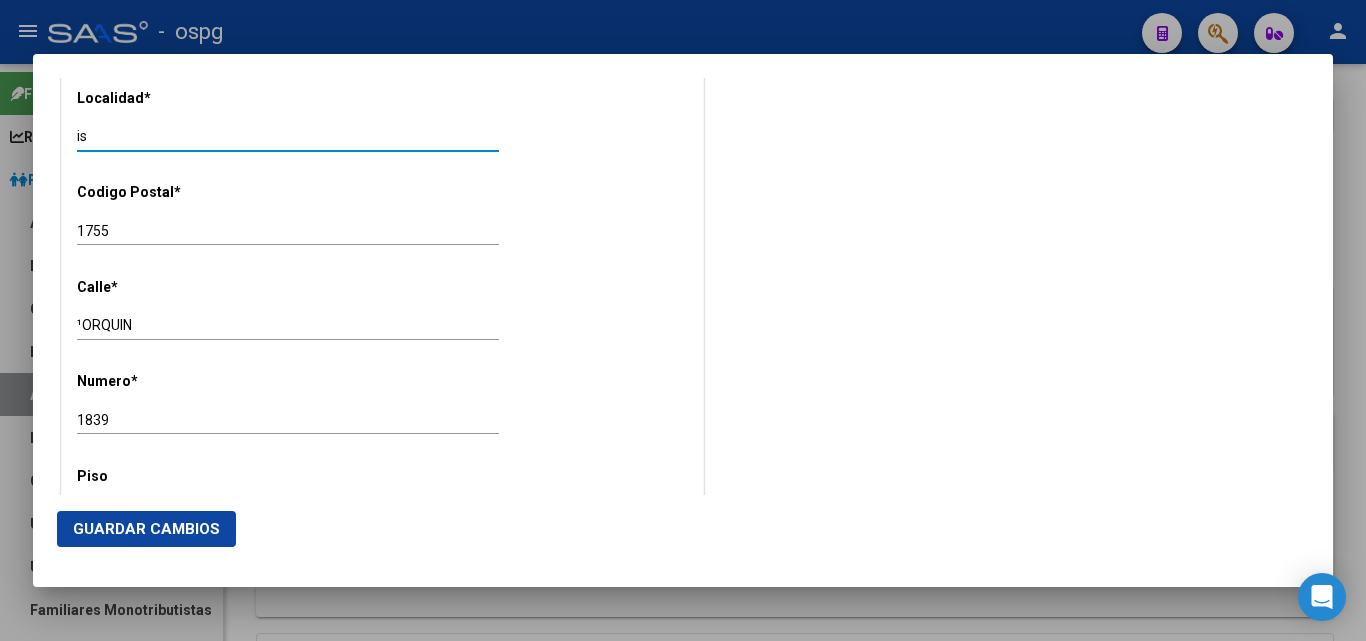 type on "i" 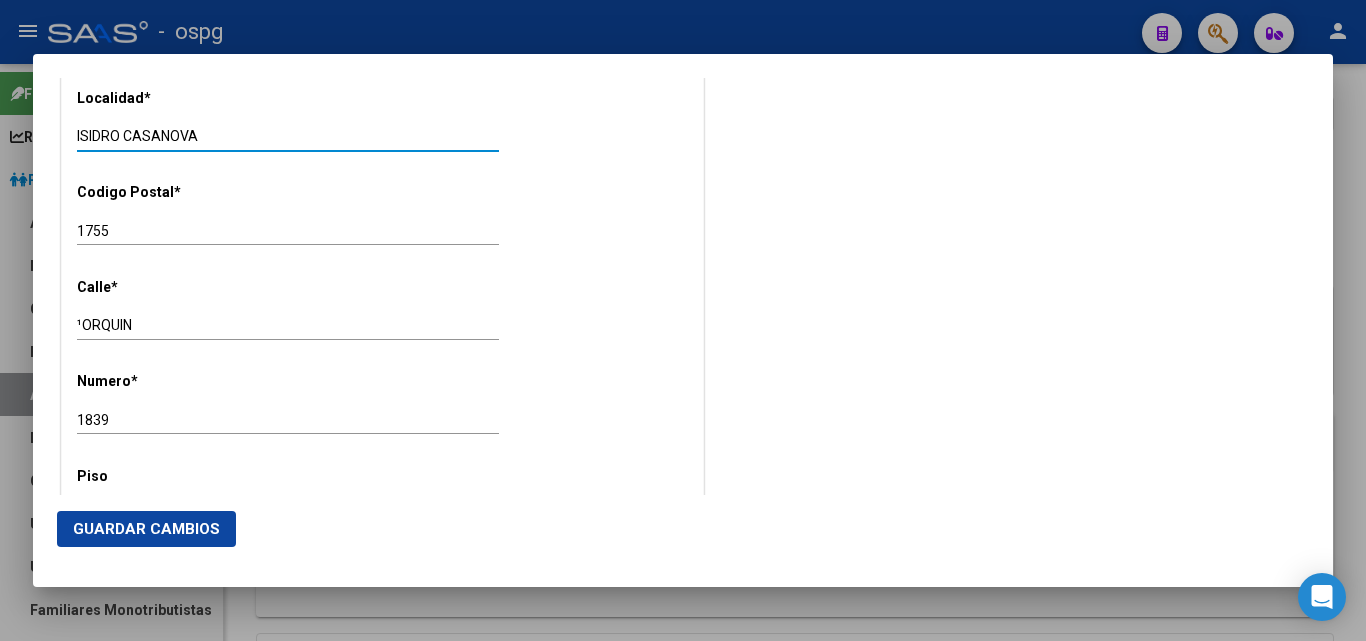 type on "ISIDRO CASANOVA" 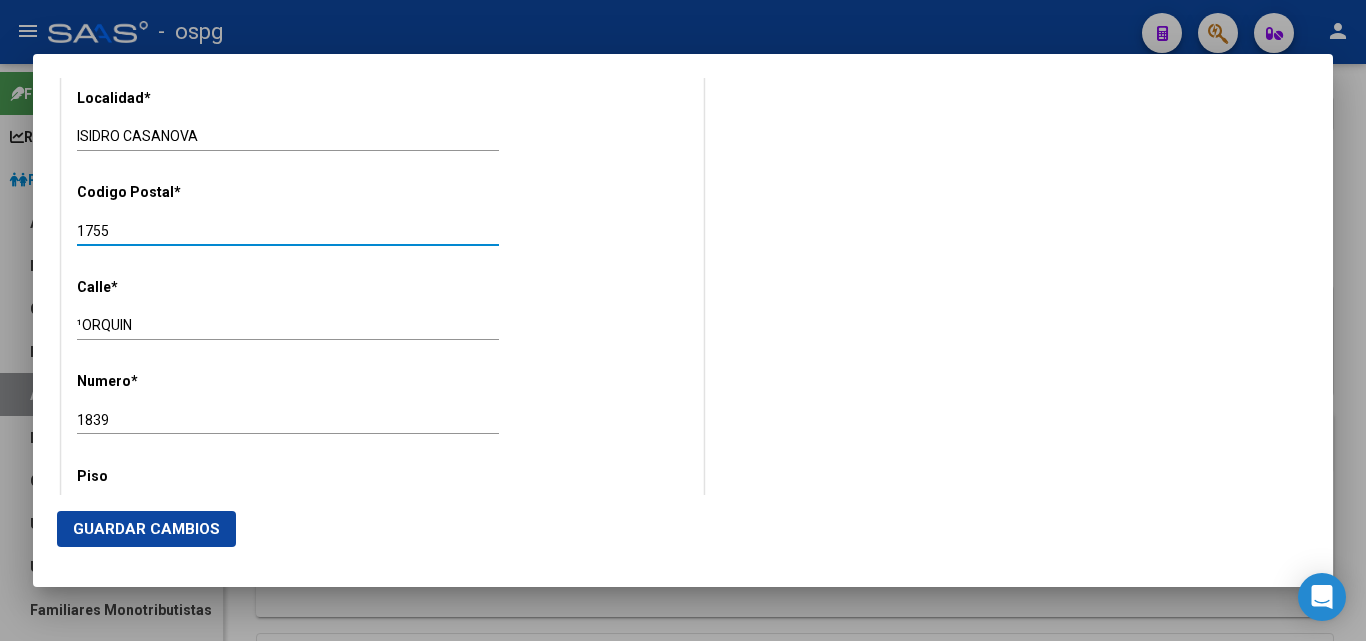 drag, startPoint x: 53, startPoint y: 241, endPoint x: 36, endPoint y: 242, distance: 17.029387 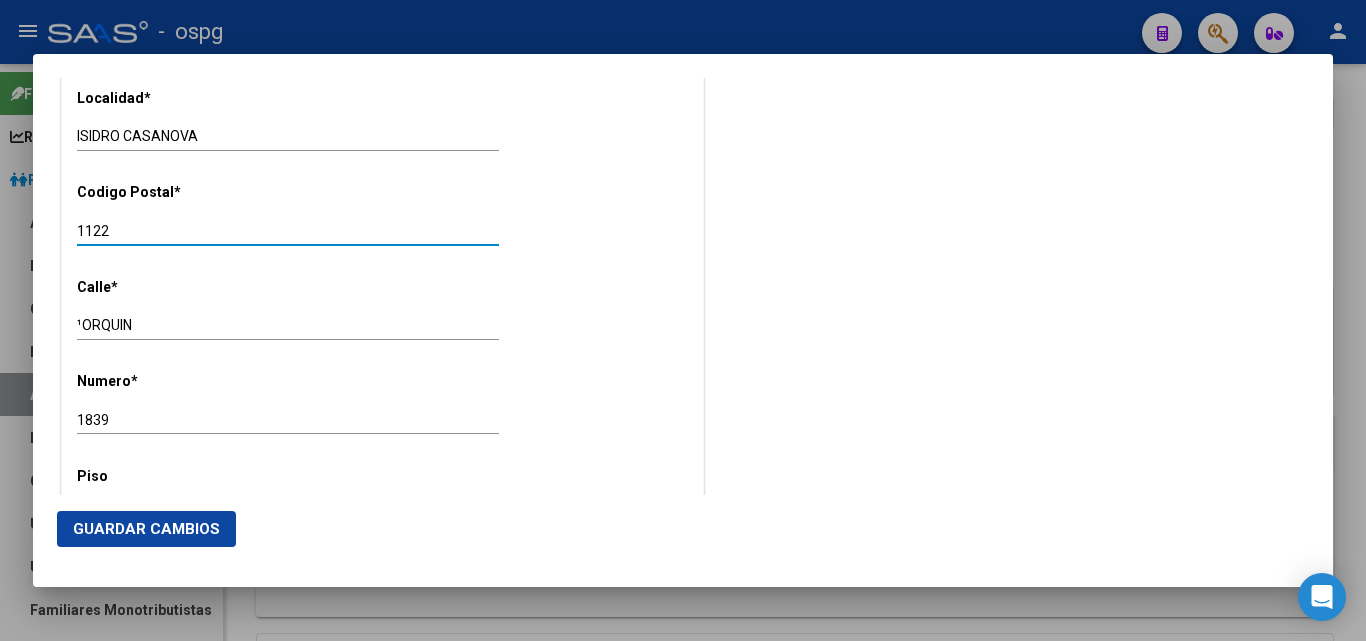 type on "1122" 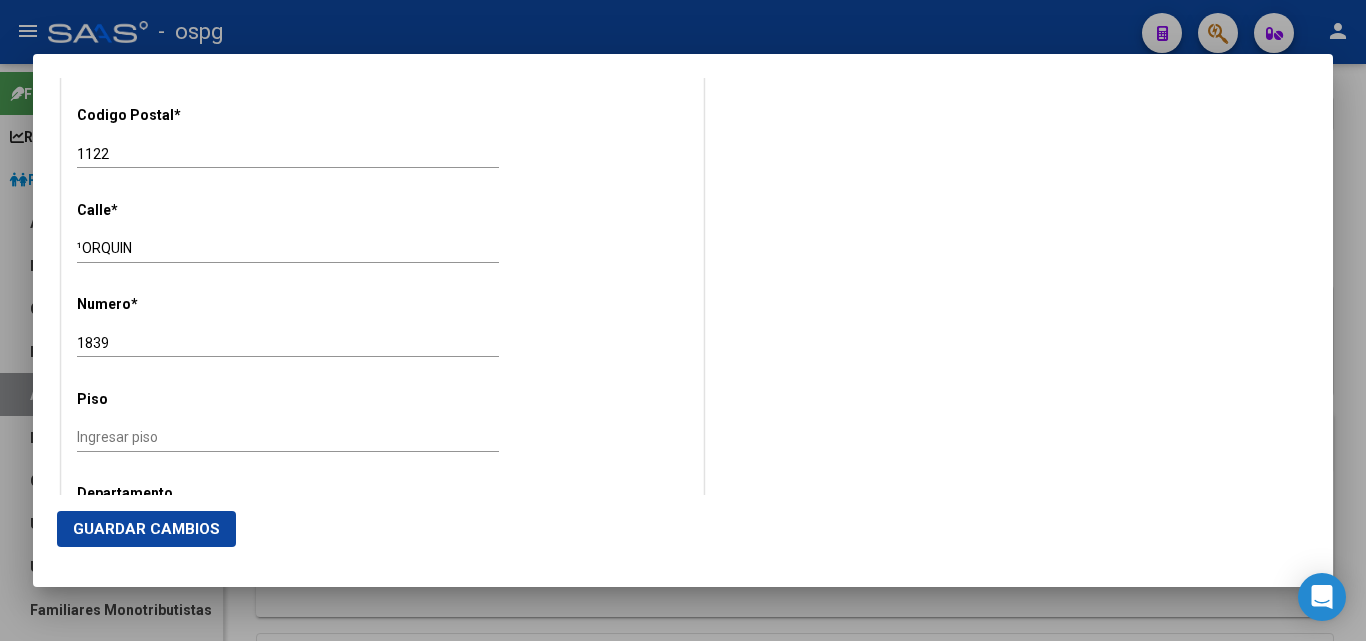 scroll, scrollTop: 2000, scrollLeft: 0, axis: vertical 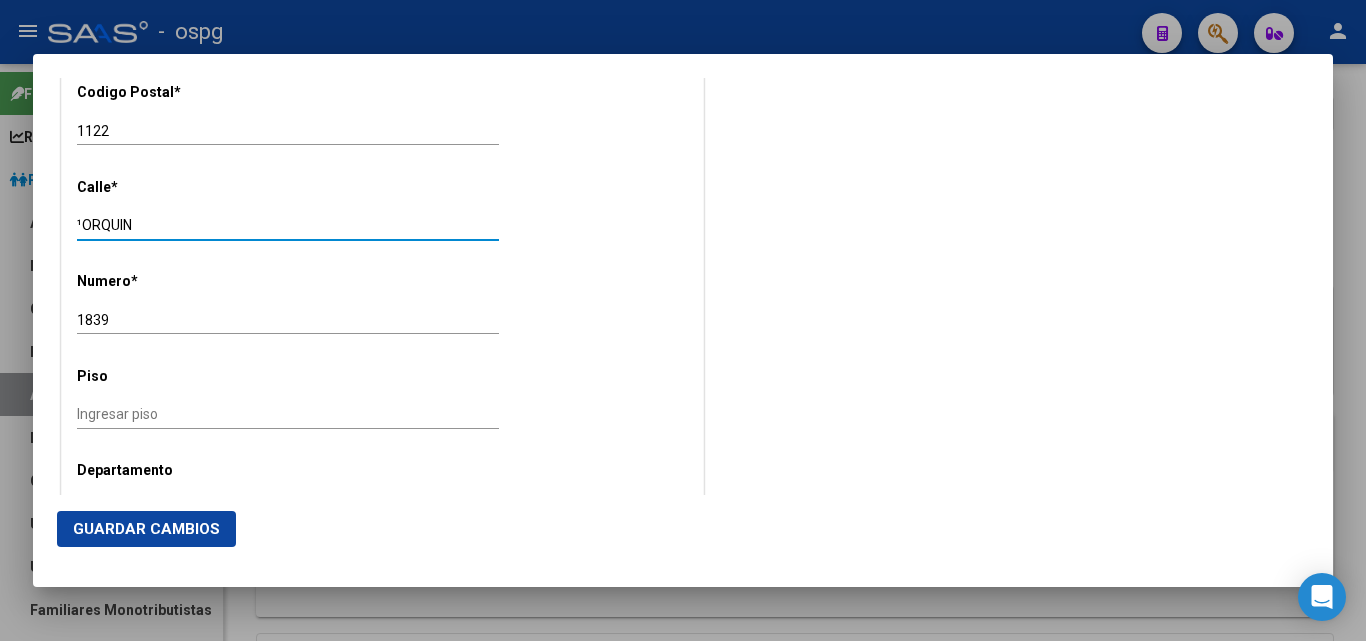 drag, startPoint x: 182, startPoint y: 223, endPoint x: 26, endPoint y: 228, distance: 156.08011 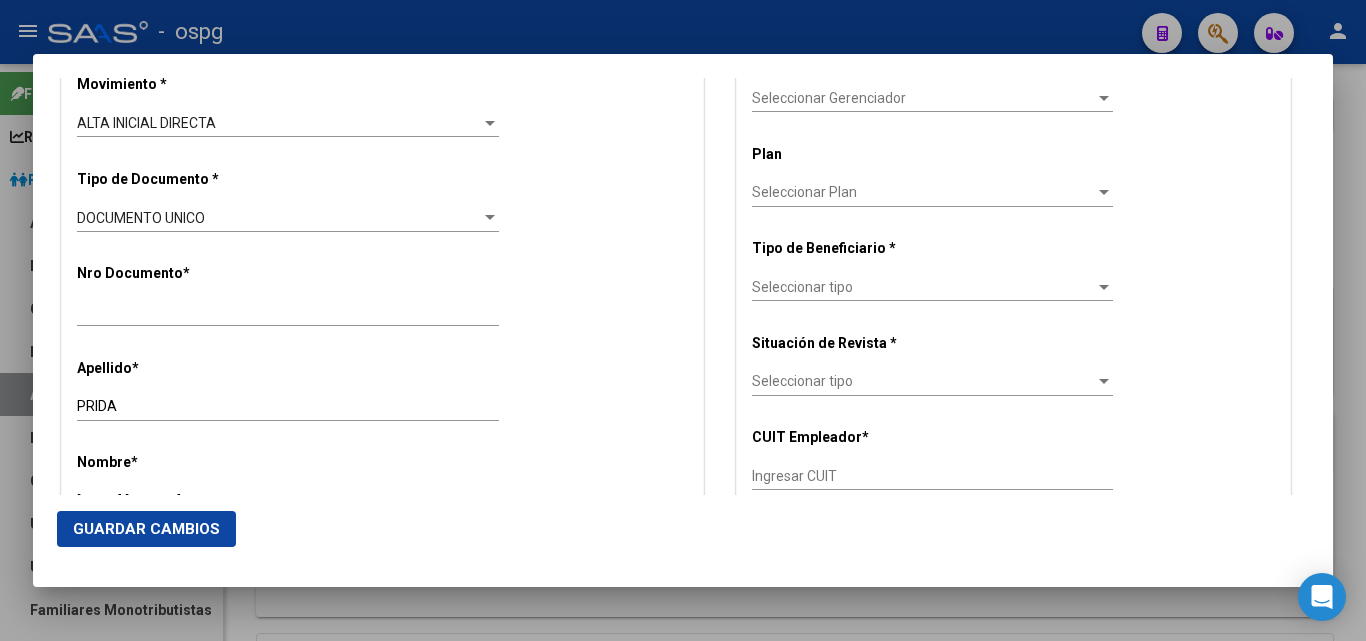 scroll, scrollTop: 340, scrollLeft: 0, axis: vertical 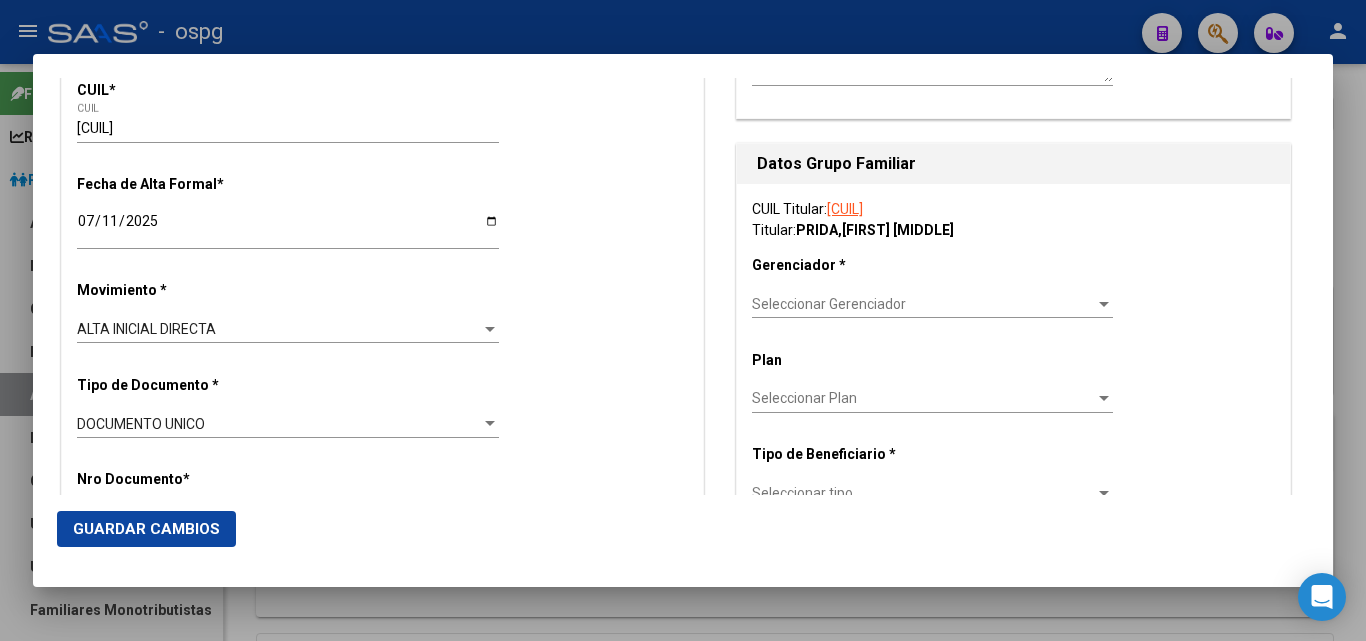 type on "NORQUIN" 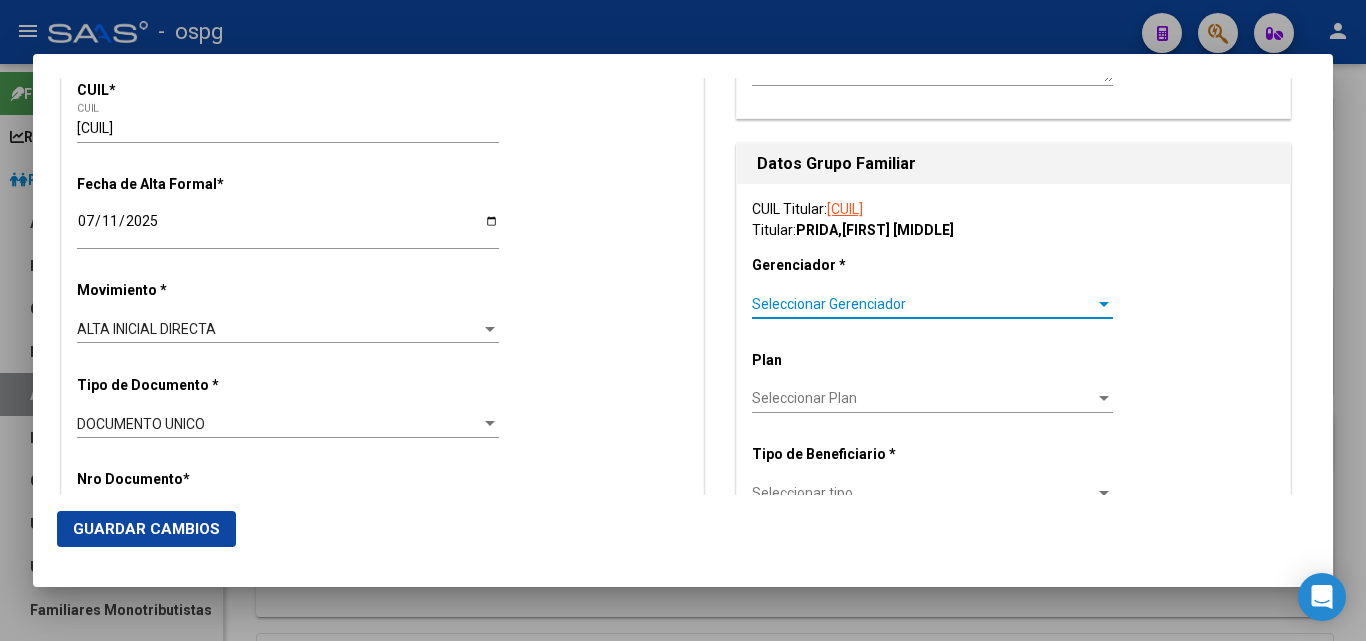 click on "Seleccionar Gerenciador" at bounding box center (923, 304) 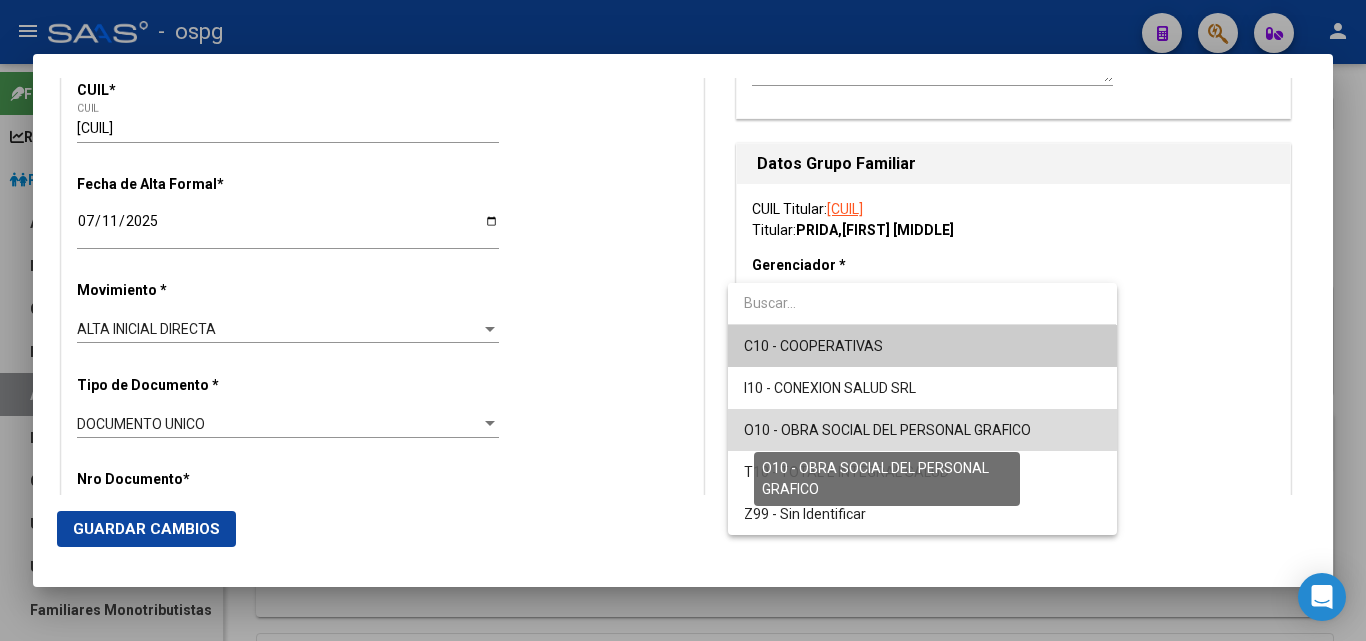 click on "O10 - OBRA SOCIAL DEL PERSONAL GRAFICO" at bounding box center [887, 430] 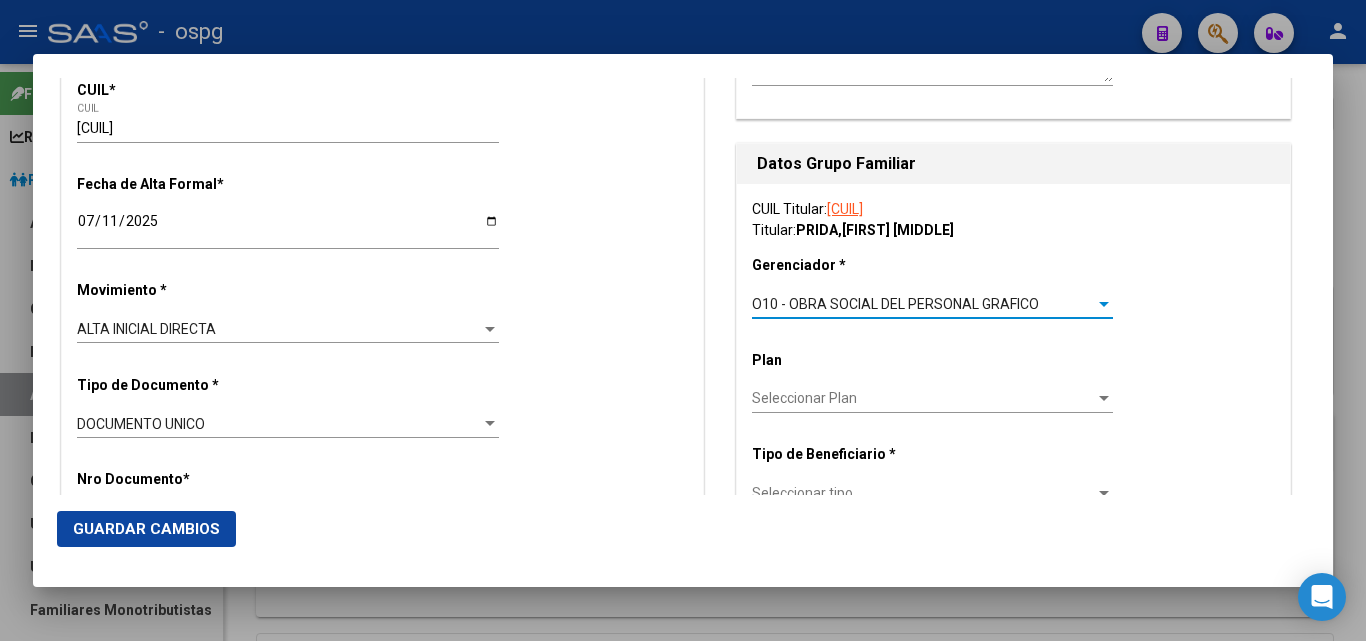 scroll, scrollTop: 440, scrollLeft: 0, axis: vertical 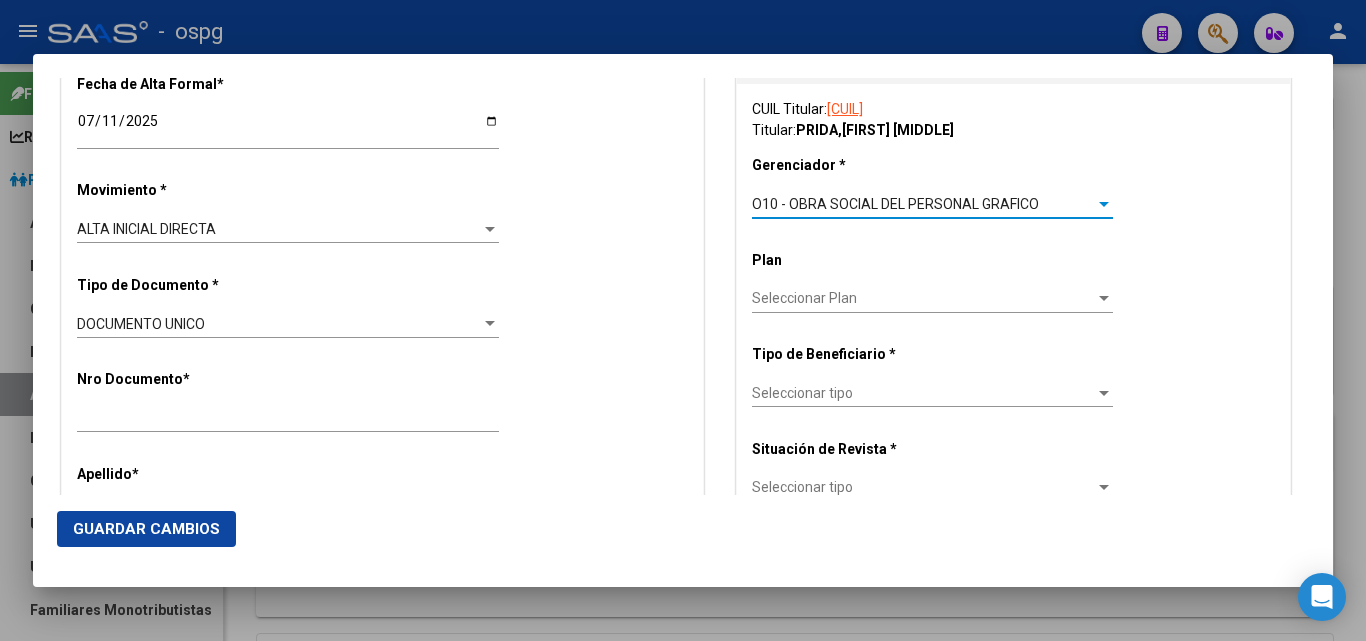 click on "Seleccionar Plan" at bounding box center [923, 298] 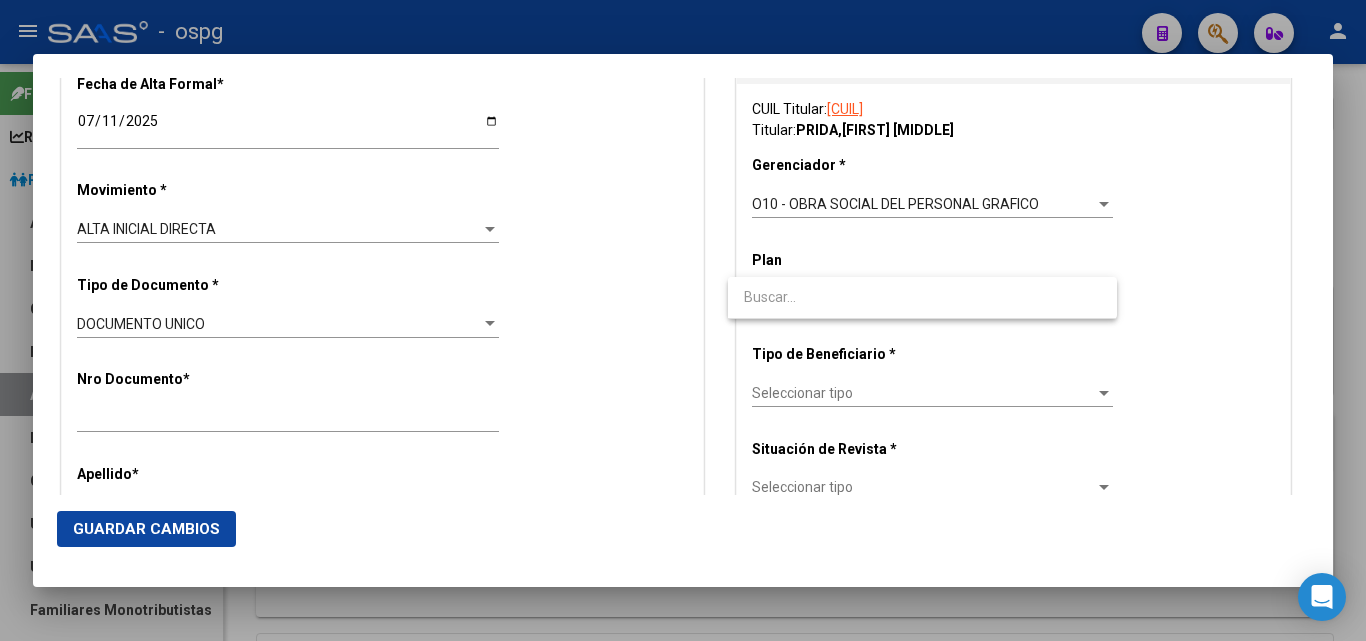 click at bounding box center [922, 297] 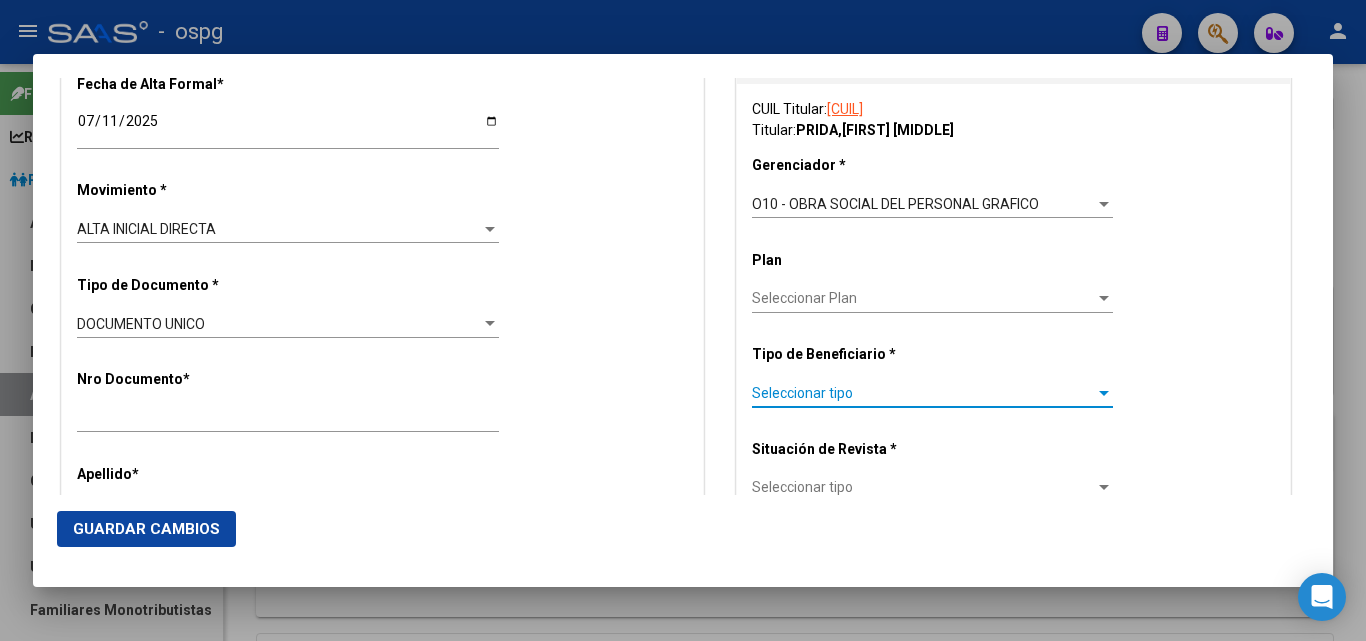 click on "Seleccionar tipo" at bounding box center (923, 393) 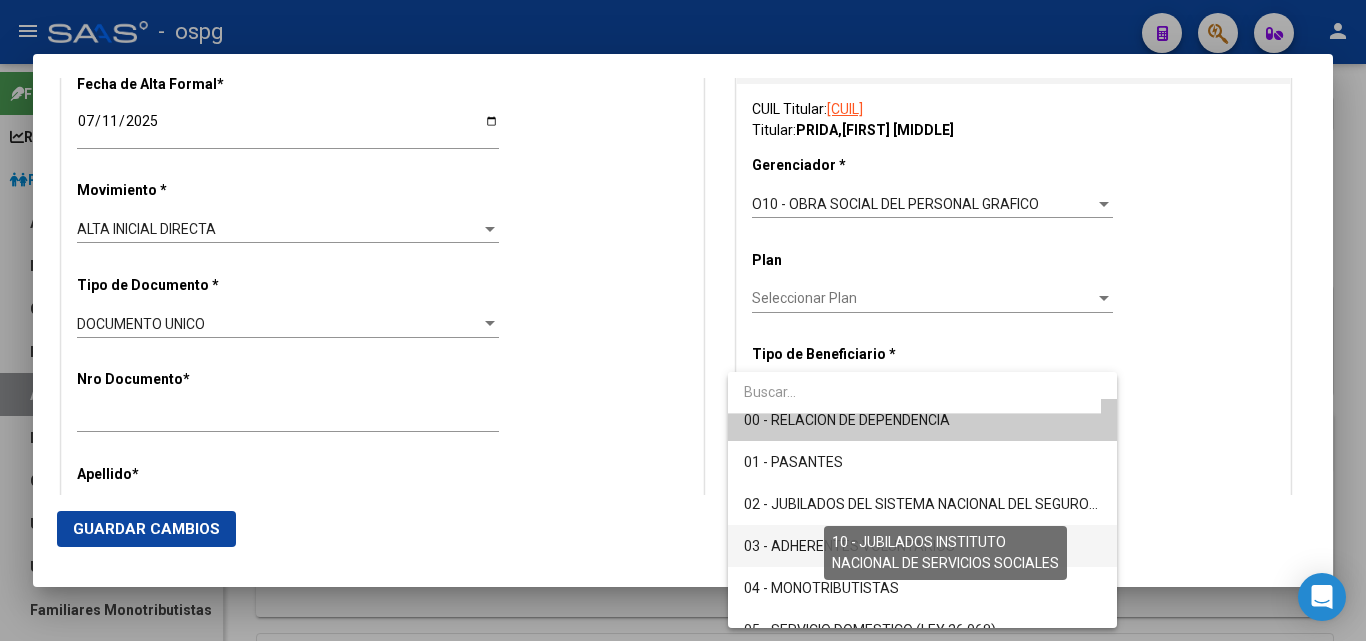scroll, scrollTop: 0, scrollLeft: 0, axis: both 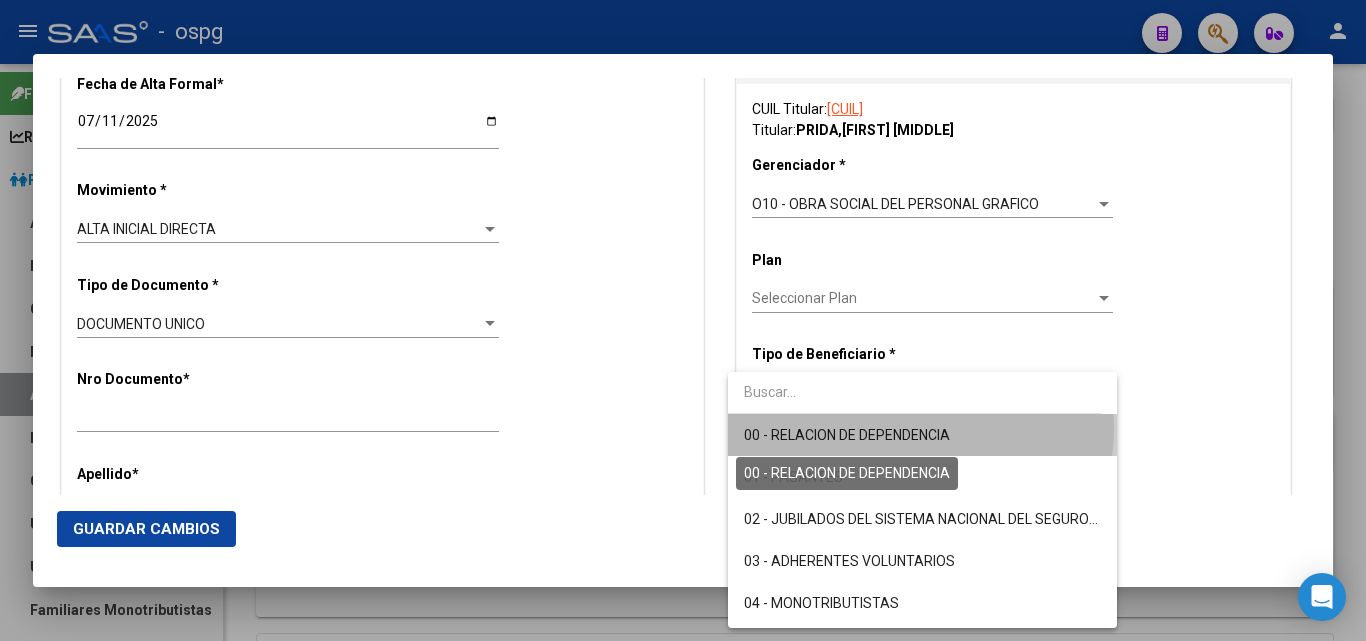 click on "00 - RELACION DE DEPENDENCIA" at bounding box center (847, 435) 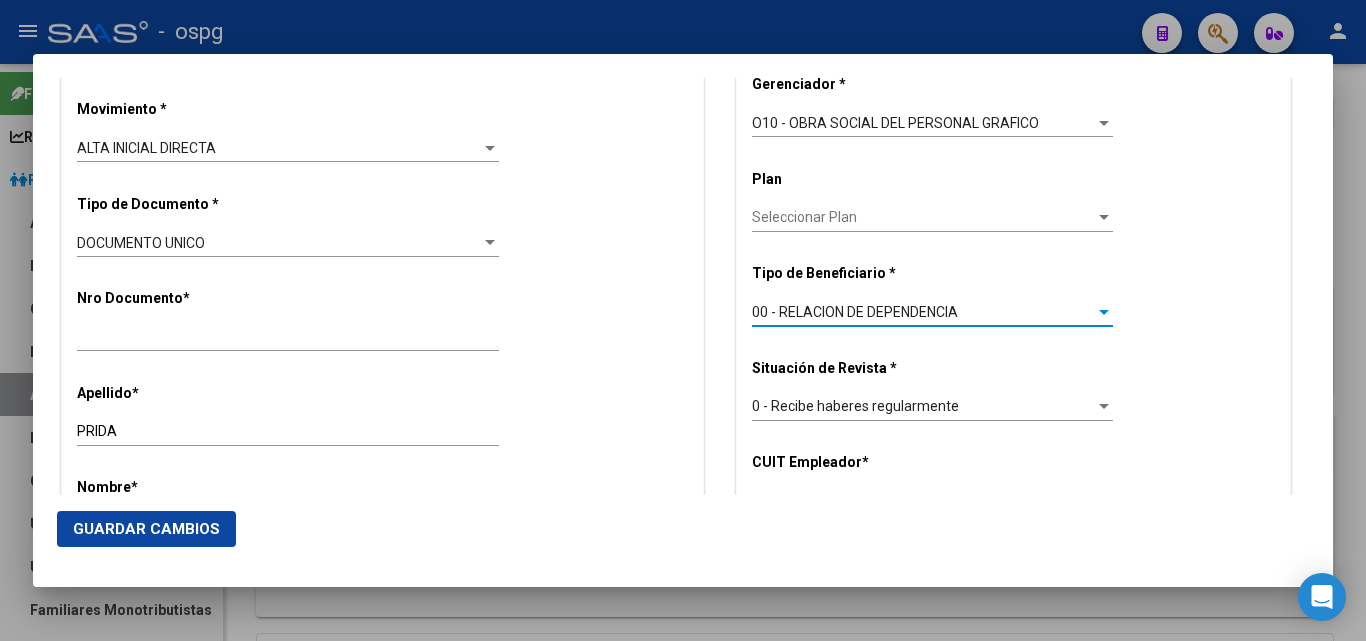 scroll, scrollTop: 640, scrollLeft: 0, axis: vertical 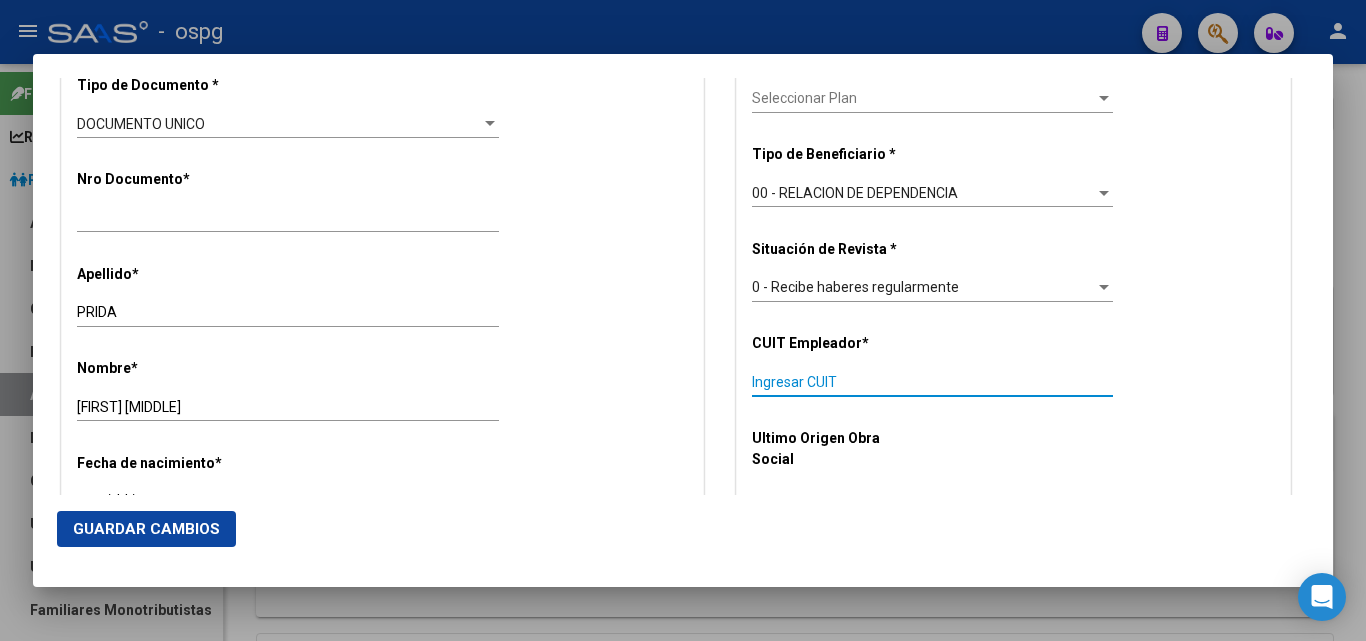 click on "Ingresar CUIT" at bounding box center (932, 382) 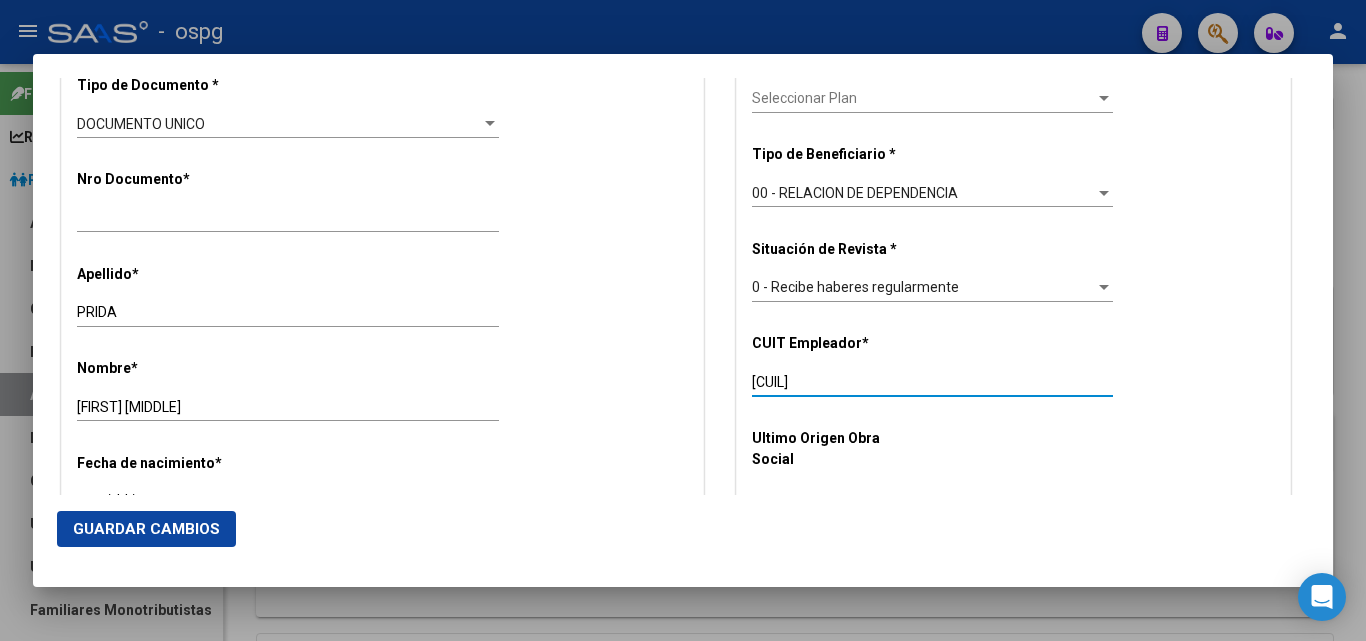 type on "[CUIL]" 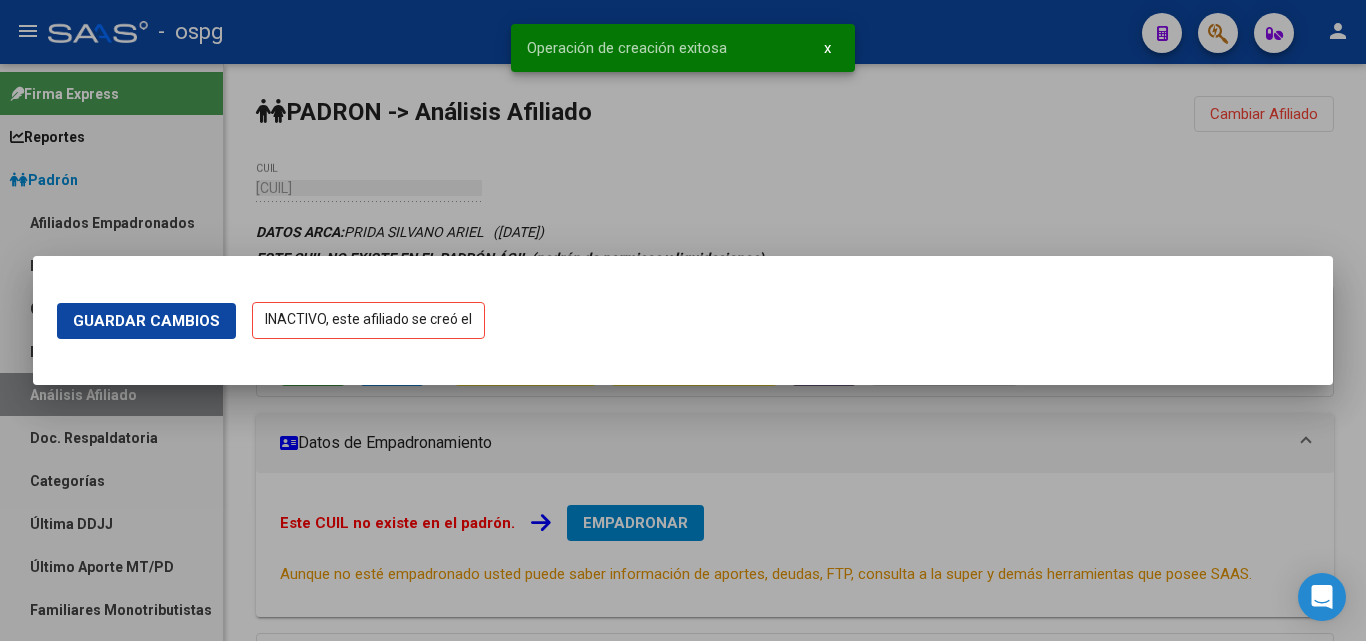 scroll, scrollTop: 0, scrollLeft: 0, axis: both 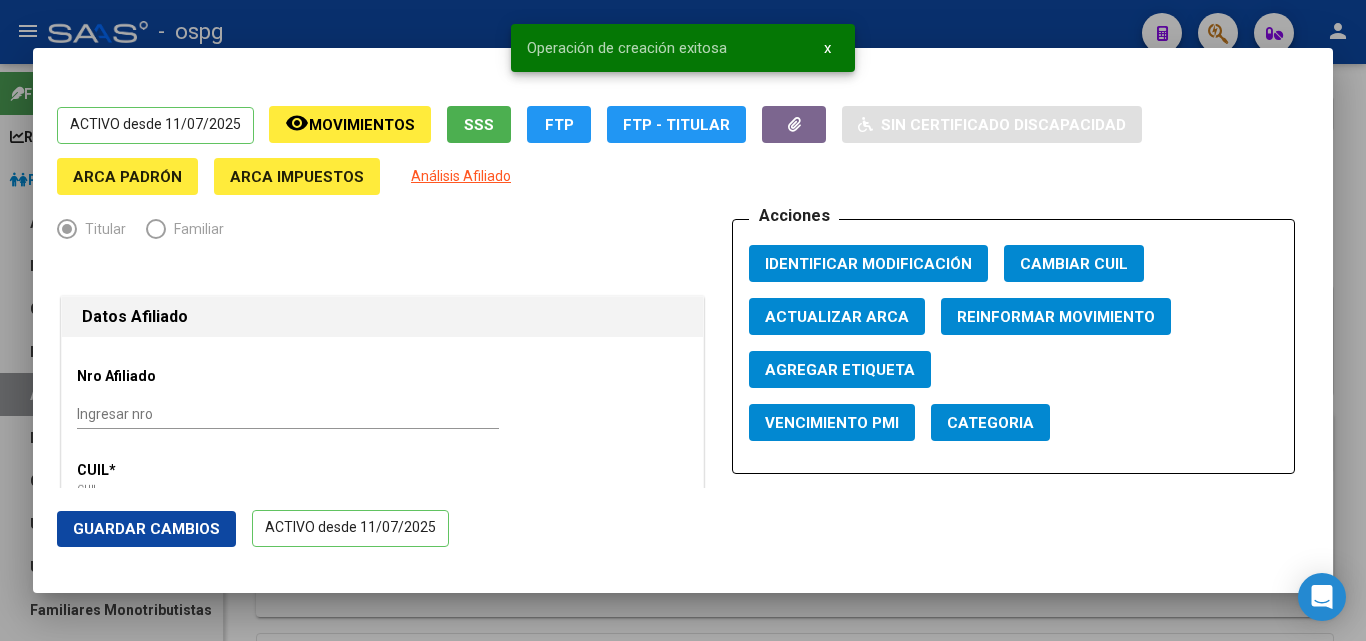 click at bounding box center [683, 320] 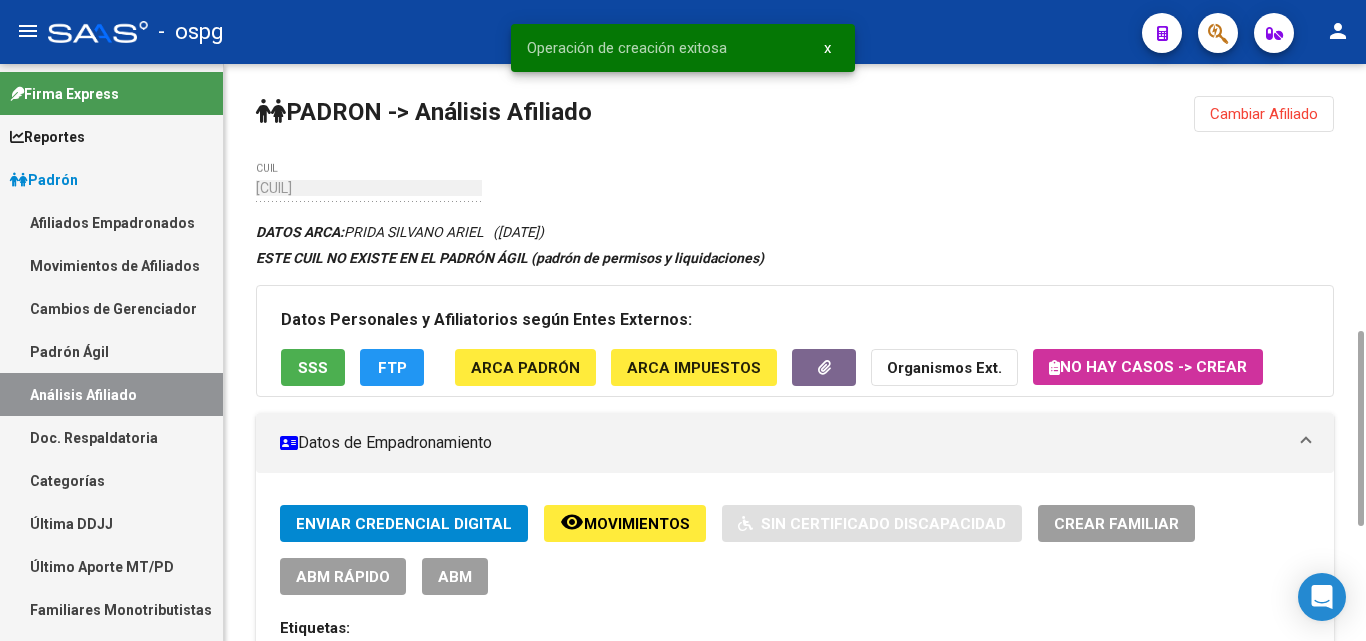 scroll, scrollTop: 200, scrollLeft: 0, axis: vertical 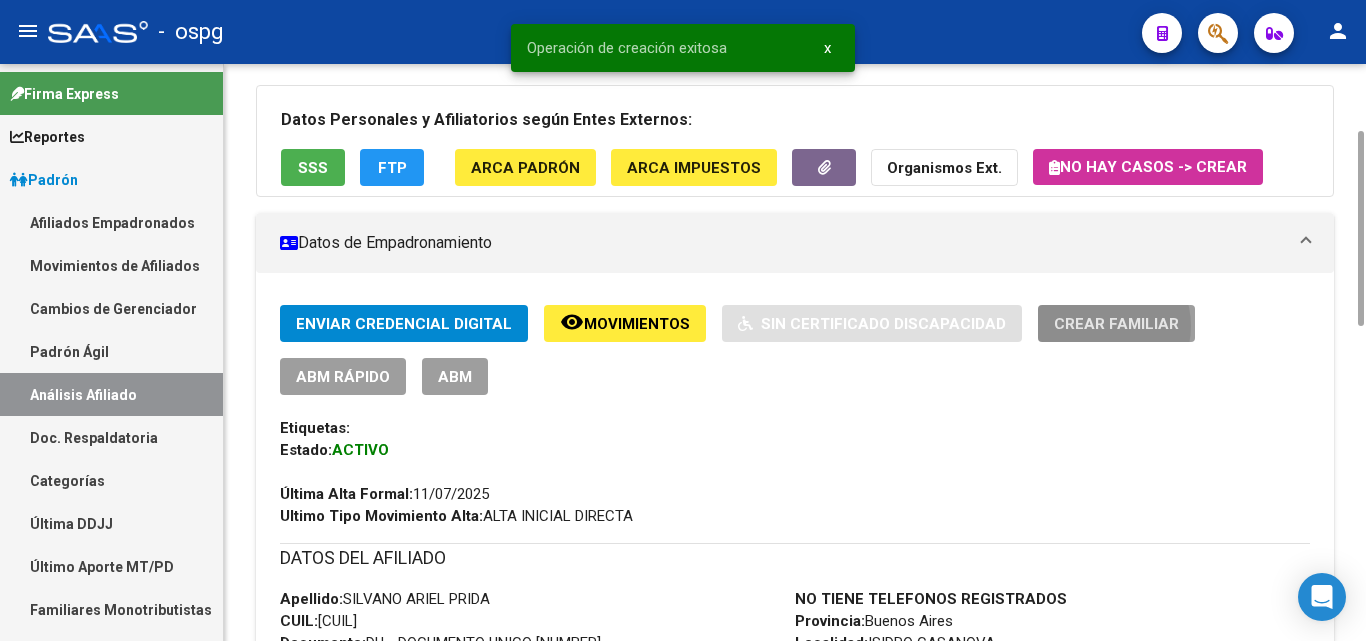 click on "Crear Familiar" at bounding box center (1116, 324) 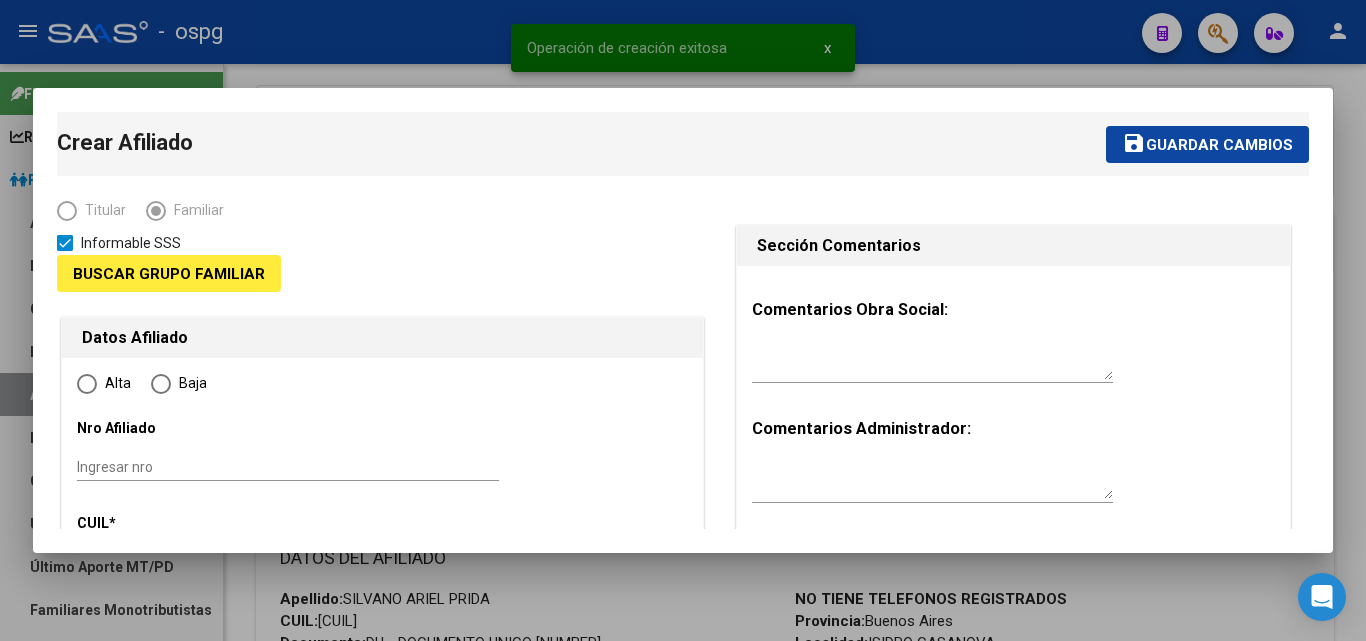 type on "[CUIL]" 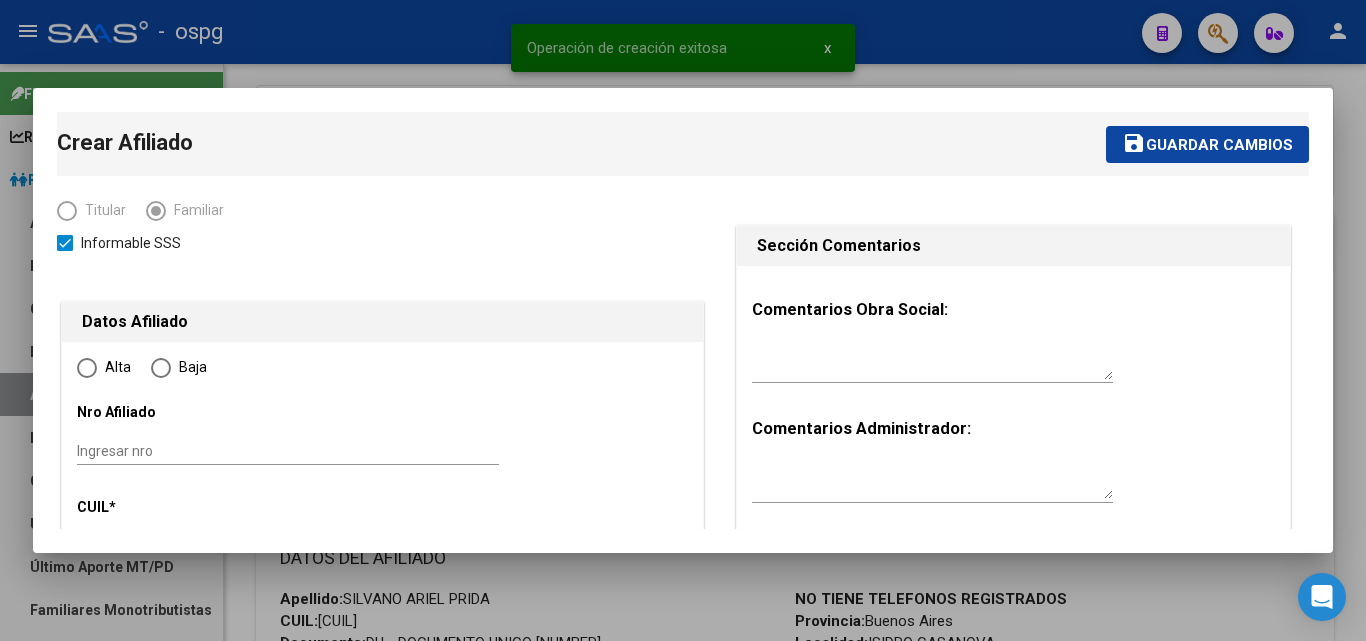 radio on "true" 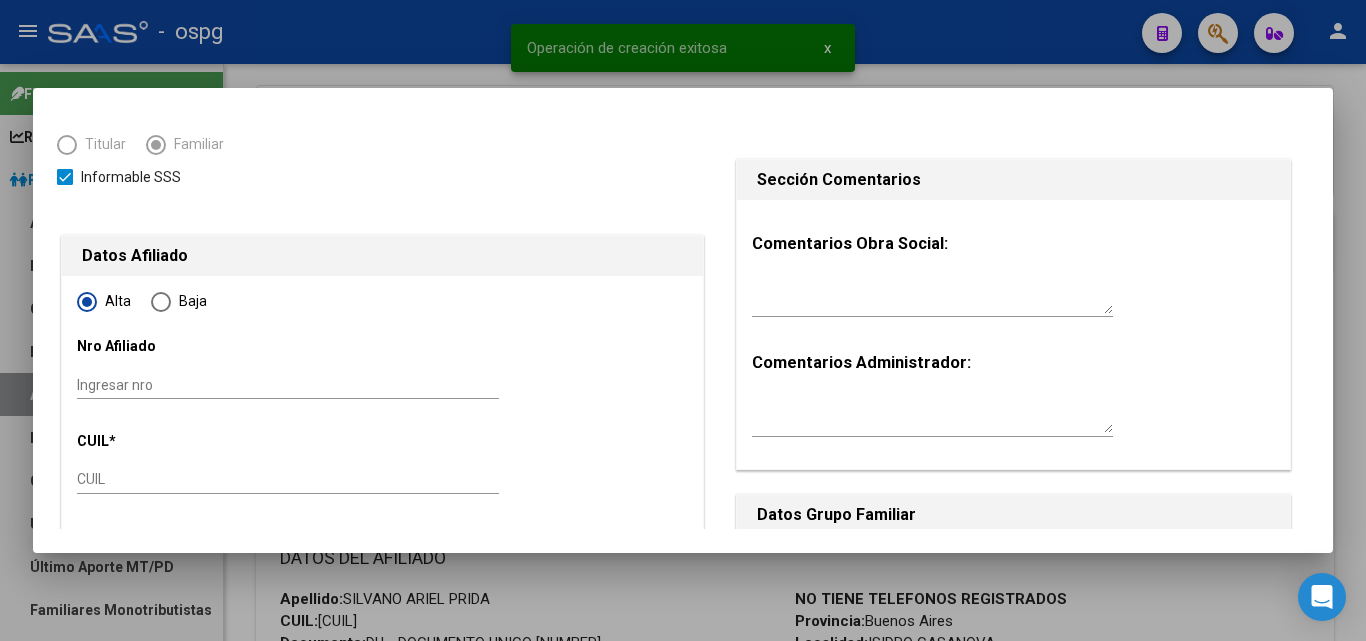 scroll, scrollTop: 100, scrollLeft: 0, axis: vertical 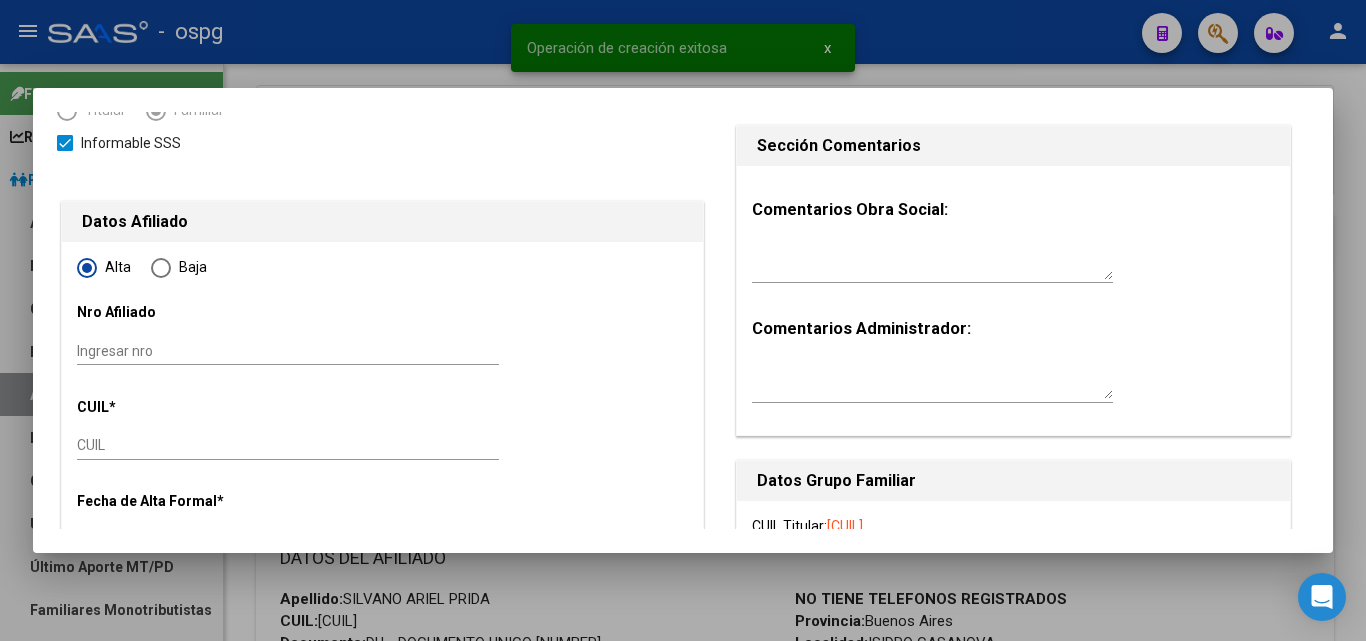 type on "[CUIL]" 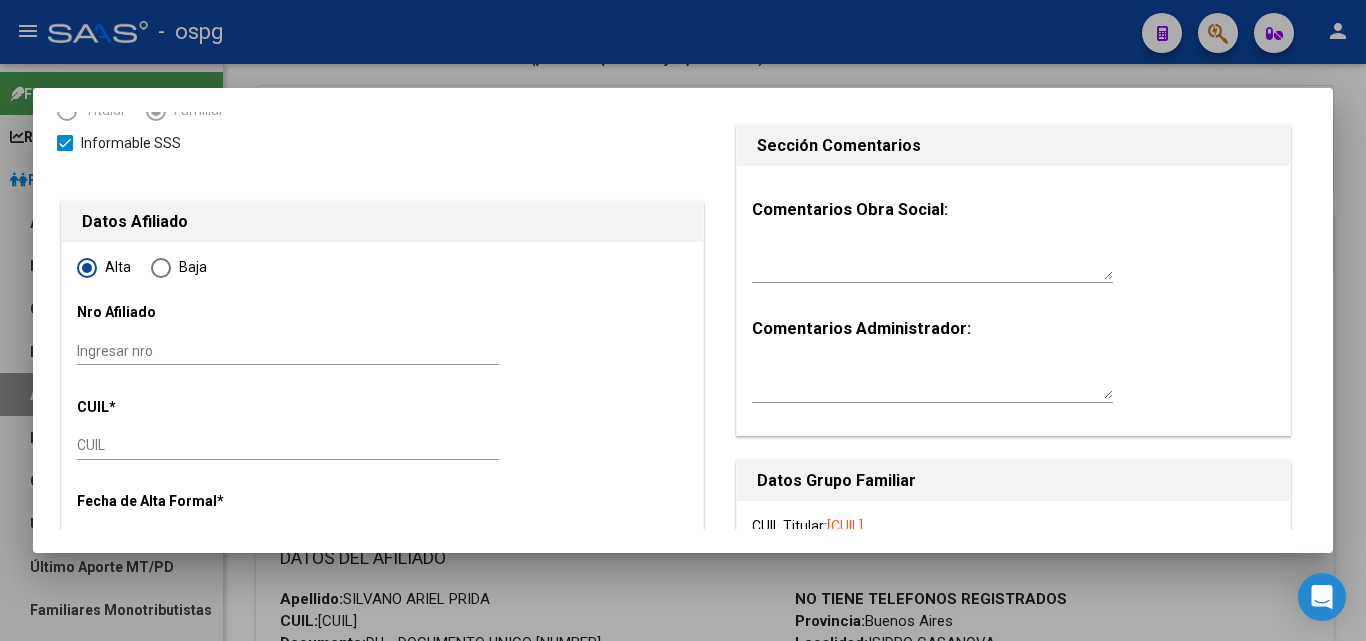 click on "CUIL" at bounding box center (288, 446) 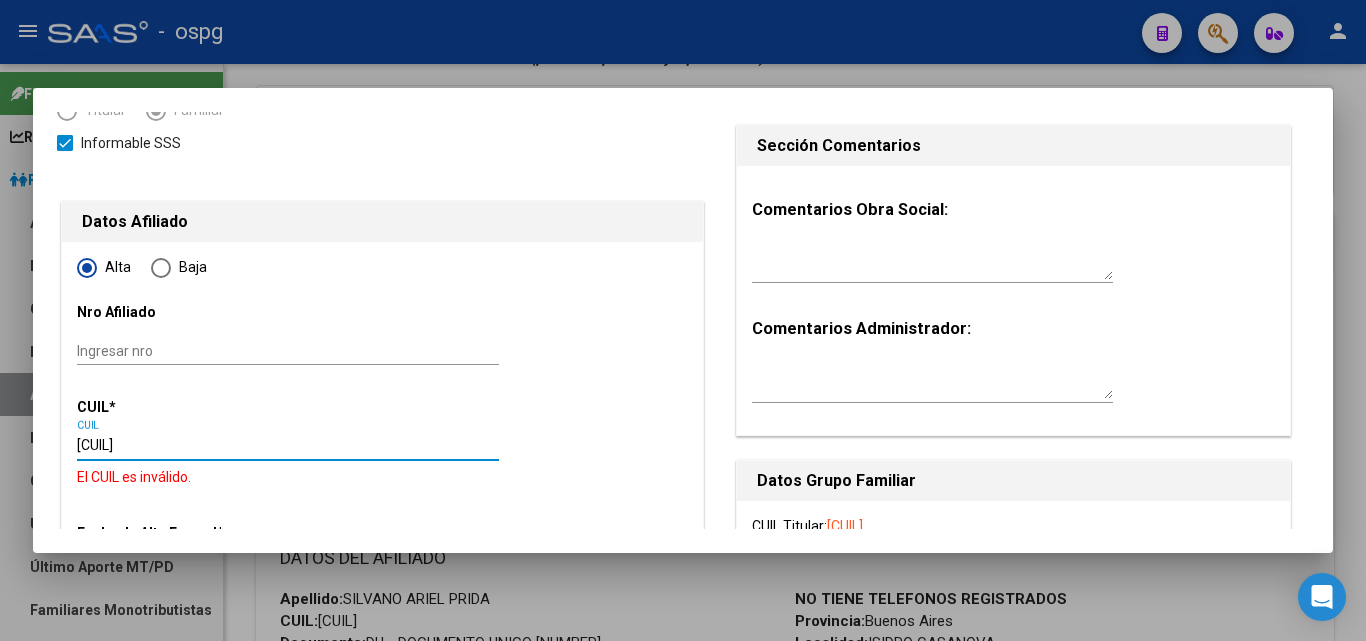 click on "CUIL  *   [CUIL] CUIL" at bounding box center [296, 426] 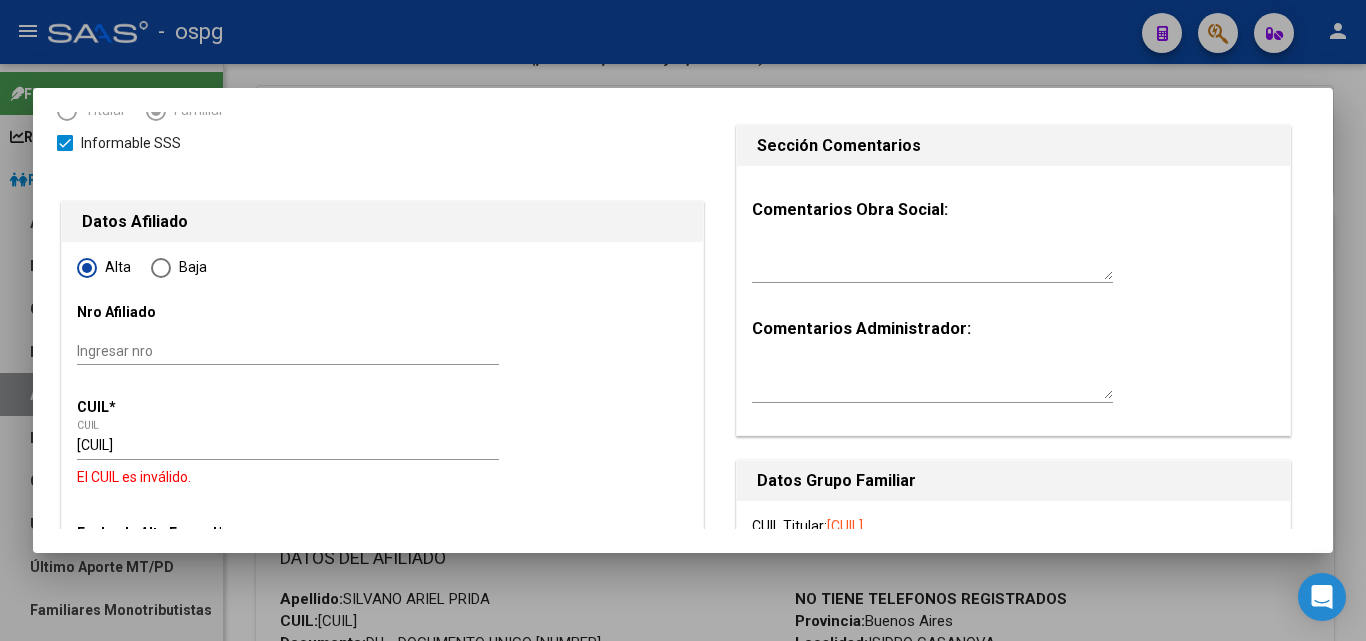 click on "El CUIL es inválido." at bounding box center [382, 477] 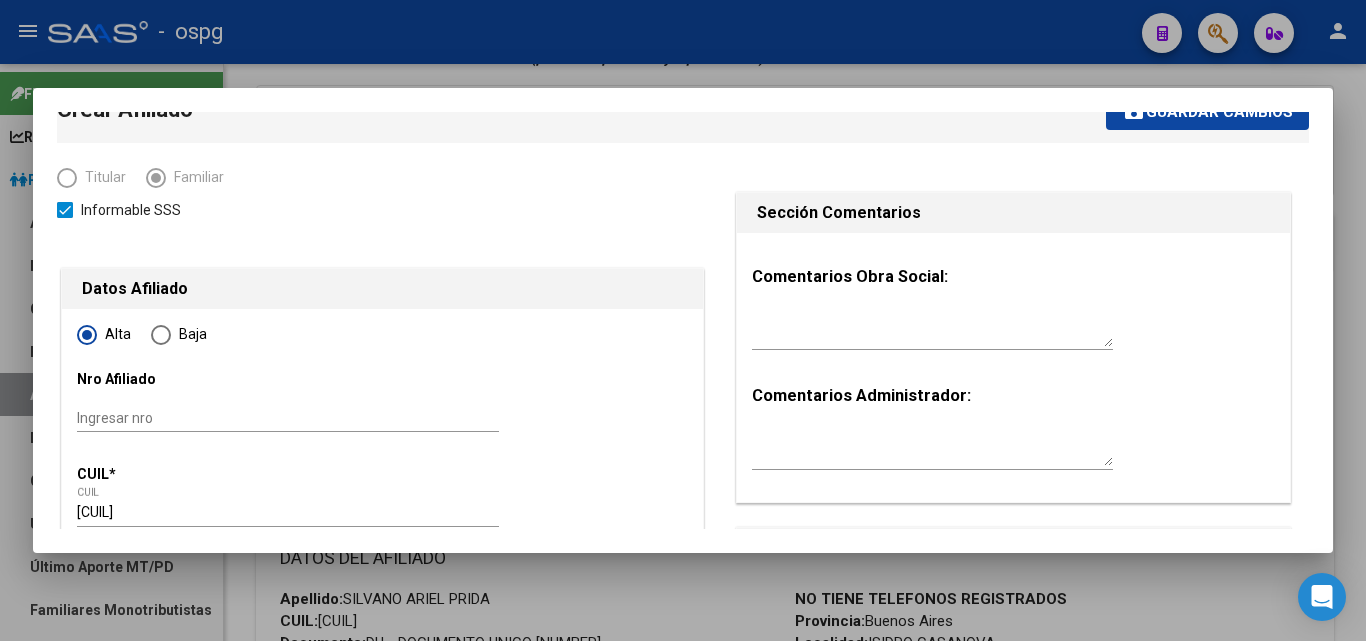 scroll, scrollTop: 0, scrollLeft: 0, axis: both 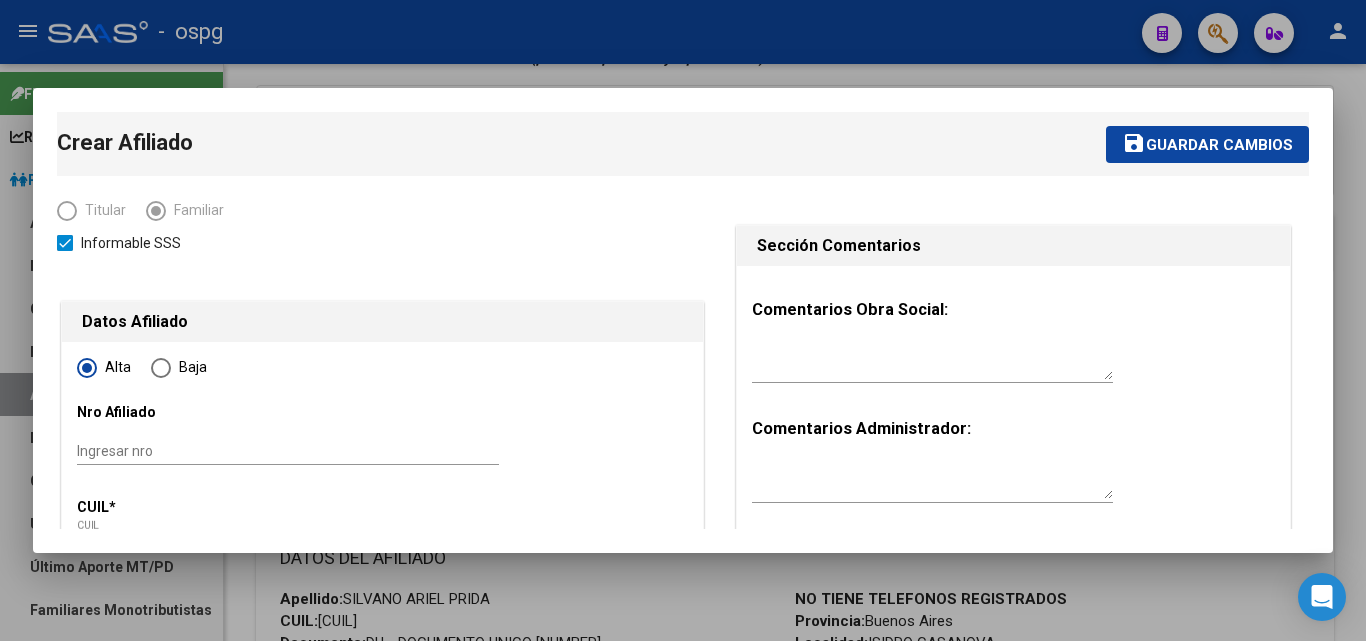 click at bounding box center (683, 320) 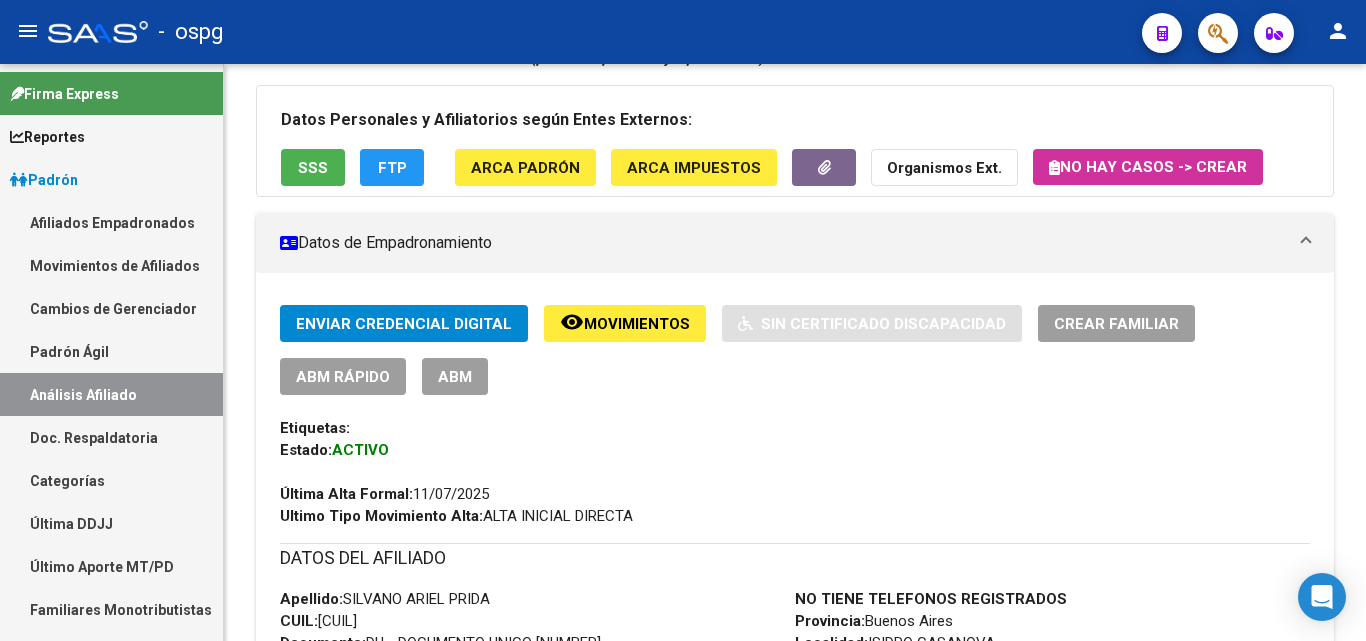 scroll, scrollTop: 0, scrollLeft: 0, axis: both 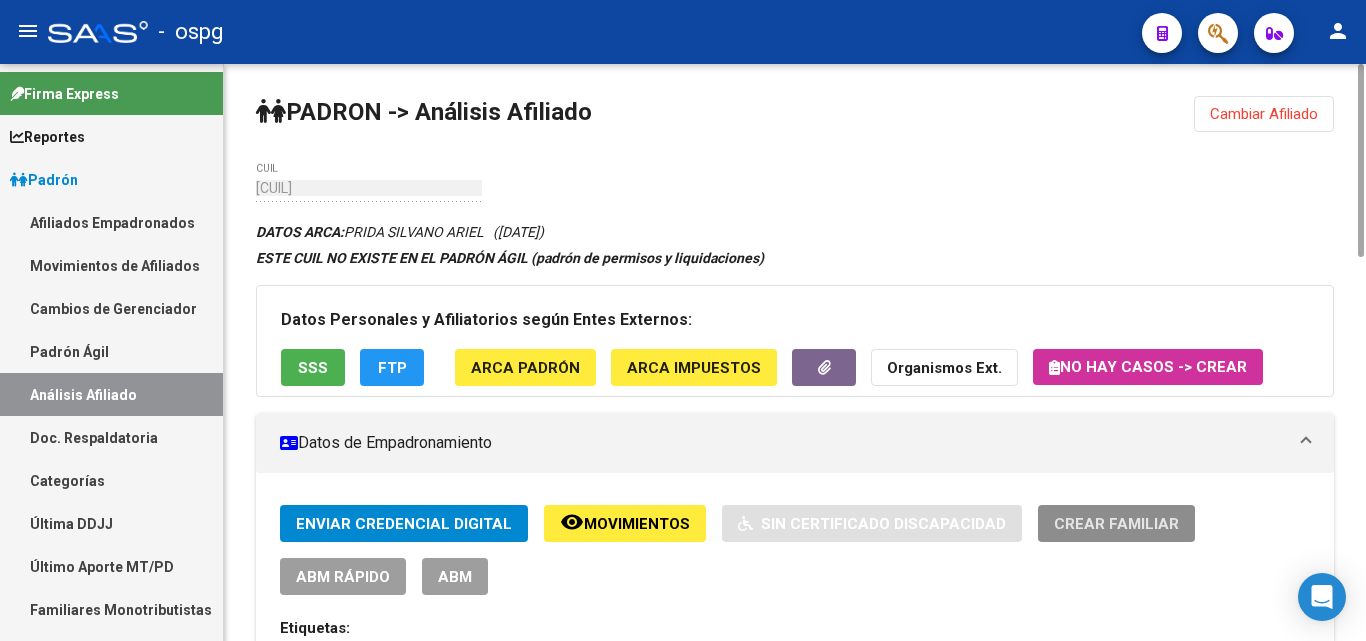 click on "Crear Familiar" at bounding box center [1116, 524] 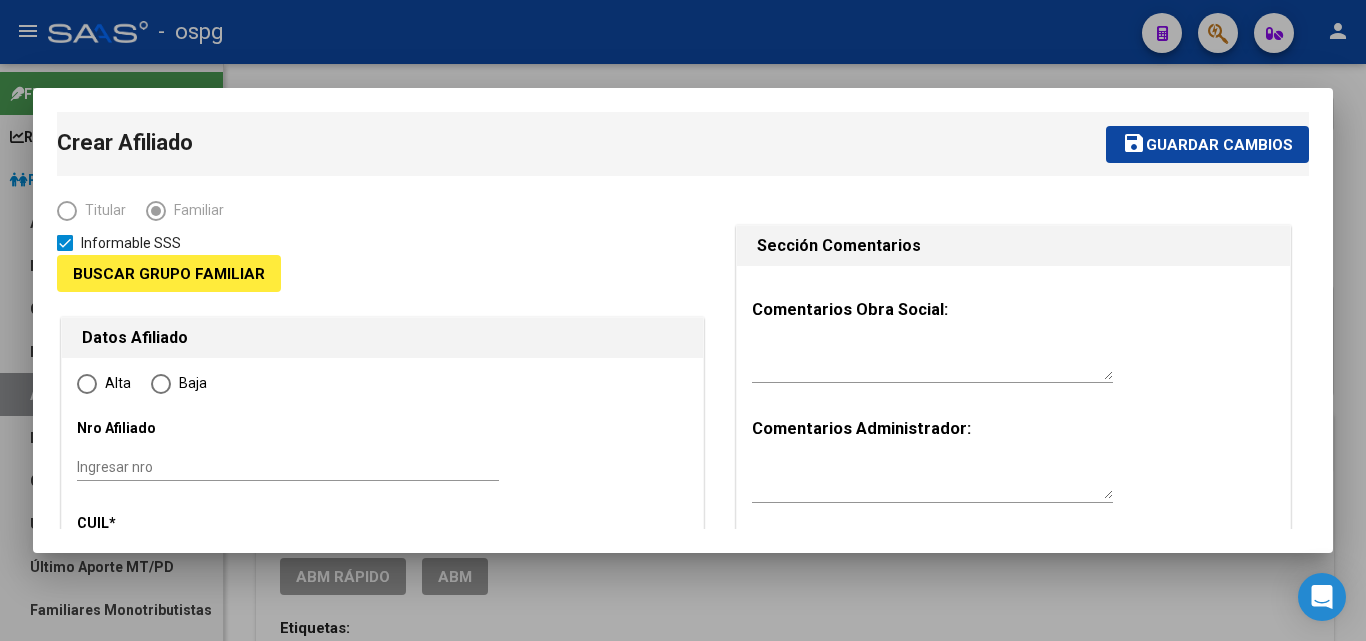 type on "[CUIL]" 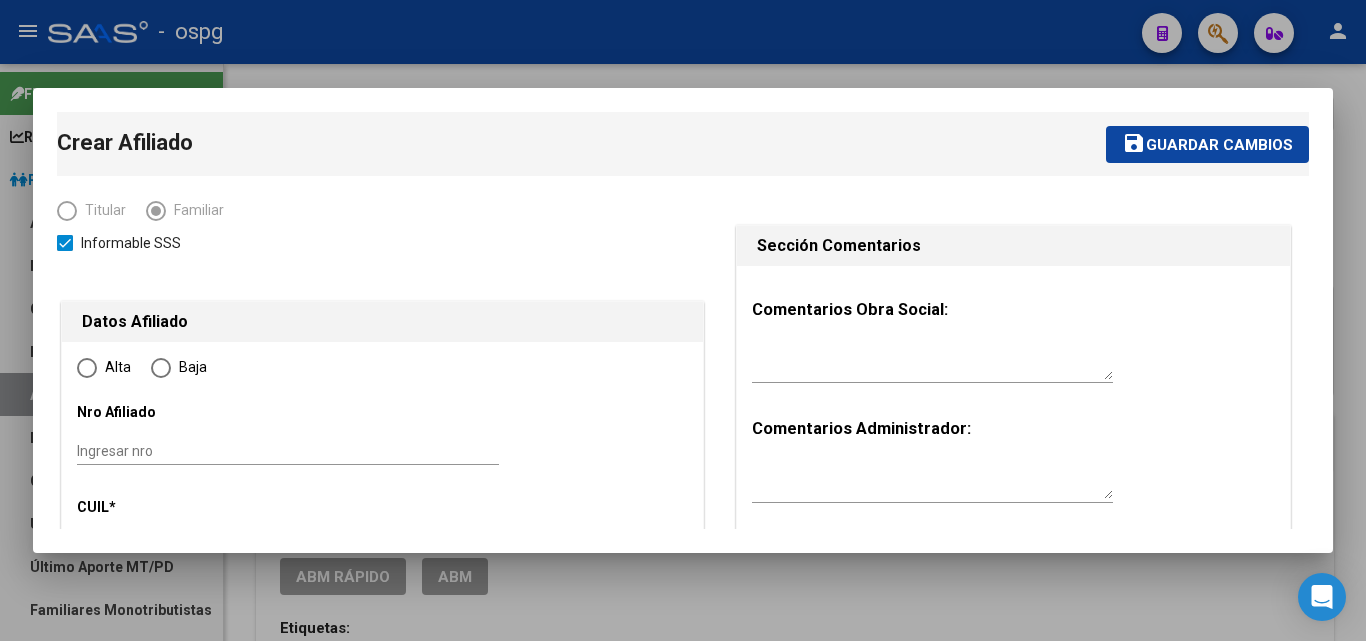 radio on "true" 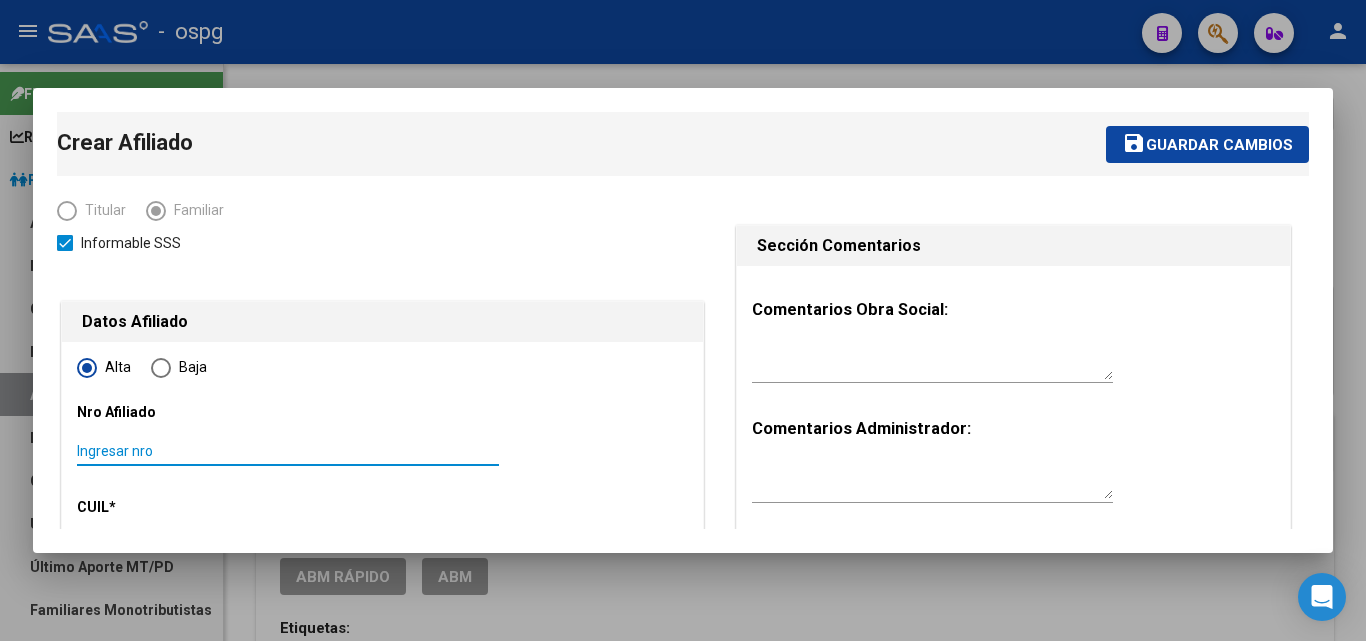 click on "Ingresar nro" at bounding box center (288, 451) 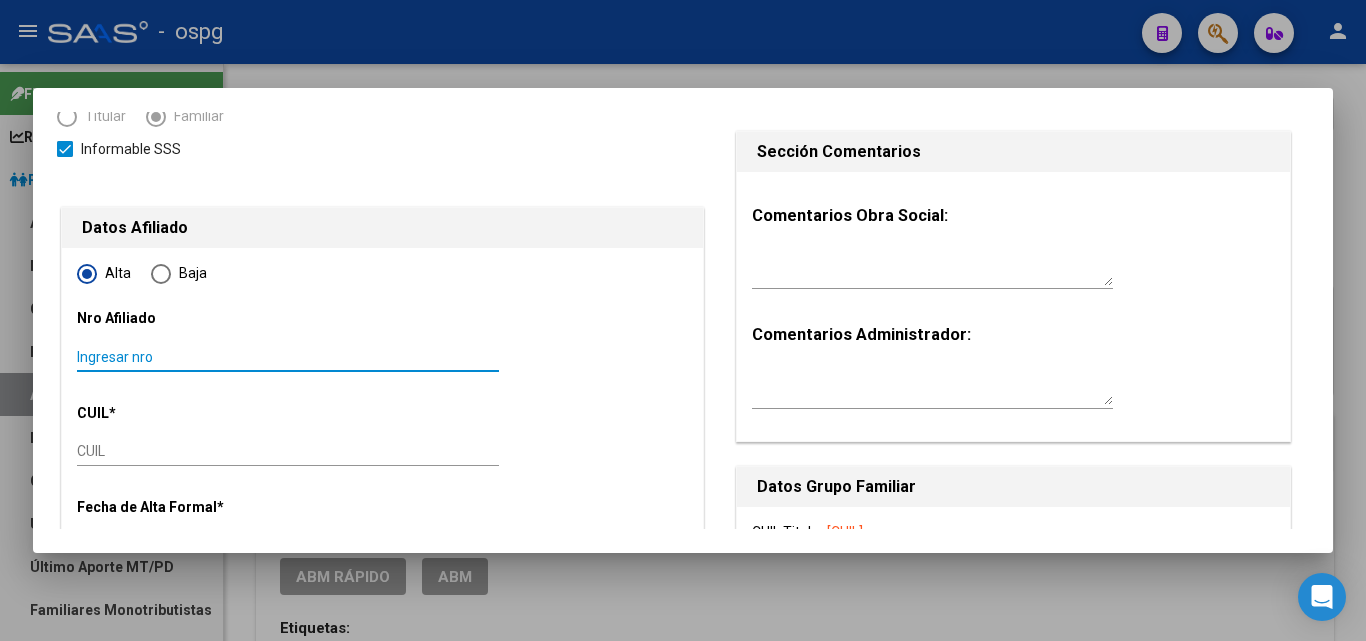 type on "[CUIL]" 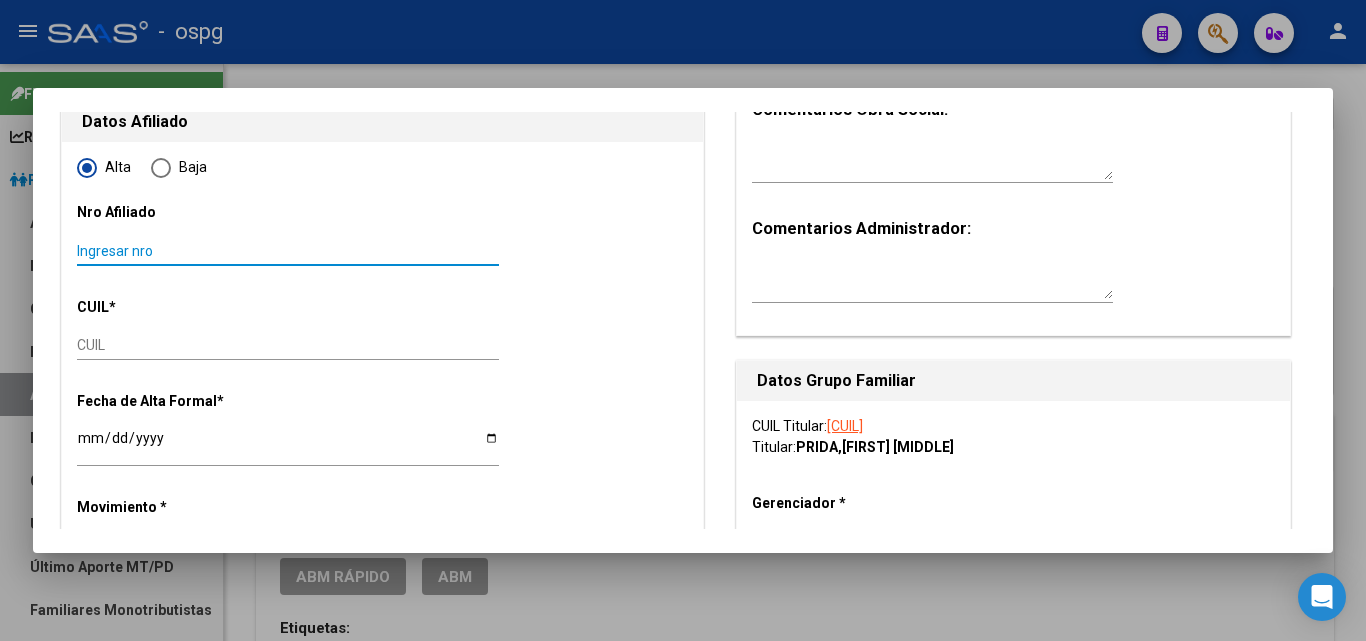 click on "CUIL" at bounding box center (288, 345) 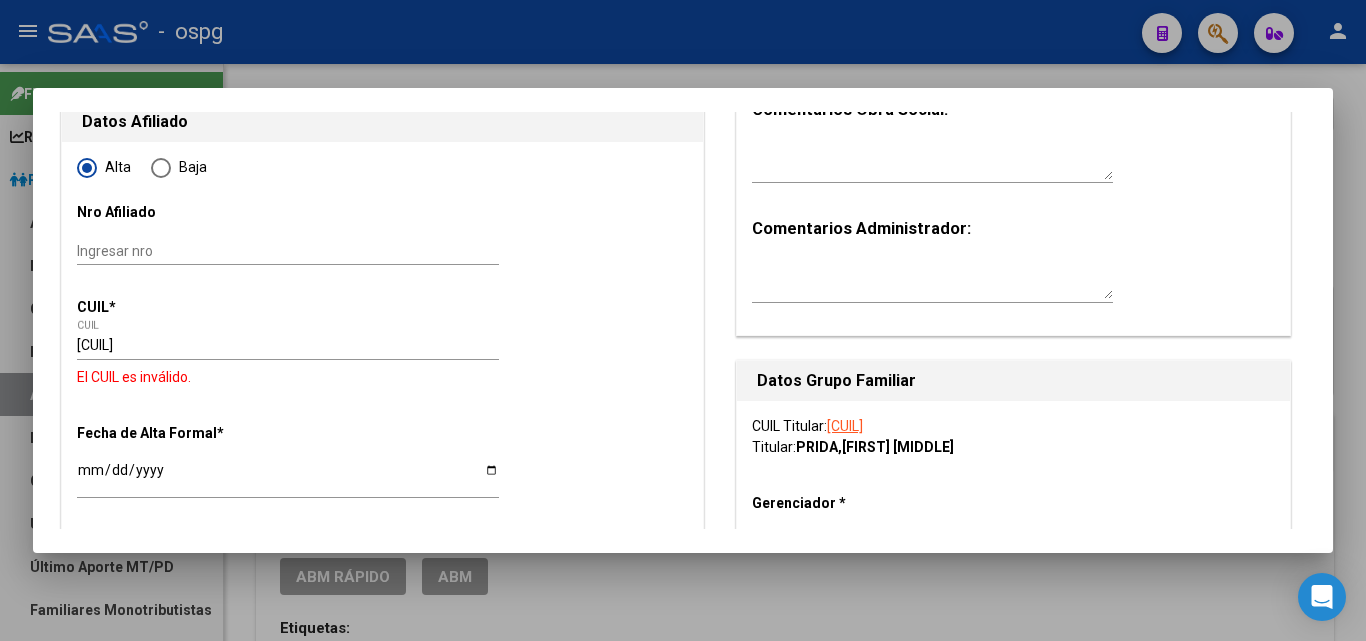 drag, startPoint x: 307, startPoint y: 380, endPoint x: 323, endPoint y: 442, distance: 64.03124 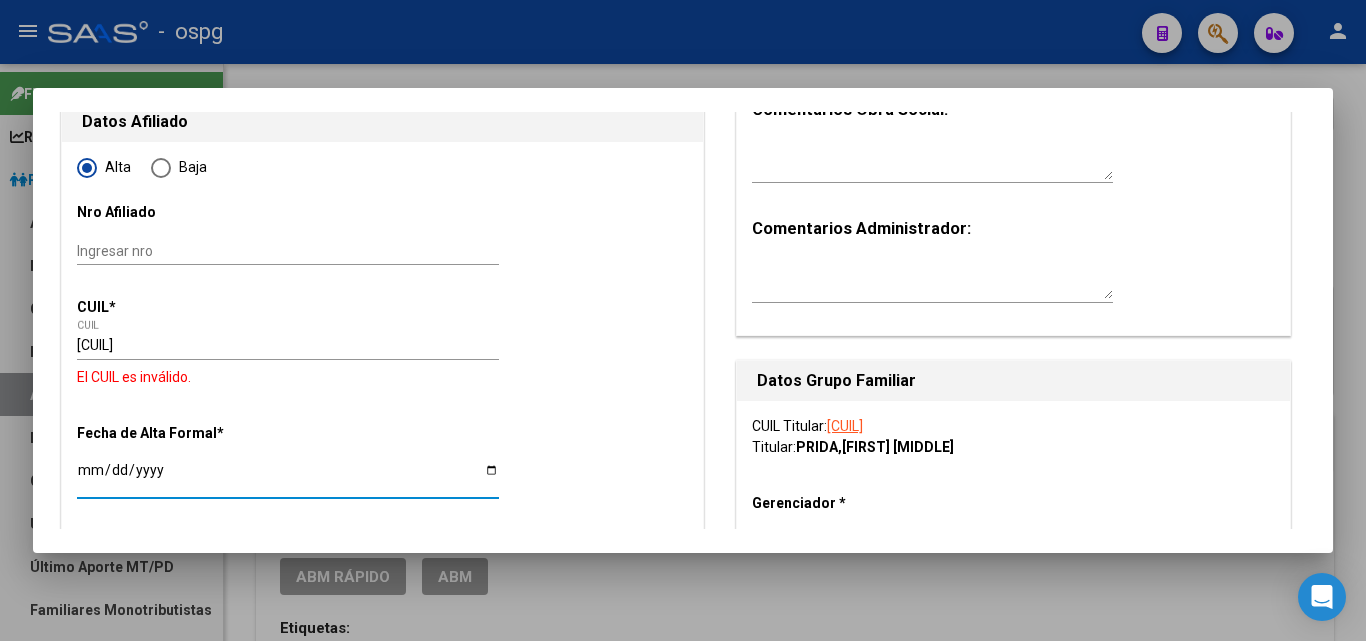drag, startPoint x: 326, startPoint y: 462, endPoint x: 294, endPoint y: 482, distance: 37.735924 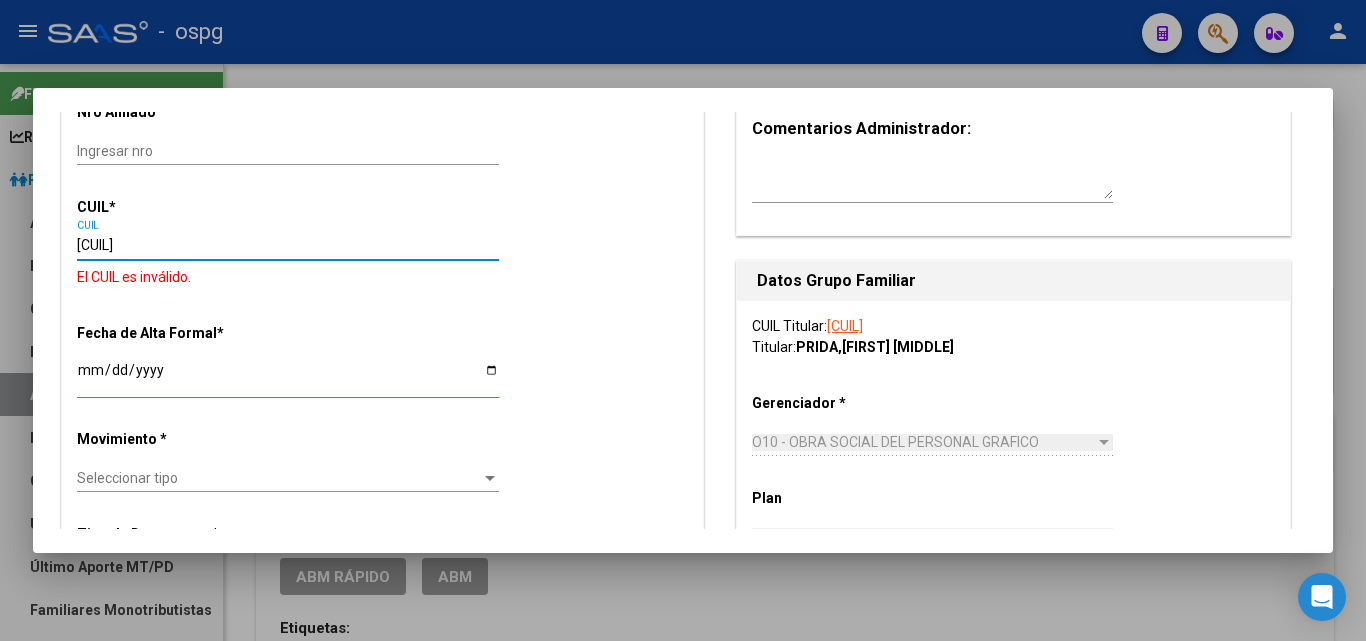 click on "[CUIL]" at bounding box center (288, 245) 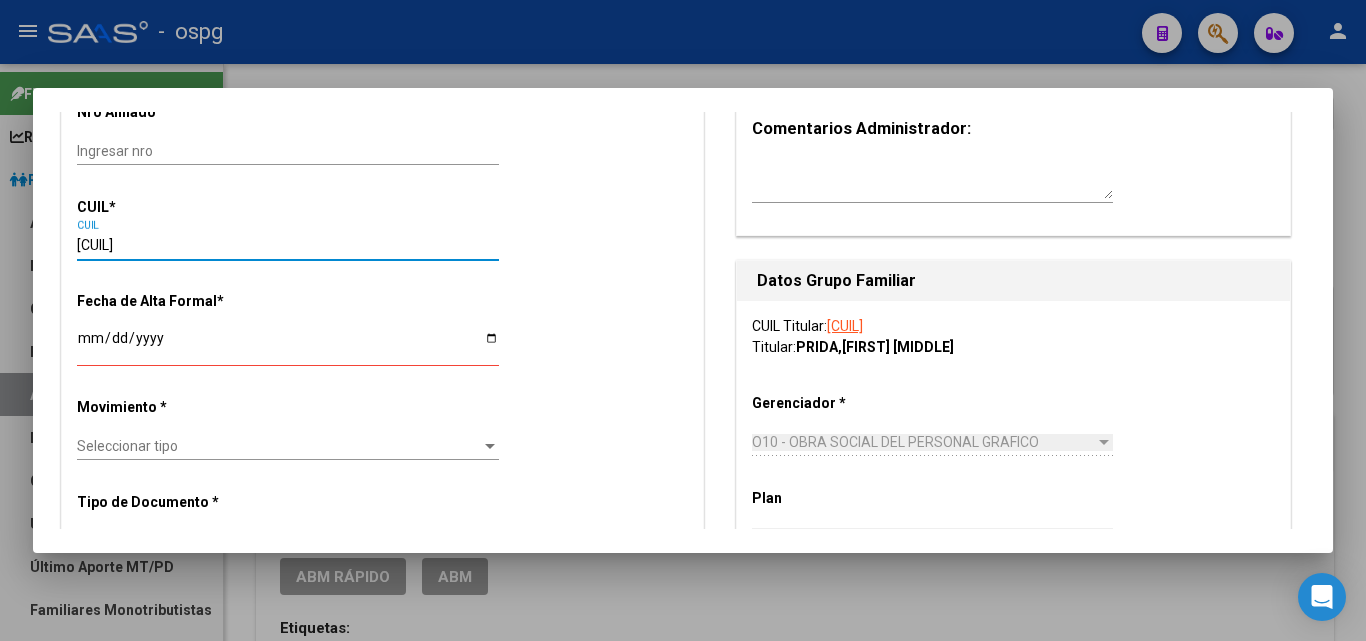 type on "[NUMBER]" 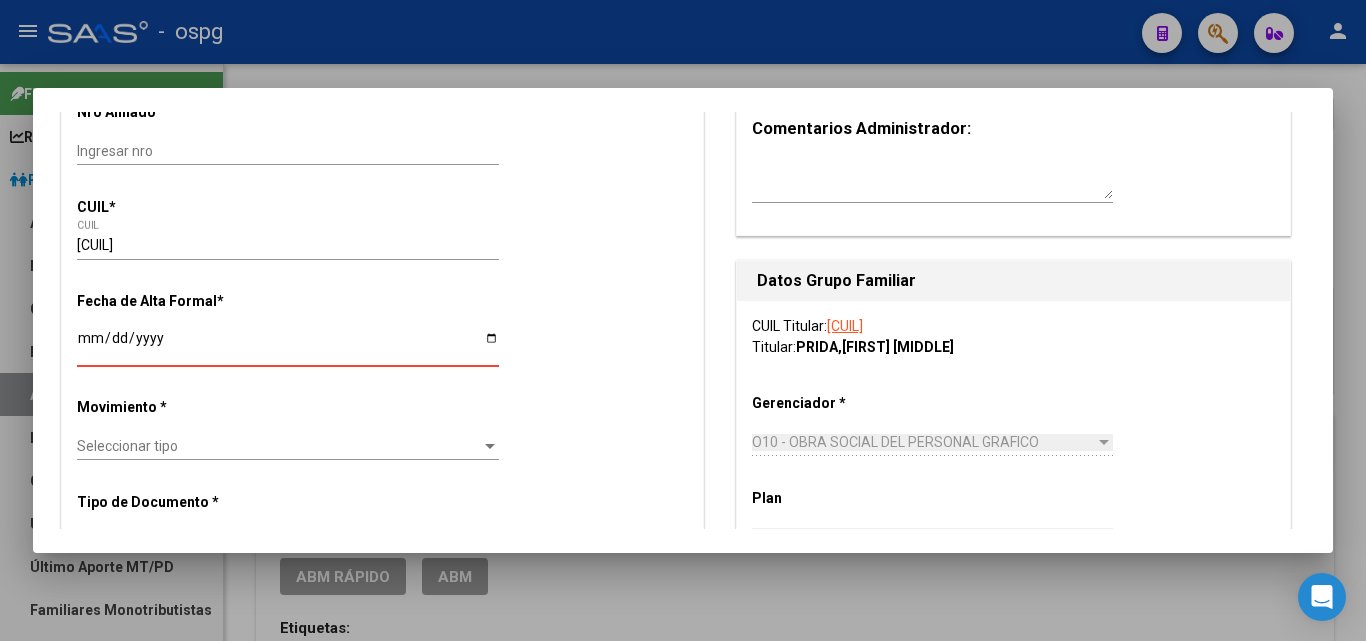 click on "Ingresar fecha" at bounding box center (288, 345) 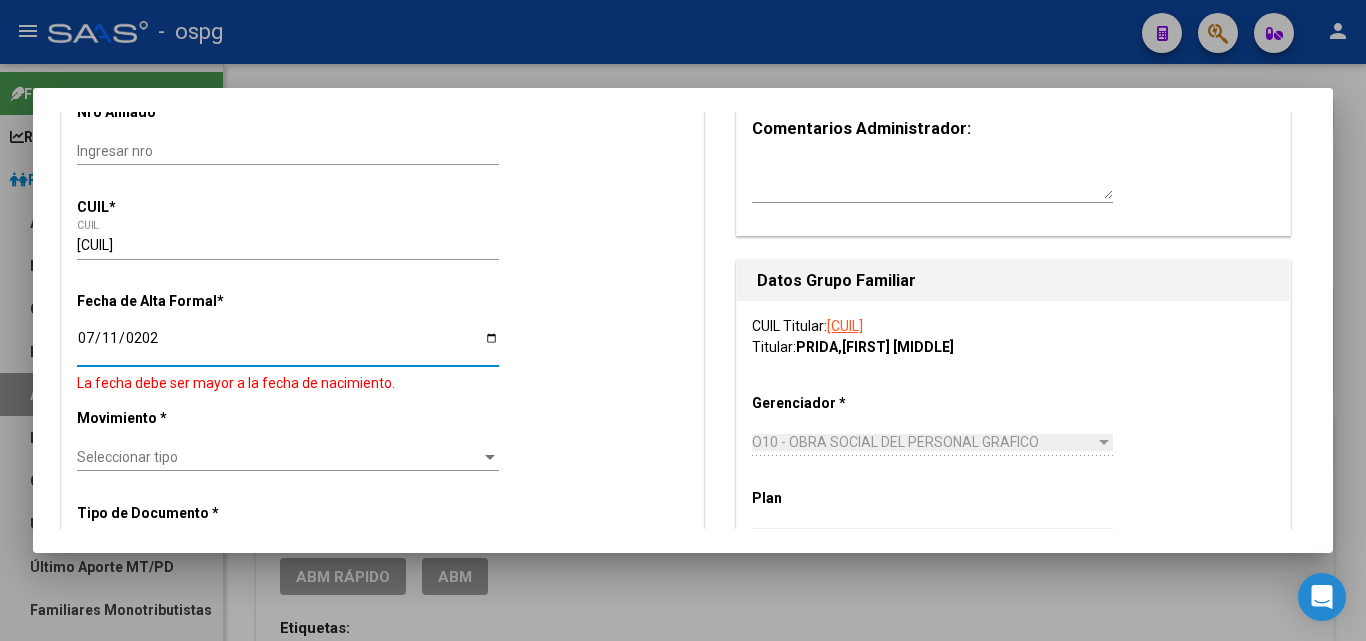 type on "2025-07-11" 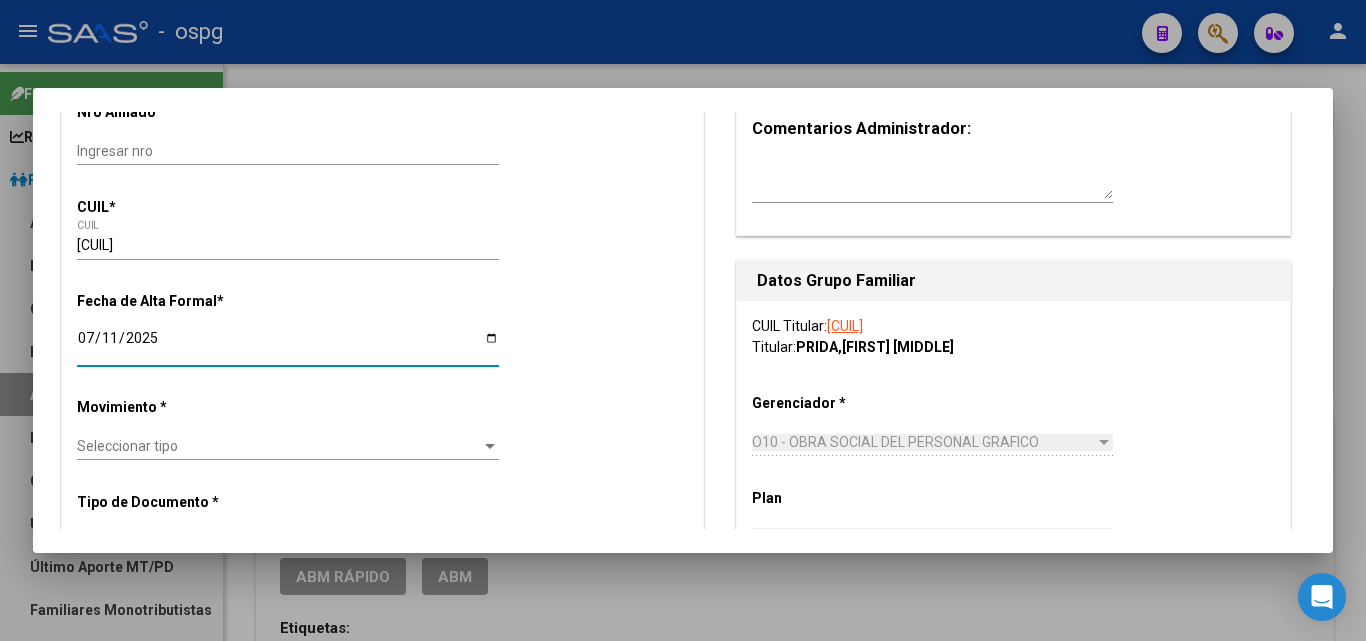 click on "Seleccionar tipo" at bounding box center [279, 446] 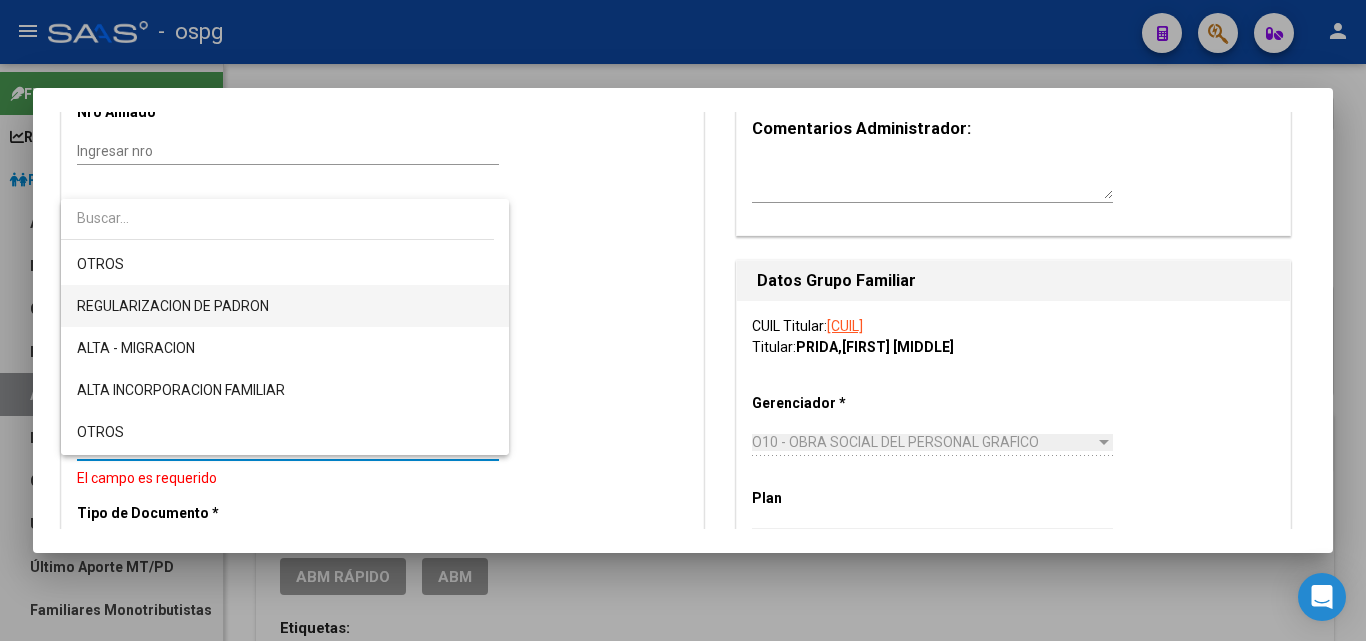 scroll, scrollTop: 200, scrollLeft: 0, axis: vertical 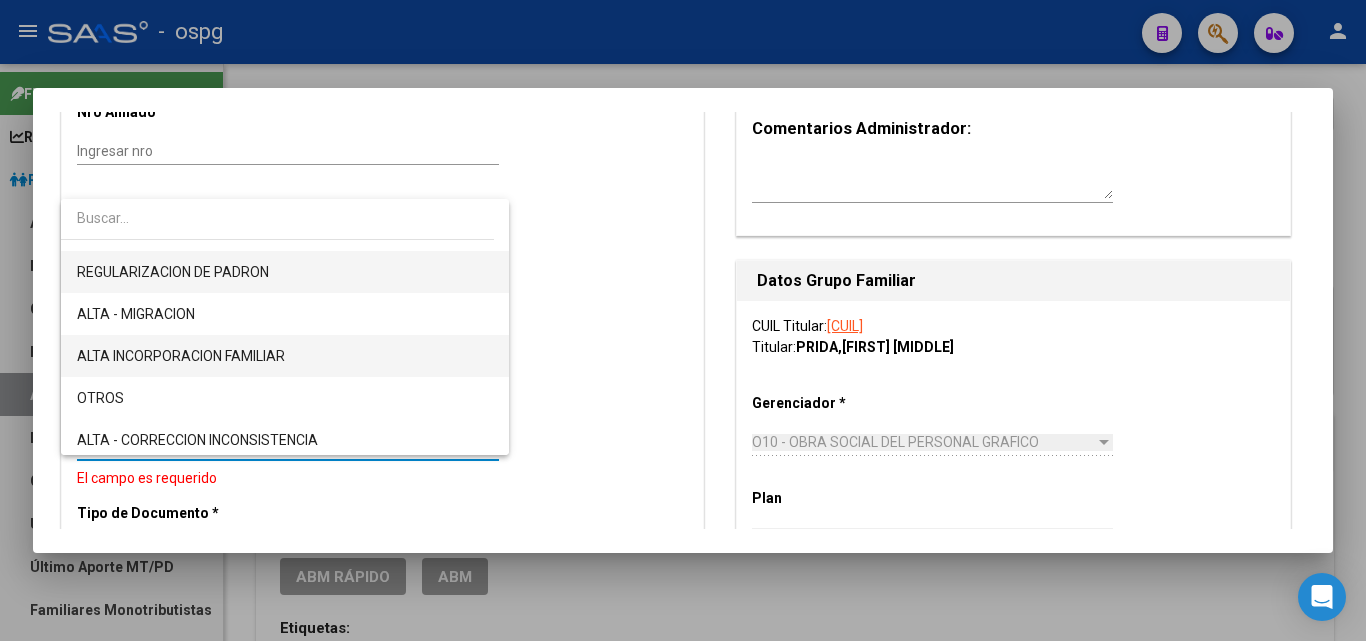 click on "ALTA INCORPORACION FAMILIAR" at bounding box center (285, 356) 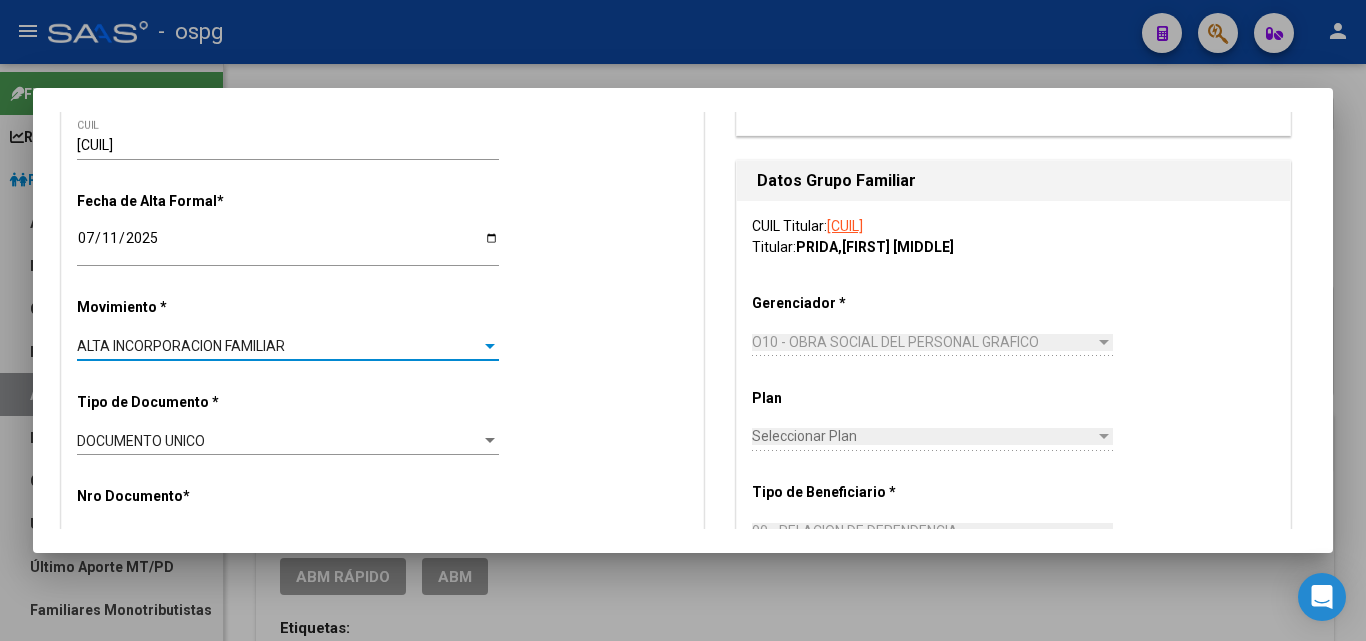 scroll, scrollTop: 500, scrollLeft: 0, axis: vertical 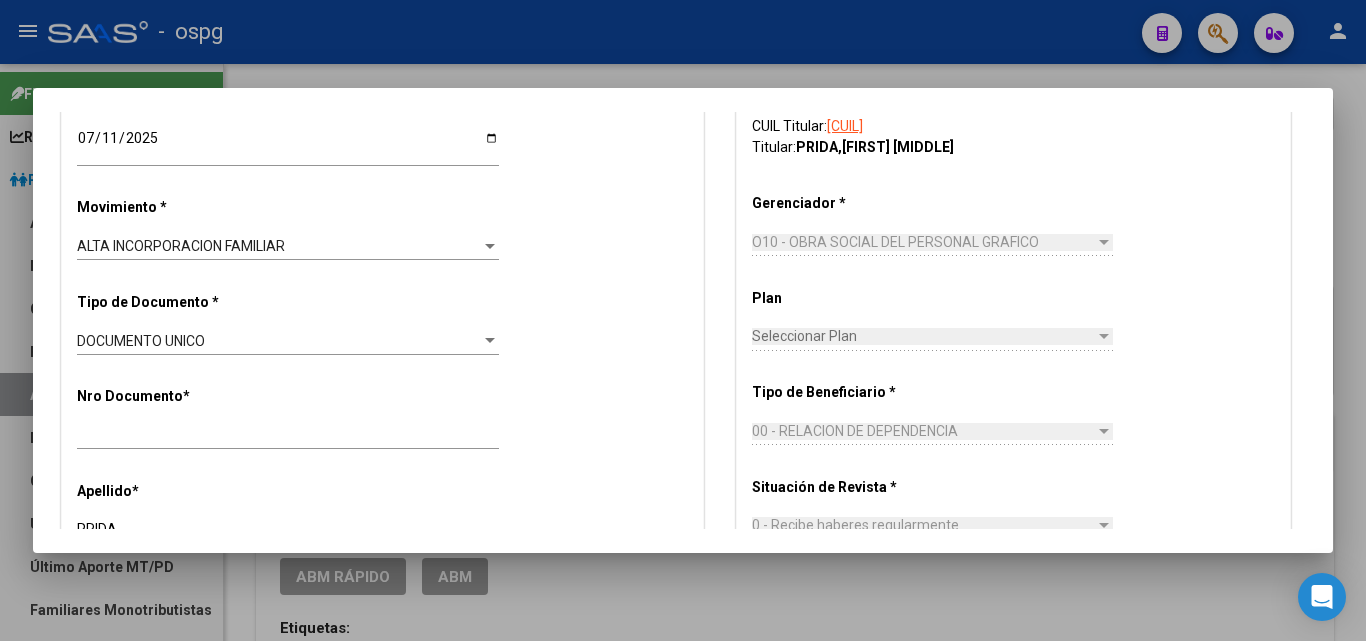 click on "DOCUMENTO UNICO Seleccionar tipo" 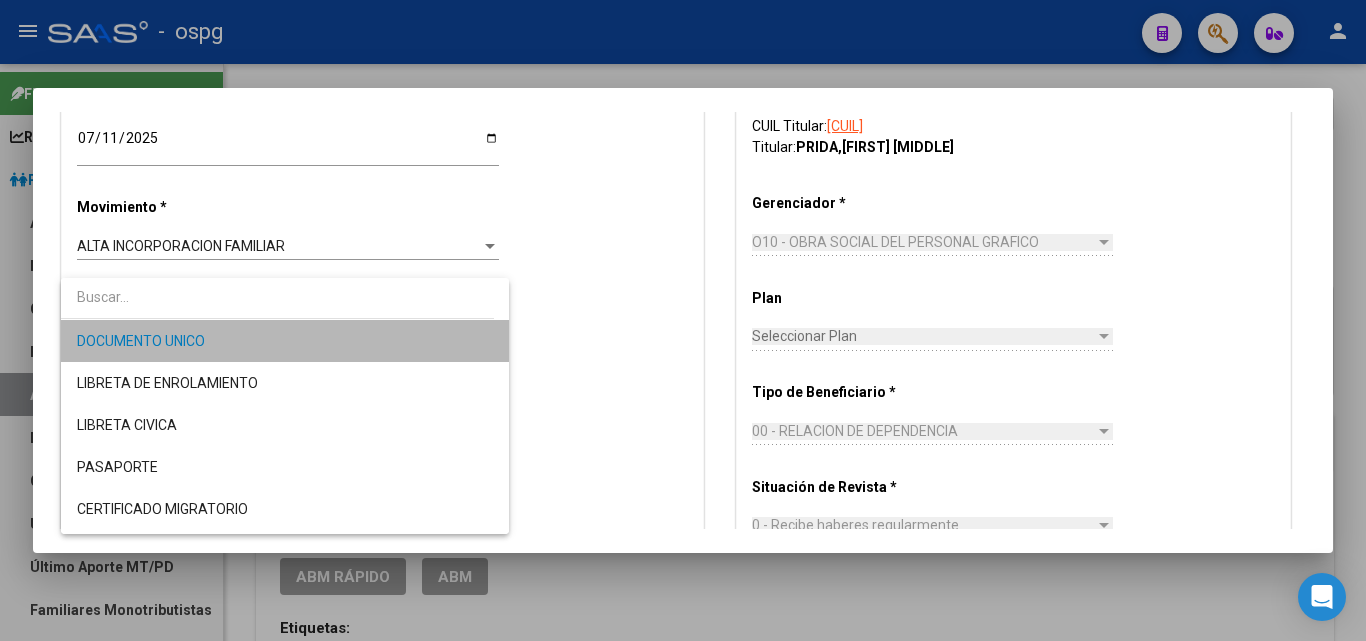 click on "DOCUMENTO UNICO" at bounding box center (285, 341) 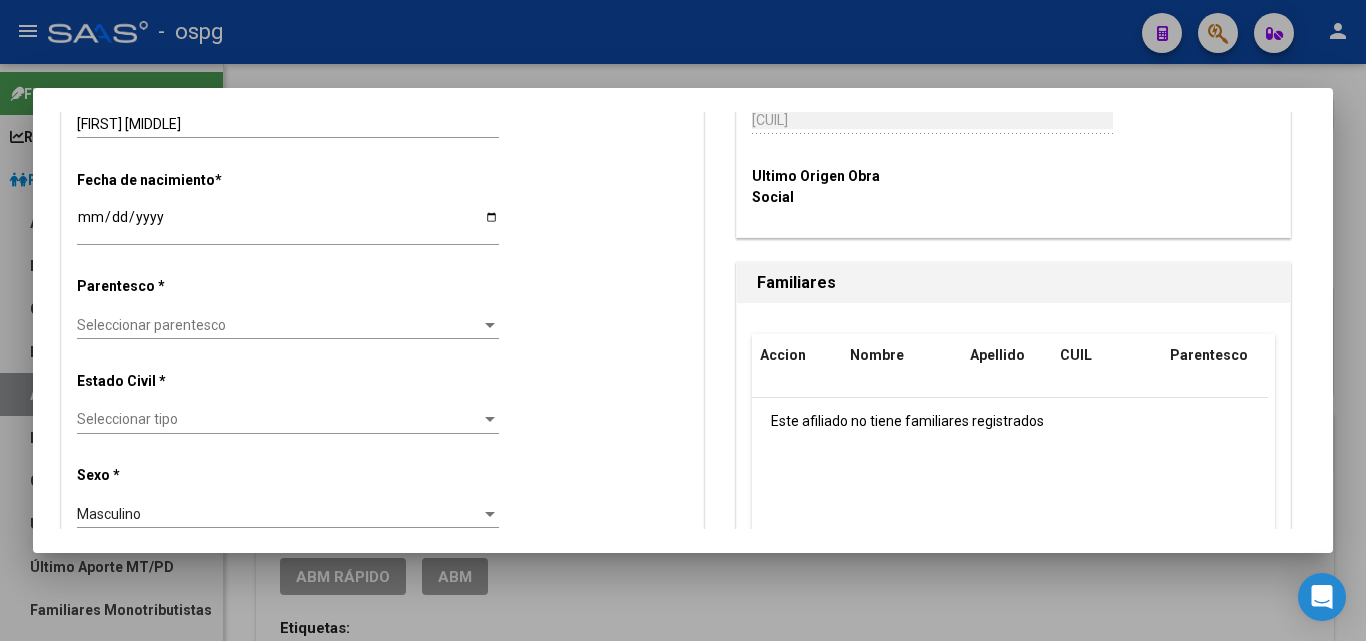 scroll, scrollTop: 1100, scrollLeft: 0, axis: vertical 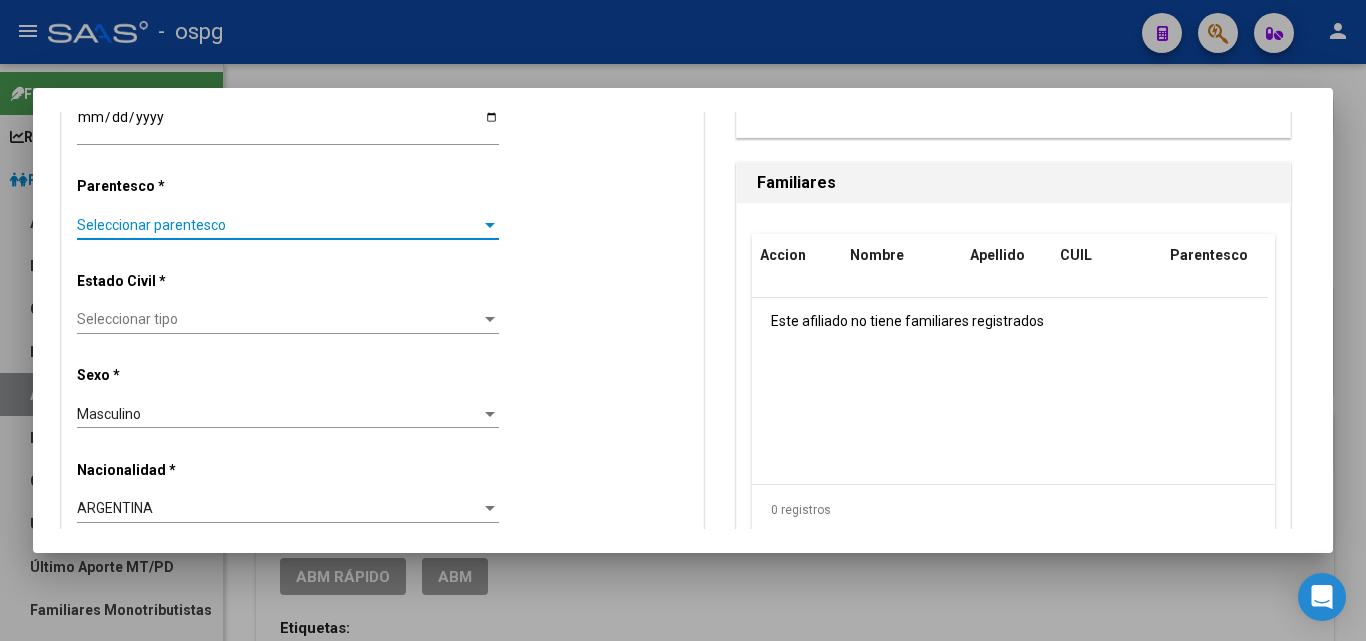 click on "Seleccionar parentesco" at bounding box center [279, 225] 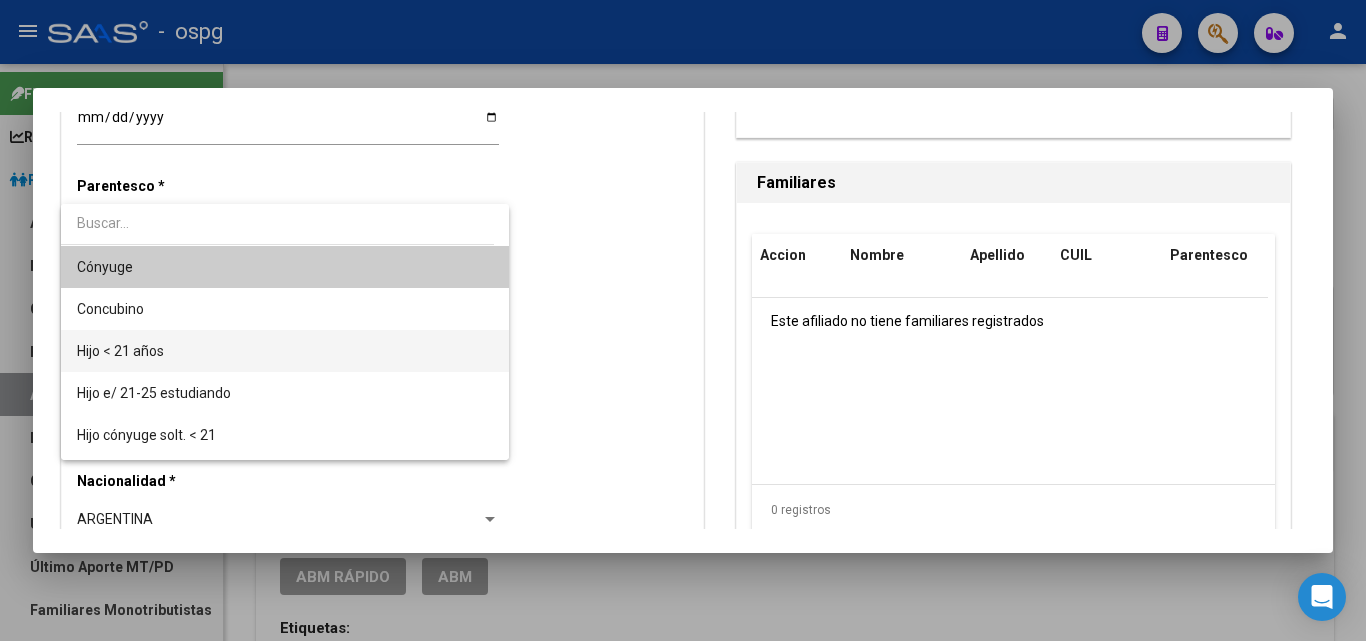 click on "Hijo < 21 años" at bounding box center (285, 351) 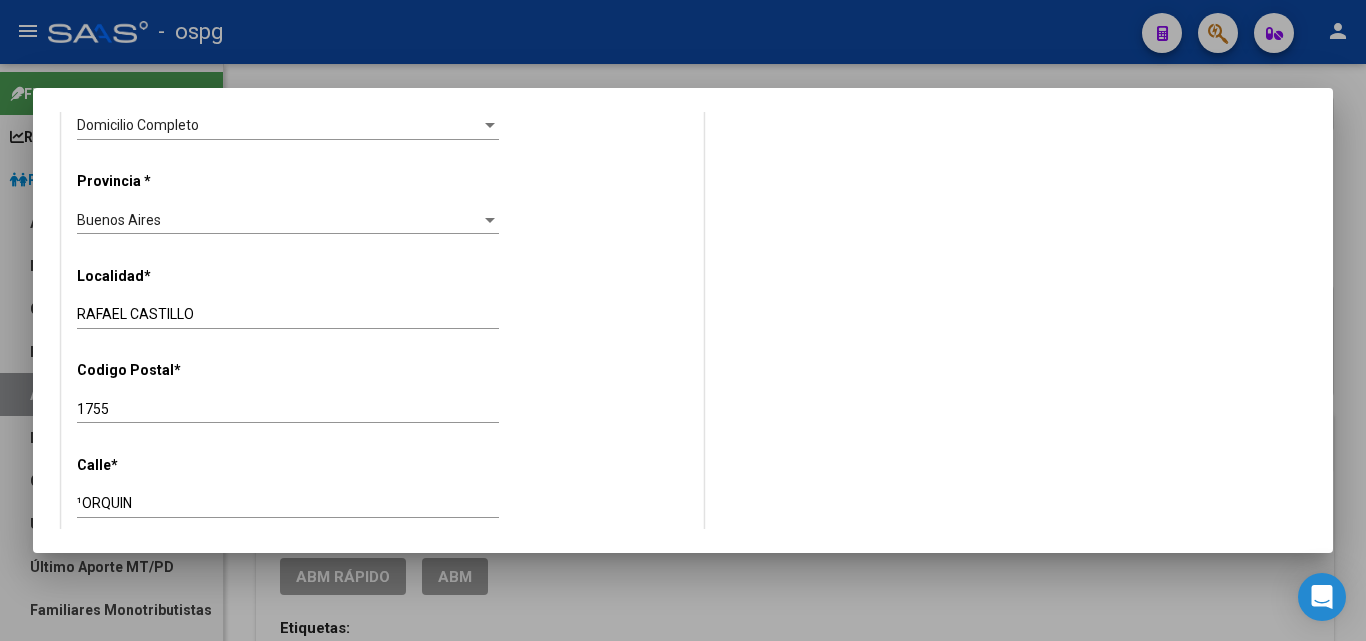 scroll, scrollTop: 1800, scrollLeft: 0, axis: vertical 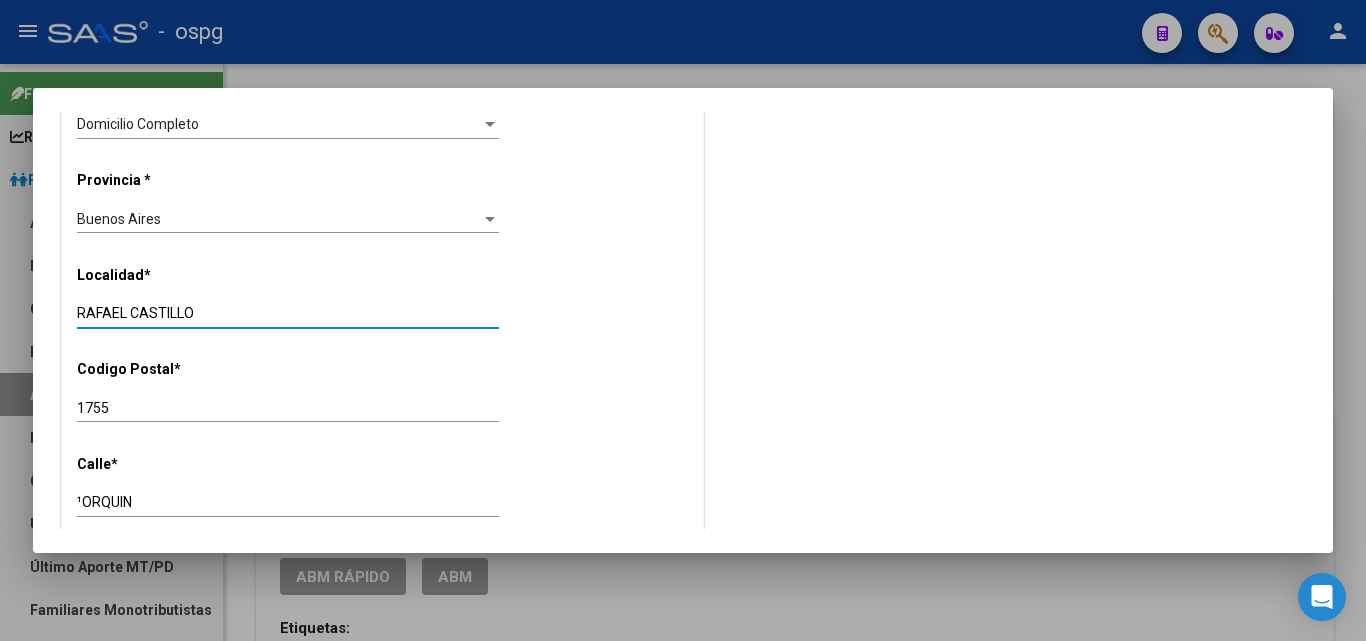 drag, startPoint x: 241, startPoint y: 314, endPoint x: 0, endPoint y: 336, distance: 242.00206 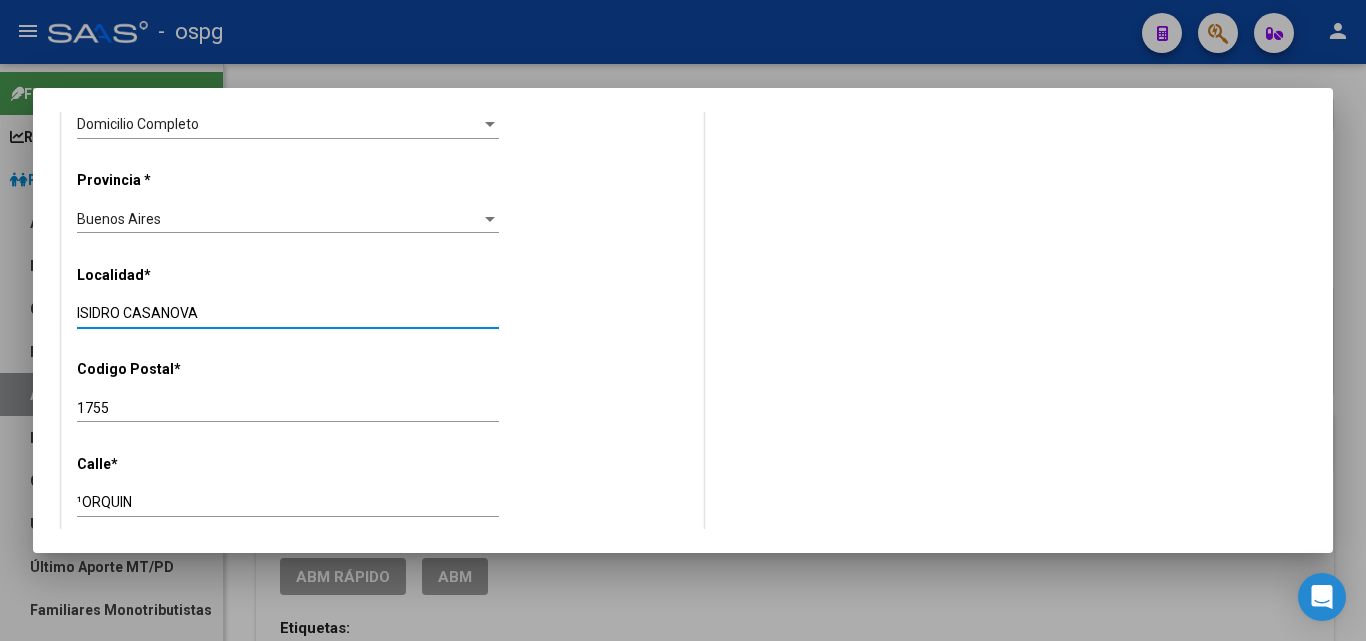 type on "ISIDRO CASANOVA" 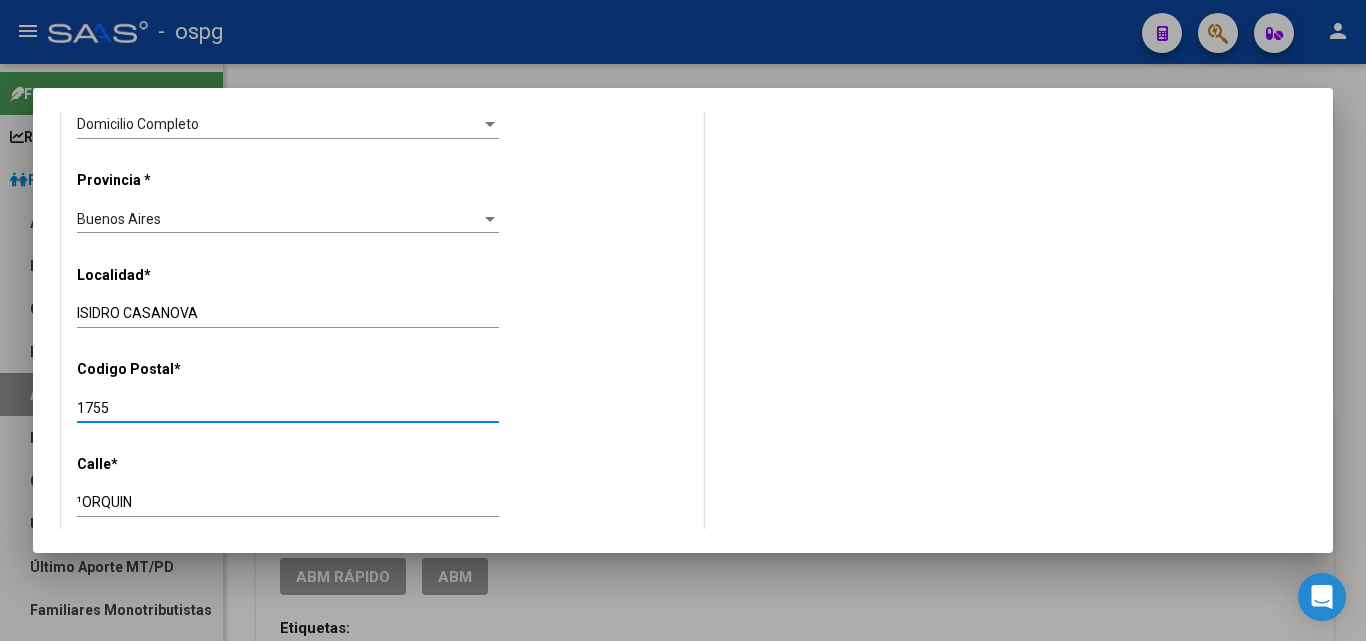 drag, startPoint x: 244, startPoint y: 416, endPoint x: 0, endPoint y: 435, distance: 244.73863 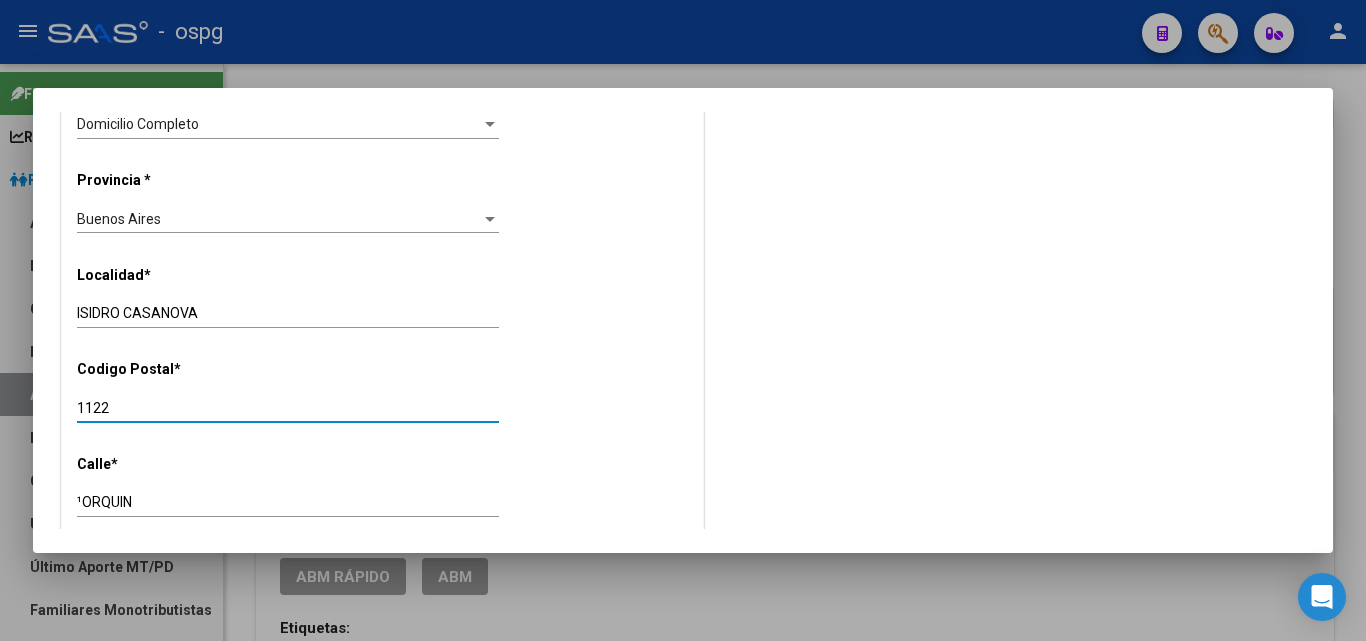 type on "1122" 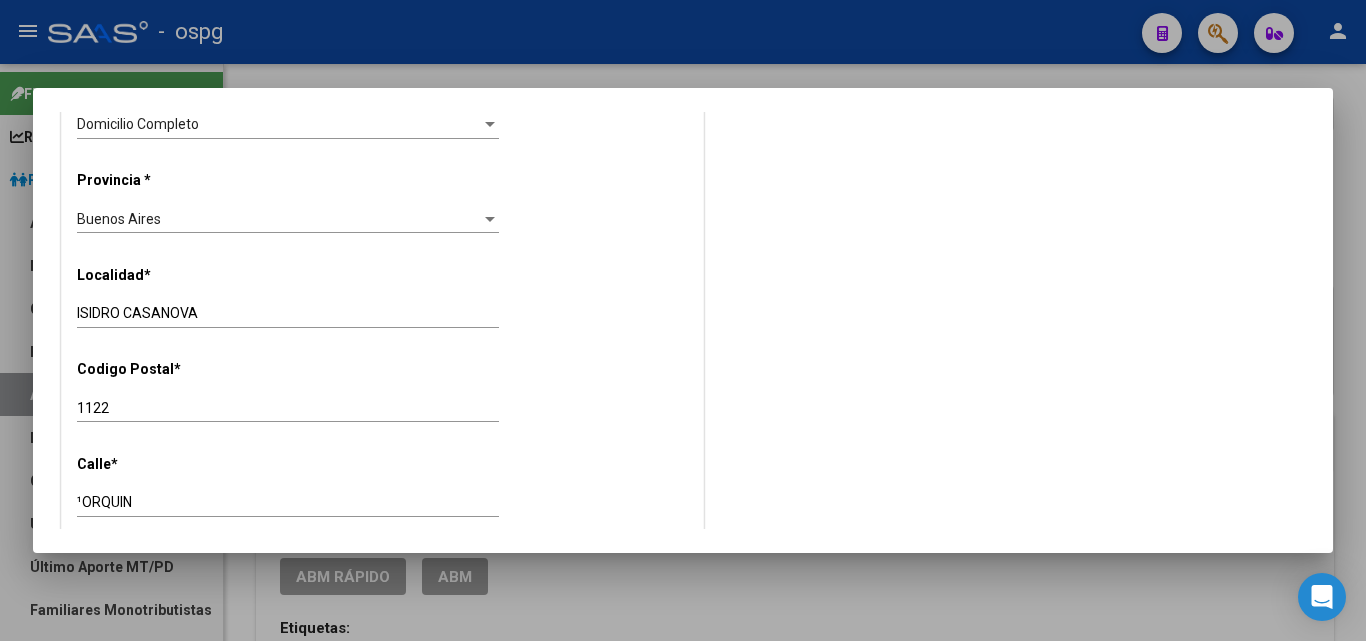drag, startPoint x: 228, startPoint y: 487, endPoint x: 0, endPoint y: 488, distance: 228.0022 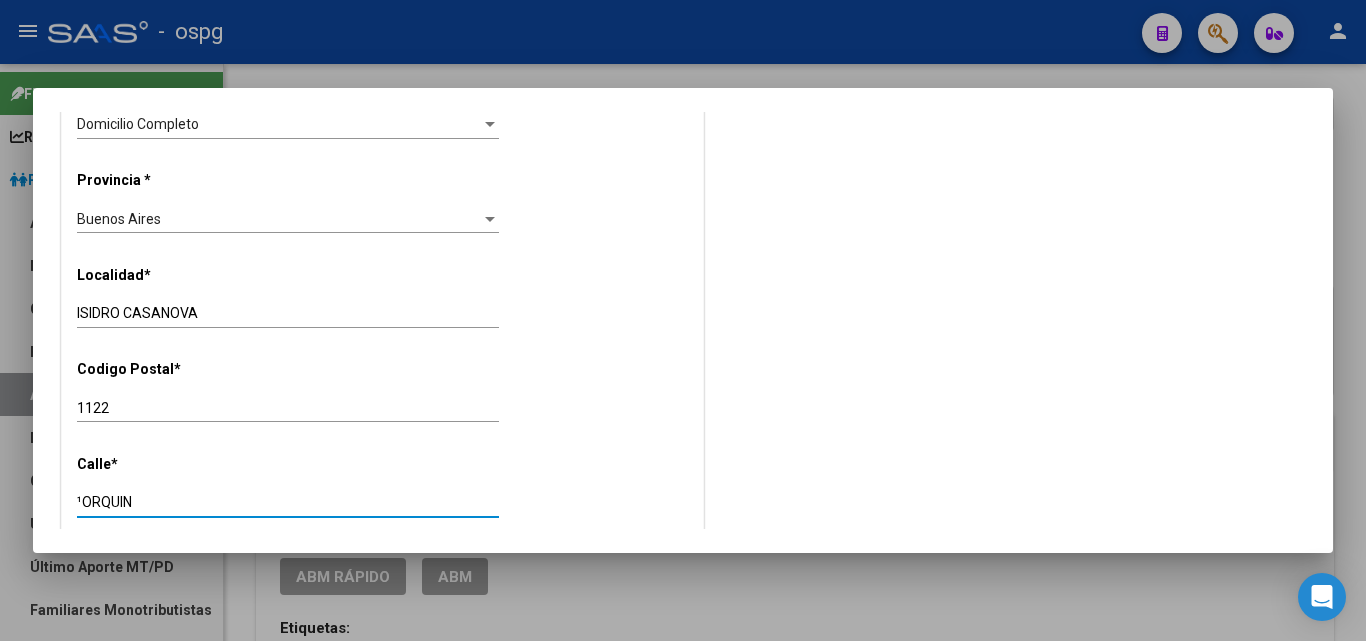 drag, startPoint x: 68, startPoint y: 492, endPoint x: 0, endPoint y: 487, distance: 68.18358 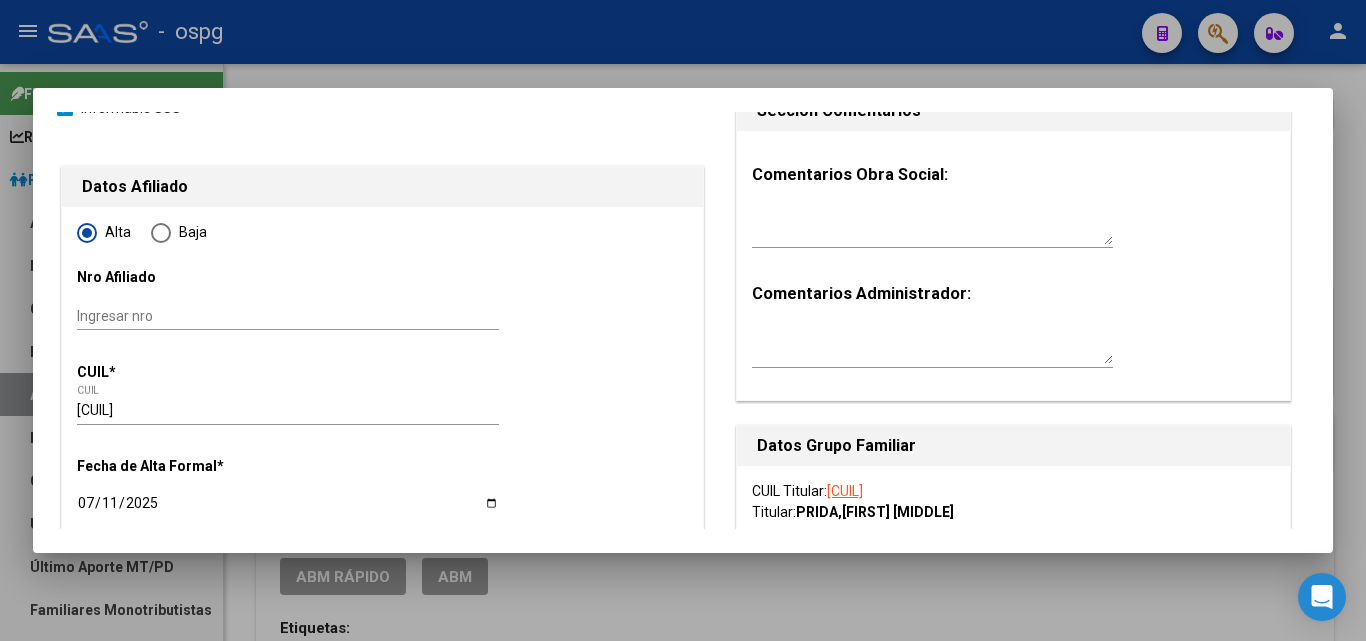 scroll, scrollTop: 0, scrollLeft: 0, axis: both 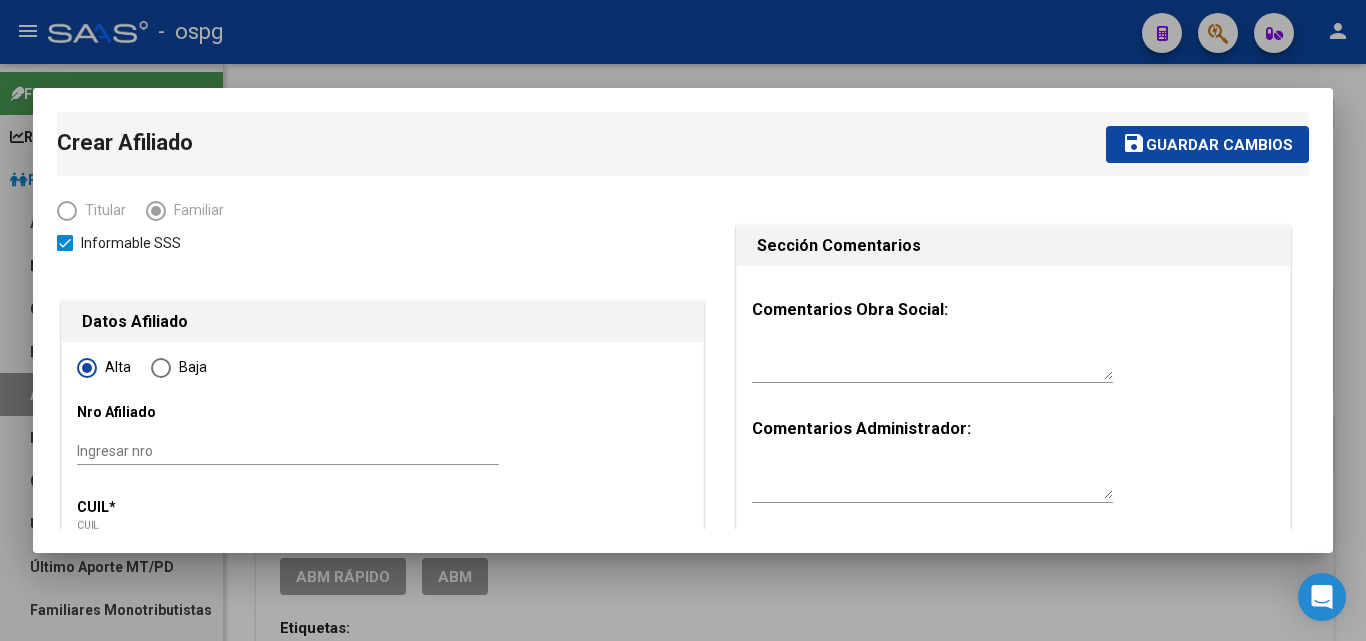 type on "NORQUIN" 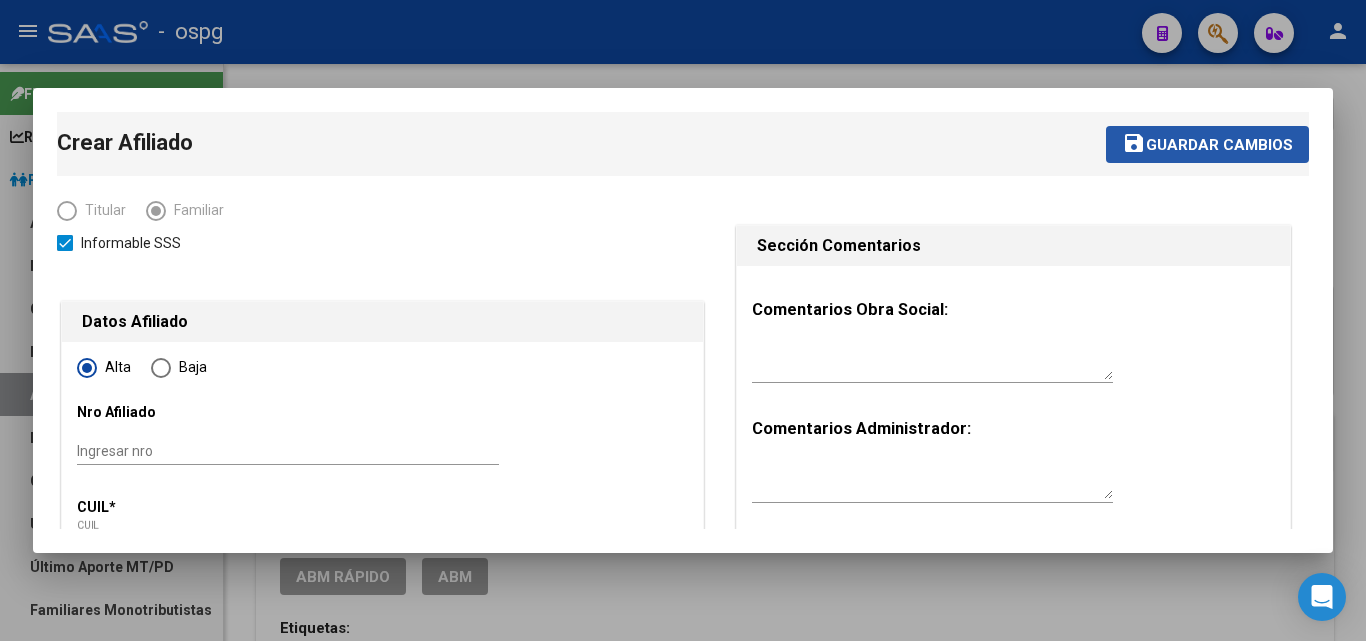 click on "Guardar cambios" at bounding box center [1219, 145] 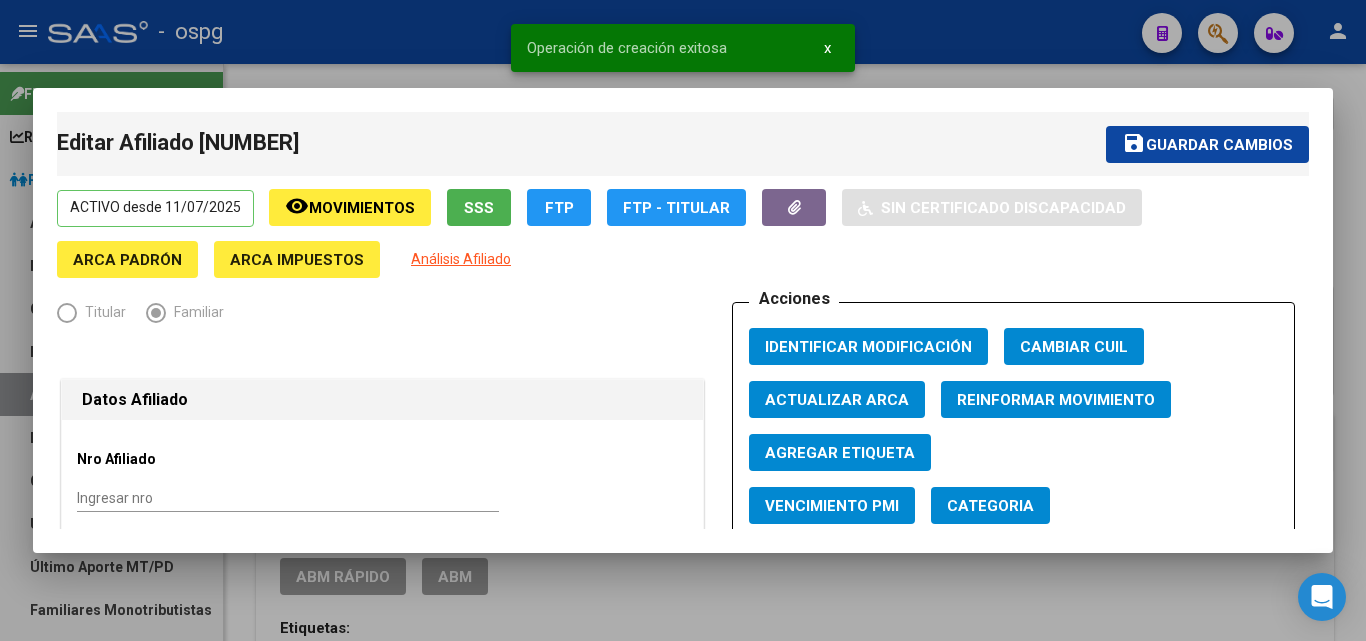 click at bounding box center [683, 320] 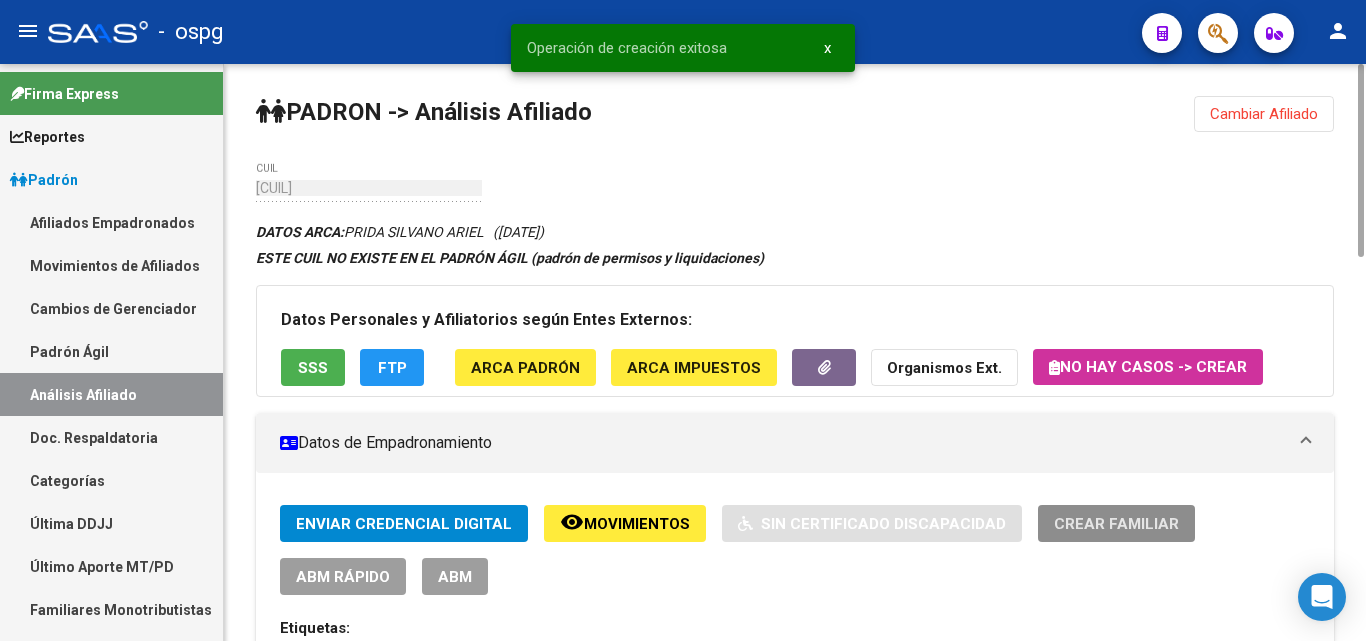 click on "Crear Familiar" at bounding box center (1116, 524) 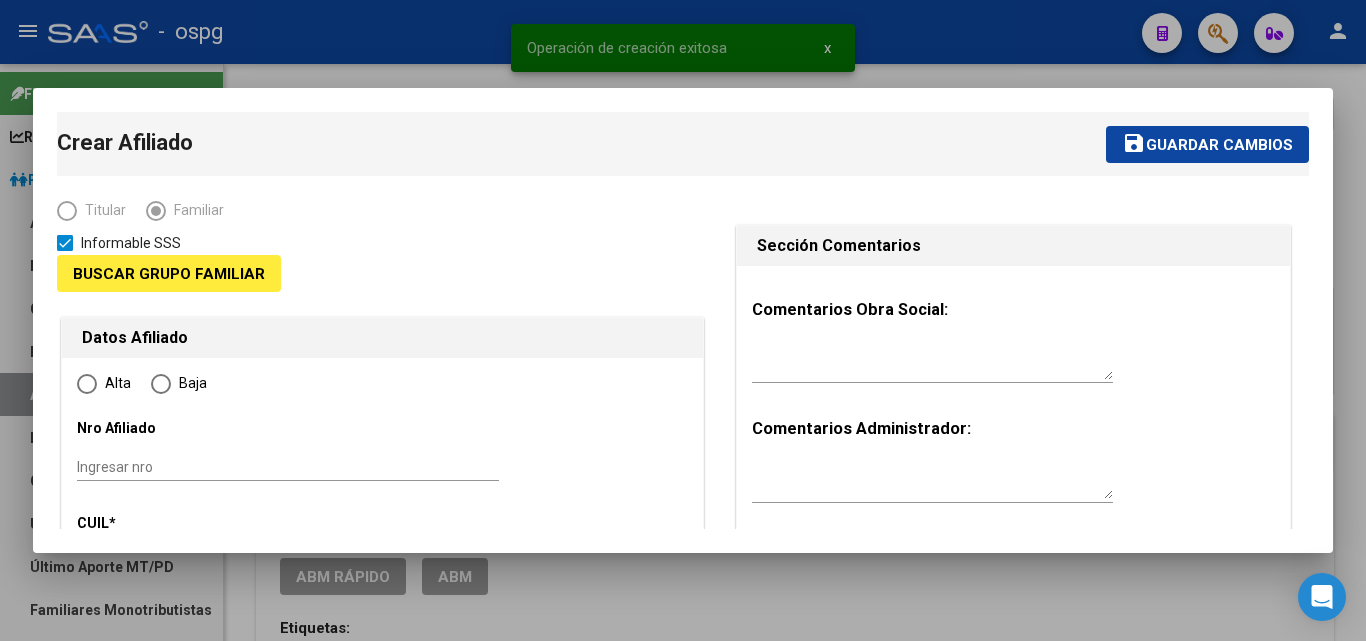 type on "[CUIL]" 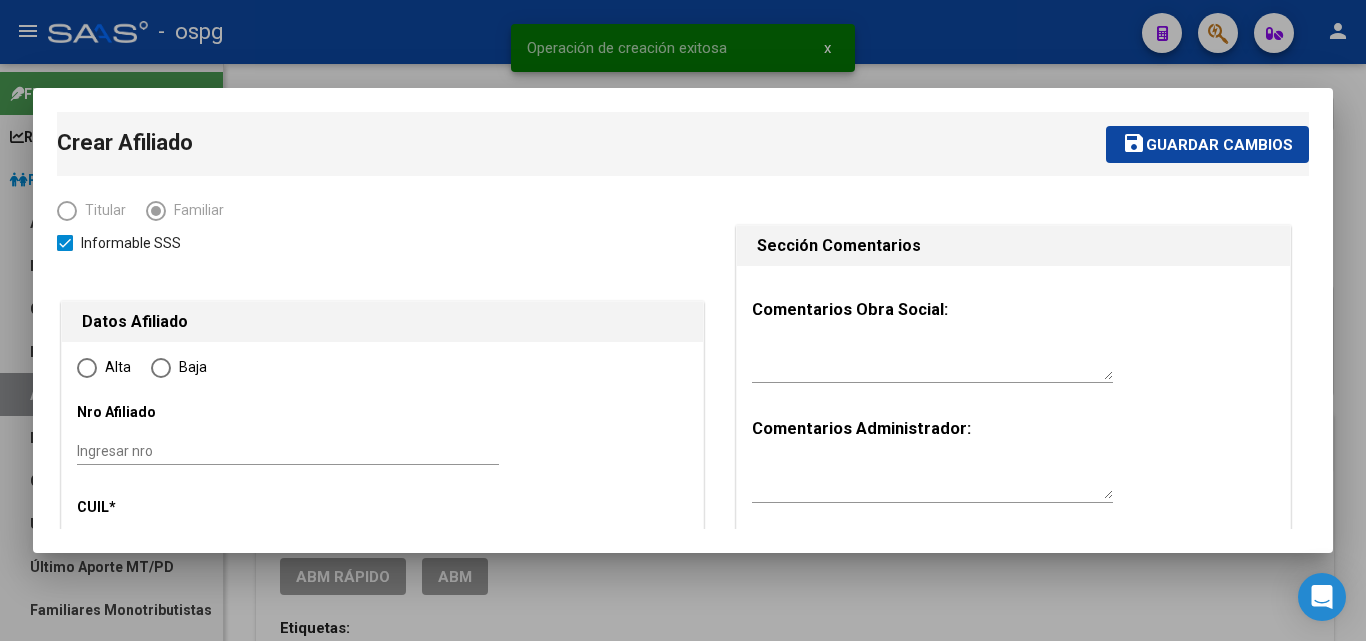 radio on "true" 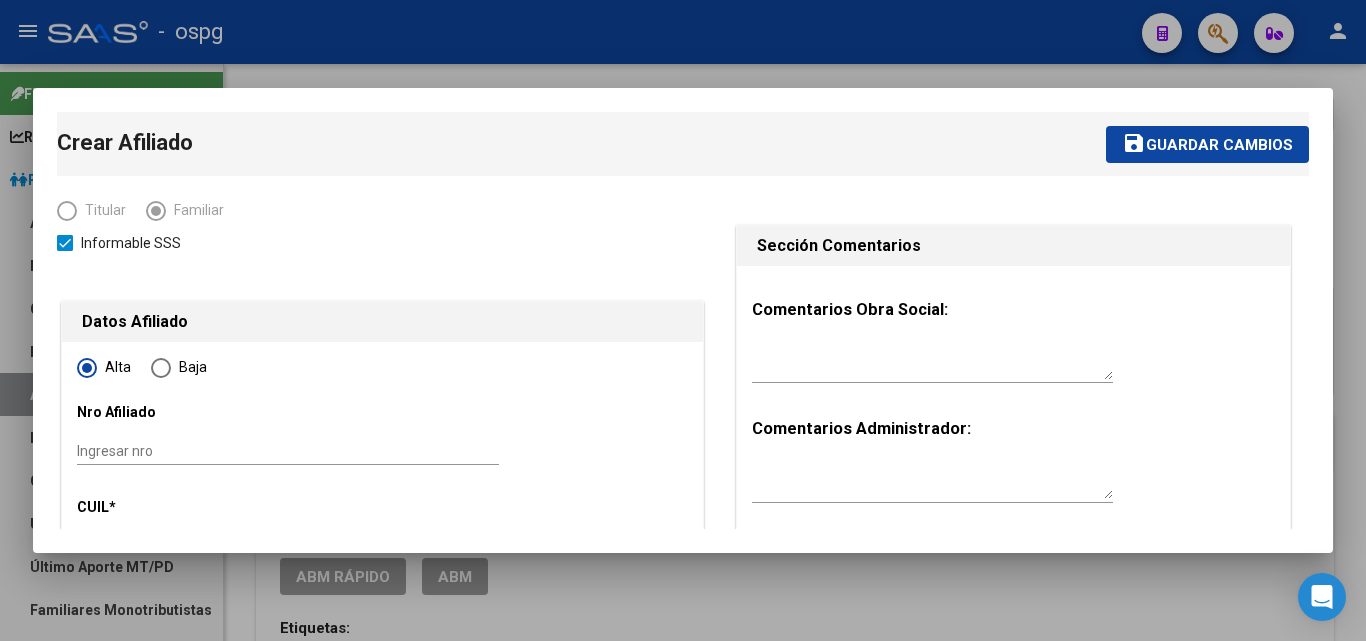 type on "[CUIL]" 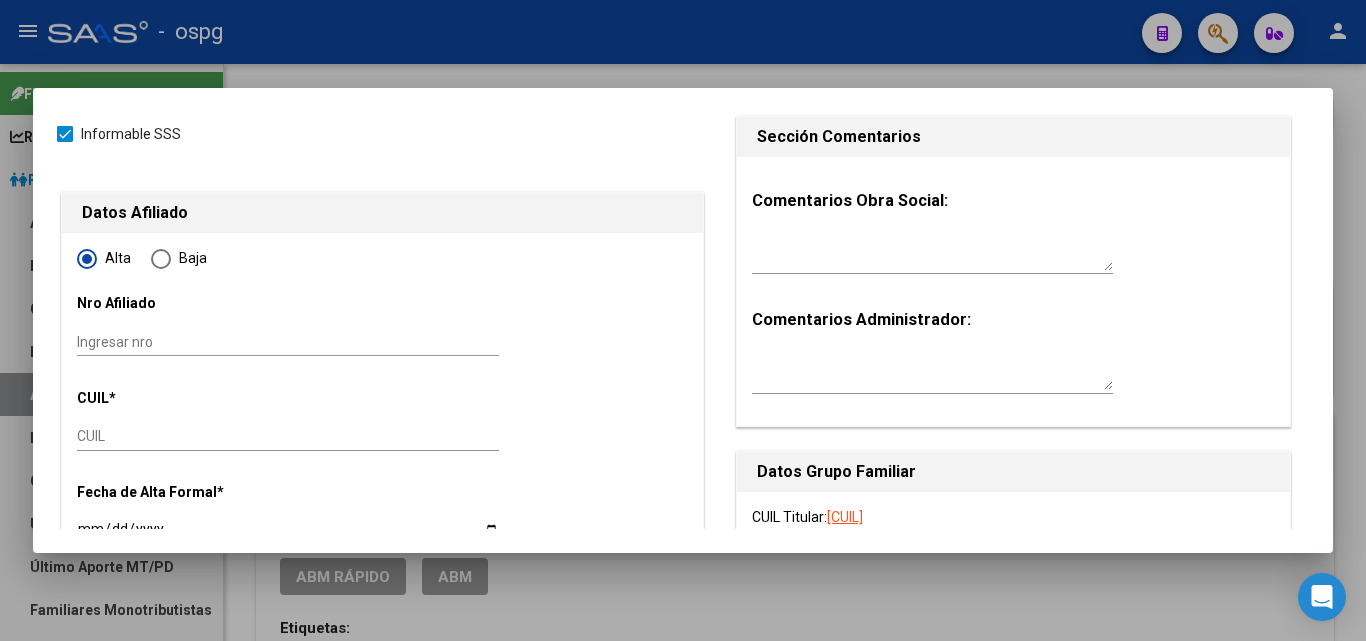 scroll, scrollTop: 200, scrollLeft: 0, axis: vertical 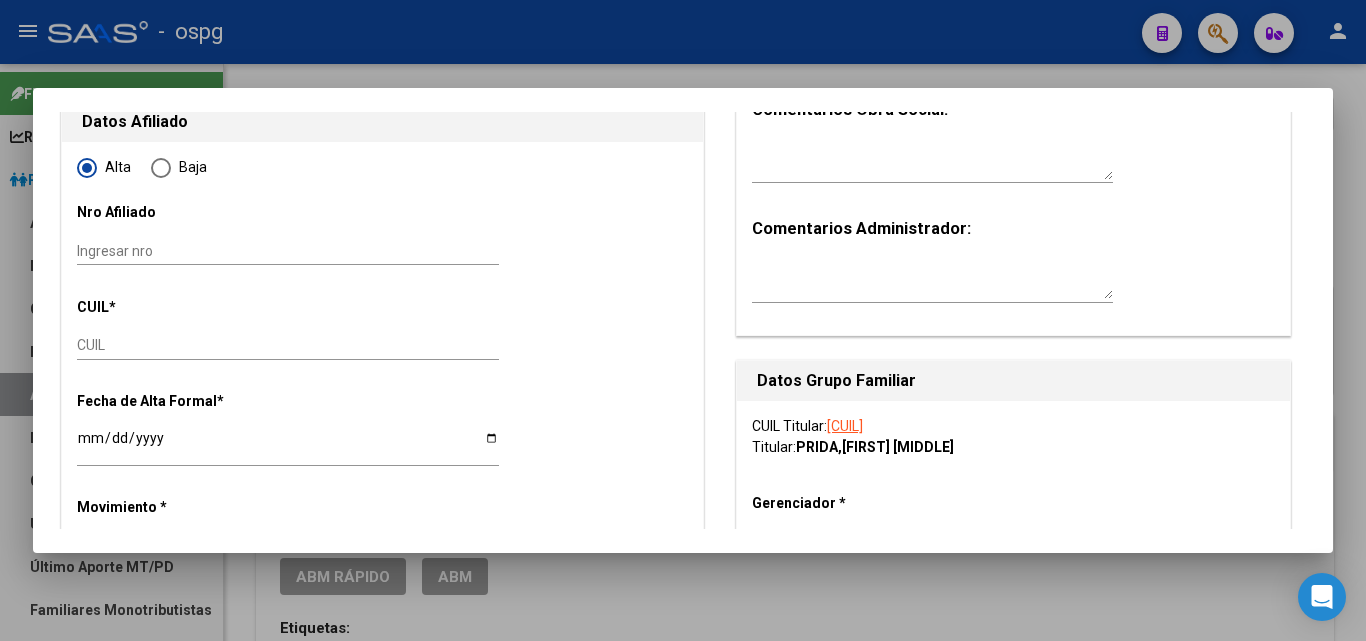 click on "CUIL" at bounding box center [288, 345] 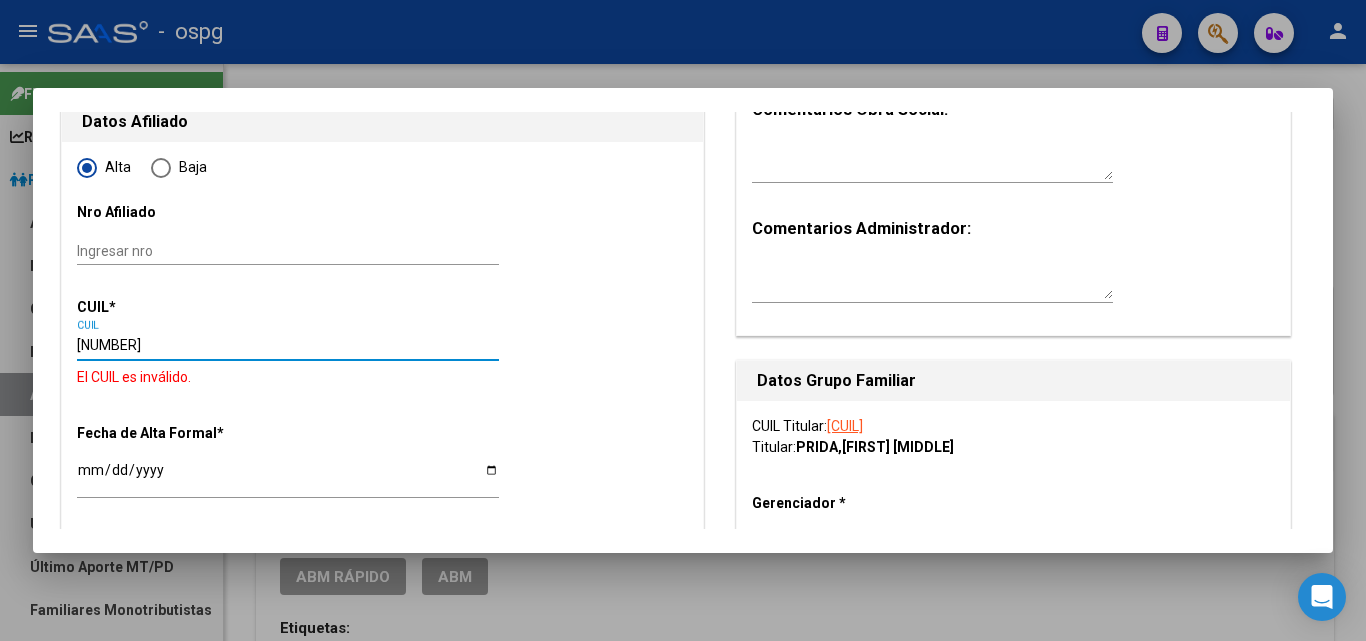 type on "[CUIL]" 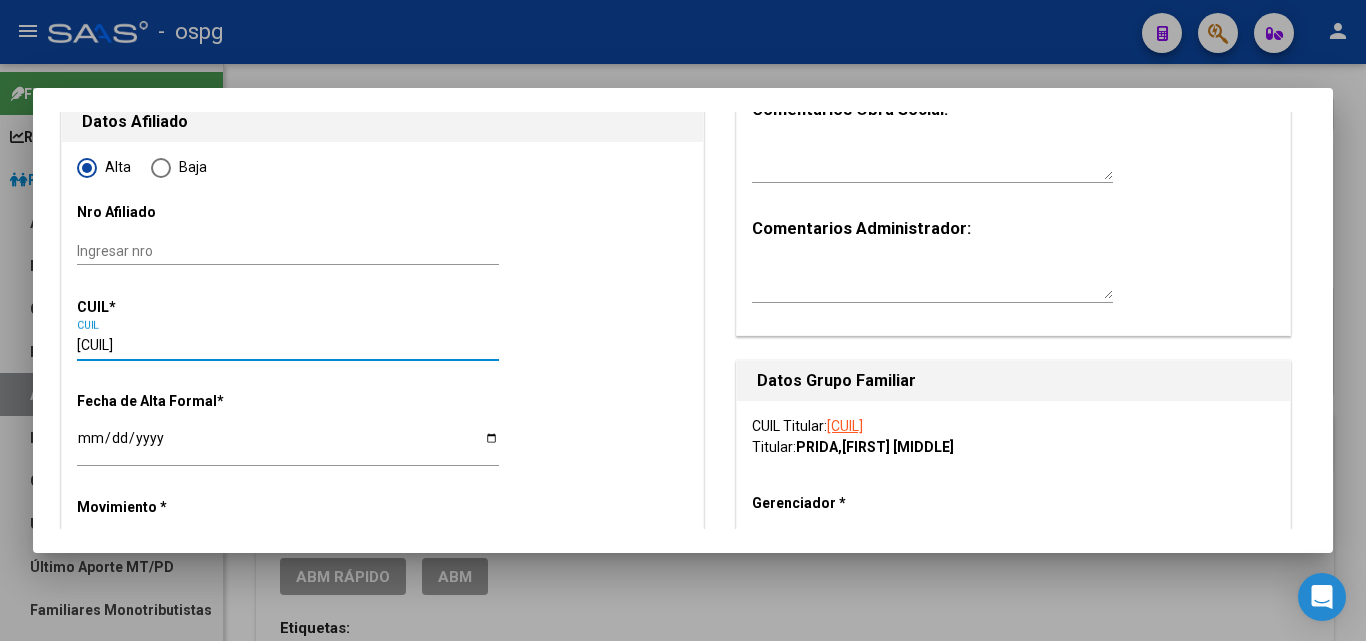 type on "[NUMBER]" 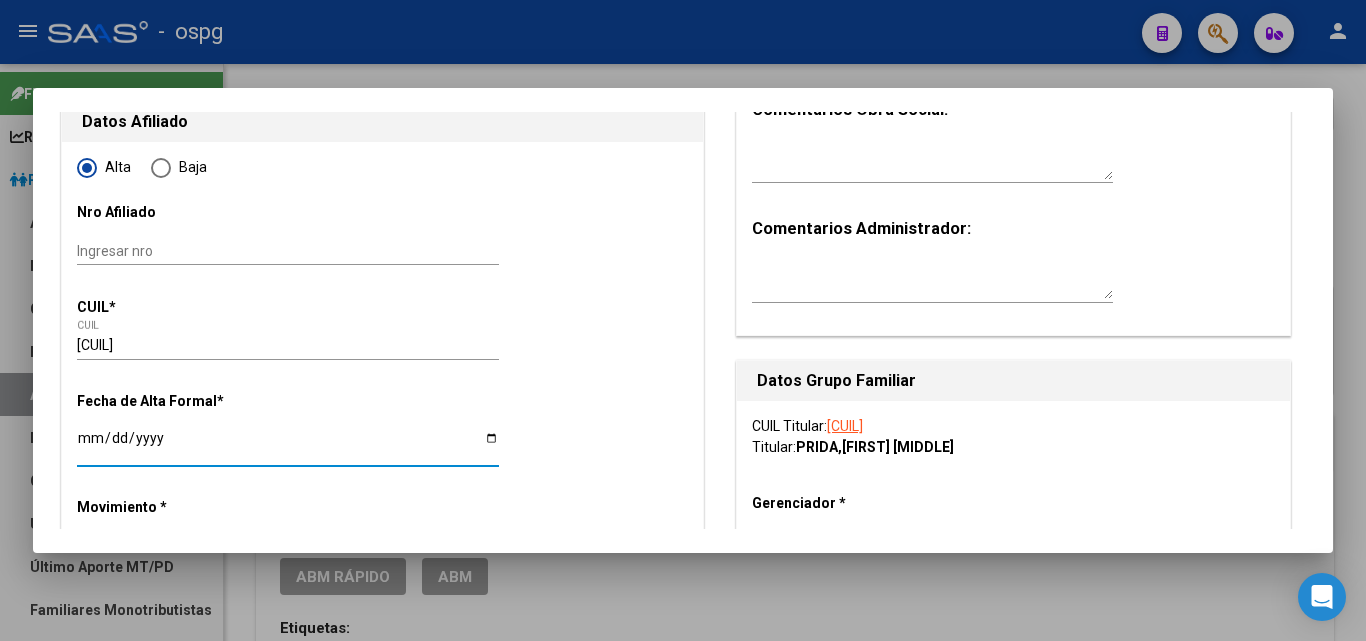 click on "Alta   Baja Nro Afiliado    Ingresar nro  CUIL  *   [CUIL] CUIL  ARCA Padrón Fecha de Alta Formal  *   Ingresar fecha   Movimiento * Seleccionar tipo Seleccionar tipo  Tipo de Documento * DOCUMENTO UNICO Seleccionar tipo Nro Documento  *   [NUMBER] Ingresar nro  Apellido  *   PRIDA Ingresar apellido  Nombre  *   ANGEL LIONEL Ingresar nombre  Fecha de nacimiento  *   [DATE] Ingresar fecha   Parentesco * Seleccionar parentesco Seleccionar parentesco  Estado Civil * Seleccionar tipo Seleccionar tipo  Sexo * Masculino Seleccionar sexo  Nacionalidad * ARGENTINA Seleccionar tipo  Discapacitado * No incapacitado Seleccionar tipo Vencimiento Certificado Estudio    Ingresar fecha   Tipo domicilio * Domicilio Completo Seleccionar tipo domicilio  Provincia * [STATE] Seleccionar provincia Localidad  *   [CITY] Ingresar el nombre  Codigo Postal  *   [POSTAL_CODE] Ingresar el codigo  Calle  *   NORQUIN Ingresar calle  Numero  *   1839 Ingresar nro  Piso    Ingresar piso  Departamento    Ingresar depto" at bounding box center [382, 1476] 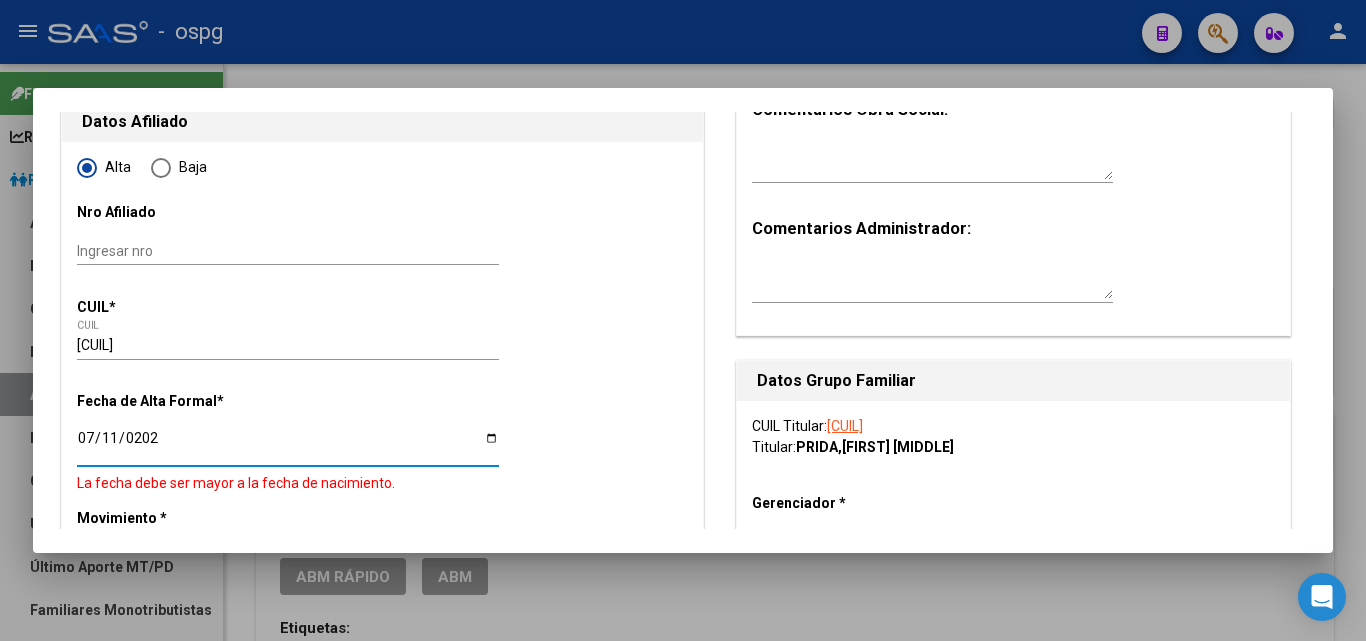 type on "2025-07-11" 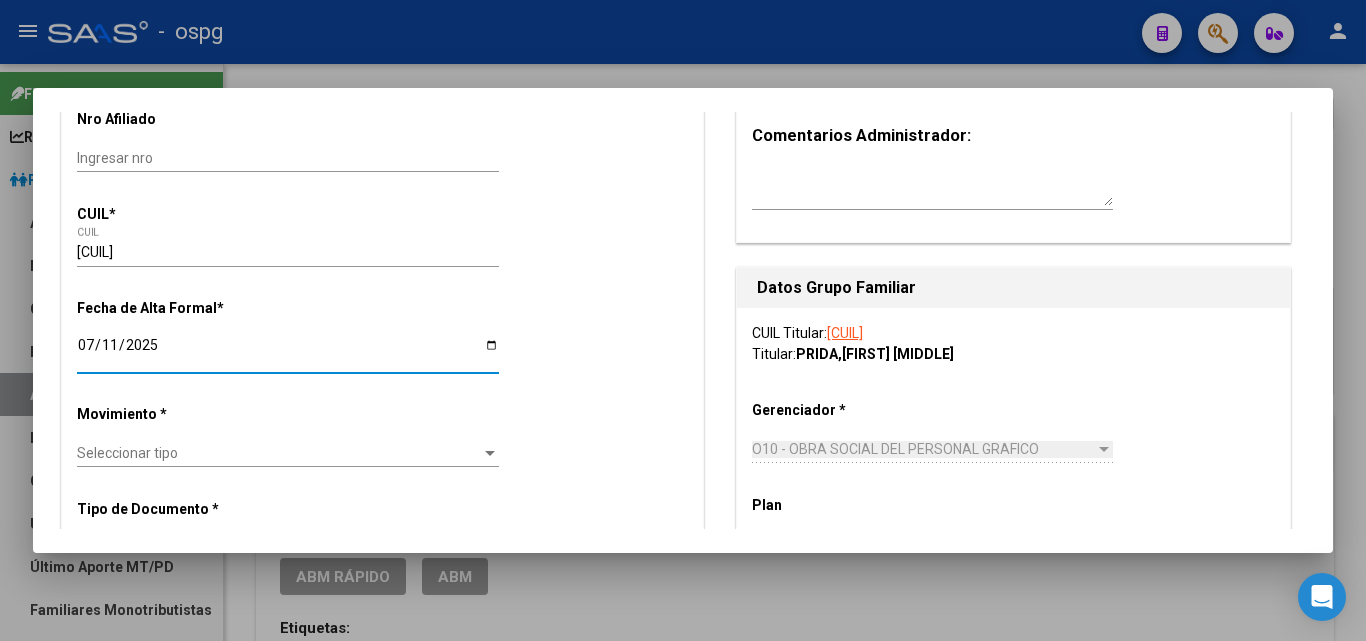 scroll, scrollTop: 400, scrollLeft: 0, axis: vertical 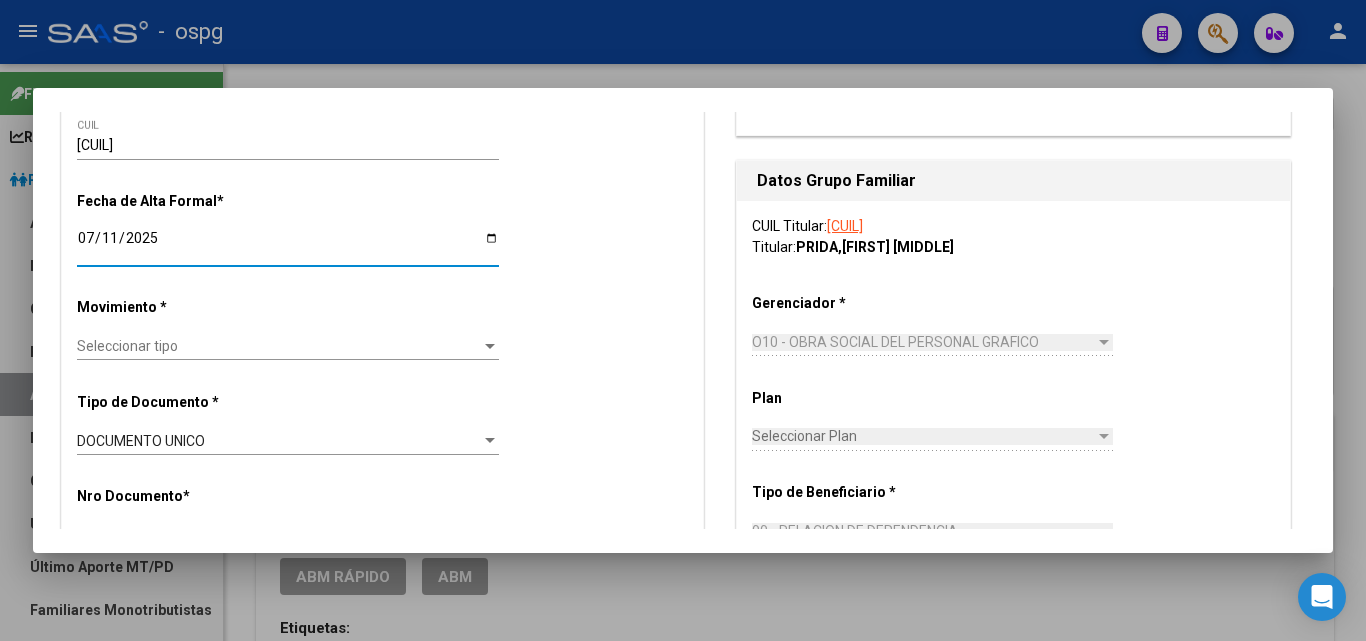 click on "Seleccionar tipo" at bounding box center (279, 346) 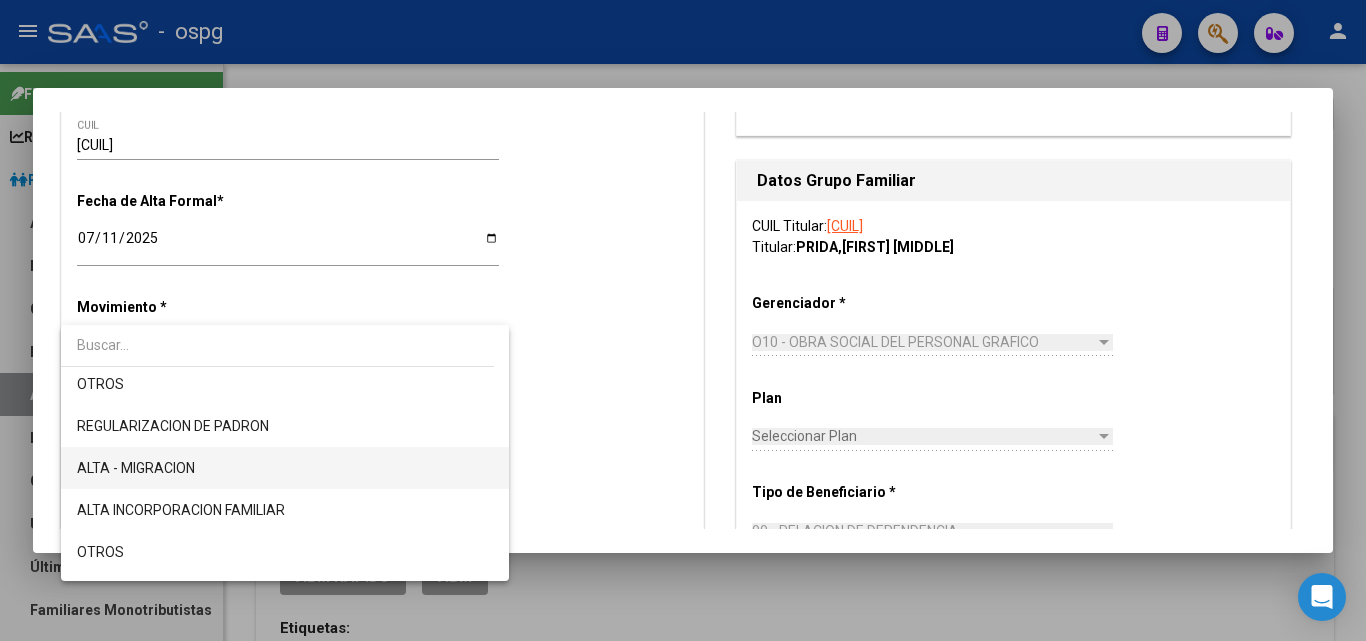 scroll, scrollTop: 200, scrollLeft: 0, axis: vertical 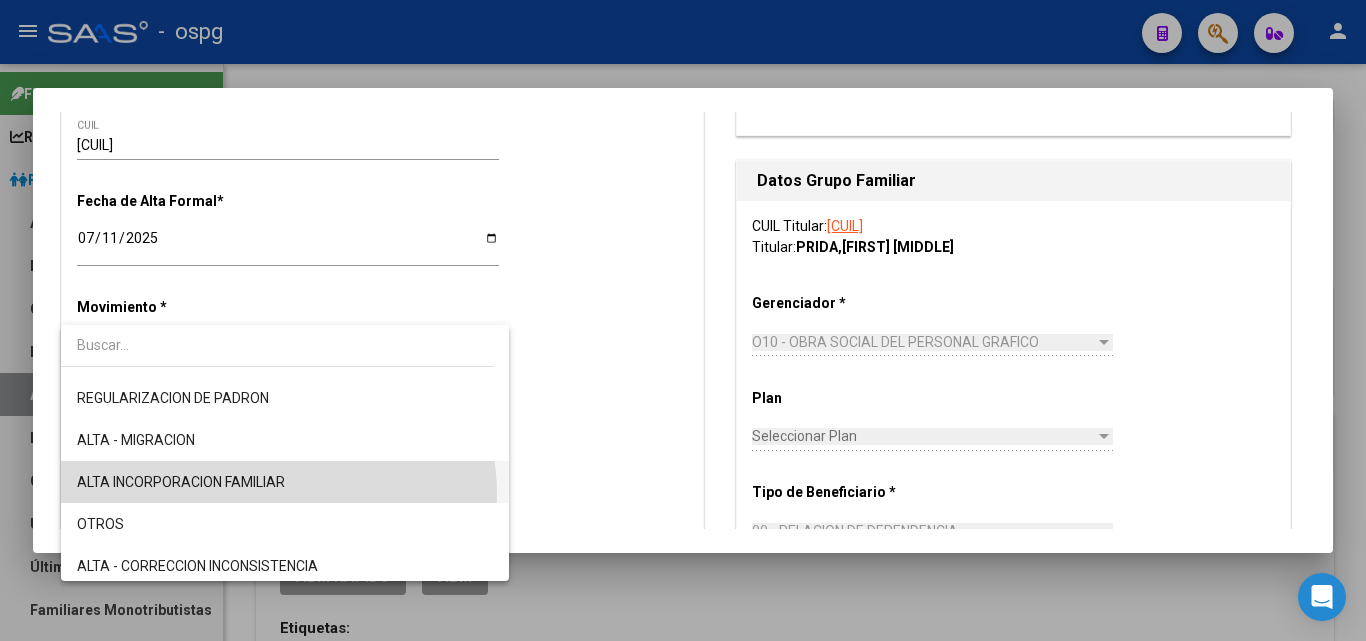 click on "ALTA INCORPORACION FAMILIAR" at bounding box center [285, 482] 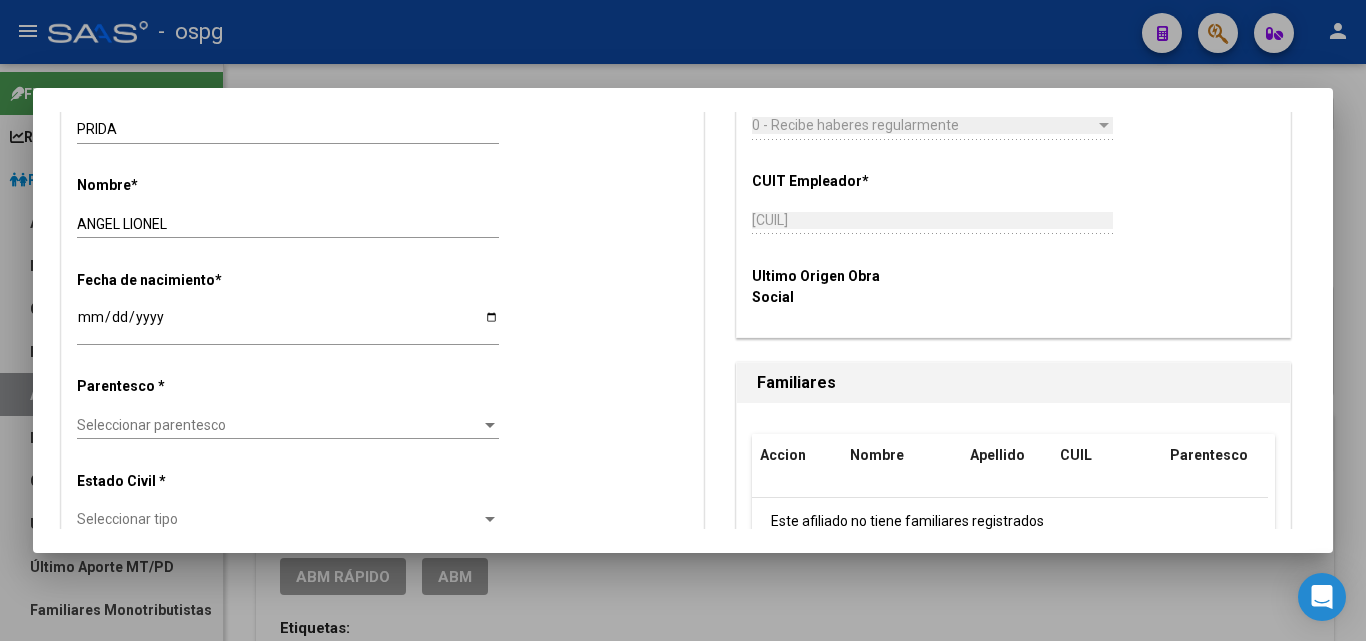 scroll, scrollTop: 1000, scrollLeft: 0, axis: vertical 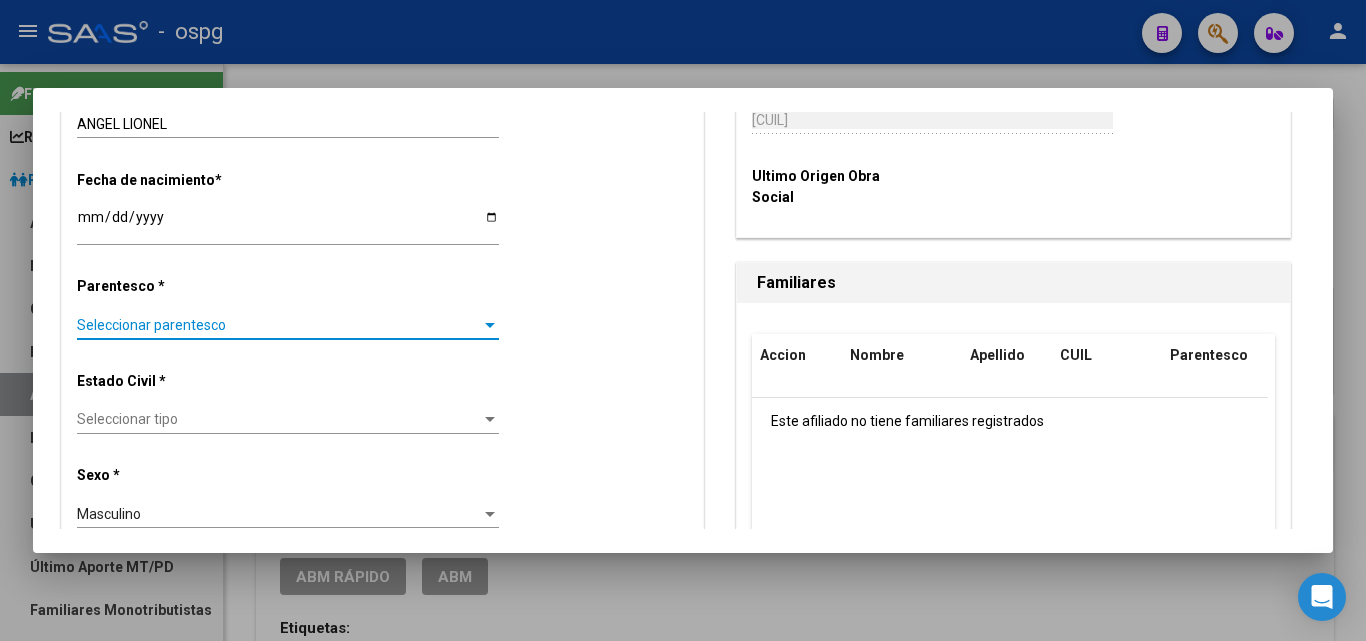 click on "Seleccionar parentesco" at bounding box center (279, 325) 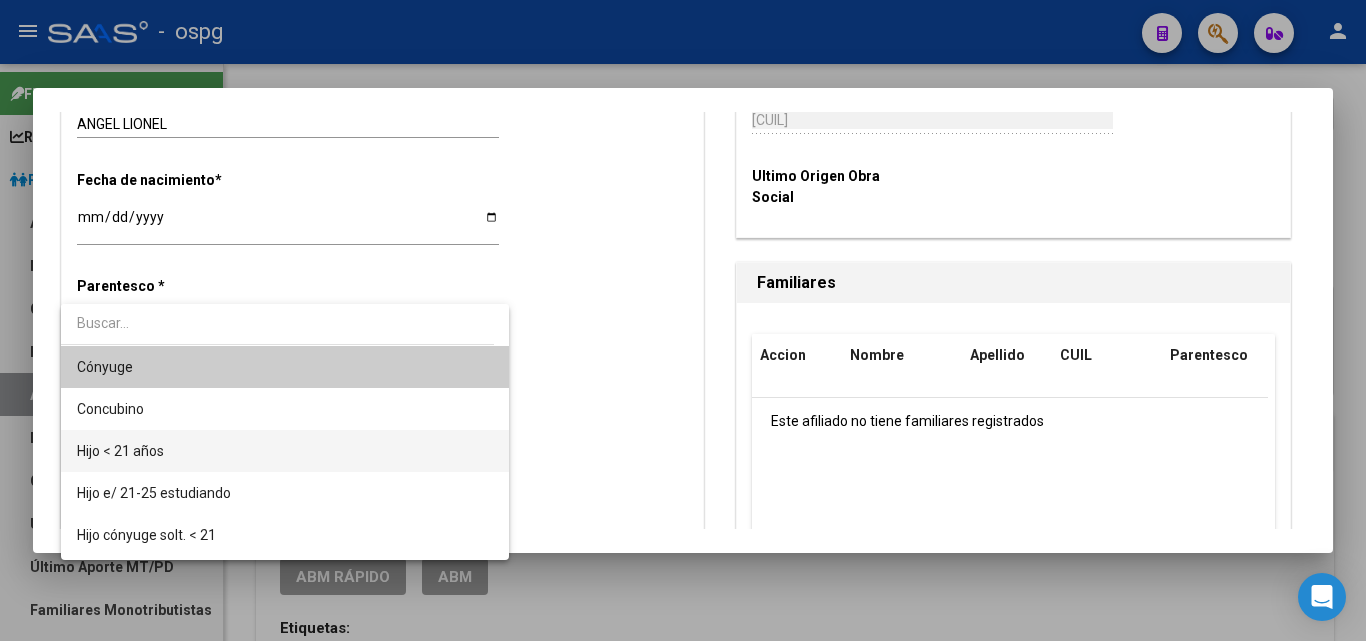 click on "Hijo < 21 años" at bounding box center [285, 451] 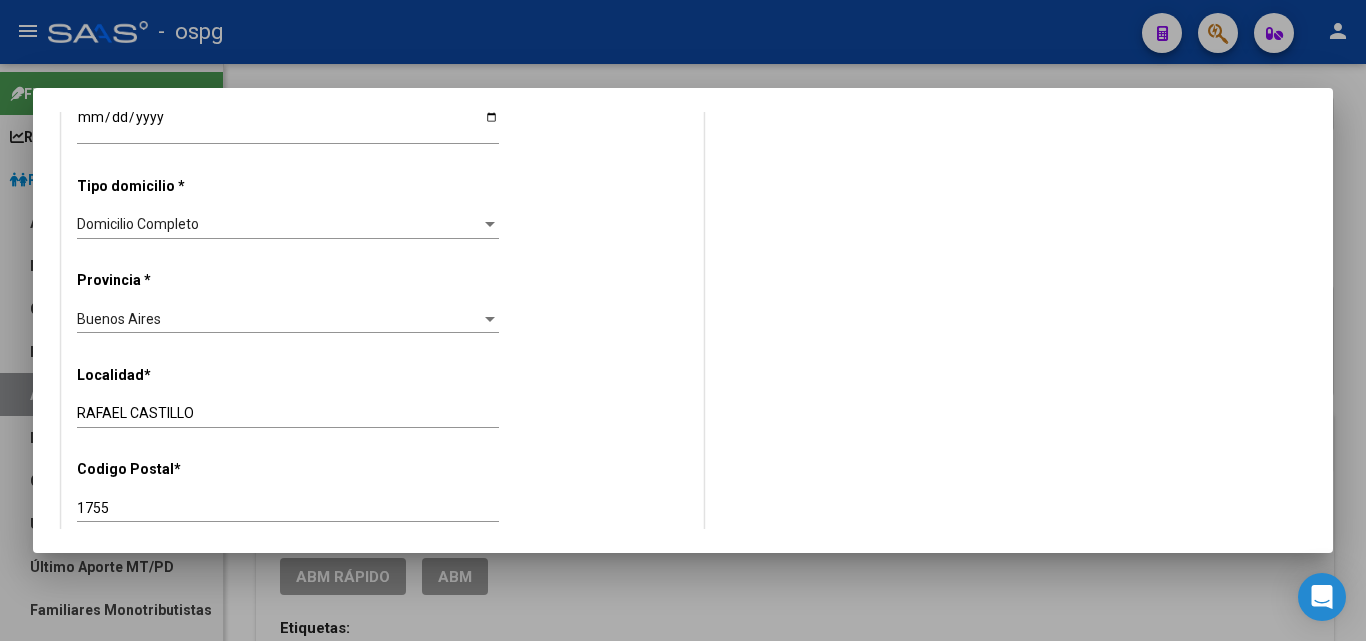 scroll, scrollTop: 1800, scrollLeft: 0, axis: vertical 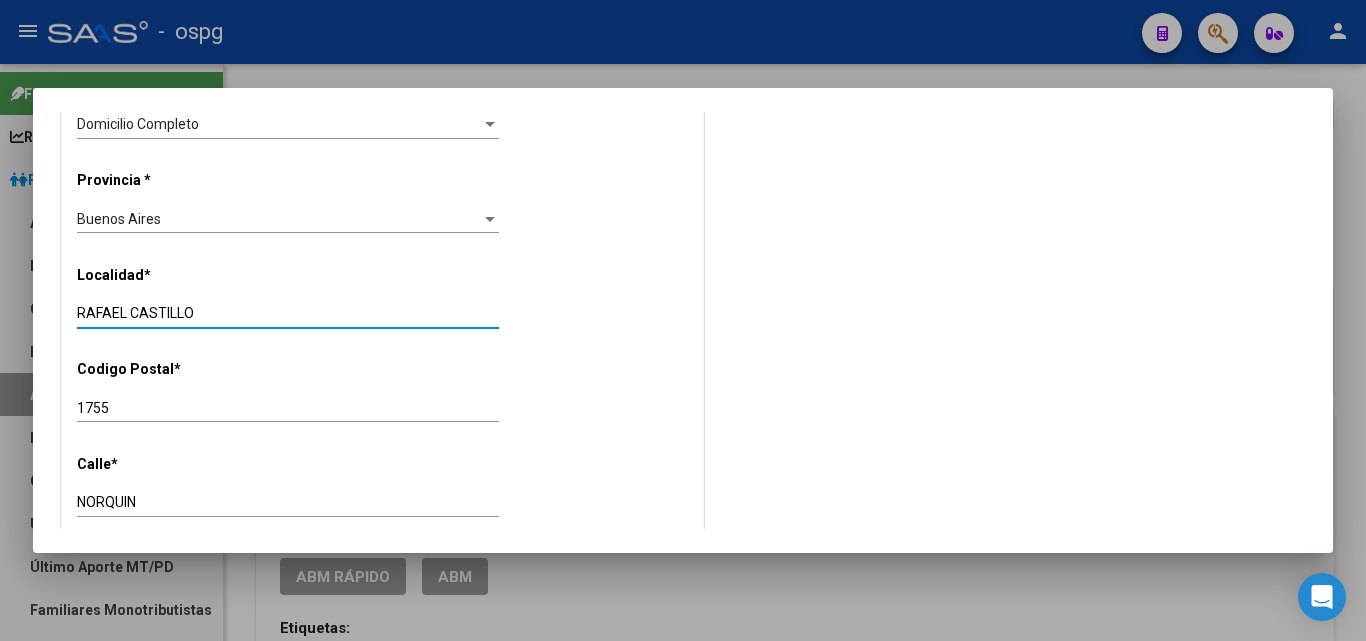 drag, startPoint x: 226, startPoint y: 310, endPoint x: 0, endPoint y: 329, distance: 226.79727 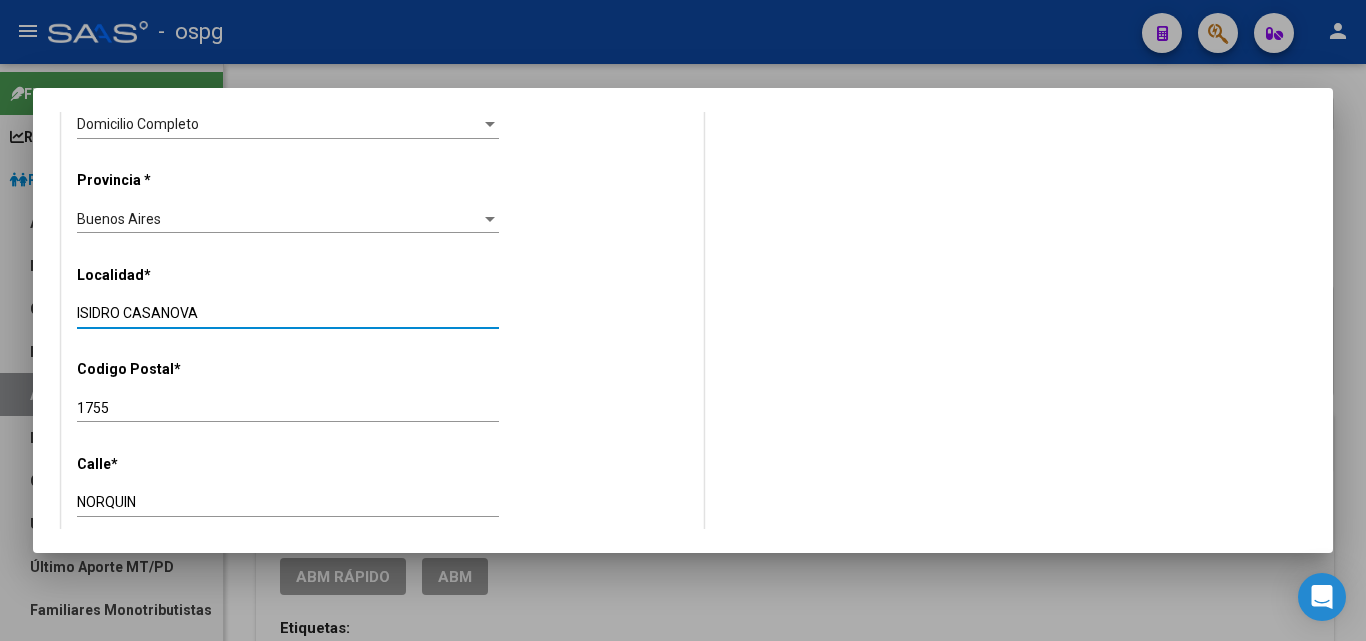 type on "ISIDRO CASANOVA" 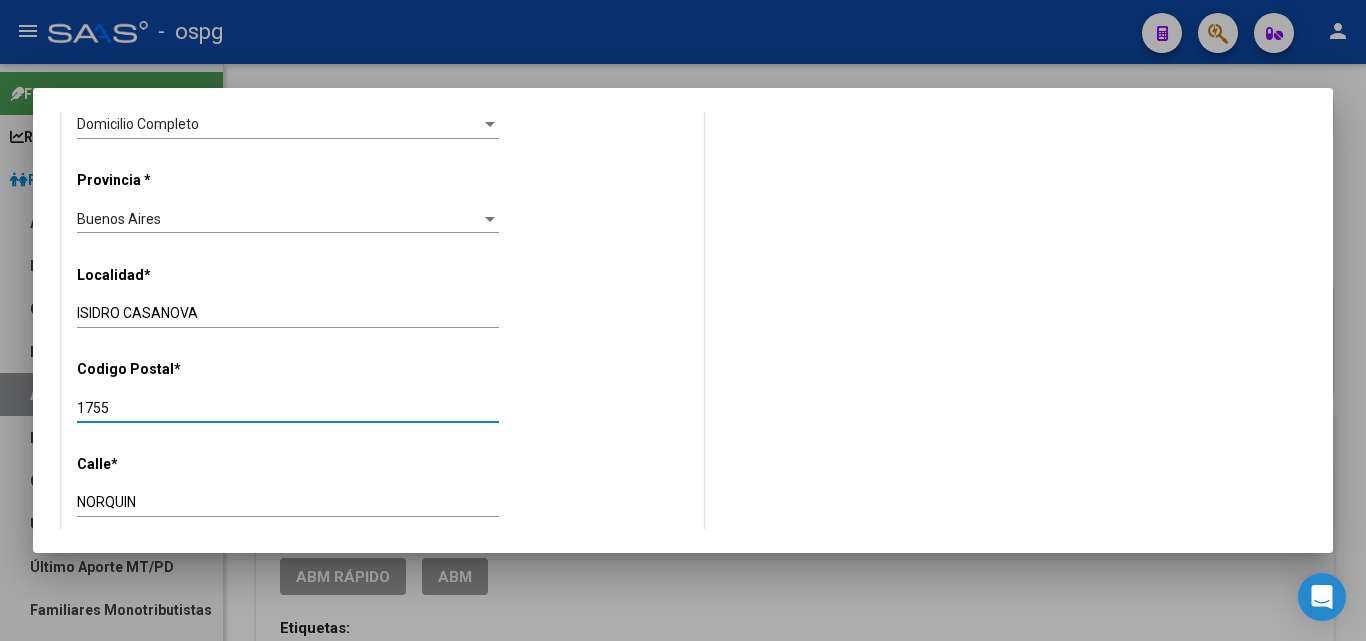drag, startPoint x: 98, startPoint y: 413, endPoint x: 121, endPoint y: 409, distance: 23.345236 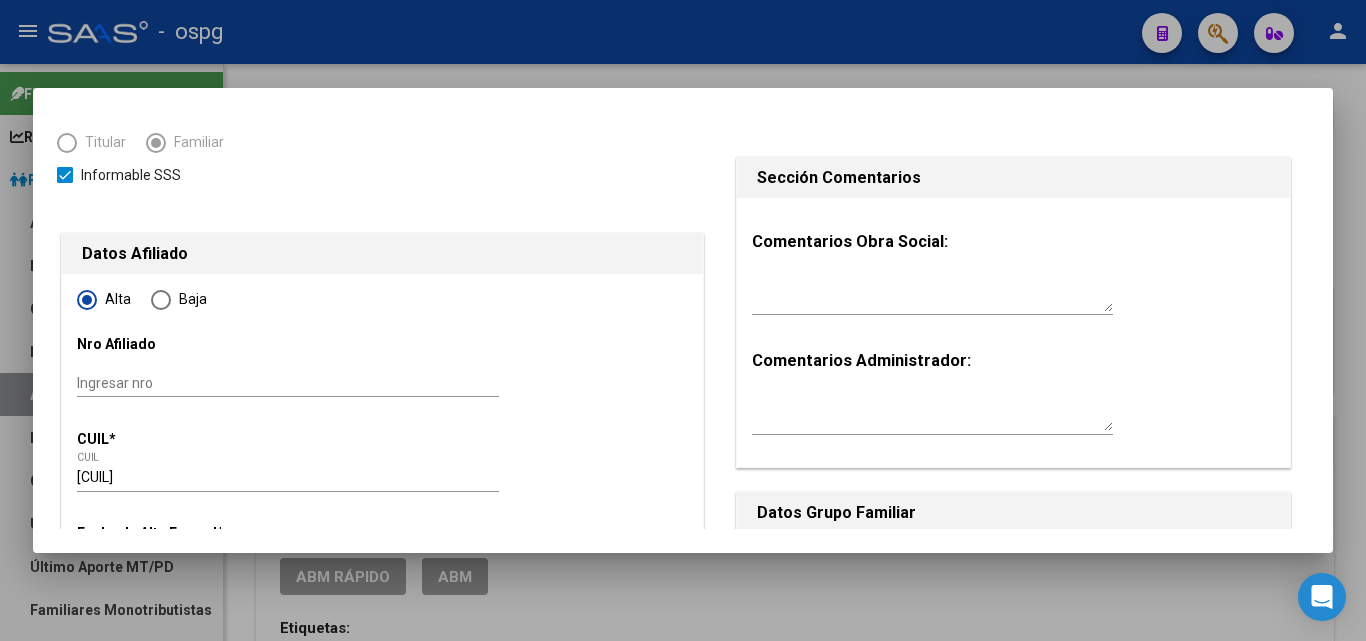 scroll, scrollTop: 0, scrollLeft: 0, axis: both 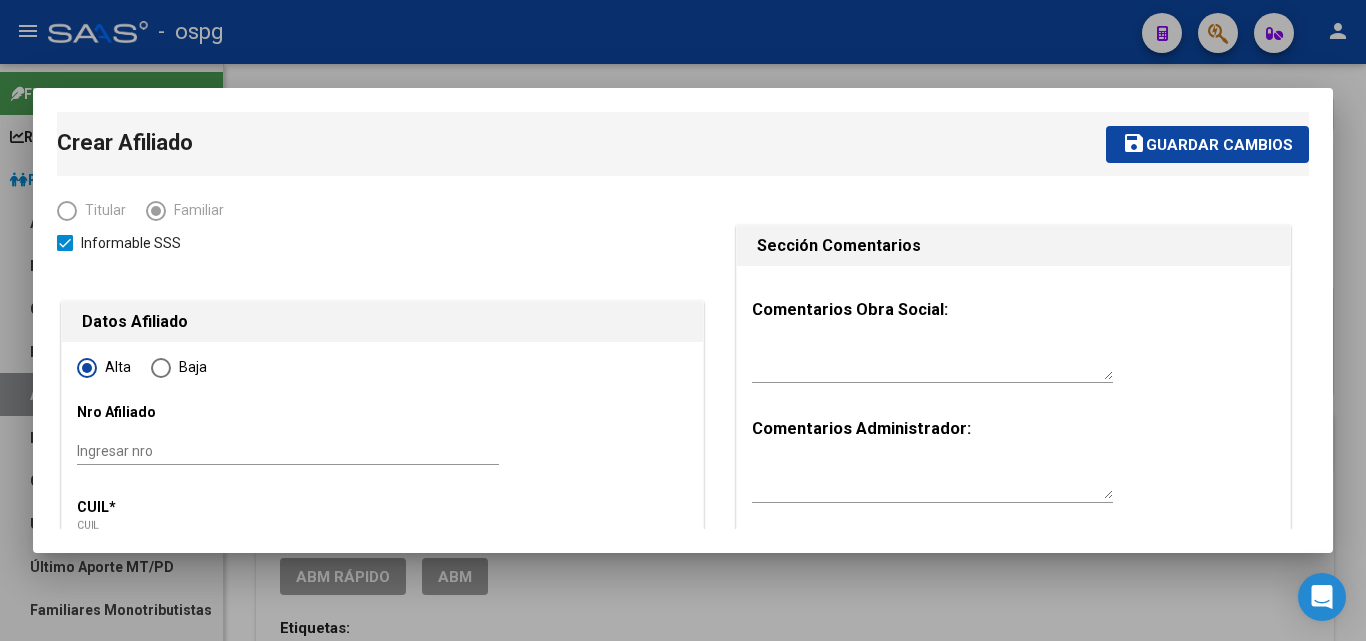 type on "1122" 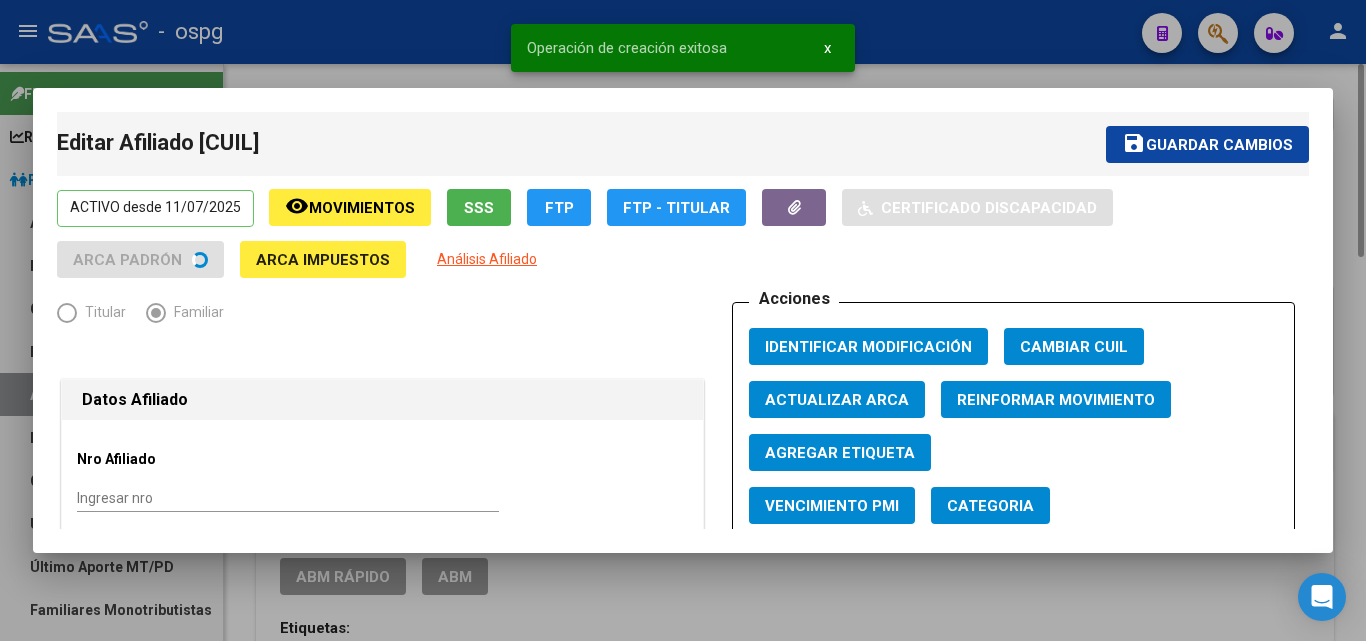 drag, startPoint x: 1061, startPoint y: 33, endPoint x: 1087, endPoint y: 69, distance: 44.407207 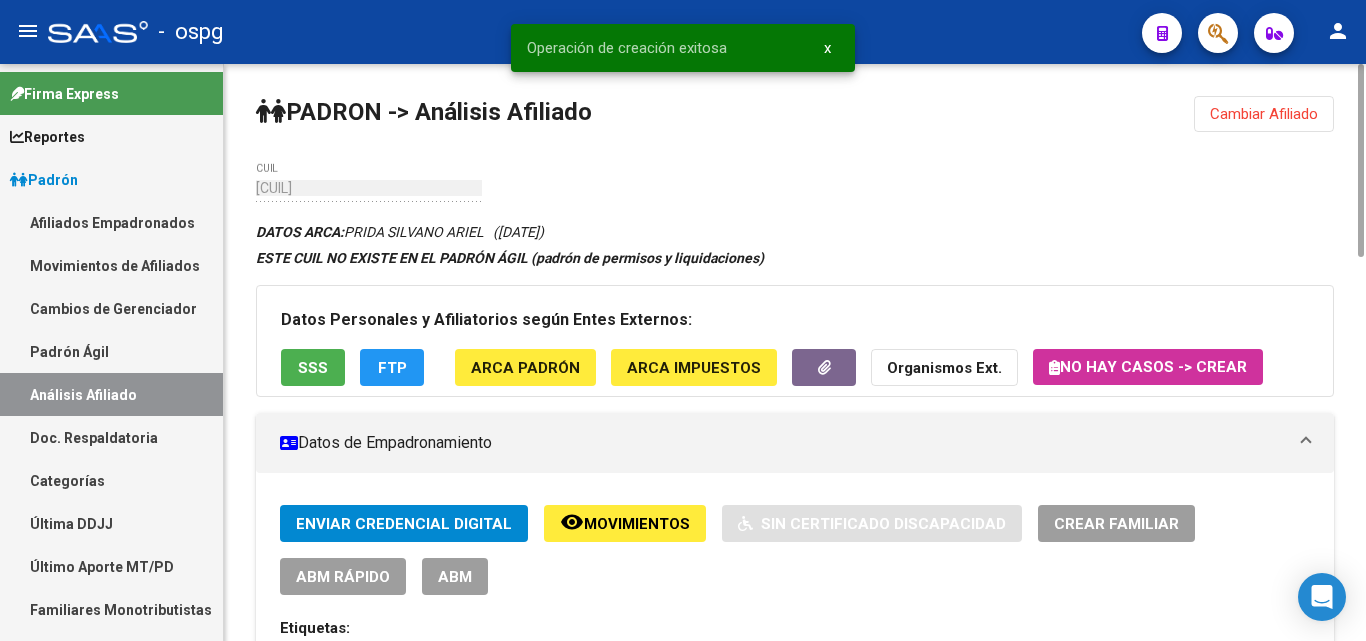 click on "Crear Familiar" at bounding box center [1116, 524] 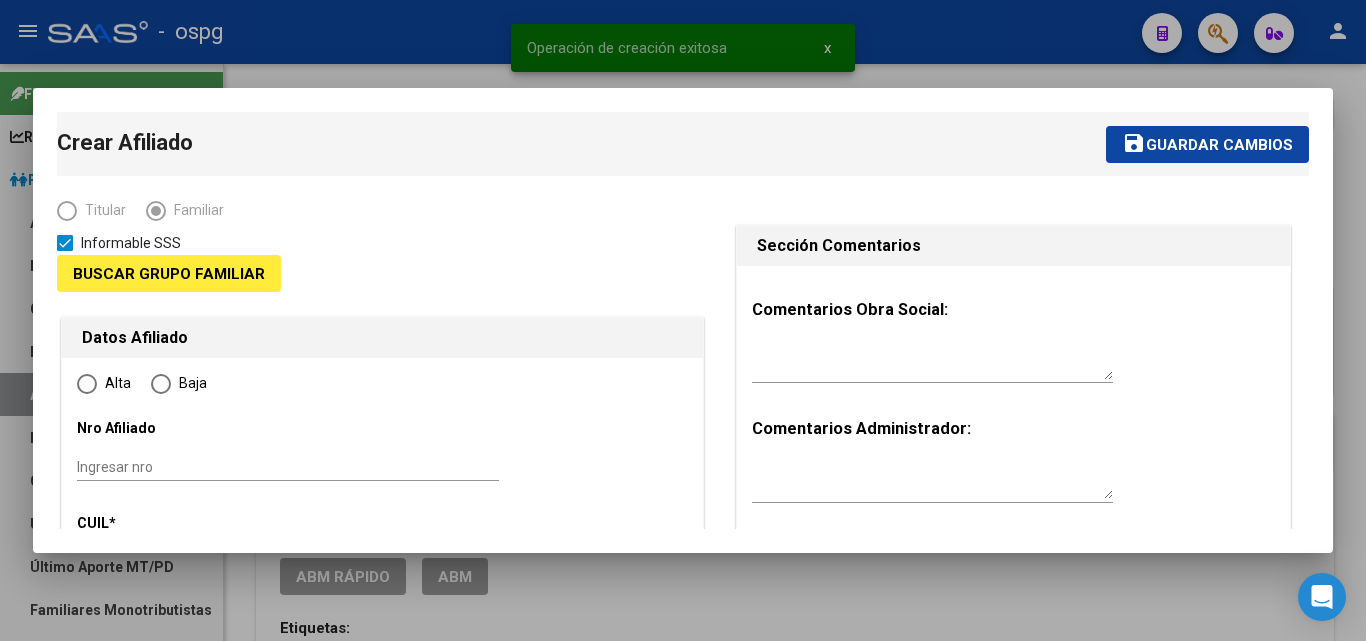 type on "[CUIL]" 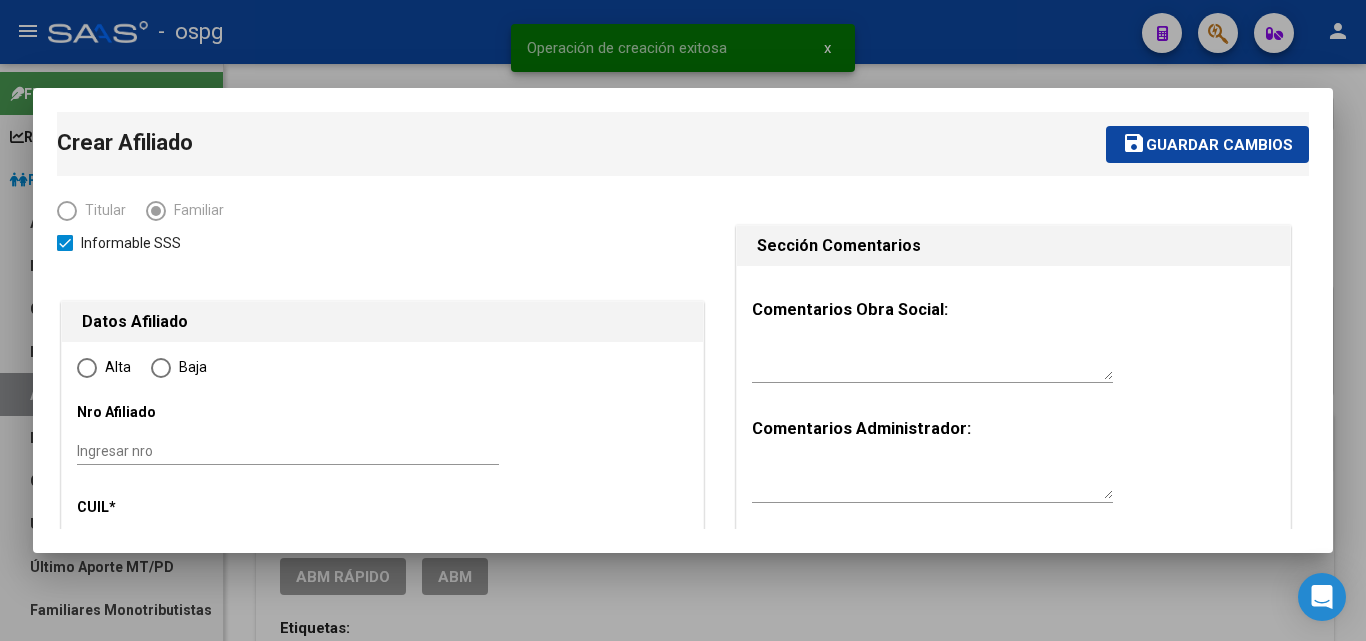 radio on "true" 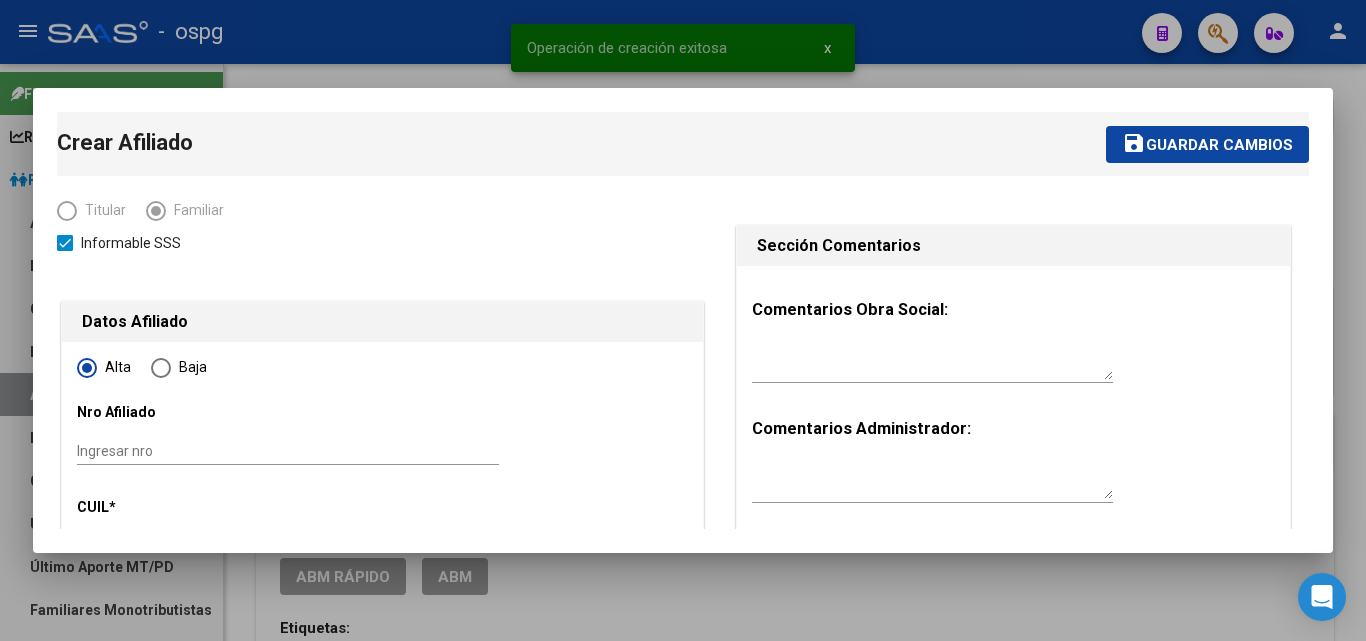 type on "[CUIL]" 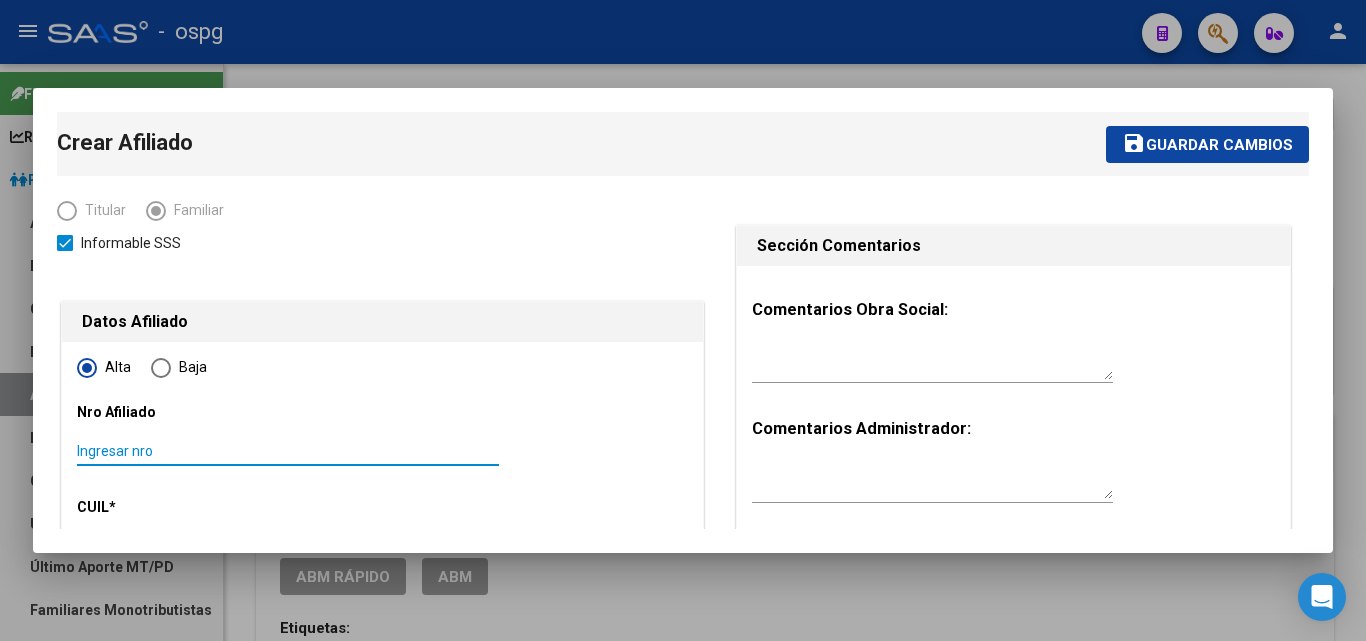 click on "Ingresar nro" at bounding box center [288, 451] 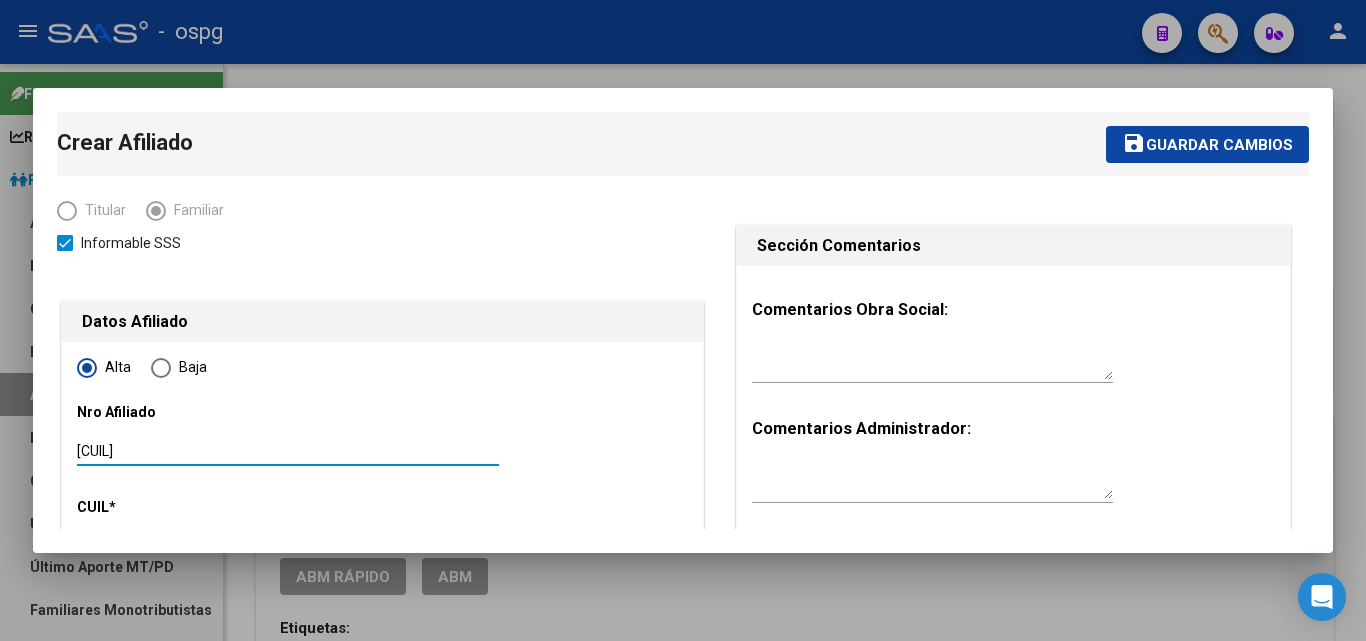 type on "[CUIL]" 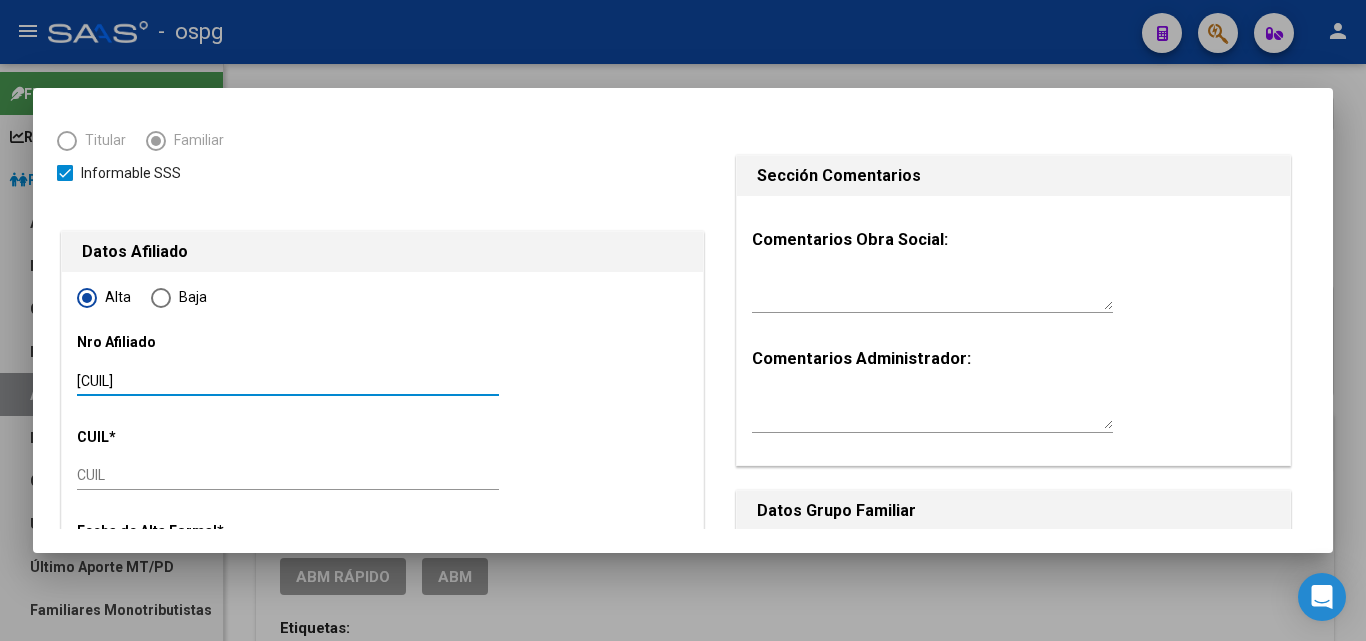 scroll, scrollTop: 100, scrollLeft: 0, axis: vertical 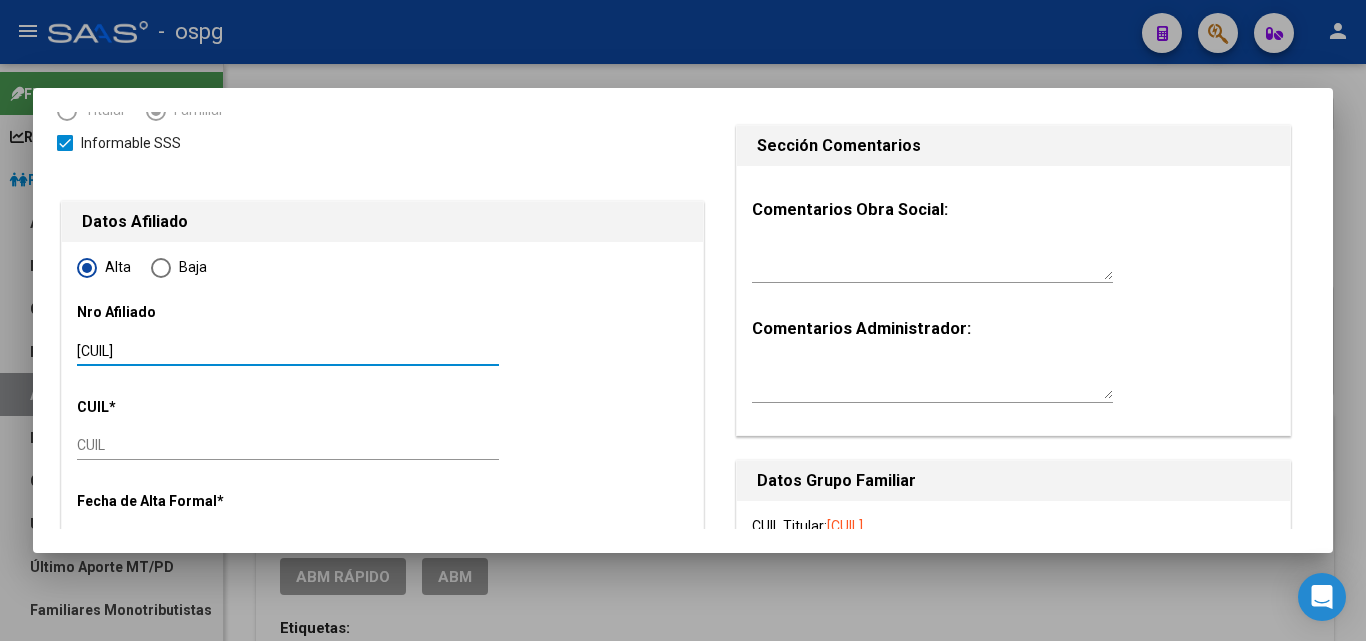 drag, startPoint x: 201, startPoint y: 352, endPoint x: 0, endPoint y: 430, distance: 215.6038 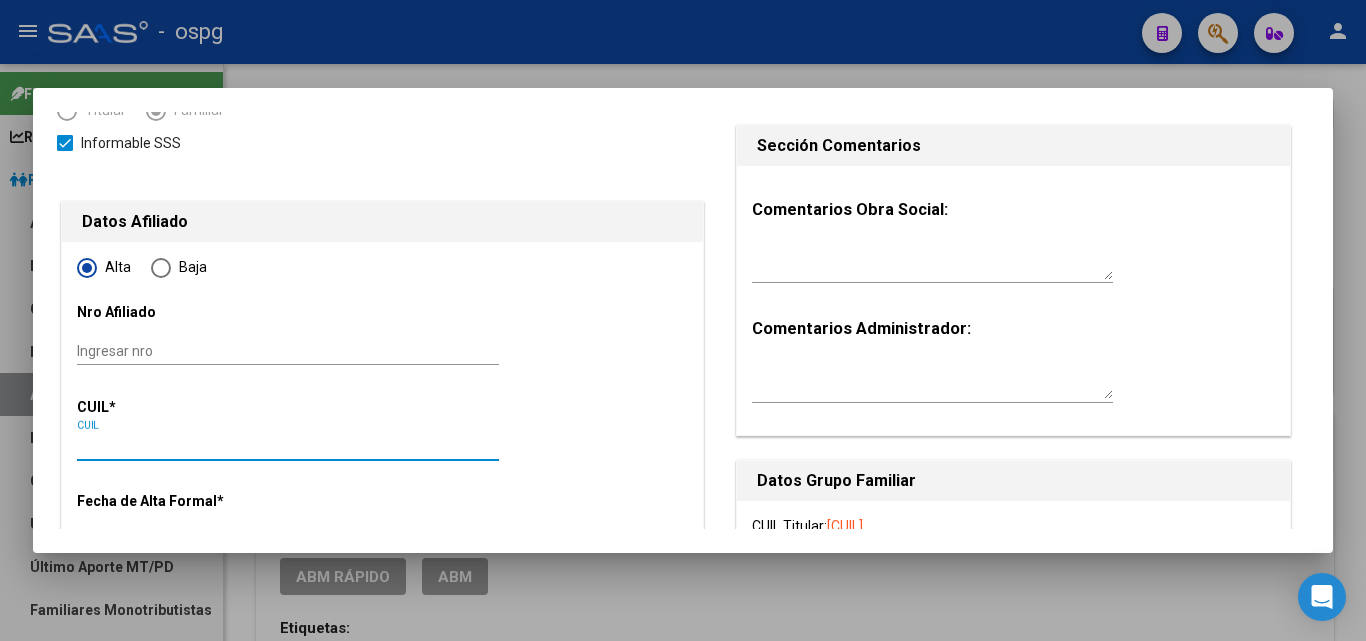 click on "CUIL" at bounding box center [288, 445] 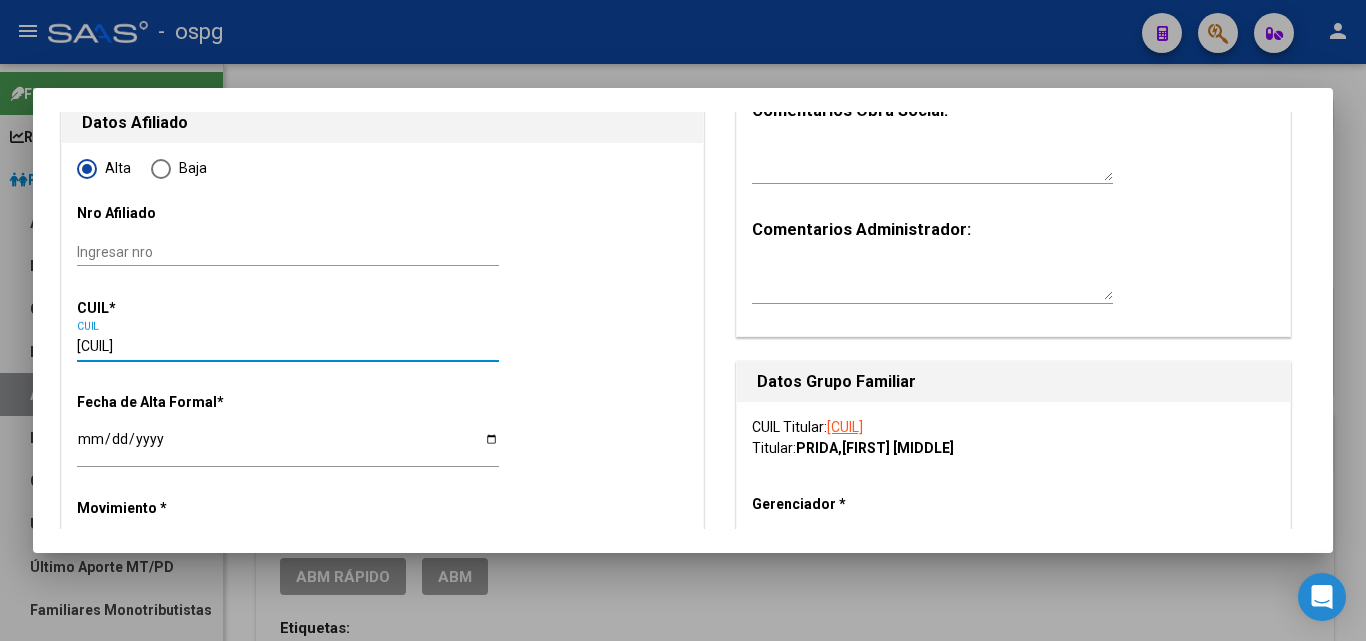 scroll, scrollTop: 300, scrollLeft: 0, axis: vertical 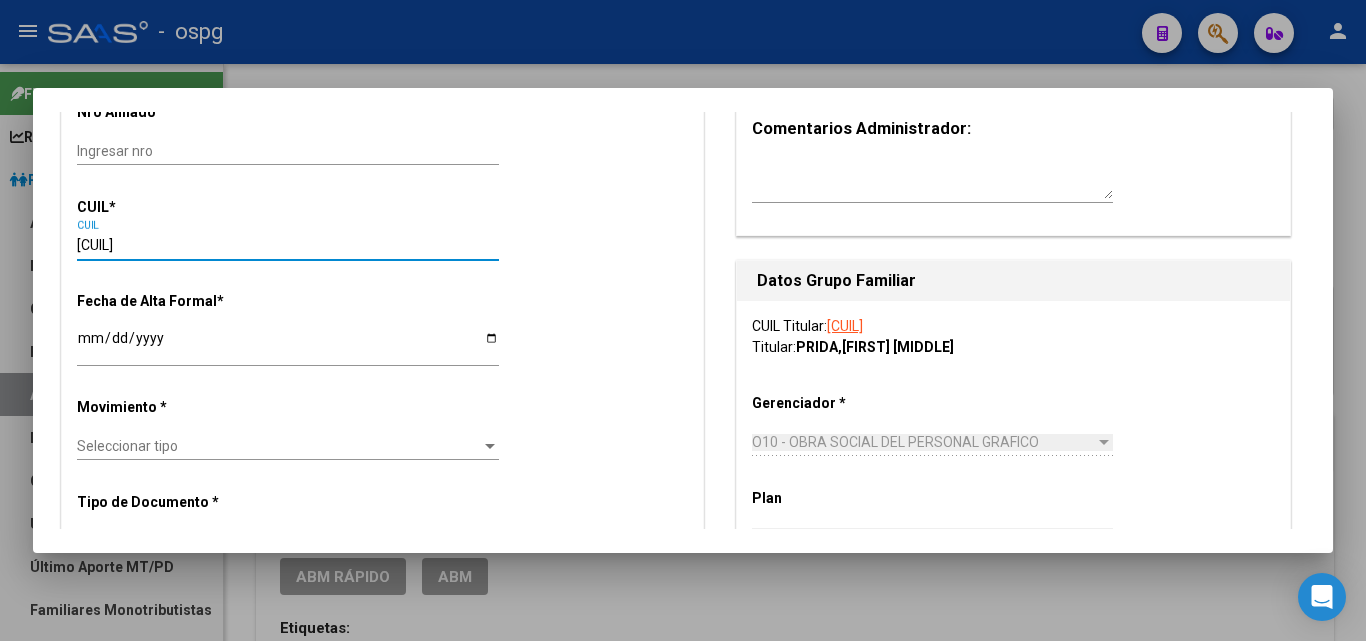 type on "[NUMBER]" 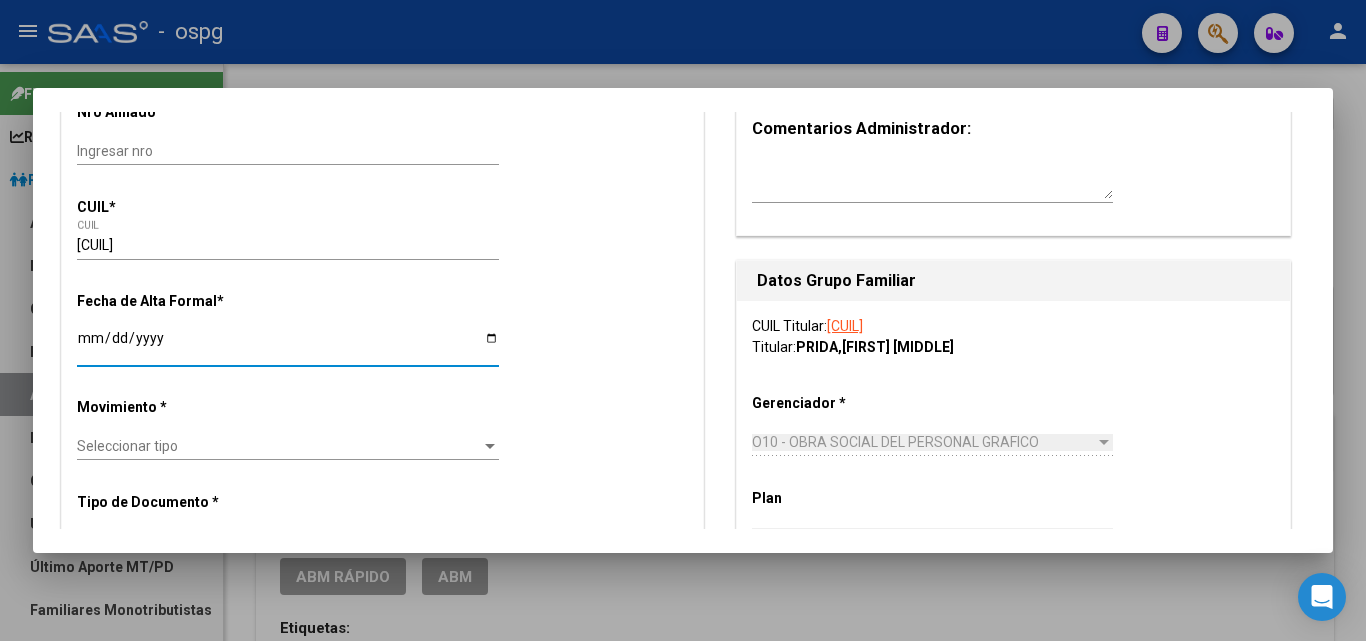 drag, startPoint x: 248, startPoint y: 333, endPoint x: 205, endPoint y: 334, distance: 43.011627 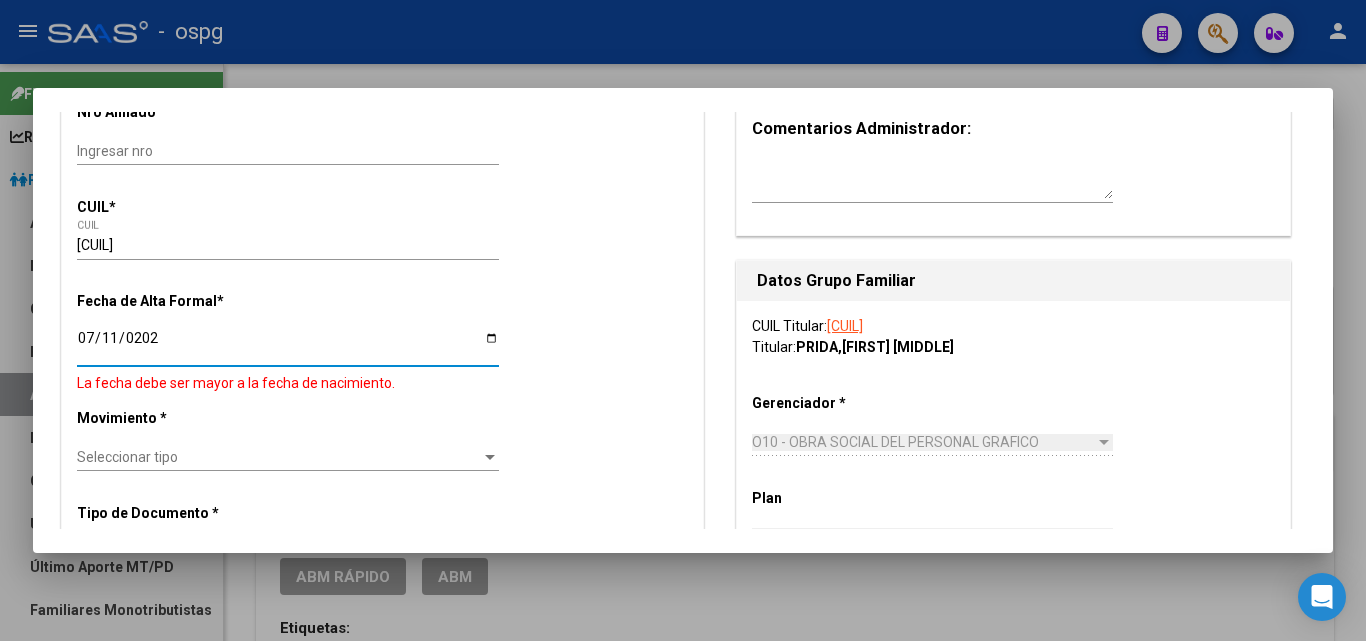 type on "2025-07-11" 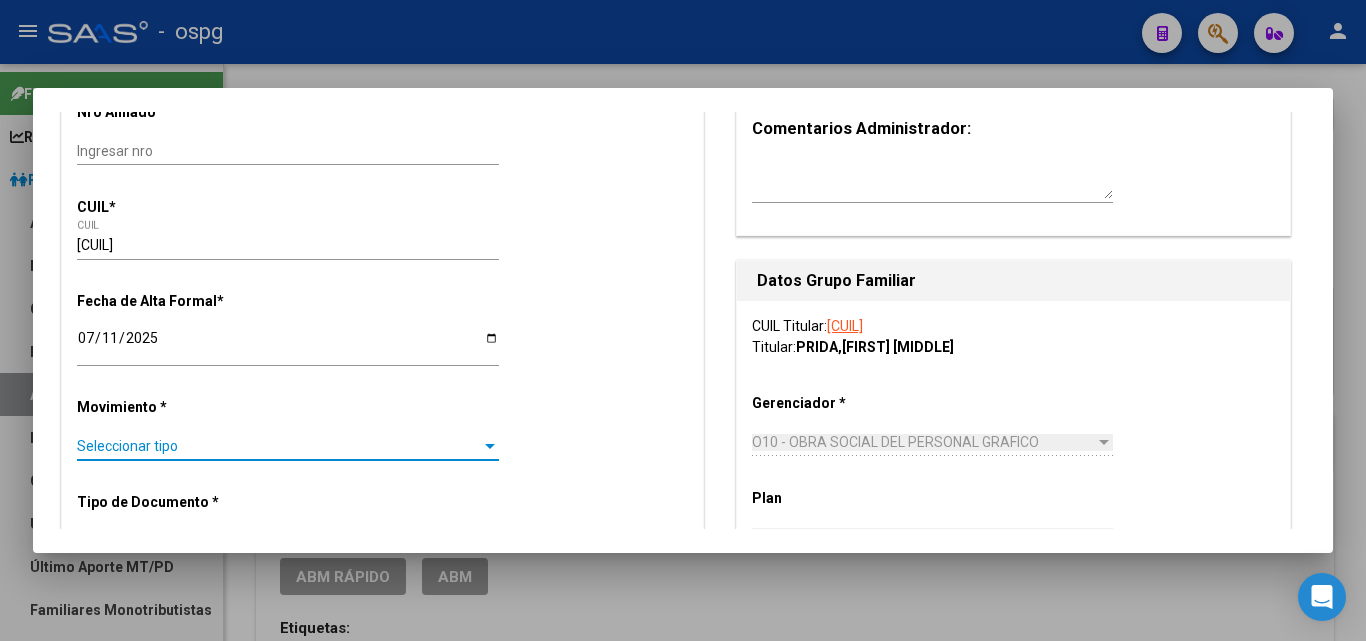 click on "Seleccionar tipo" at bounding box center (279, 446) 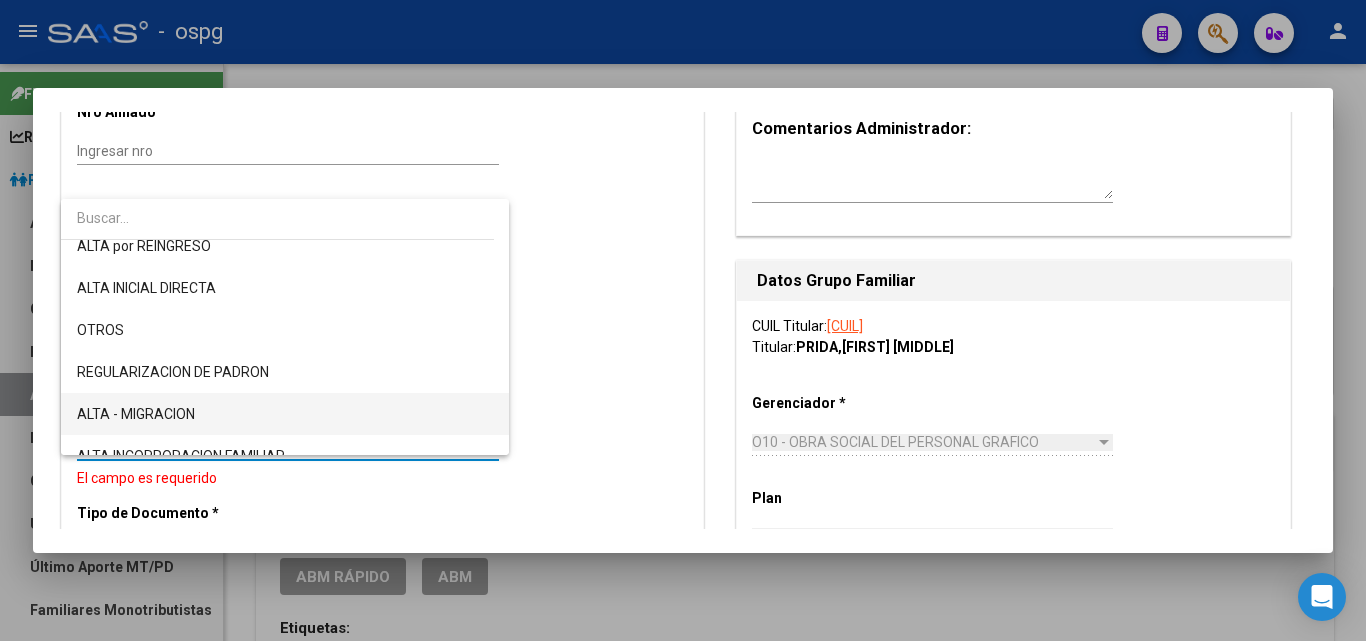 scroll, scrollTop: 200, scrollLeft: 0, axis: vertical 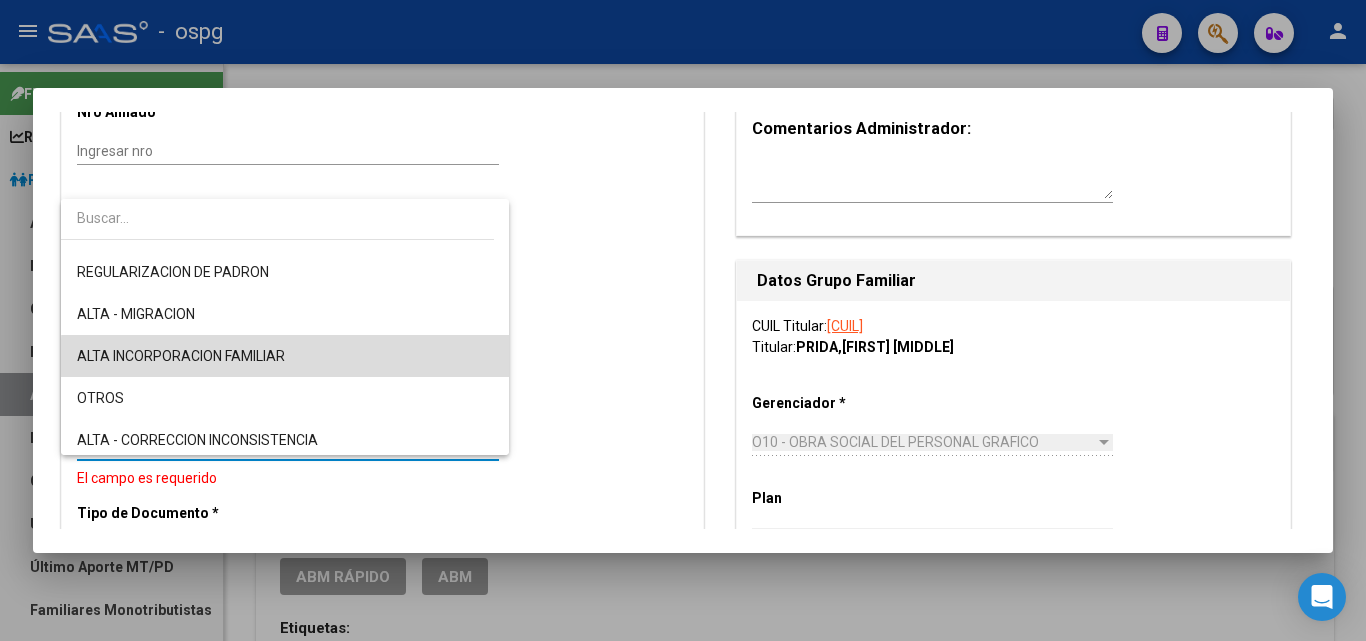 click on "ALTA INCORPORACION FAMILIAR" at bounding box center (285, 356) 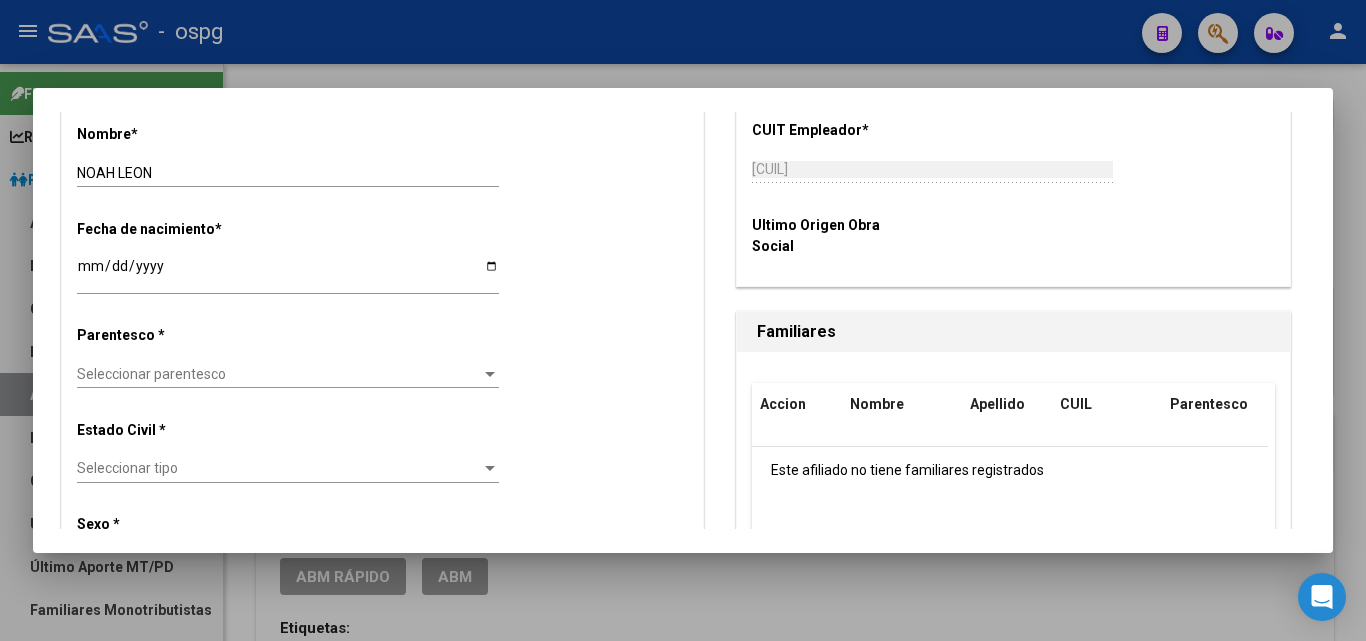 scroll, scrollTop: 1000, scrollLeft: 0, axis: vertical 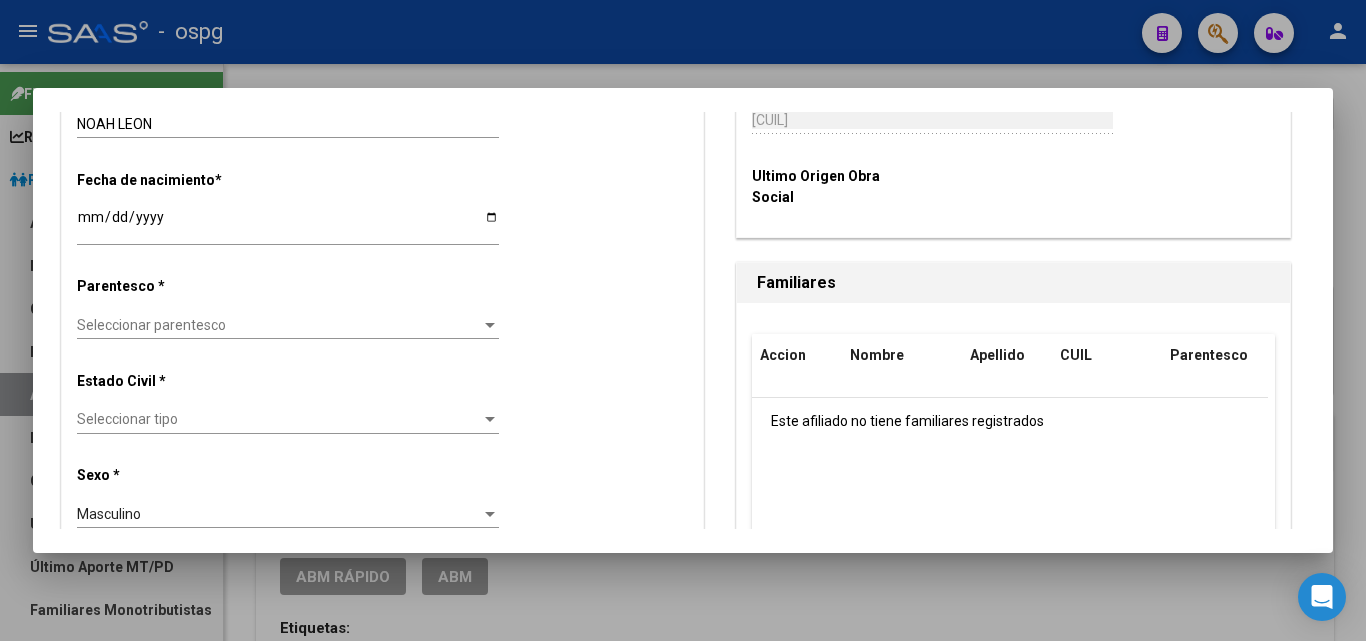click on "Seleccionar parentesco" at bounding box center (279, 325) 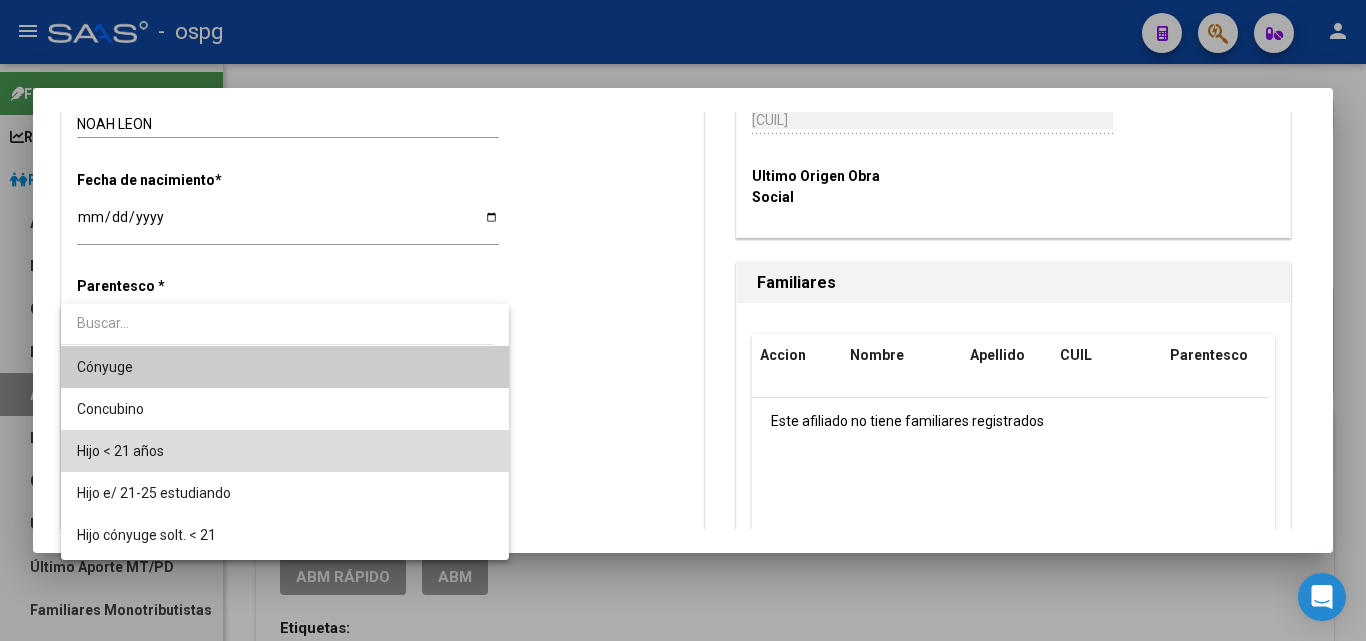 click on "Hijo < 21 años" at bounding box center (285, 451) 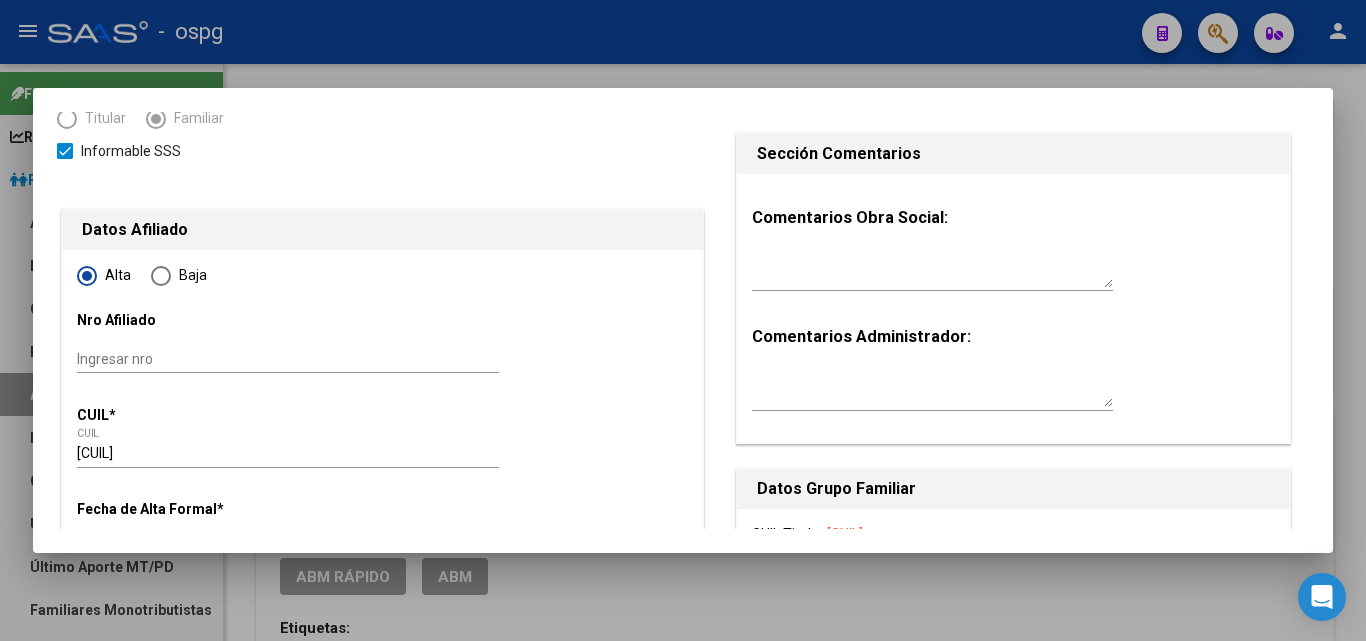 scroll, scrollTop: 0, scrollLeft: 0, axis: both 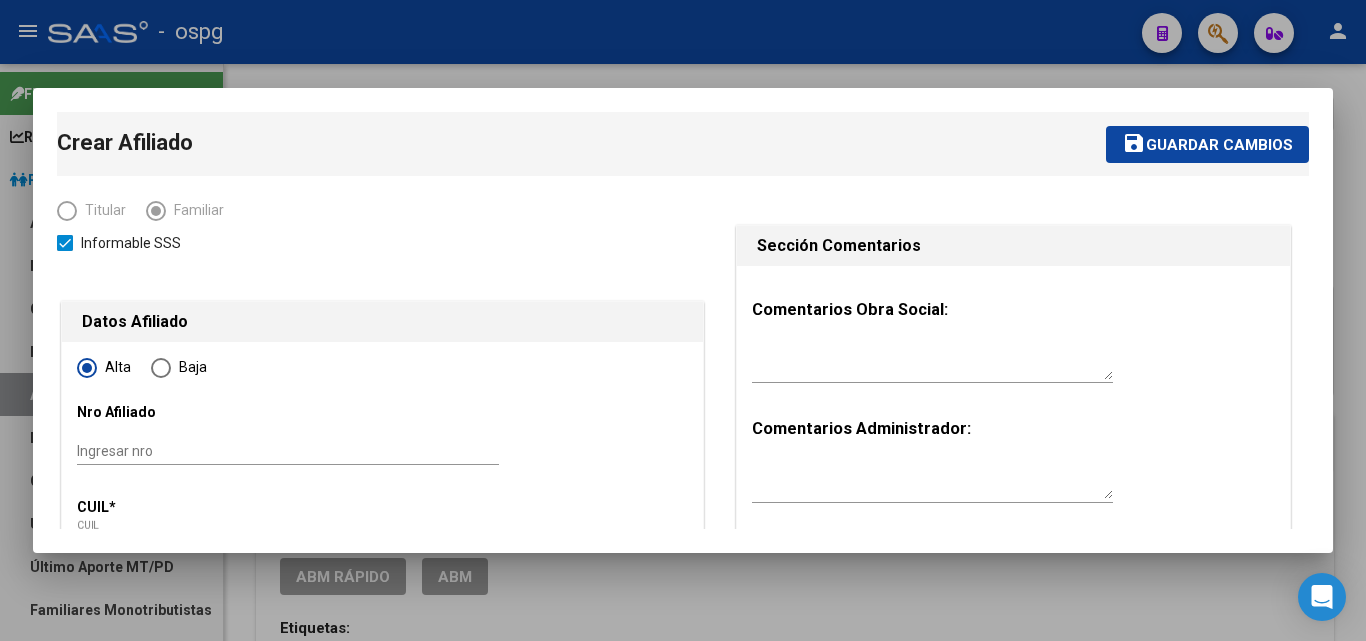 click on "save Guardar cambios" at bounding box center [1207, 144] 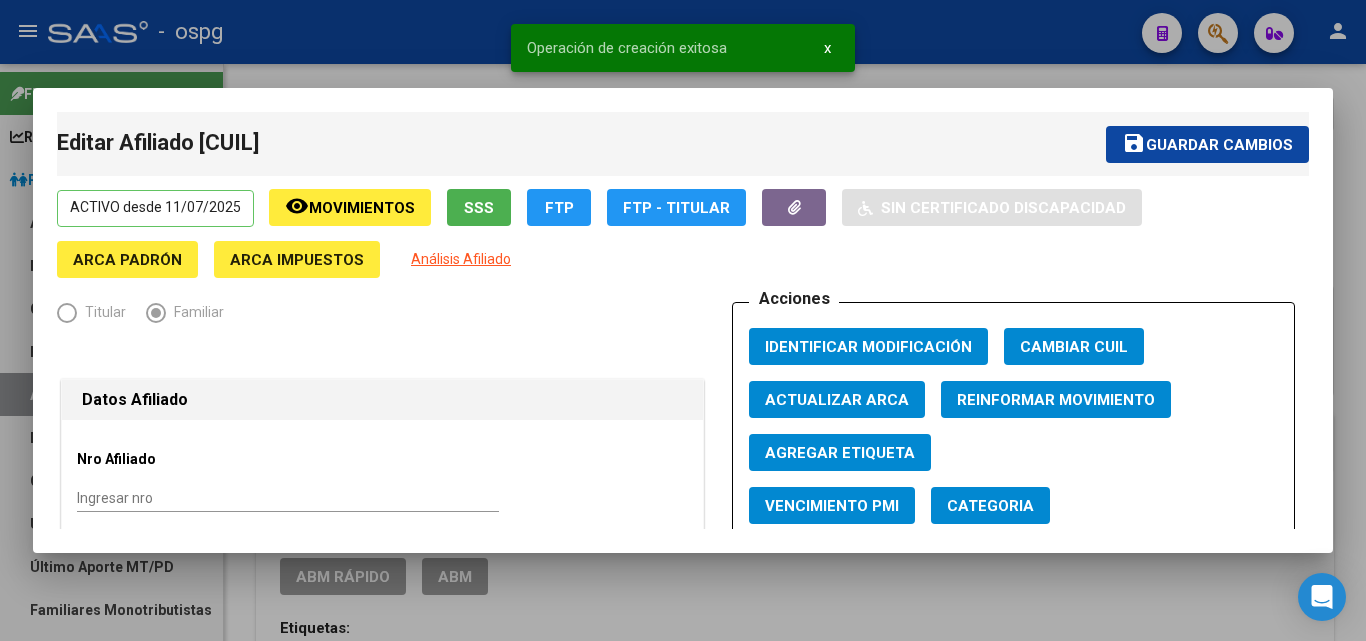 drag, startPoint x: 1018, startPoint y: 82, endPoint x: 1053, endPoint y: 206, distance: 128.84486 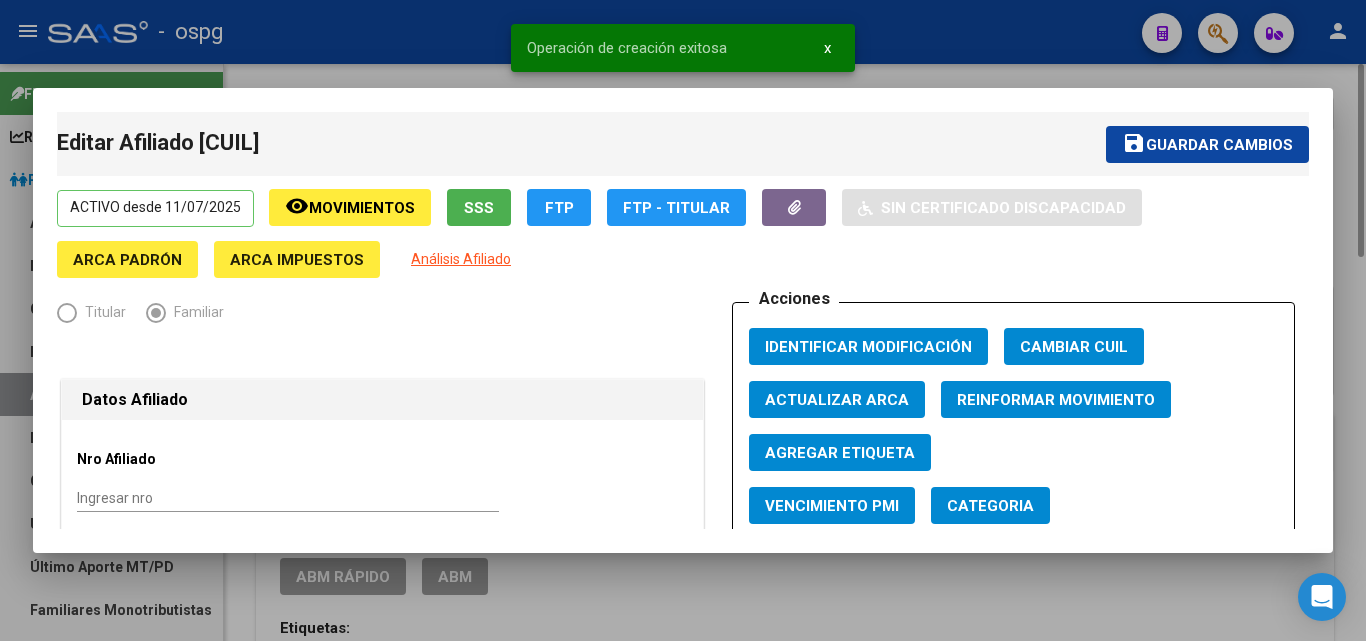 click at bounding box center (683, 320) 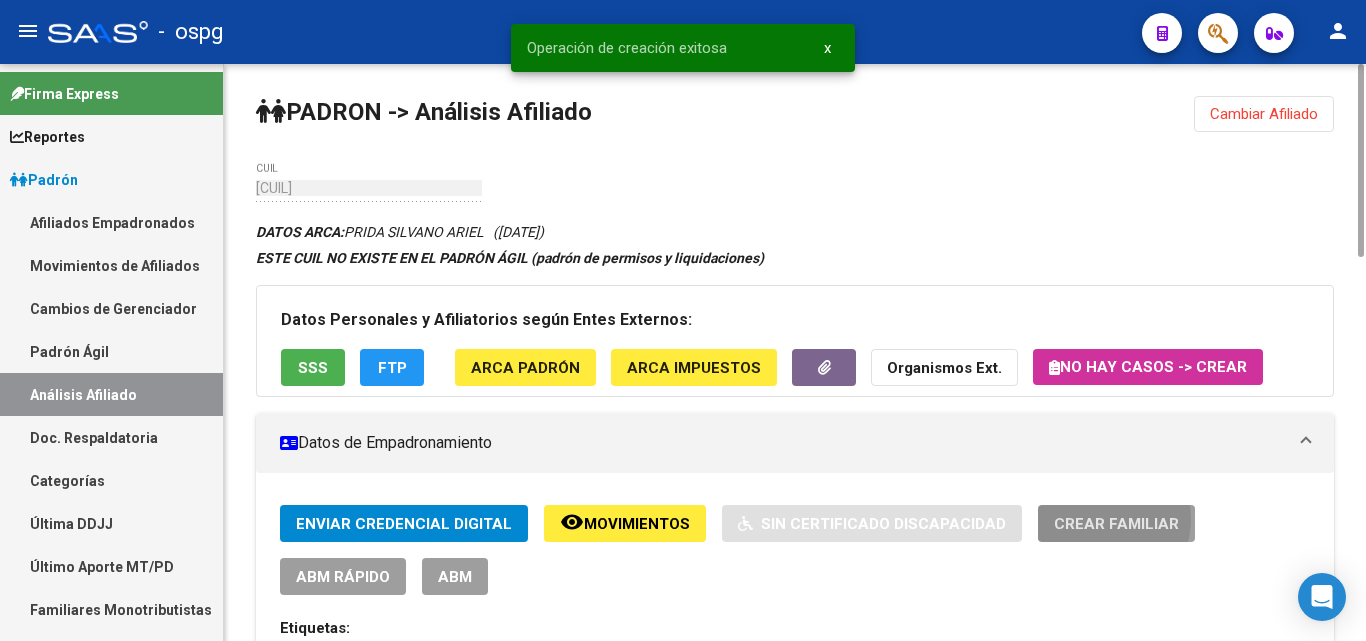 click on "Crear Familiar" at bounding box center (1116, 524) 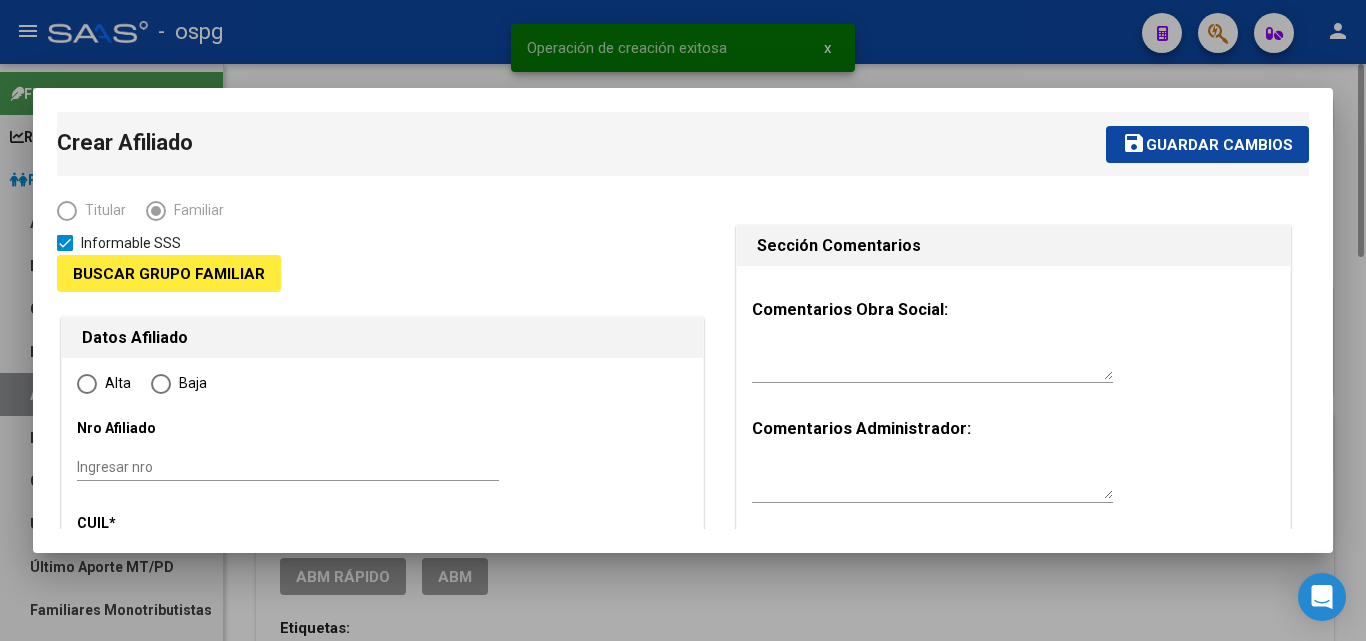 type on "[CUIL]" 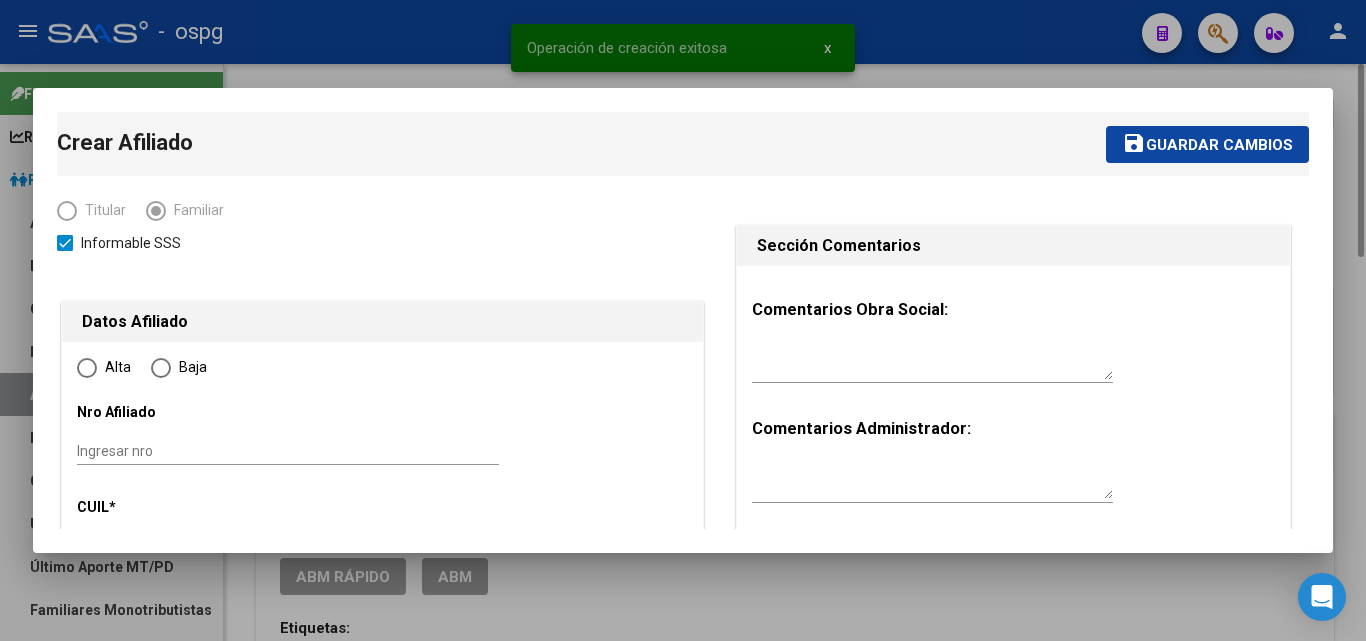 radio on "true" 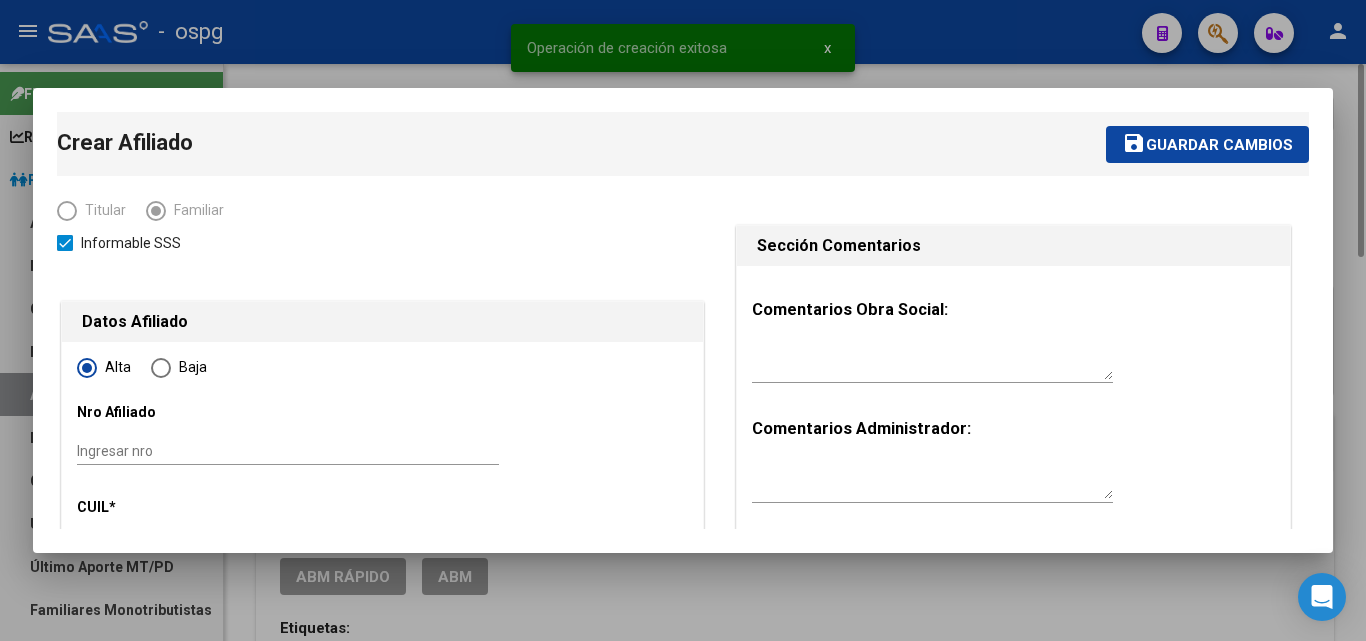 type on "[CUIL]" 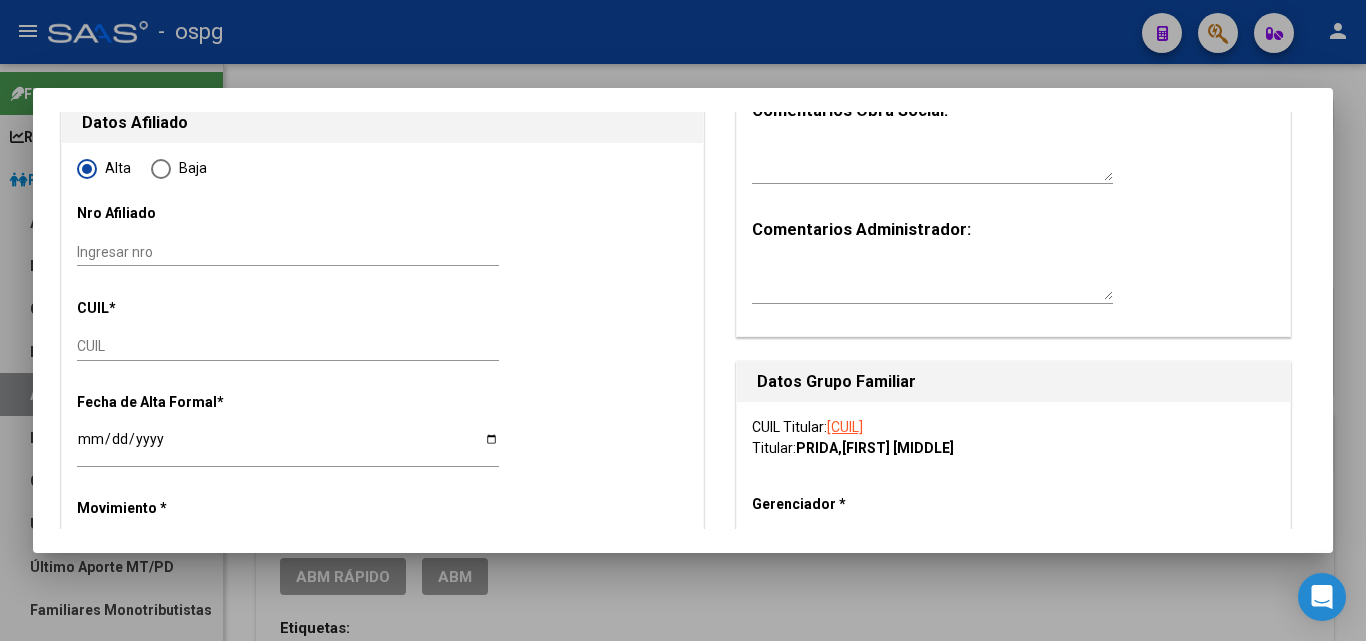 scroll, scrollTop: 200, scrollLeft: 0, axis: vertical 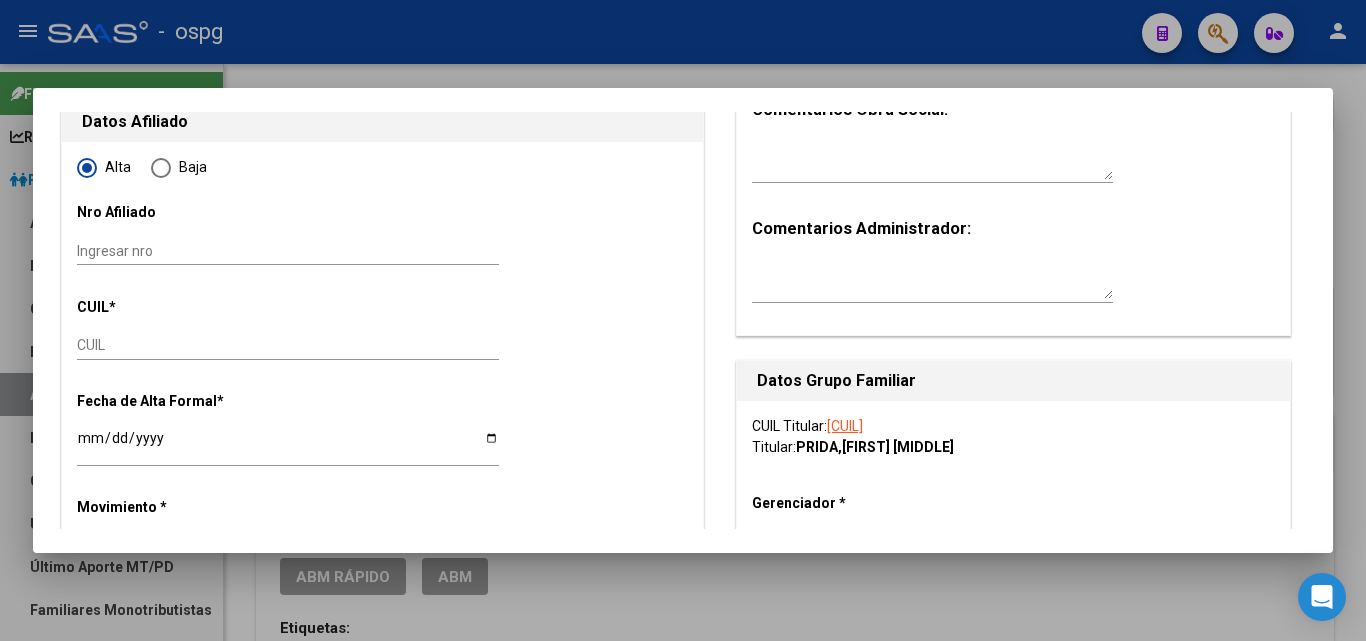 click on "CUIL" at bounding box center (288, 345) 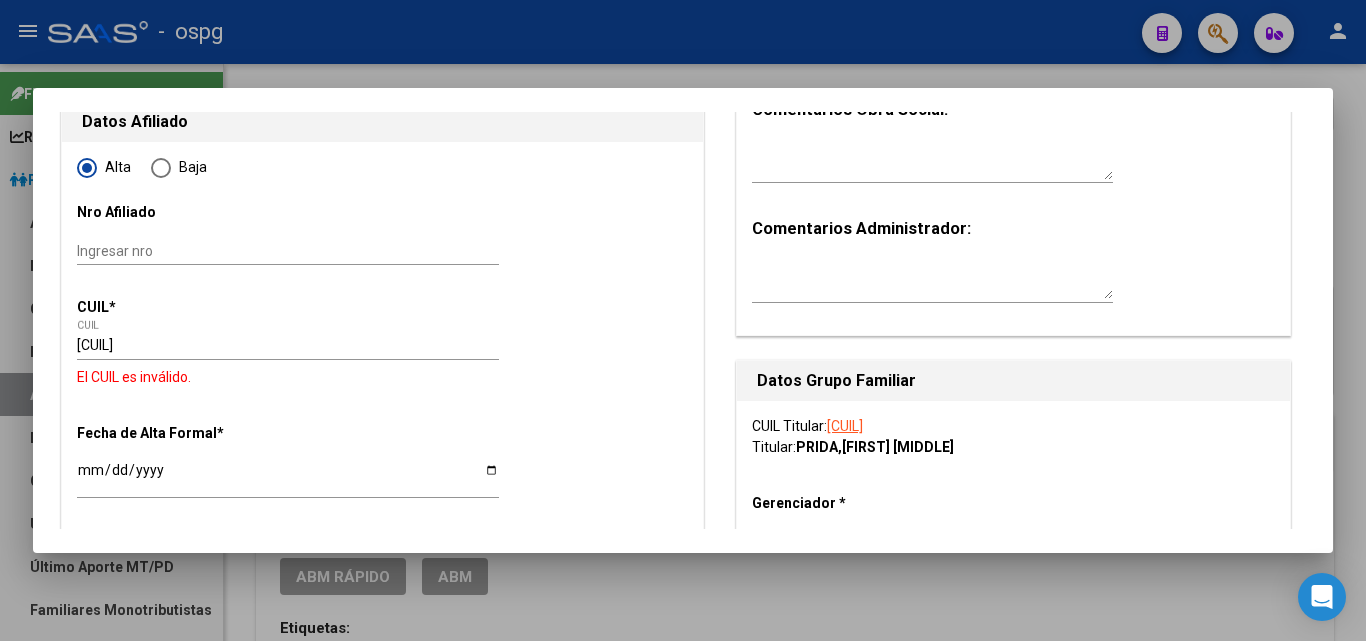 click on "Alta   Baja Nro Afiliado    Ingresar nro  CUIL  *   [CUIL] CUIL  El CUIL es inválido. Fecha de Alta Formal  *   Ingresar fecha   Movimiento * Seleccionar tipo Seleccionar tipo  Tipo de Documento * DOCUMENTO UNICO Seleccionar tipo Nro Documento  *   Ingresar nro  Apellido  *   Ingresar apellido  Nombre  *   Ingresar nombre  Fecha de nacimiento  *   Ingresar fecha   Parentesco * Seleccionar parentesco Seleccionar parentesco  Estado Civil * Seleccionar tipo Seleccionar tipo  Sexo * Seleccionar sexo Seleccionar sexo  Nacionalidad * ARGENTINA Seleccionar tipo  Discapacitado * No incapacitado Seleccionar tipo Vencimiento Certificado Estudio    Ingresar fecha   Tipo domicilio * Domicilio Completo Seleccionar tipo domicilio  Provincia * [STATE] Seleccionar provincia Localidad  *   [CITY] Ingresar el nombre  Codigo Postal  *   [POSTAL_CODE] Ingresar el codigo  Calle  *   NORQUIN Ingresar calle  Numero  *   1839 Ingresar nro  Piso    Ingresar piso  Departamento    Ingresar depto  Teléfono celular" at bounding box center (382, 1492) 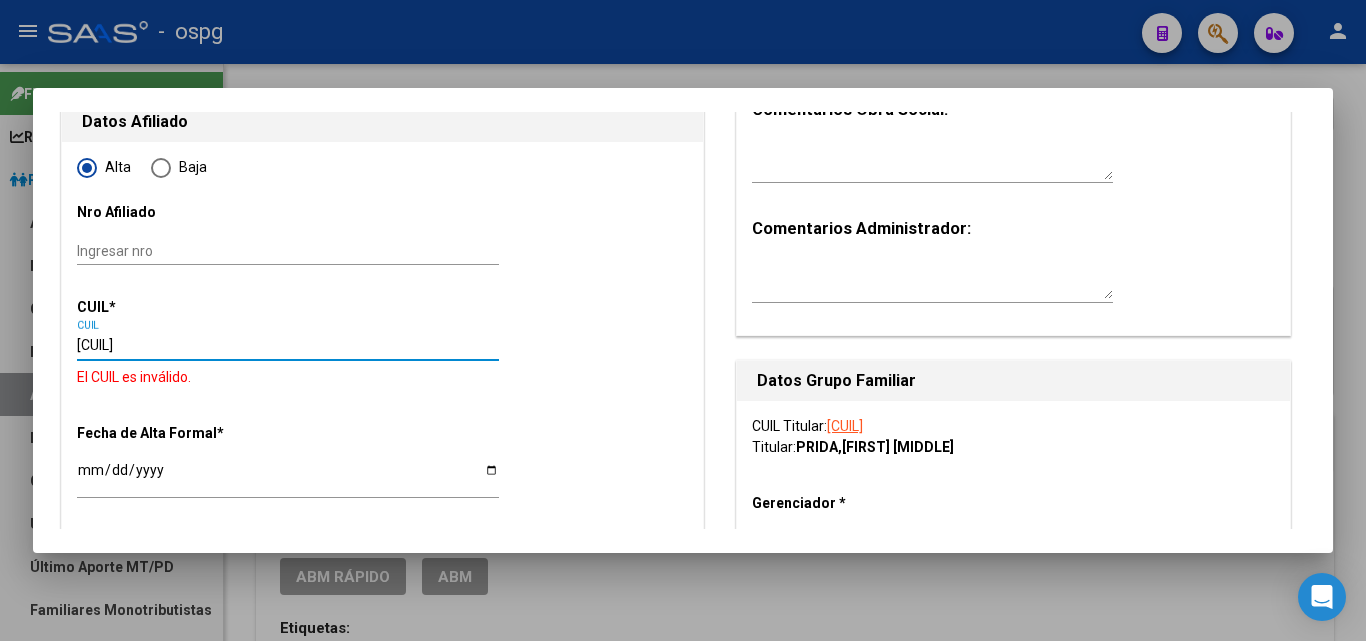 drag, startPoint x: 194, startPoint y: 346, endPoint x: 21, endPoint y: 365, distance: 174.04022 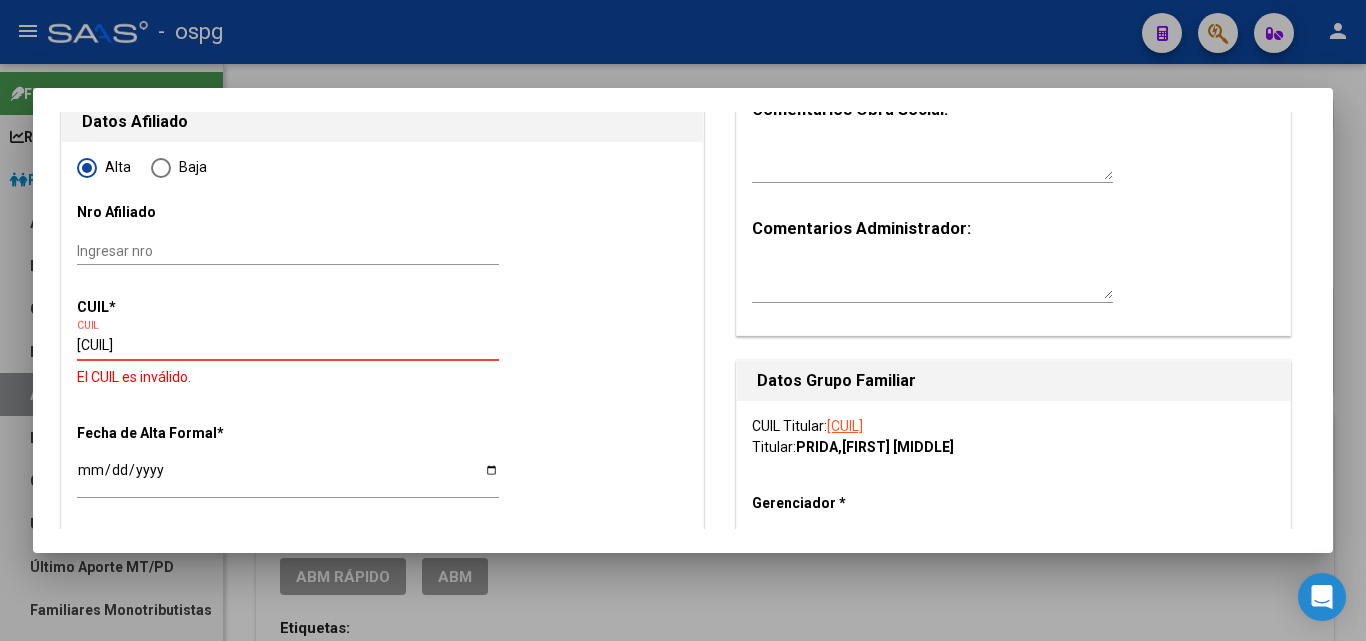 type on "[CUIL]" 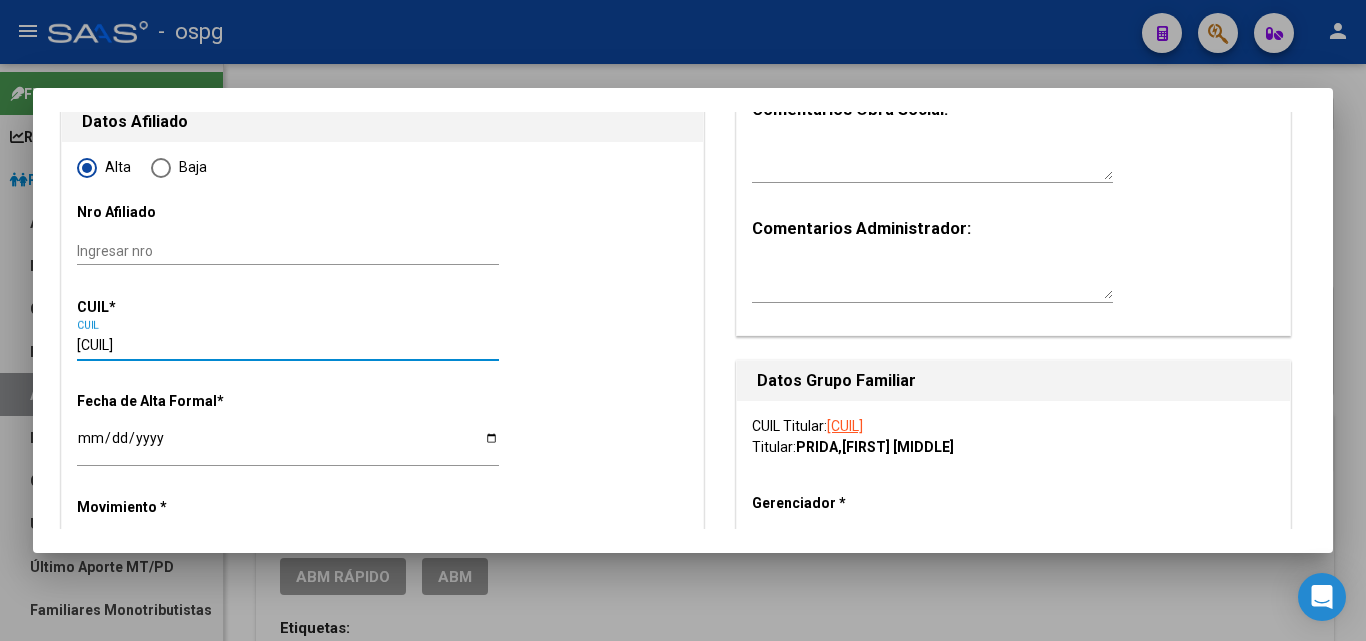 type on "[NUMBER]" 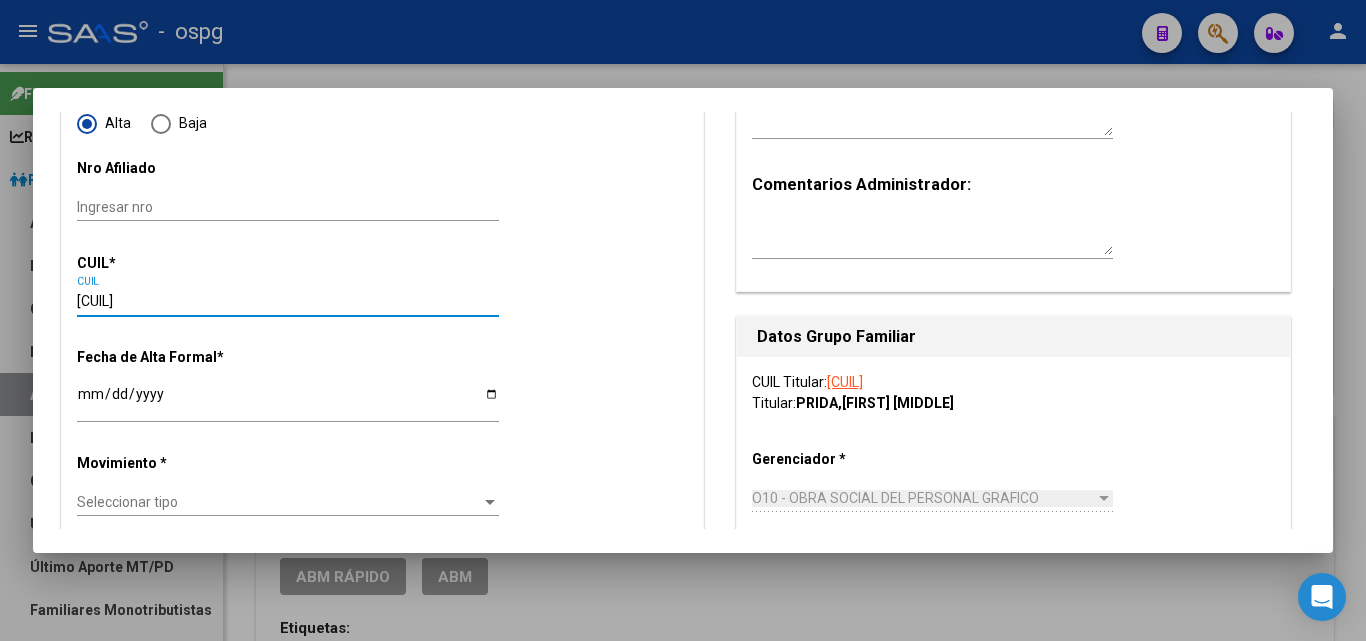scroll, scrollTop: 300, scrollLeft: 0, axis: vertical 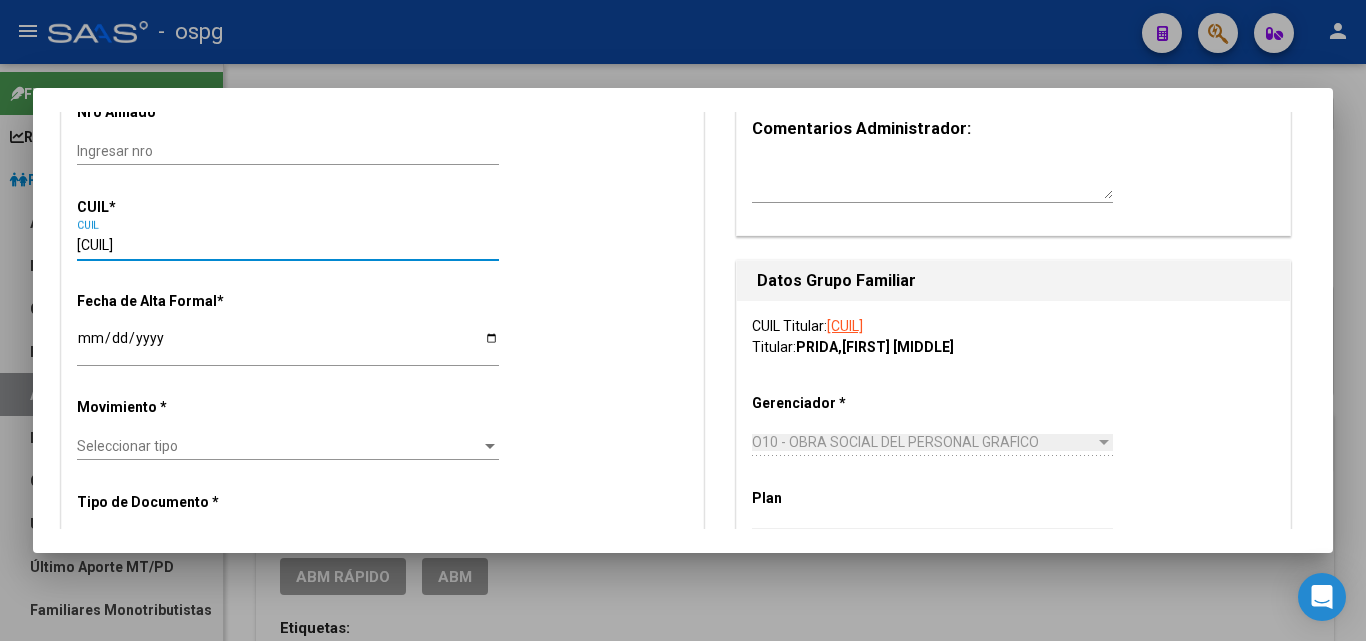 type on "[CUIL]" 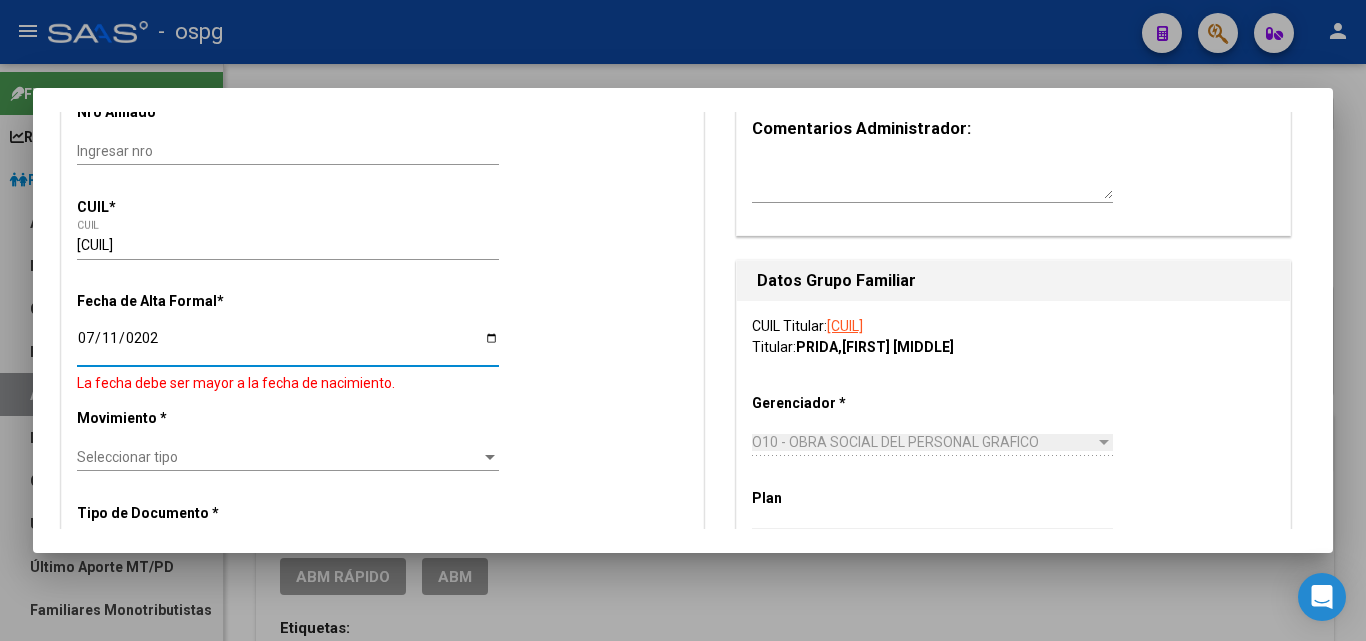 type on "2025-07-11" 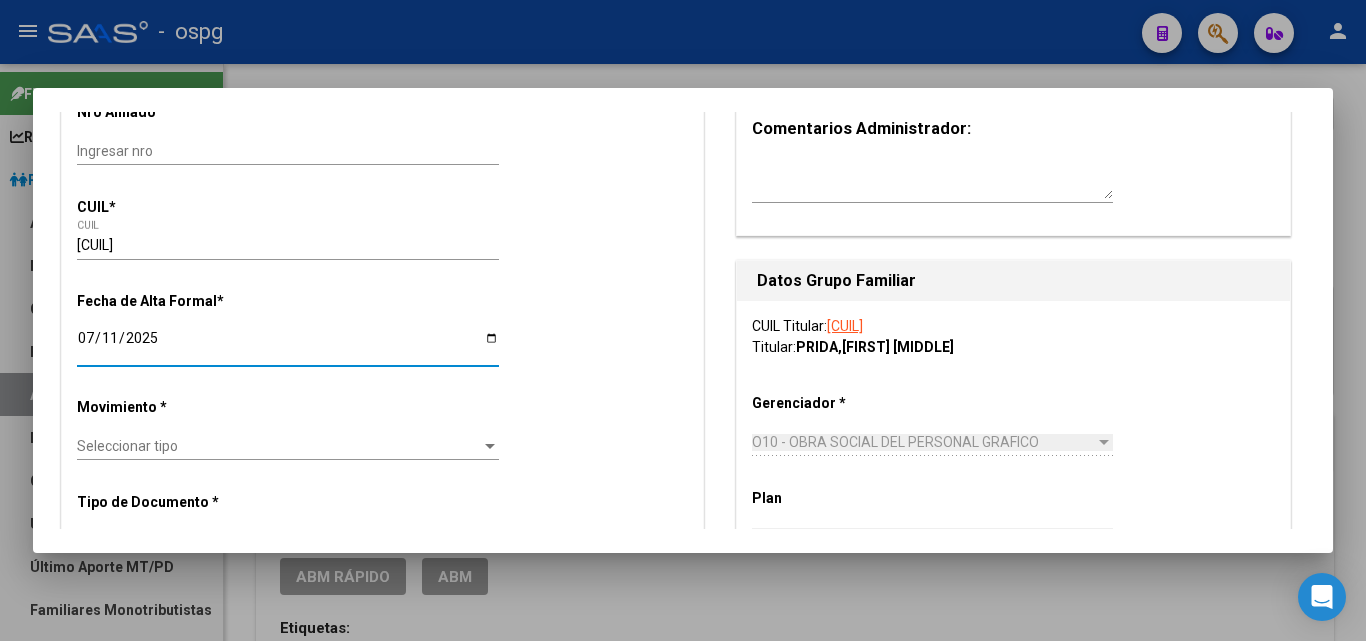 click on "Seleccionar tipo" at bounding box center [279, 446] 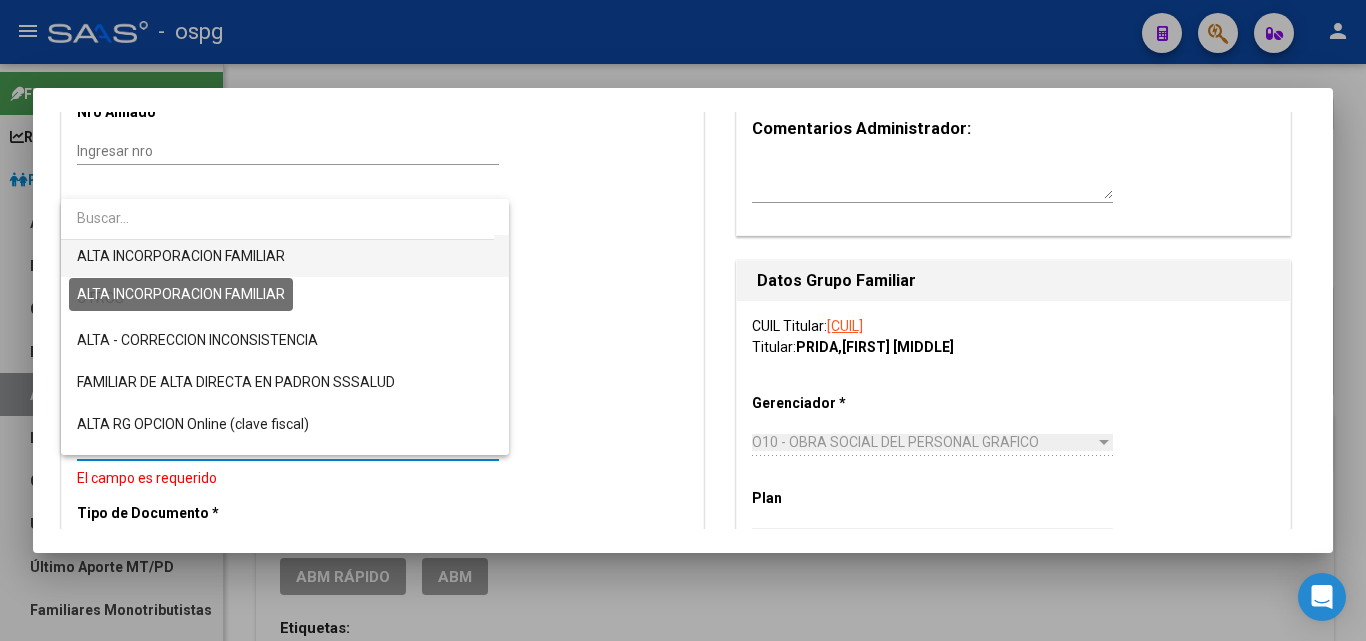 click on "ALTA INCORPORACION FAMILIAR" at bounding box center (181, 256) 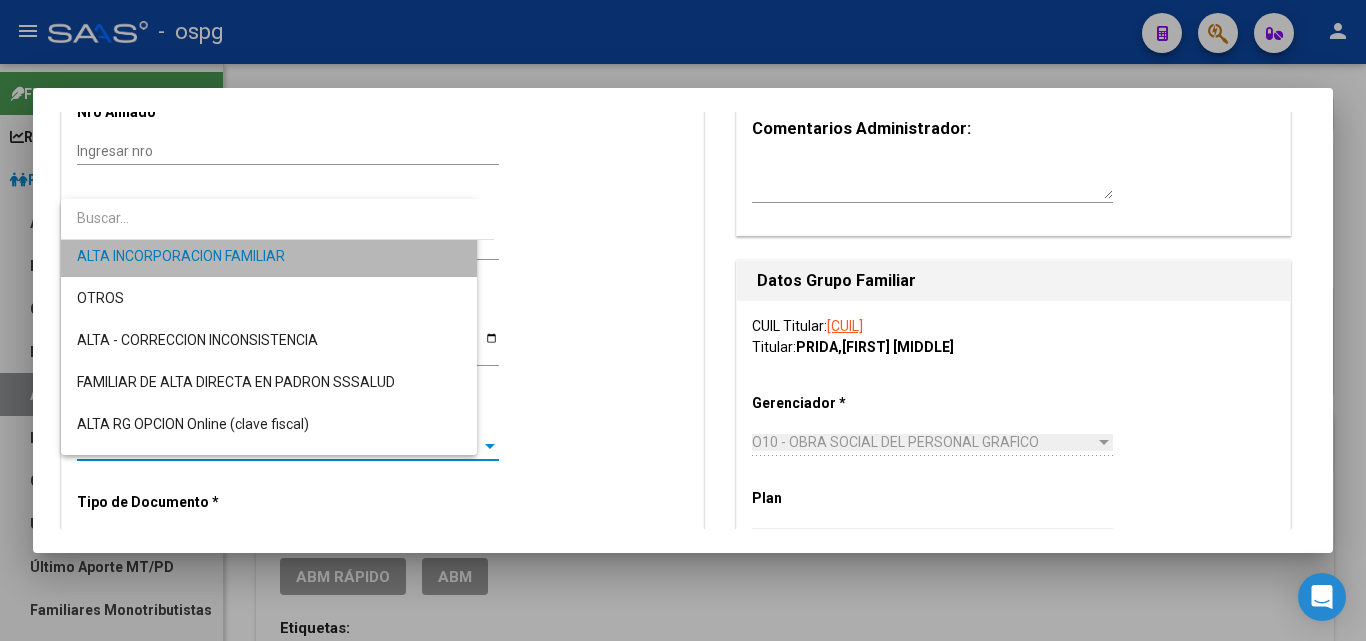 scroll, scrollTop: 294, scrollLeft: 0, axis: vertical 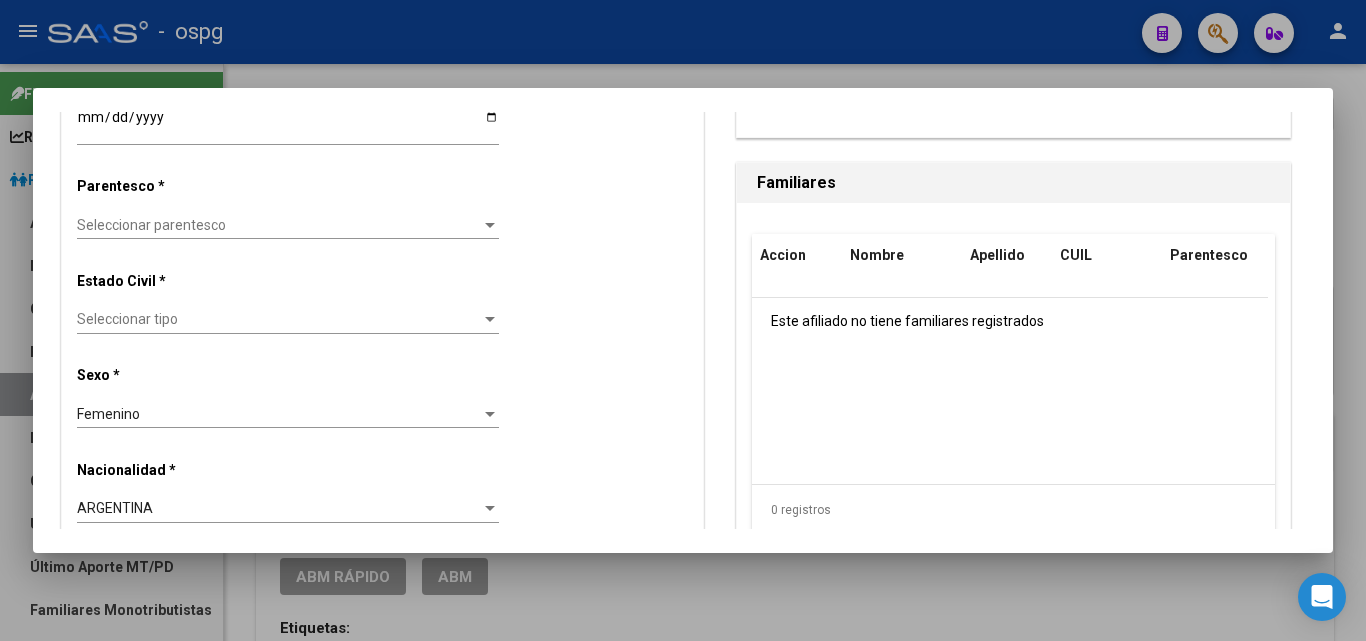 click on "Seleccionar parentesco" at bounding box center (279, 225) 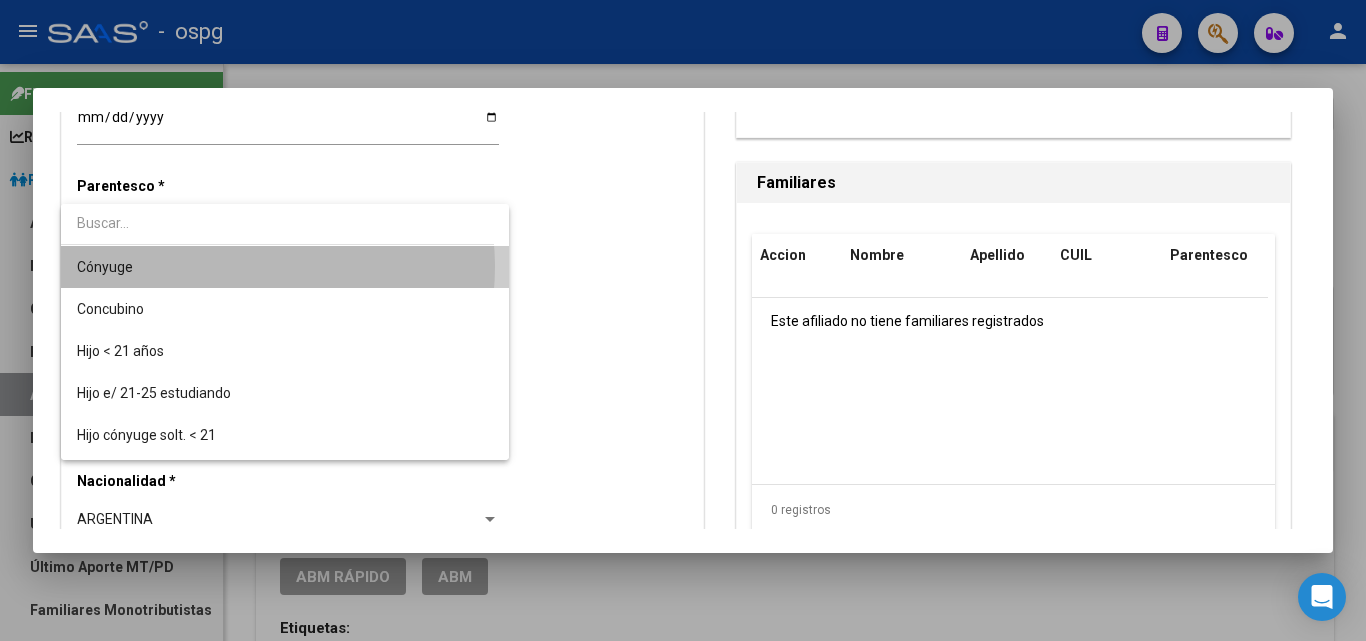 click on "Cónyuge" at bounding box center [285, 267] 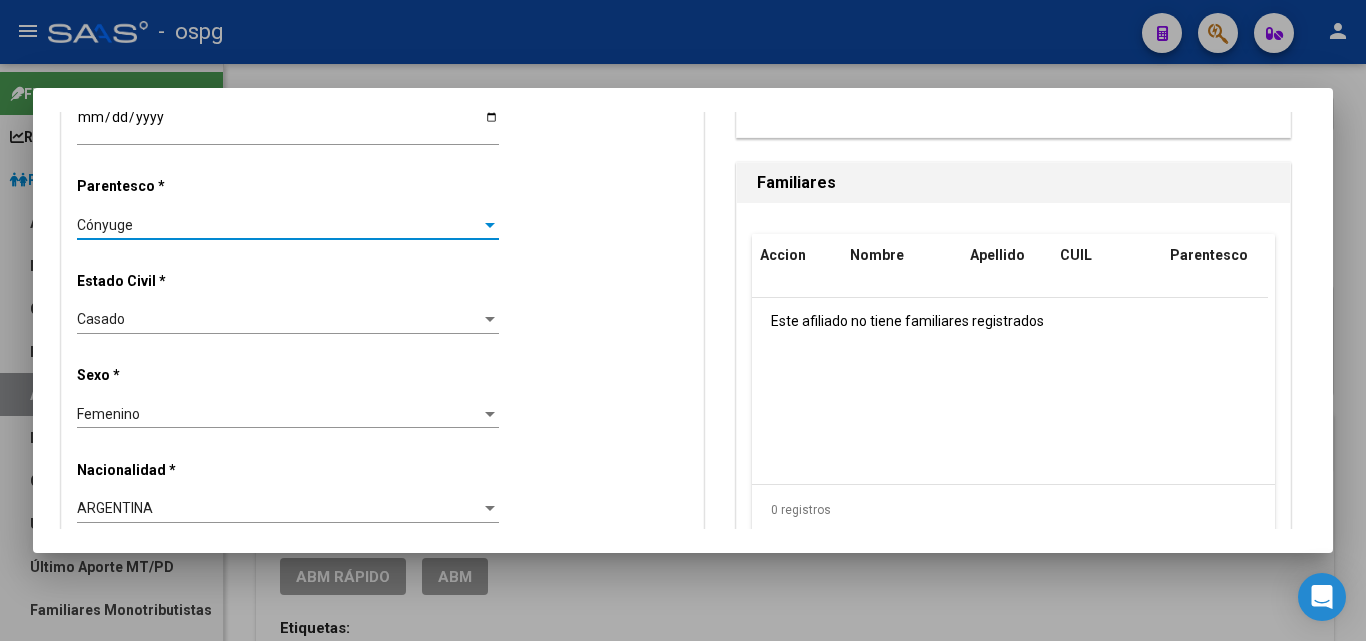 click on "Estado Civil * Casado Seleccionar tipo" at bounding box center (382, 304) 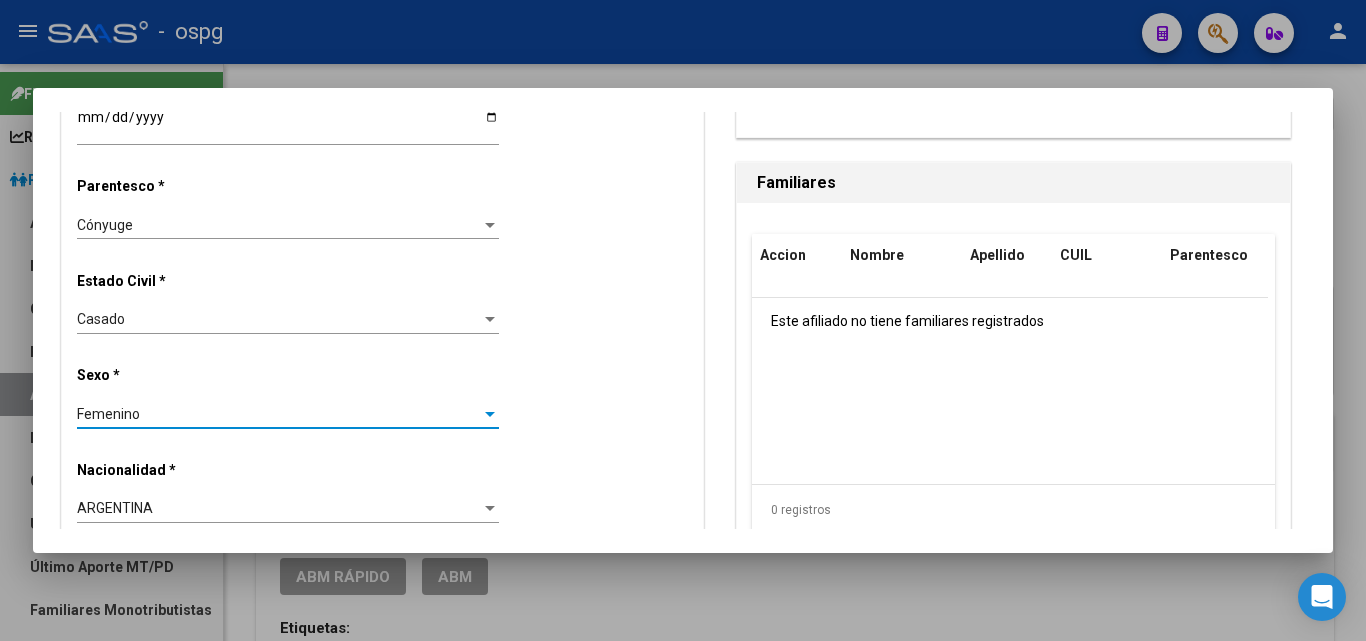 click on "Femenino" at bounding box center [279, 414] 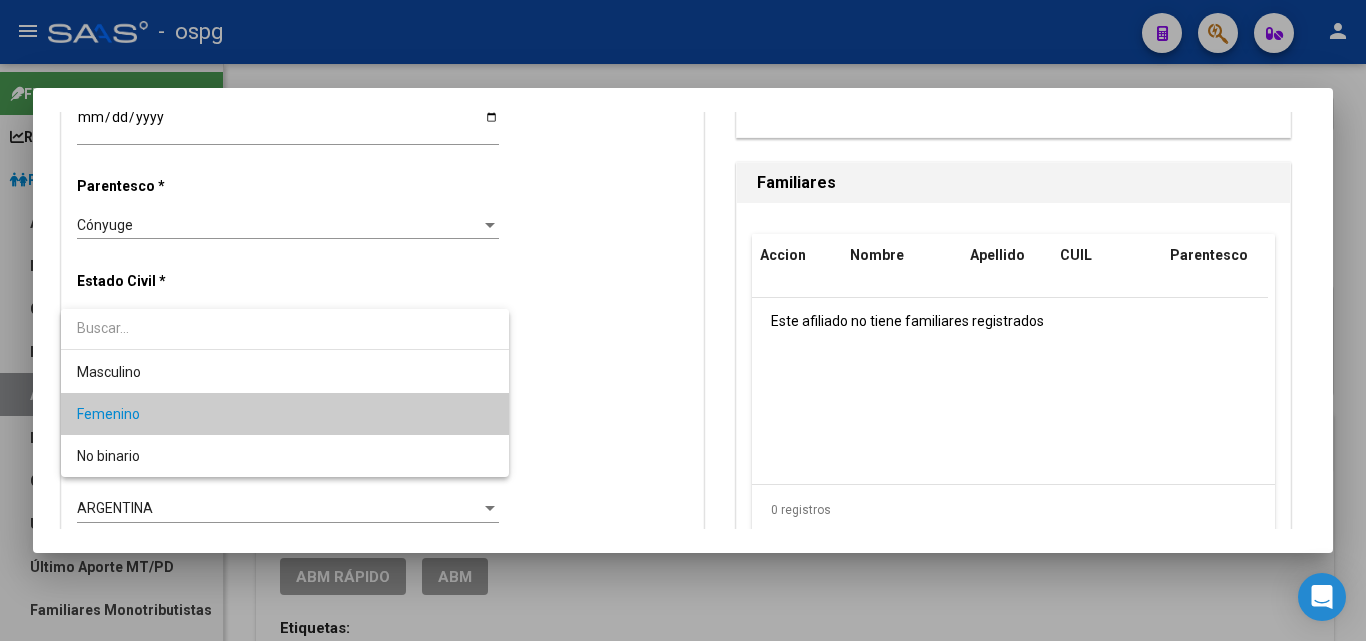 click on "Femenino" at bounding box center [285, 414] 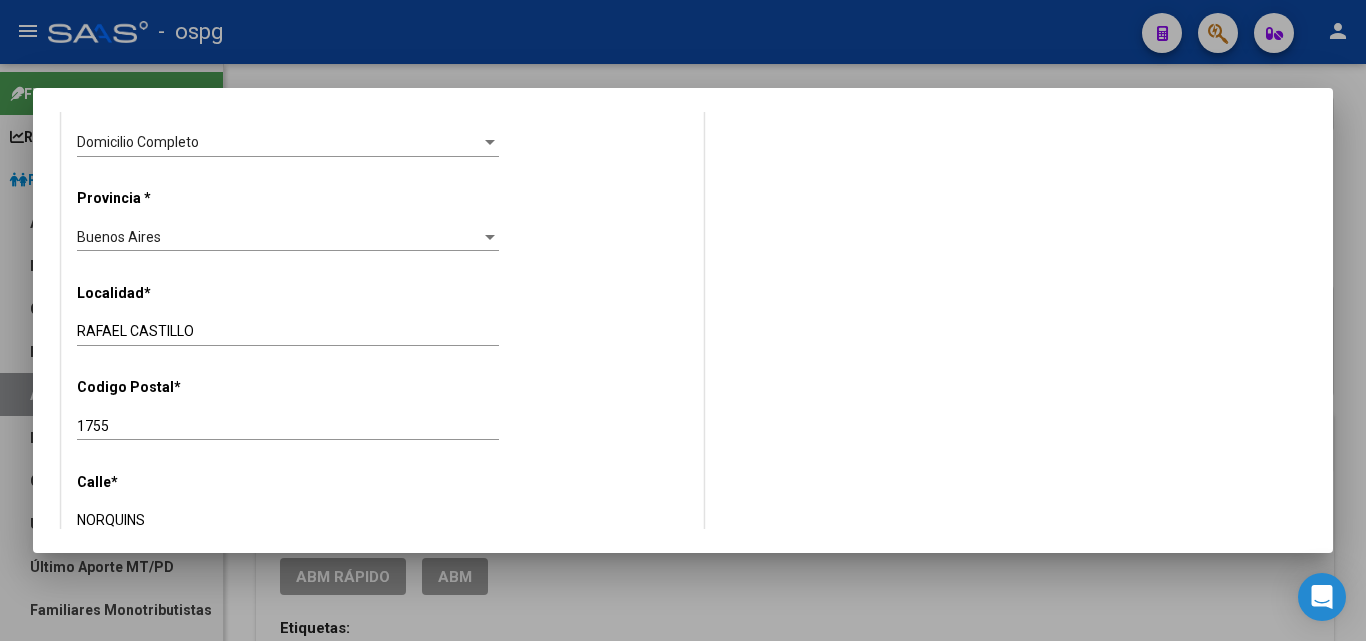 scroll, scrollTop: 1800, scrollLeft: 0, axis: vertical 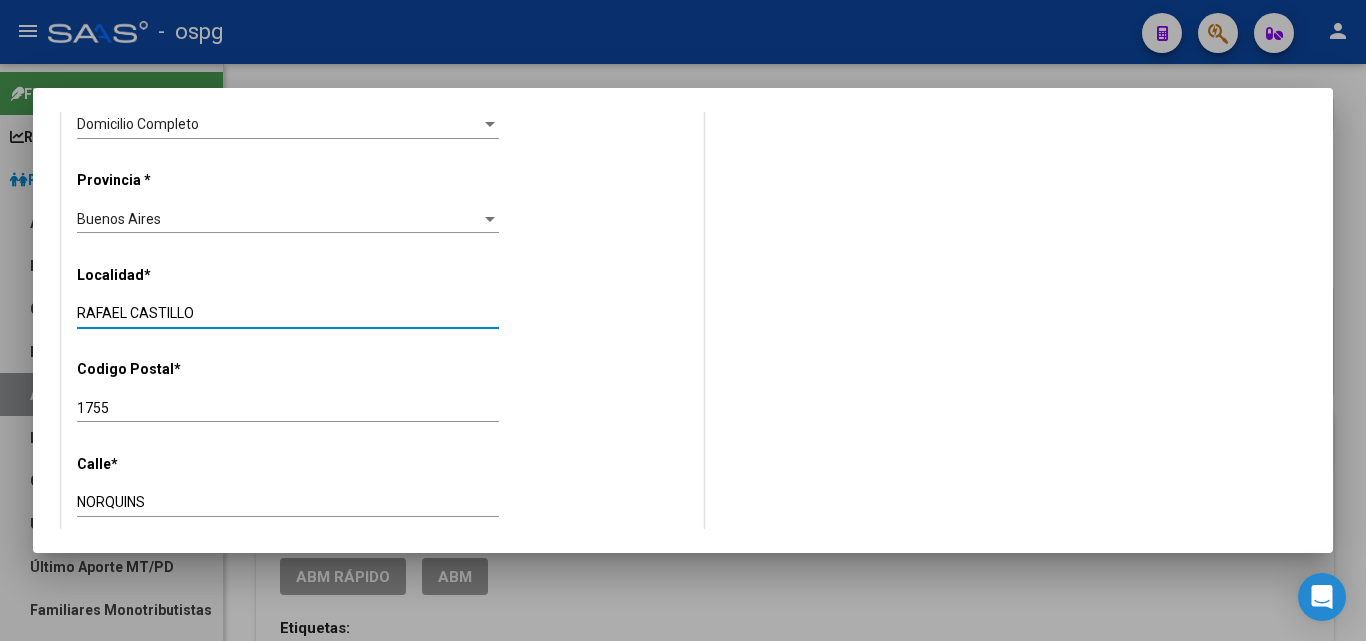 drag, startPoint x: 302, startPoint y: 312, endPoint x: 0, endPoint y: 324, distance: 302.2383 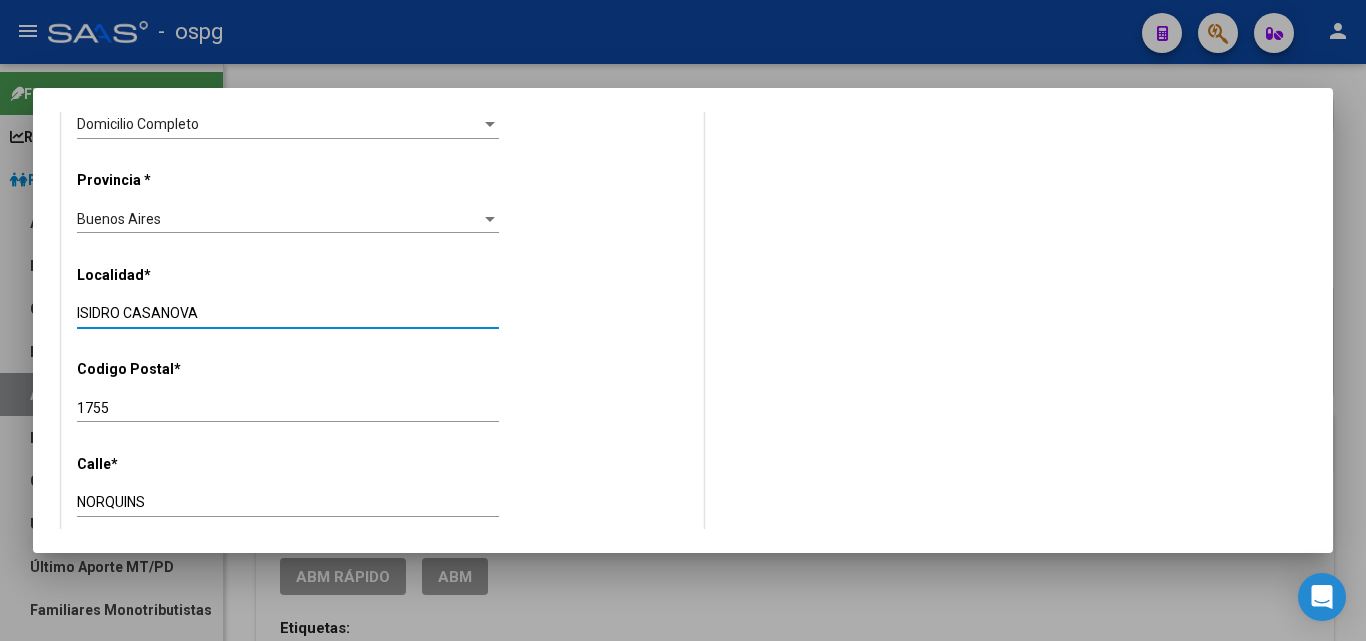 type on "ISIDRO CASANOVA" 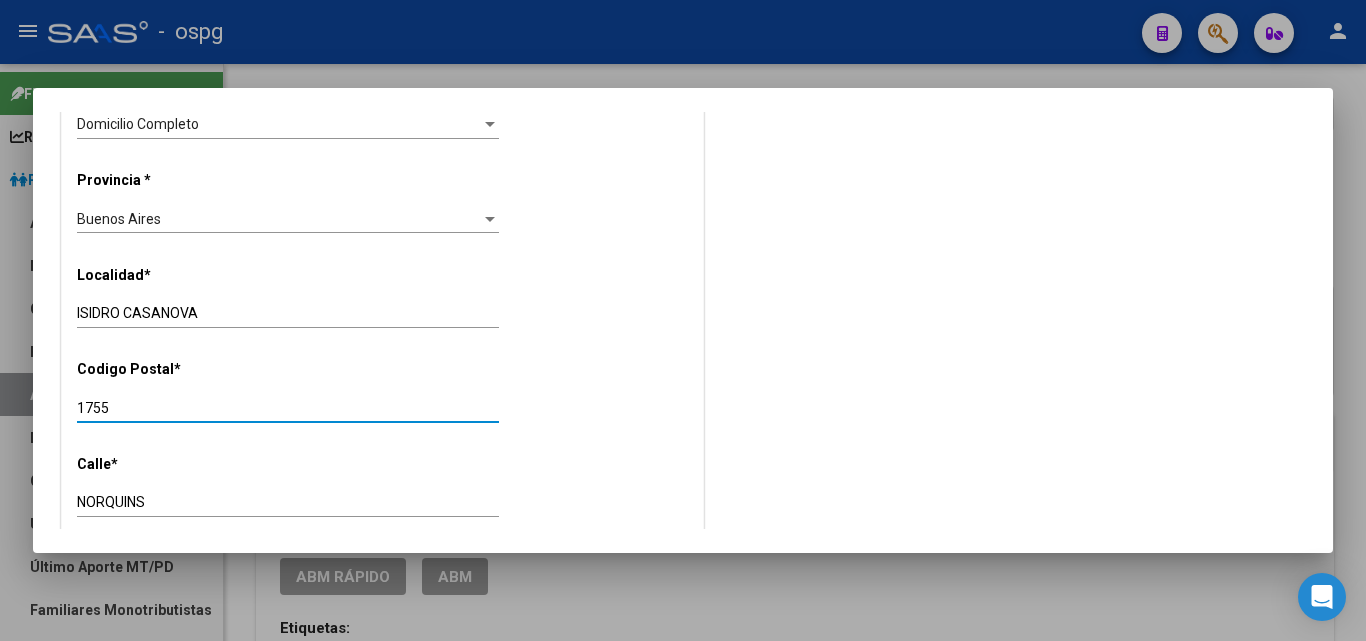 drag, startPoint x: 133, startPoint y: 404, endPoint x: 5, endPoint y: 393, distance: 128.47179 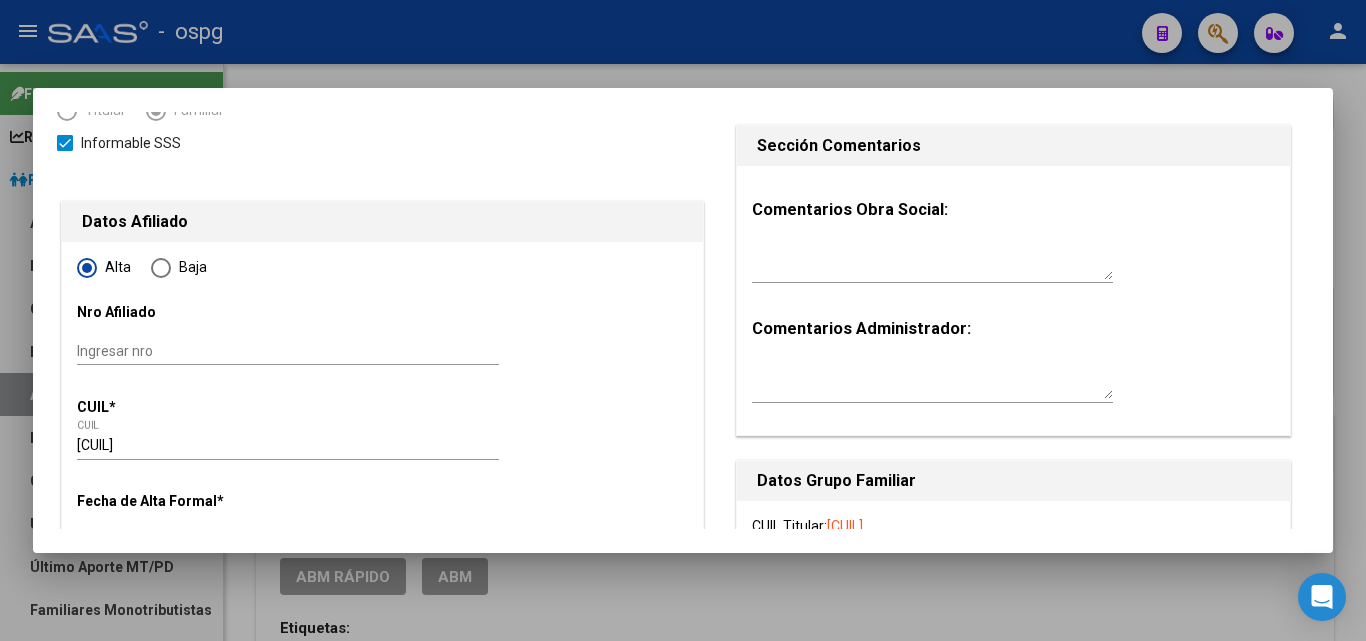 scroll, scrollTop: 0, scrollLeft: 0, axis: both 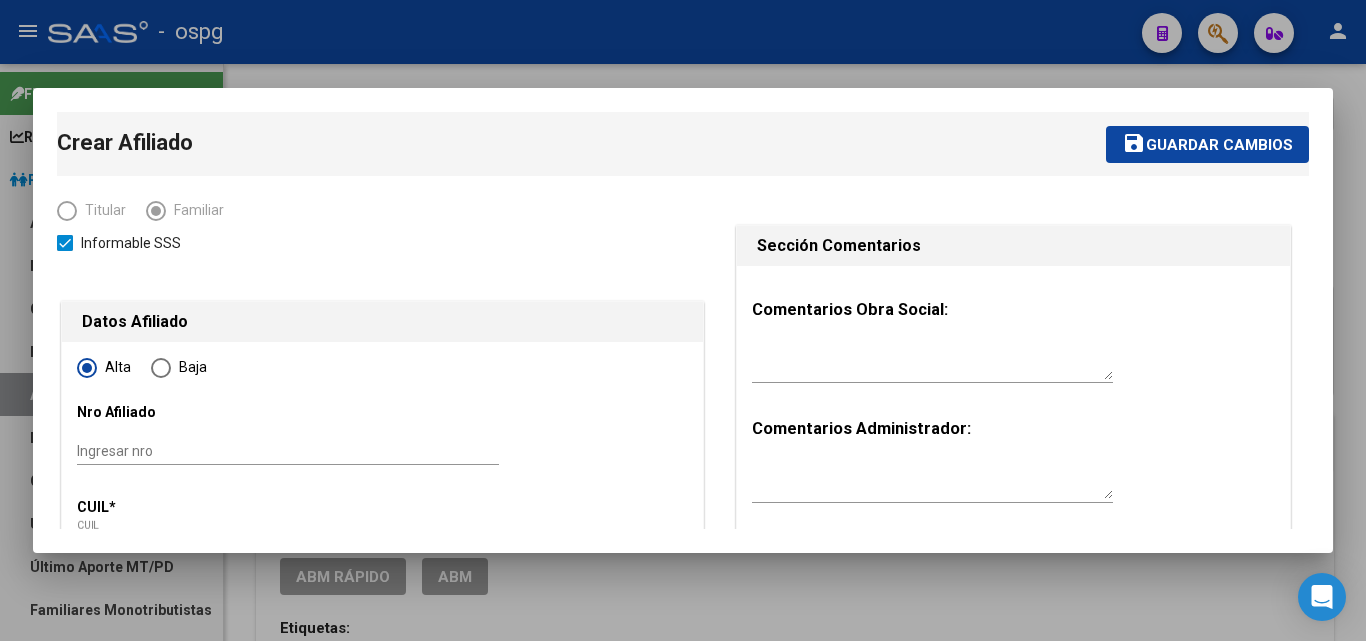 type on "1122" 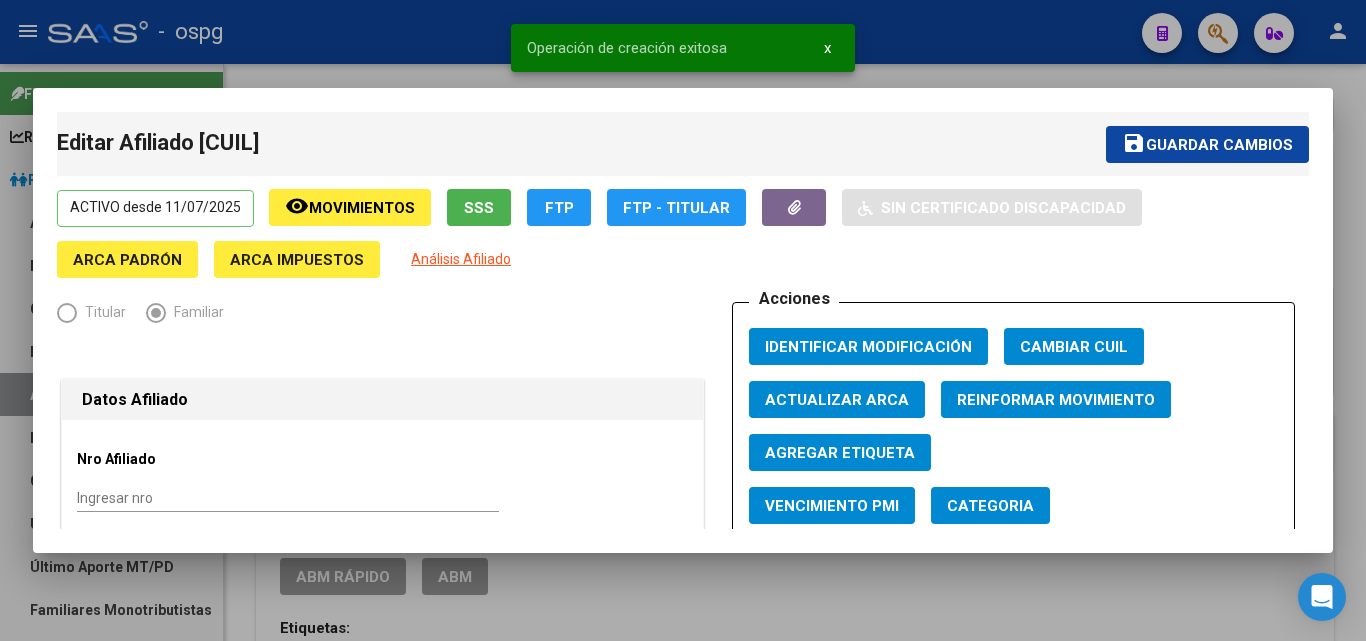 click at bounding box center [683, 320] 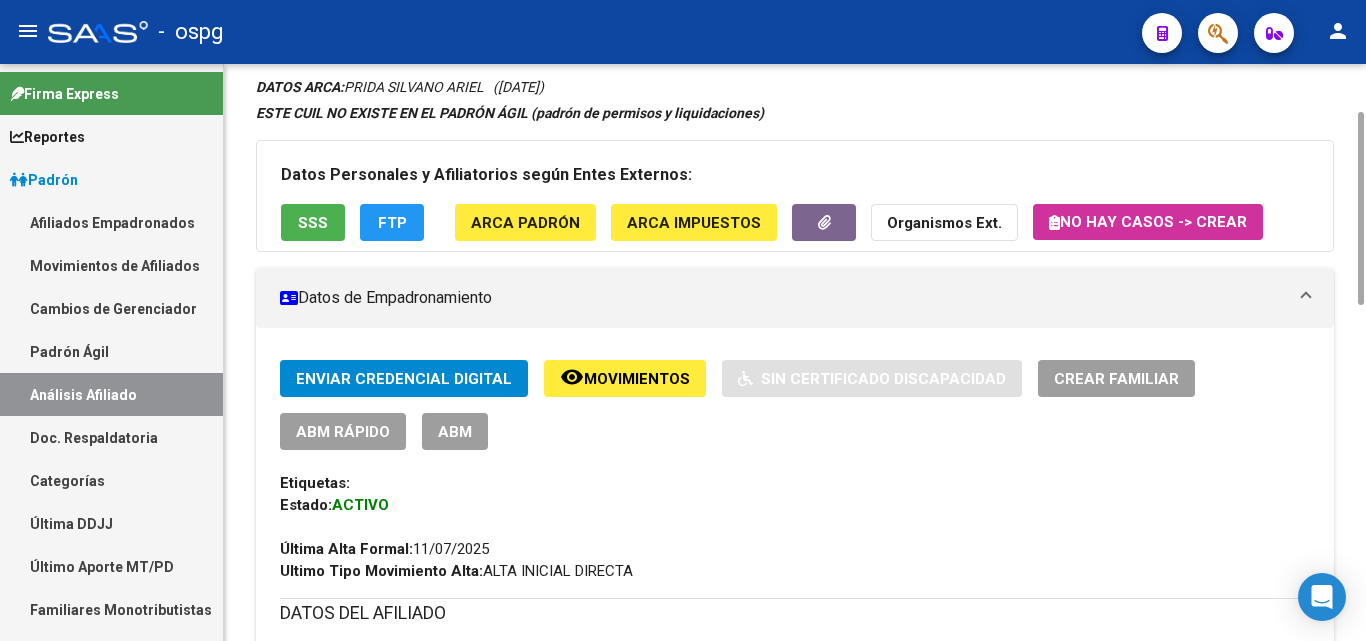 scroll, scrollTop: 0, scrollLeft: 0, axis: both 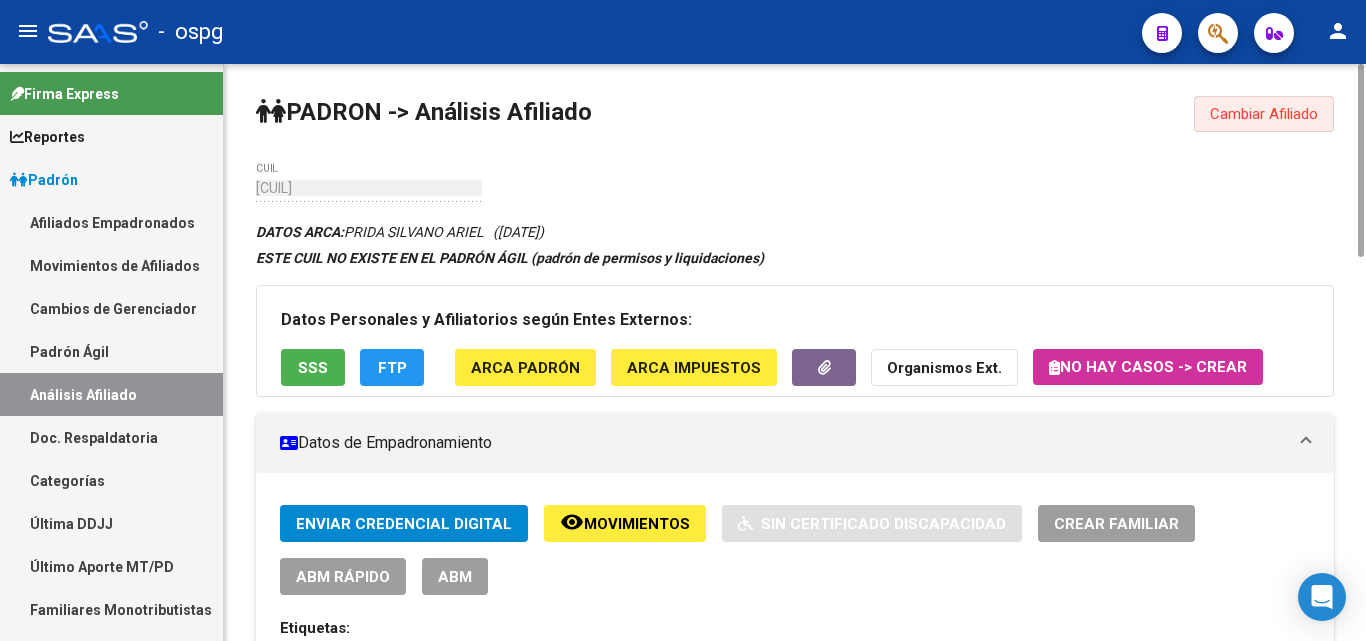 click on "Cambiar Afiliado" 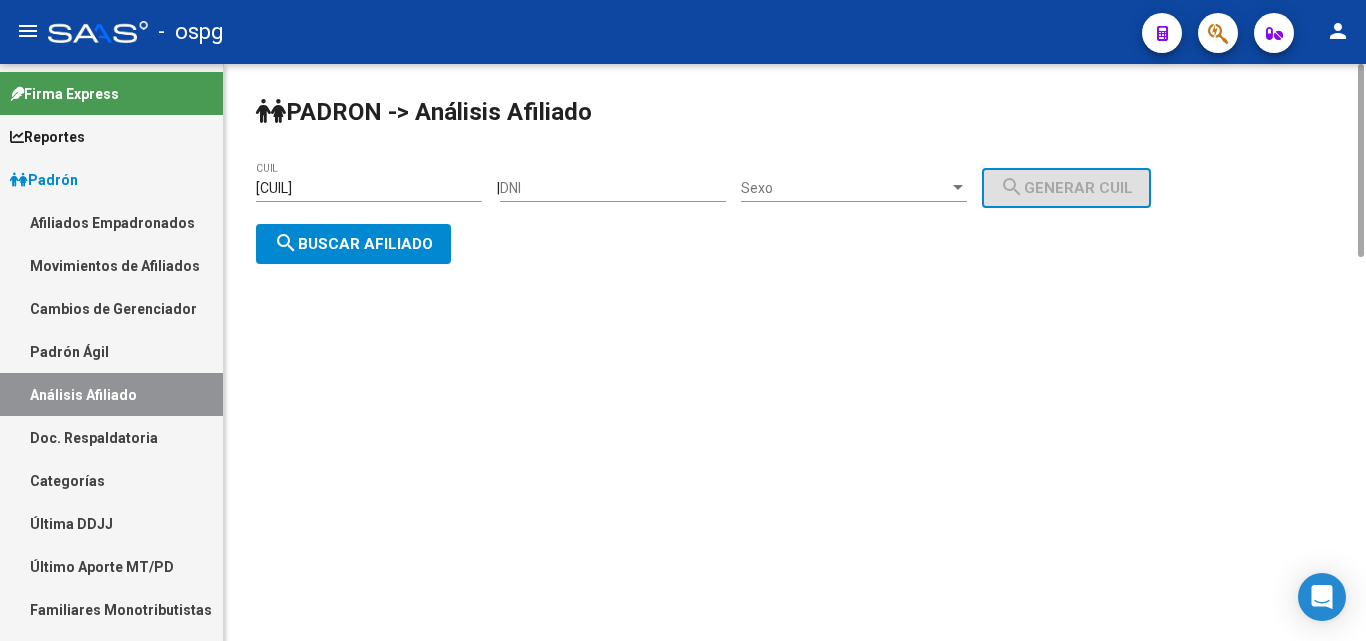 click on "[CUIL]" at bounding box center [369, 188] 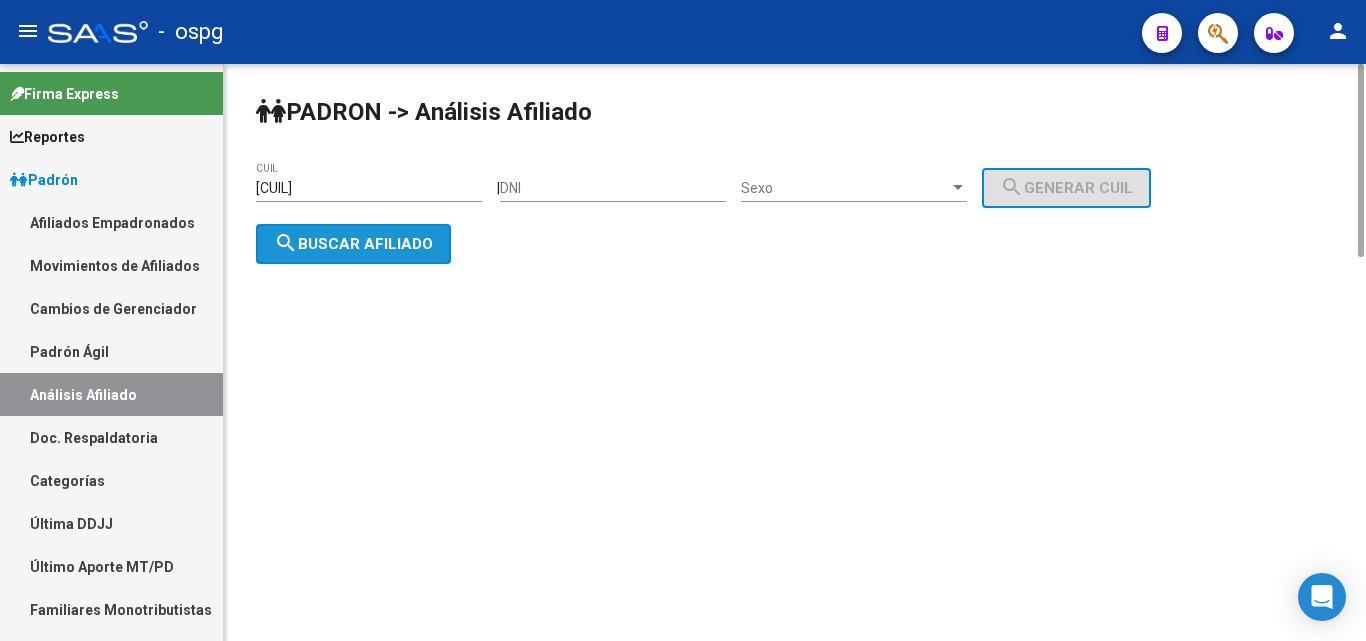 click on "search  Buscar afiliado" 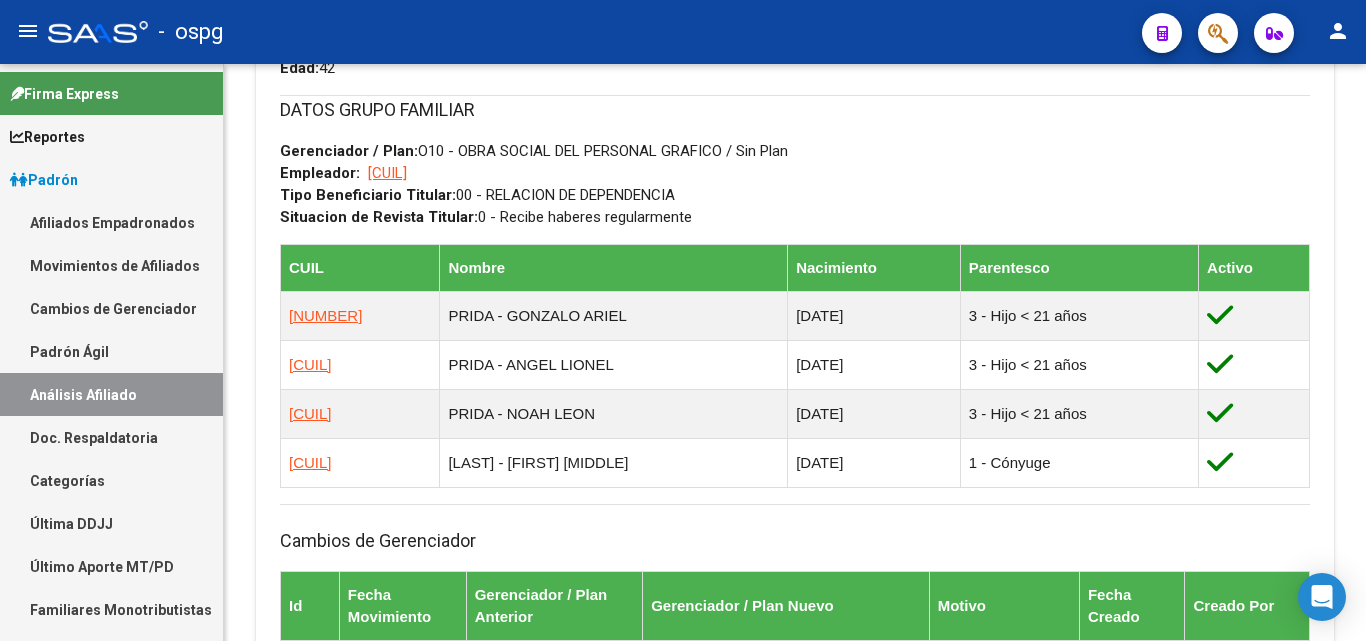 scroll, scrollTop: 0, scrollLeft: 0, axis: both 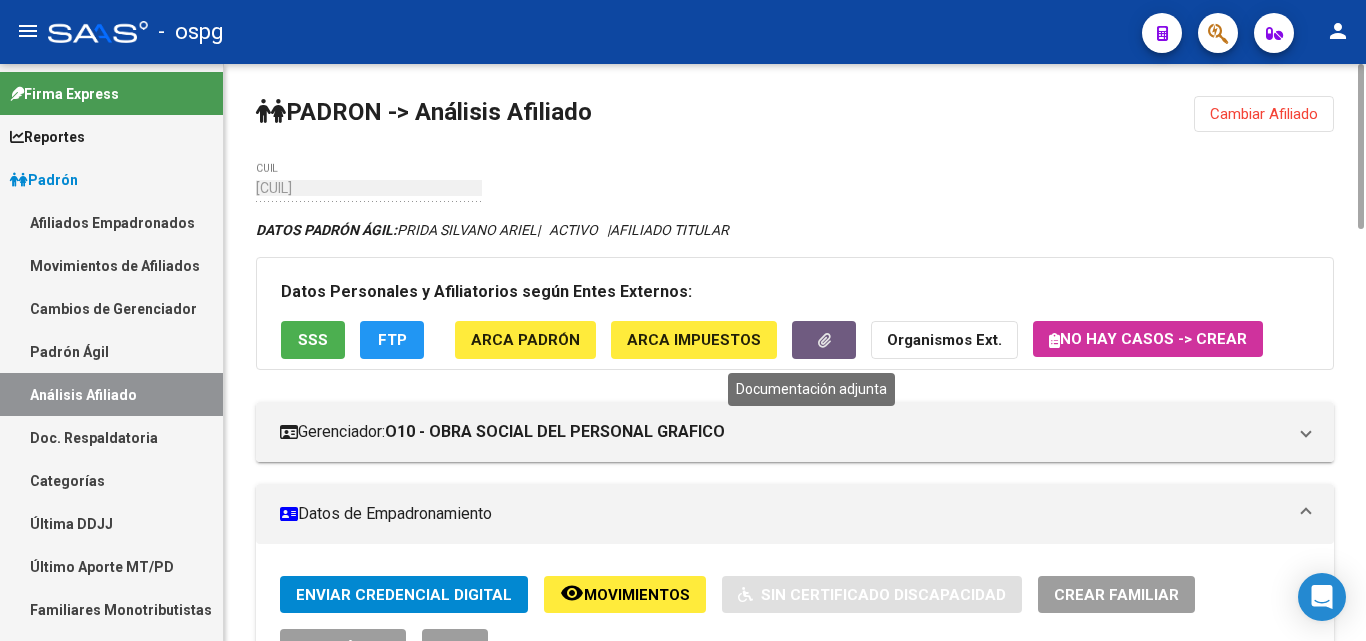 click 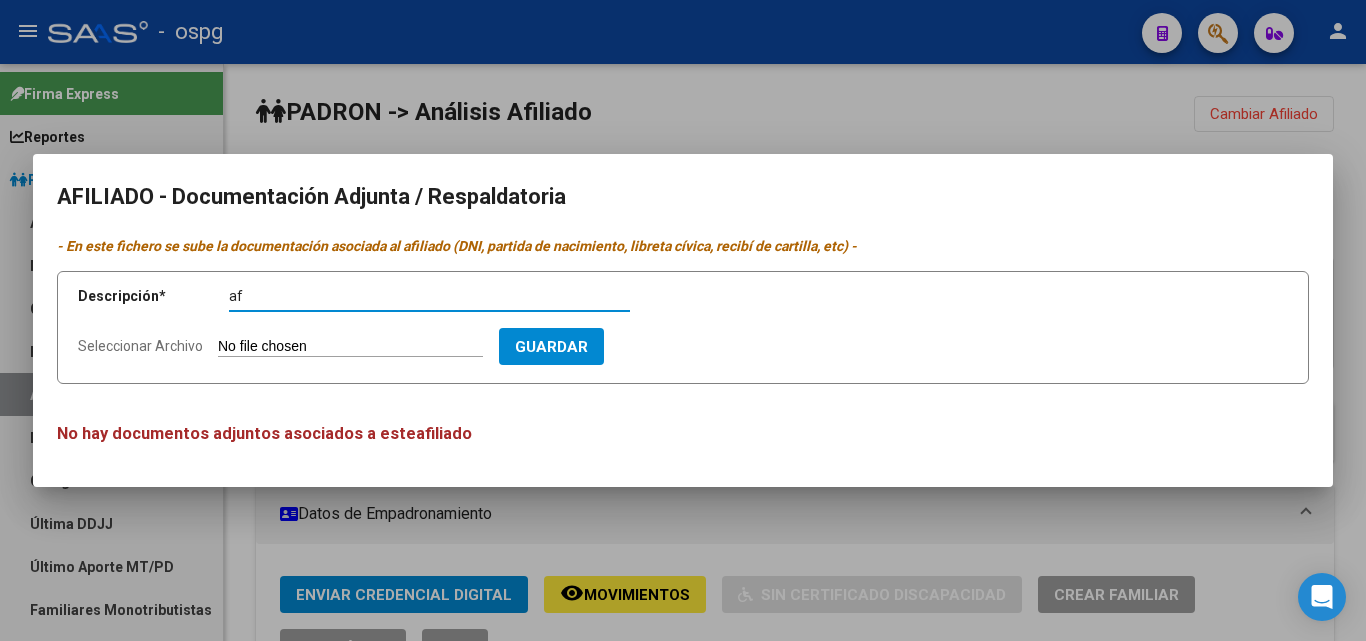 type on "af" 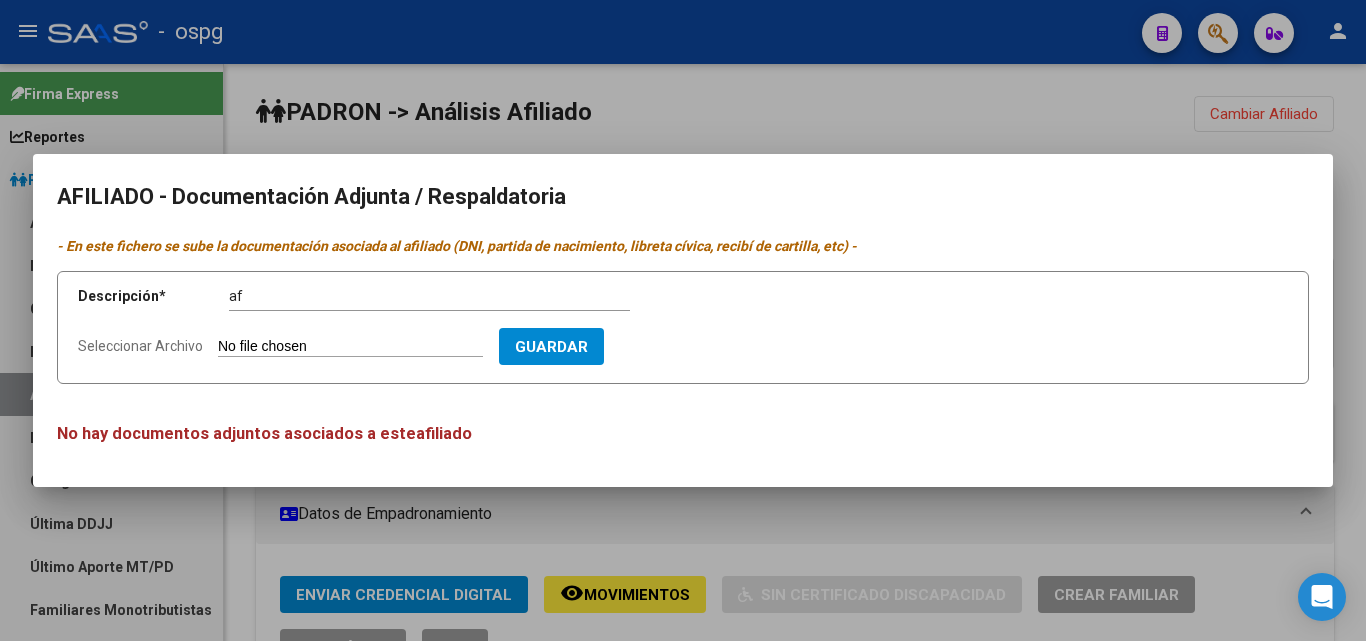 type on "C:\fakepath\WhatsApp Image 2025-06-02 at 12.29.06.jpeg" 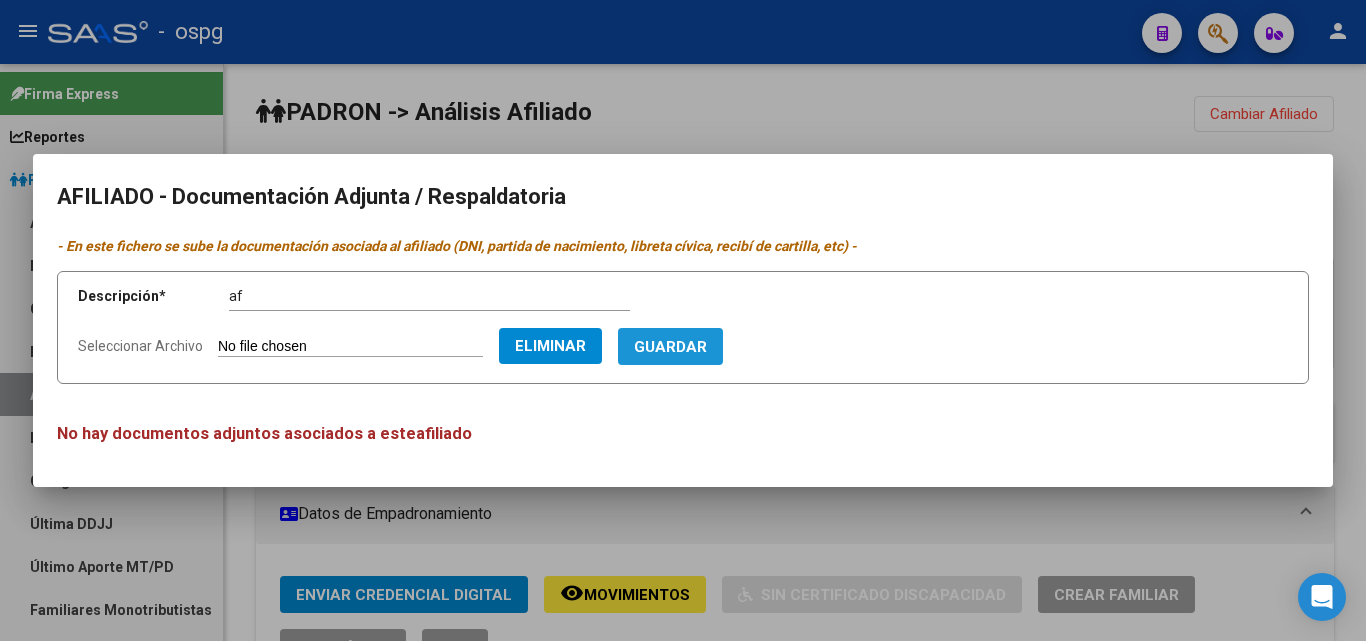 click on "Guardar" at bounding box center [670, 346] 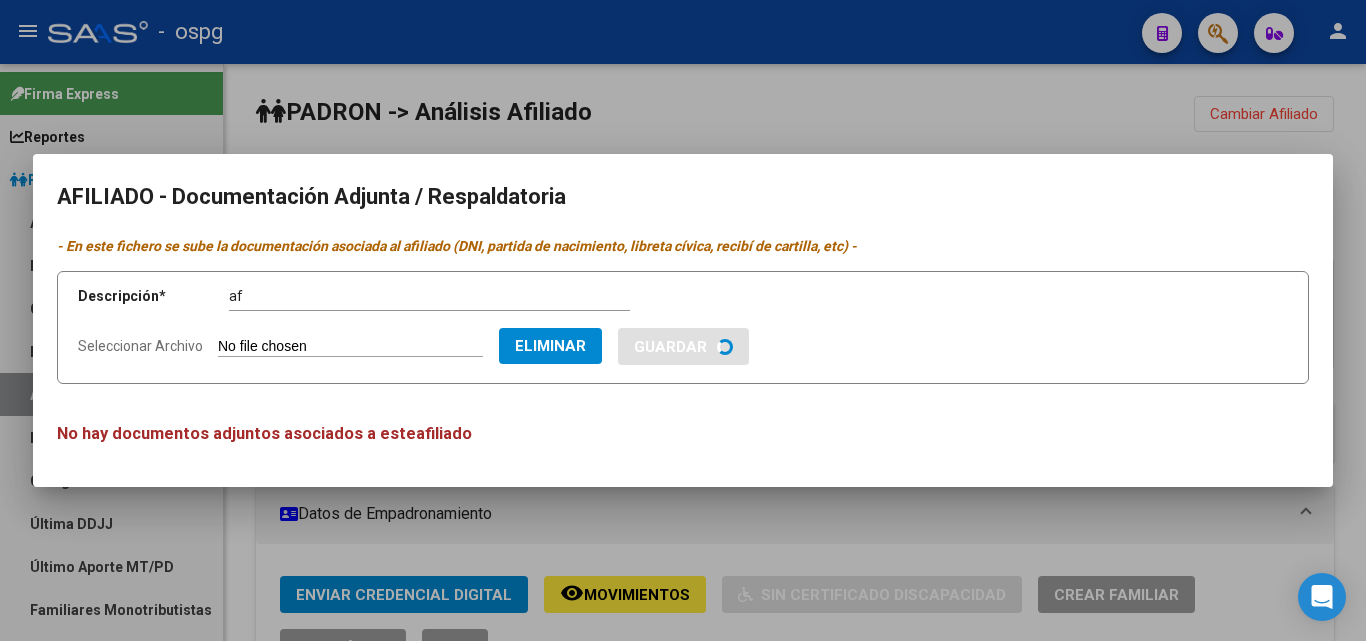 type 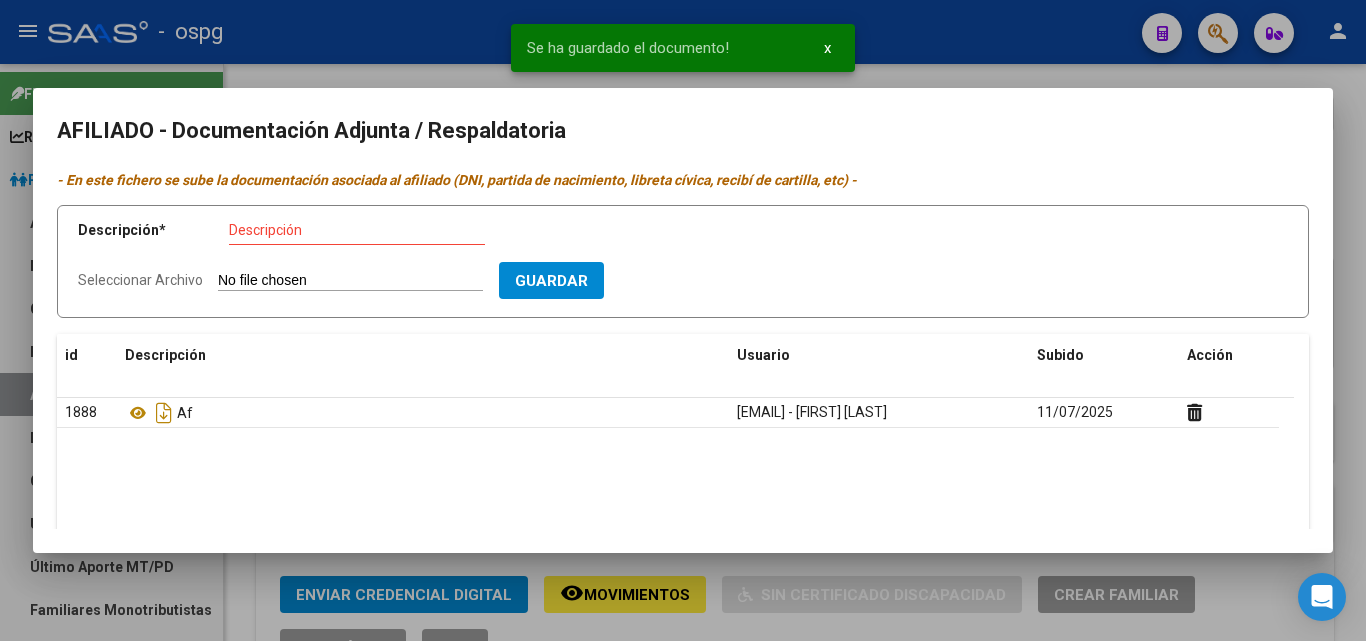 click on "Seleccionar Archivo" 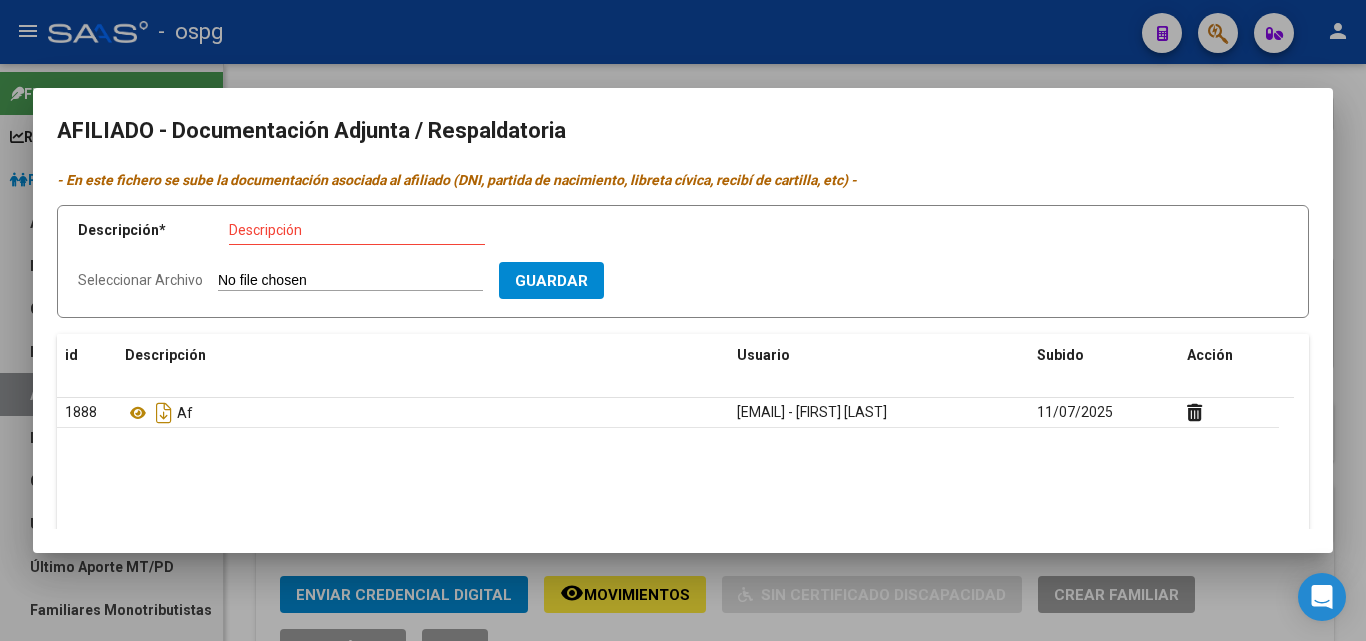 type on "C:\fakepath\WhatsApp Image 2025-06-02 at 12.29.07 (1).jpeg" 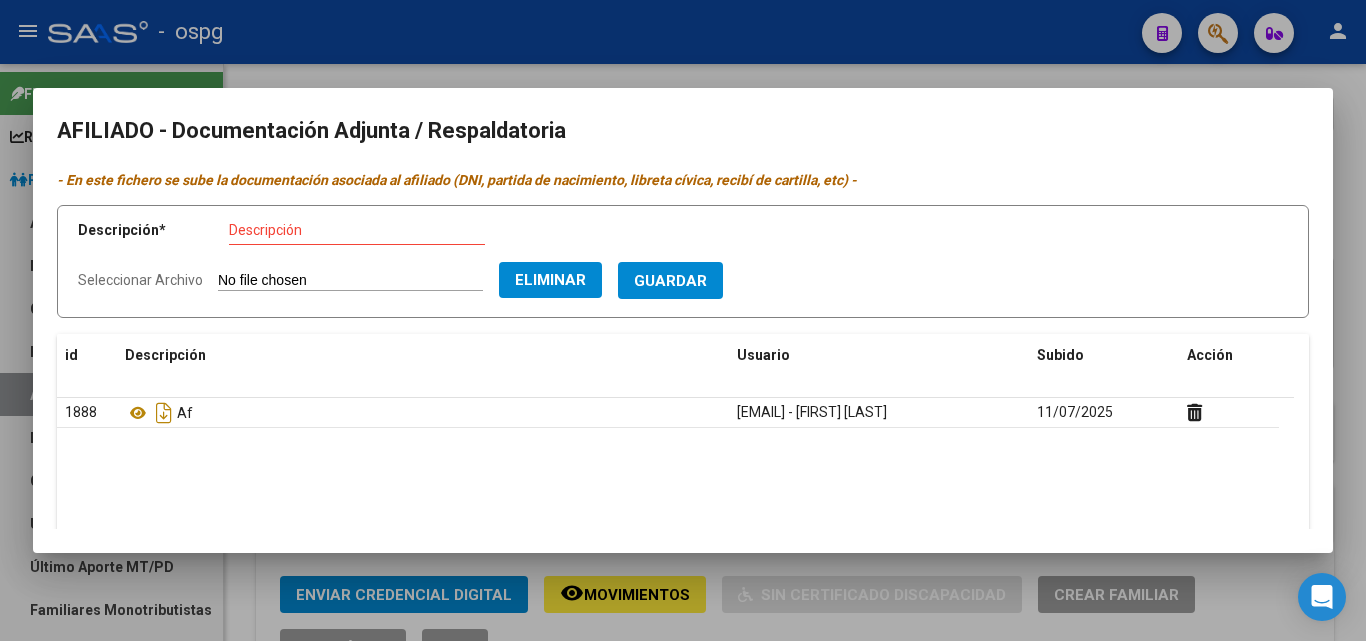 click on "Descripción" at bounding box center (357, 230) 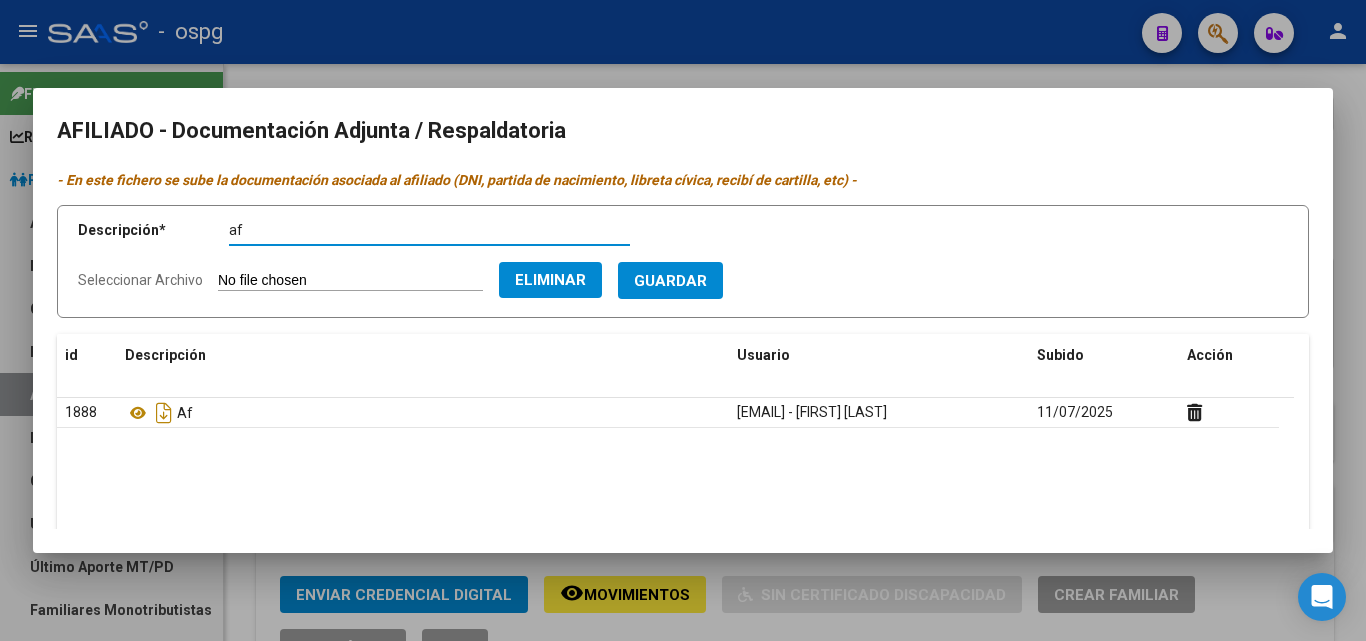 type on "af" 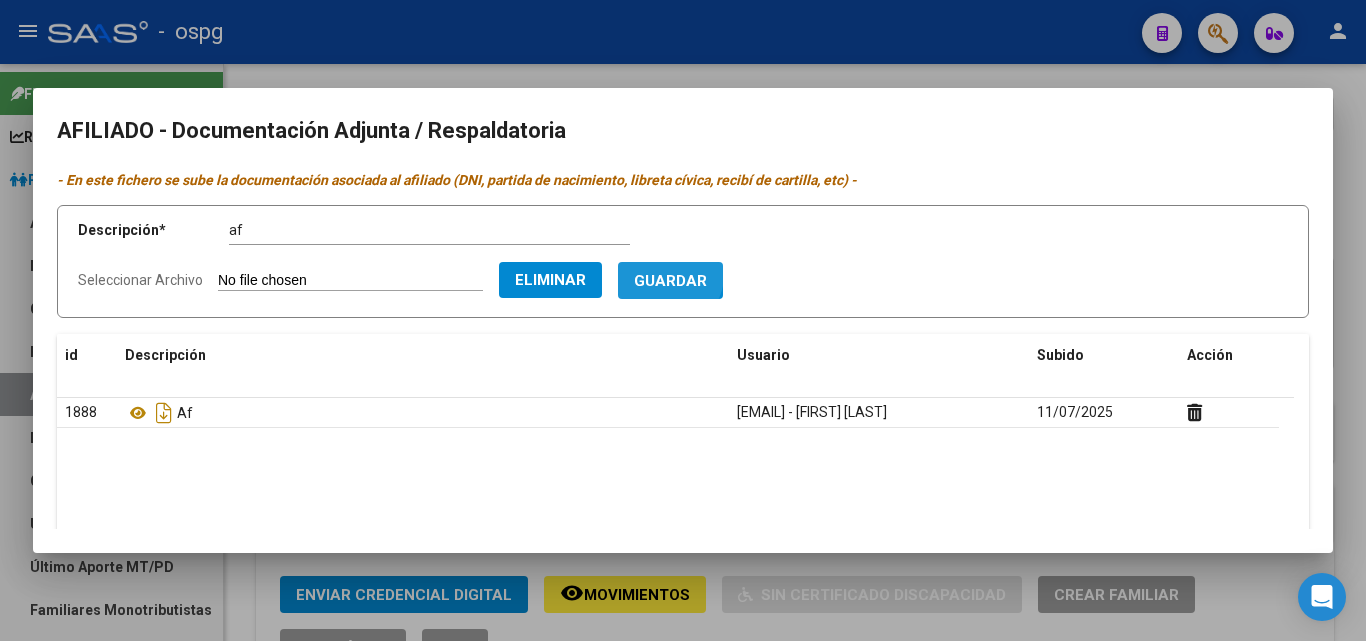 click on "Guardar" at bounding box center (670, 280) 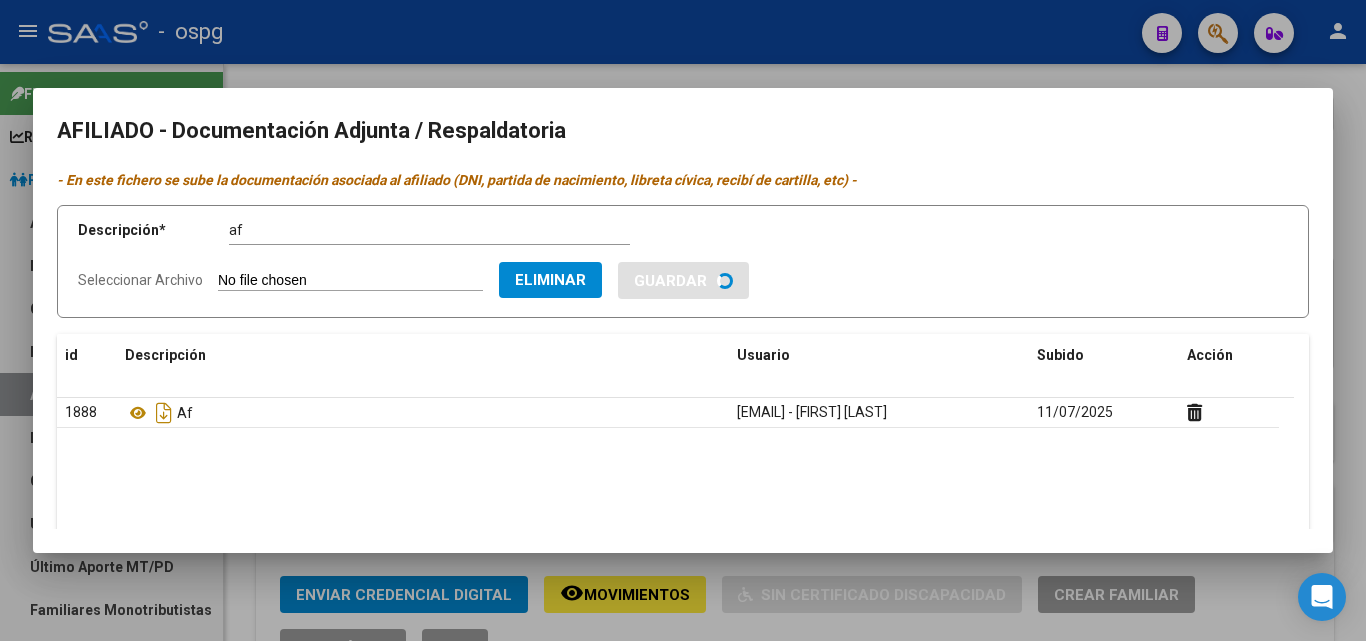type 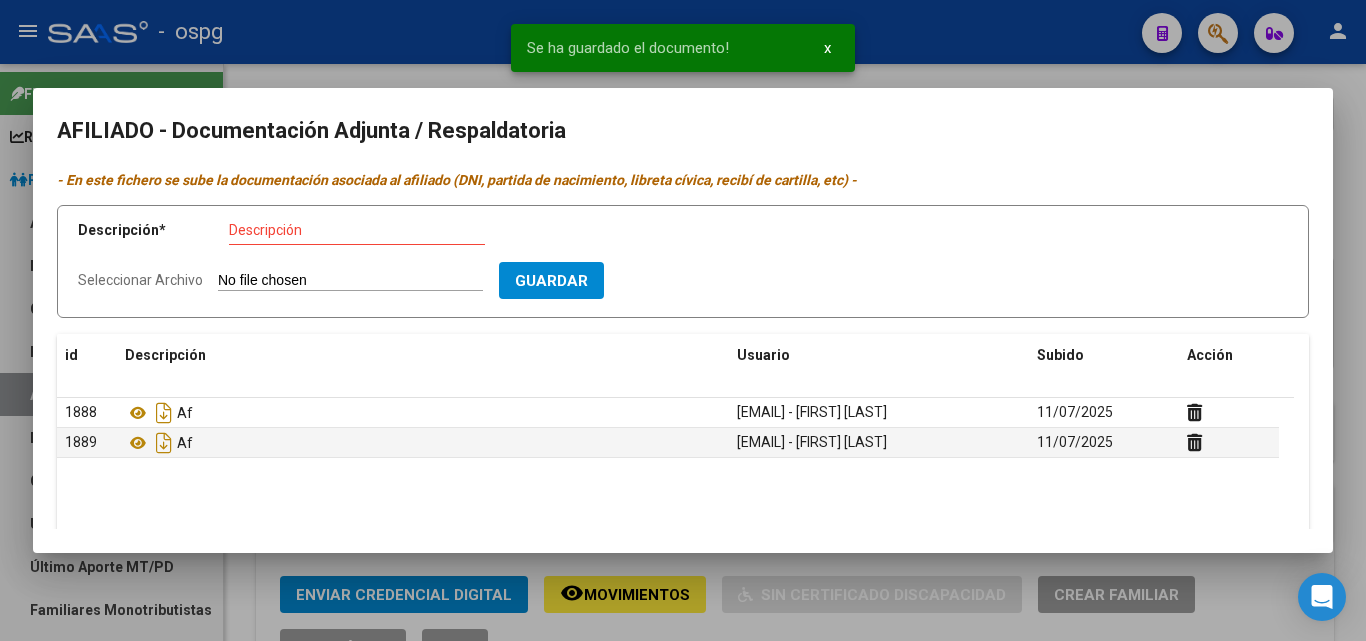 click on "Seleccionar Archivo" 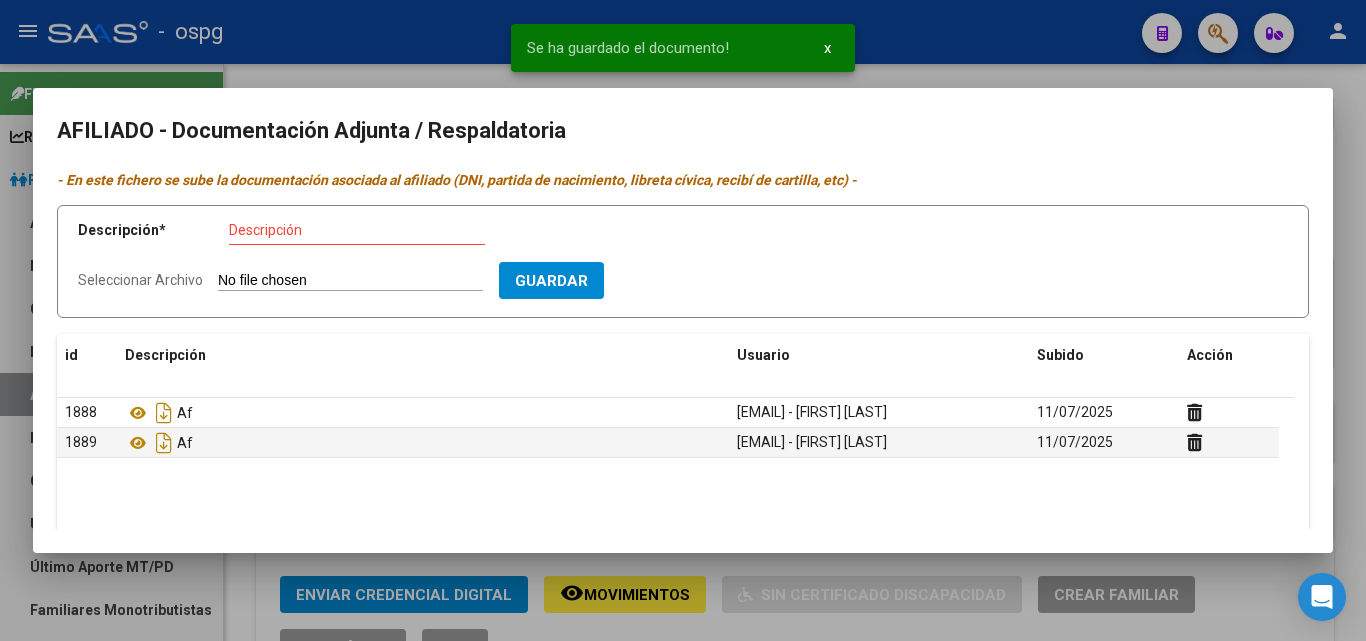 type on "C:\fakepath\WhatsApp Image 2025-06-02 at 12.29.07.jpeg" 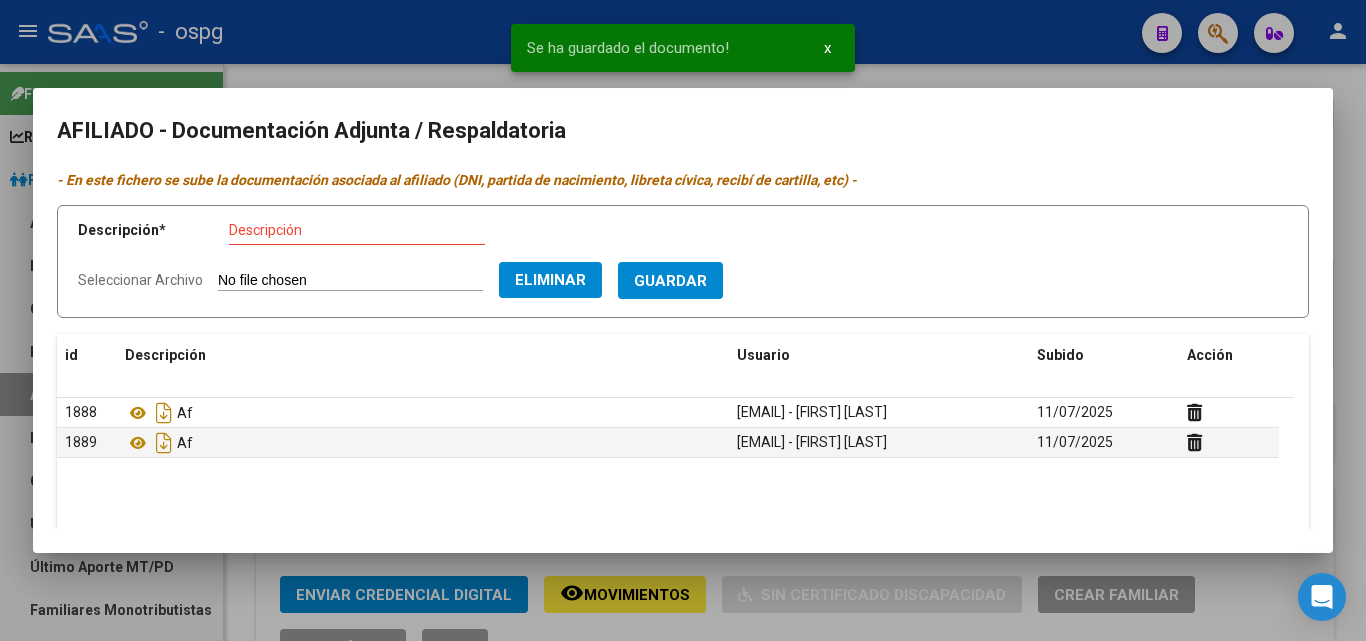 click on "Descripción" at bounding box center [357, 231] 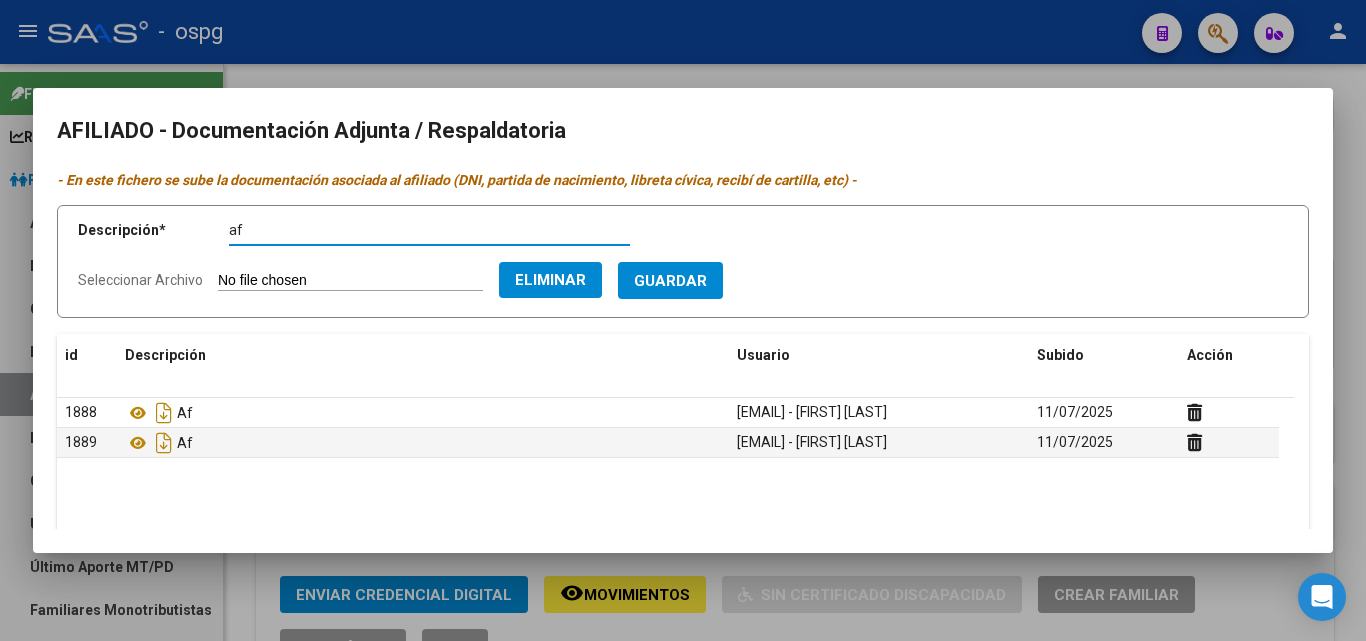 type on "af" 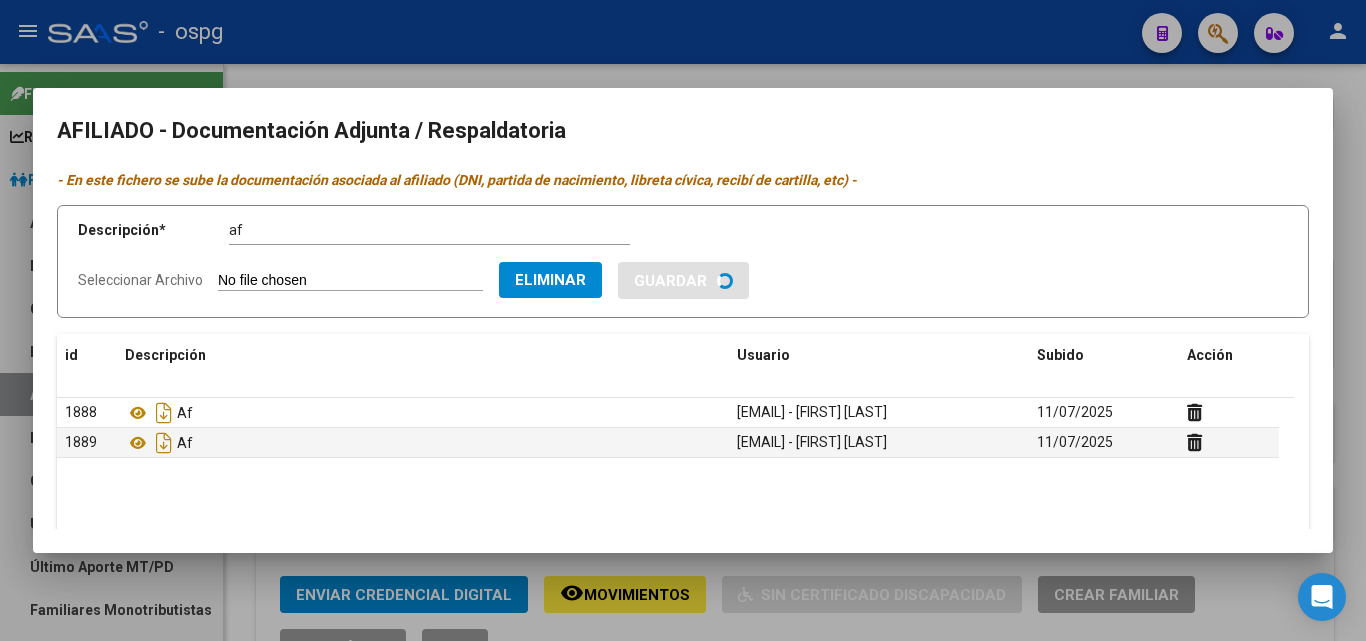 type 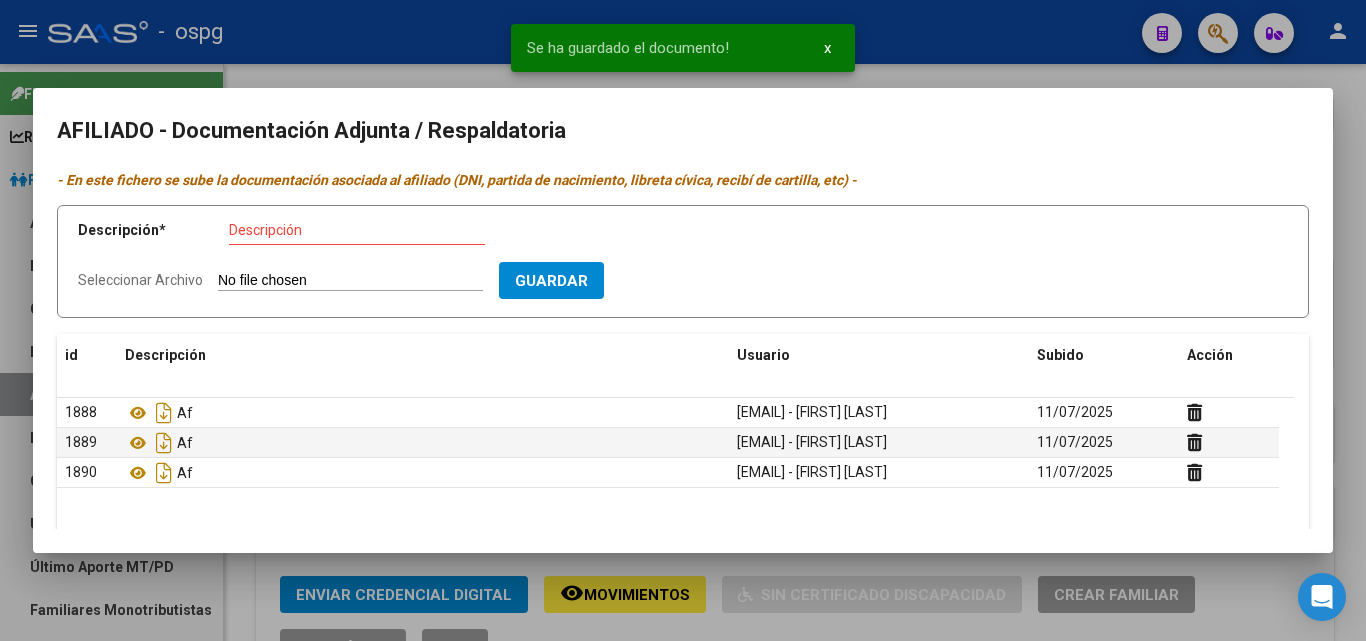 click on "Seleccionar Archivo" 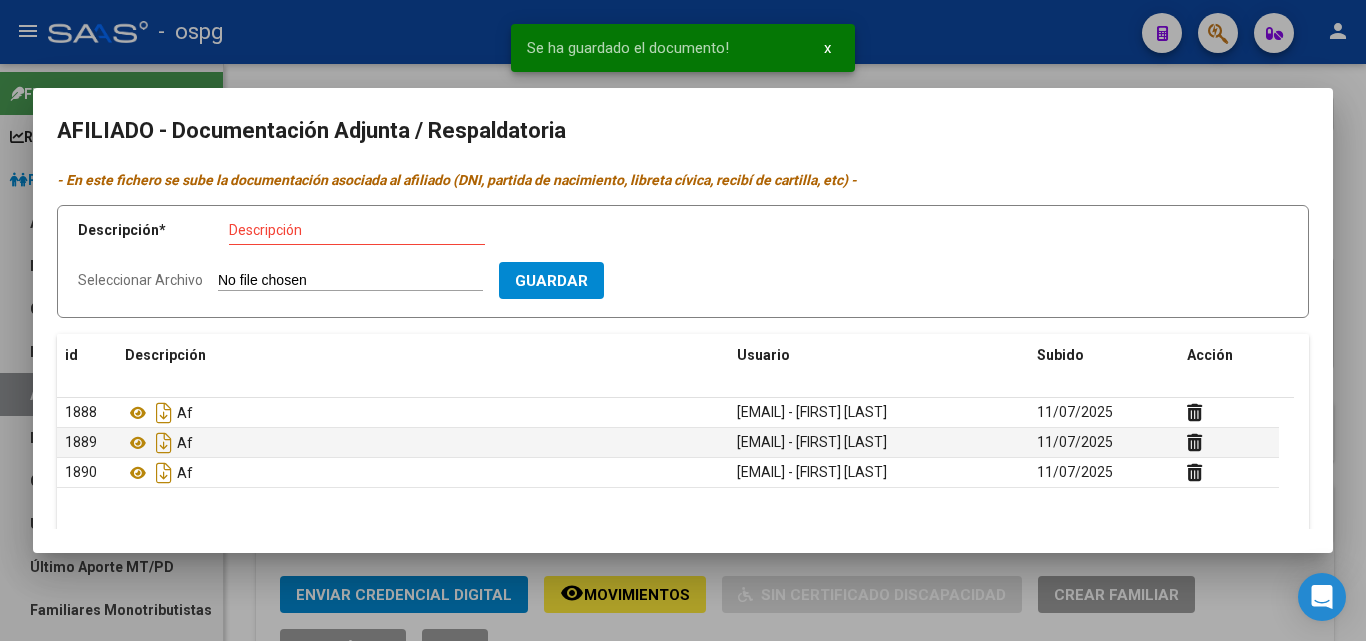 type on "C:\fakepath\WhatsApp Image 2025-06-02 at 12.30.58.jpeg" 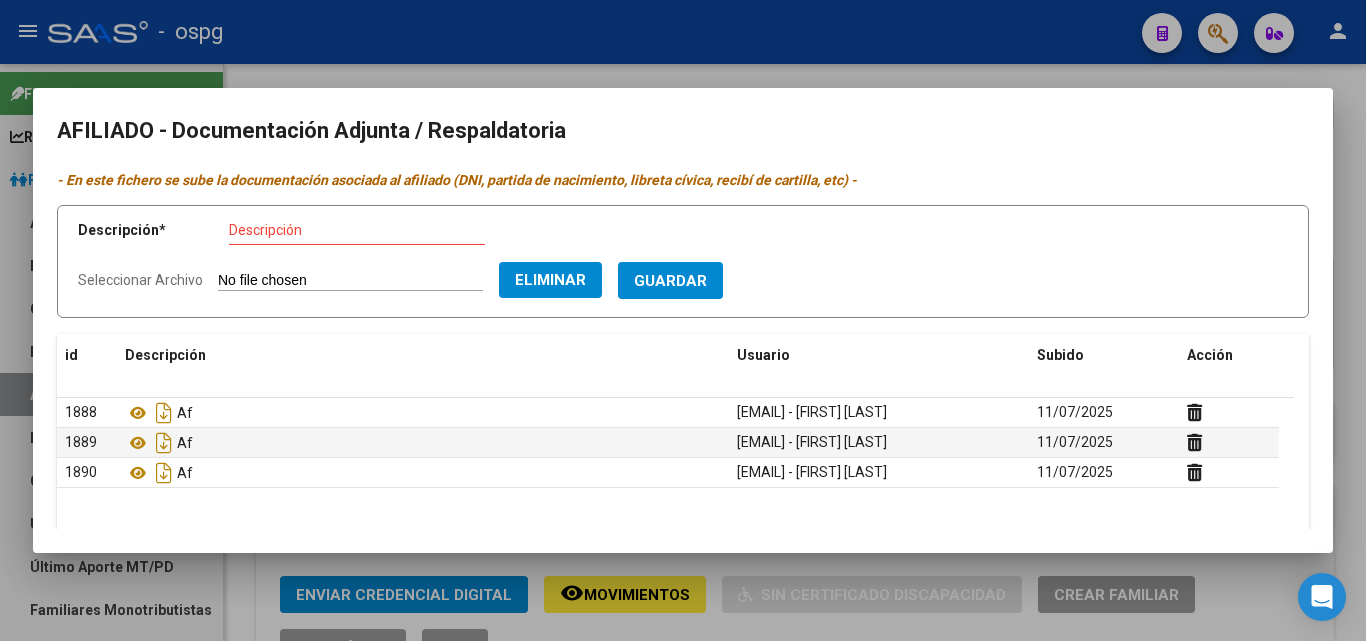 click on "Descripción" at bounding box center [357, 230] 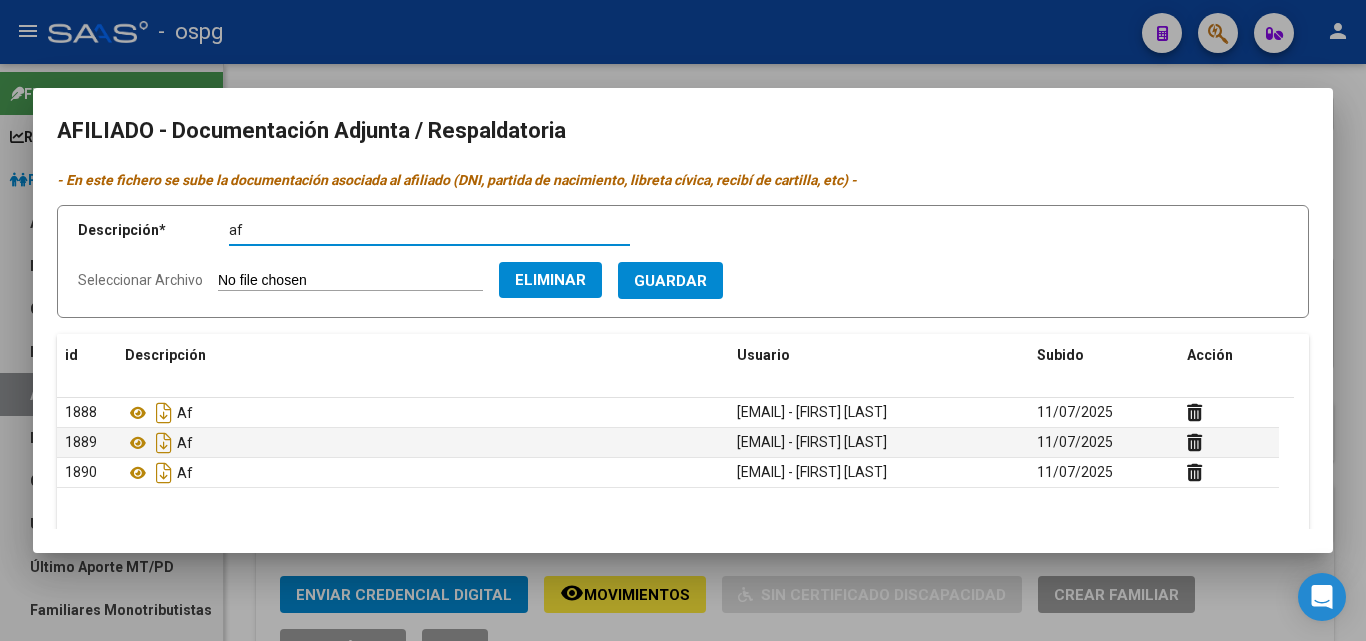 type on "af" 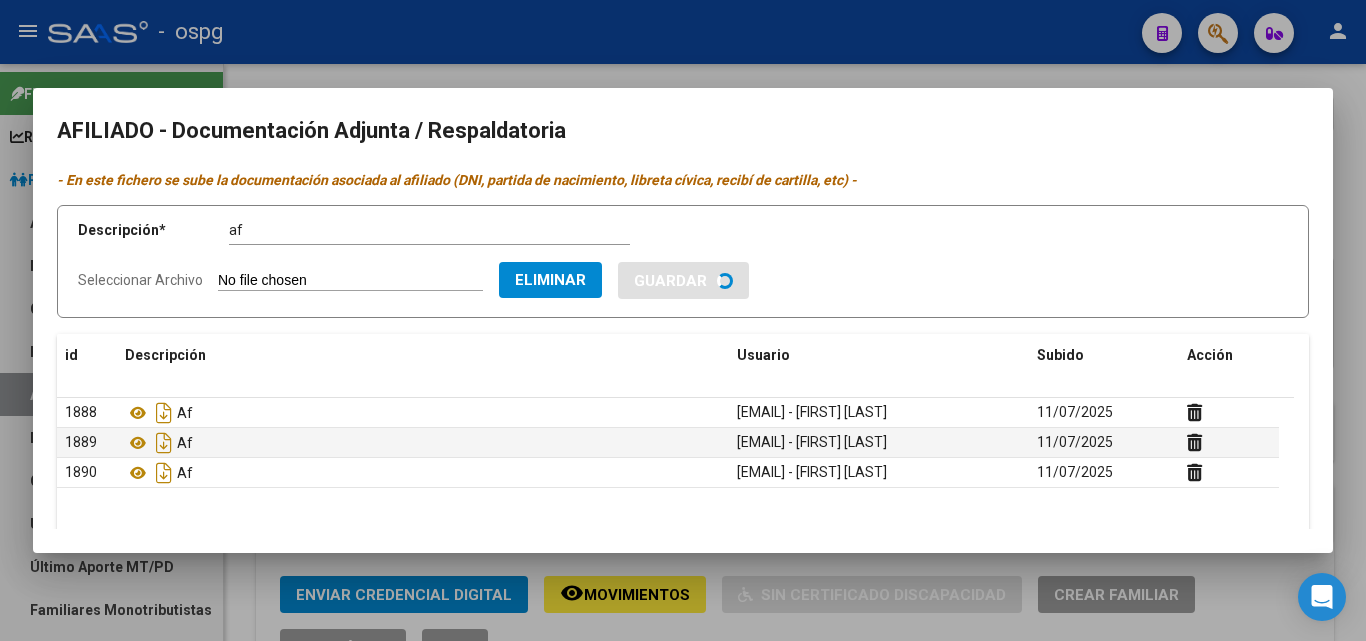 type 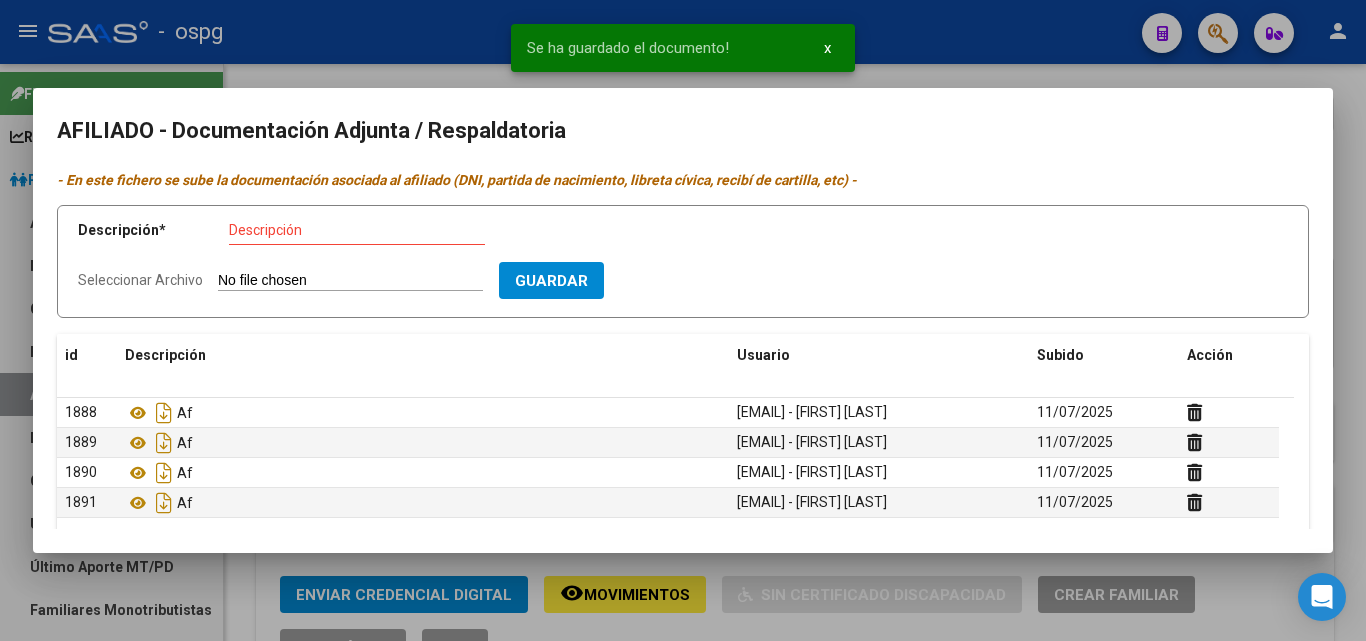 click on "Seleccionar Archivo" 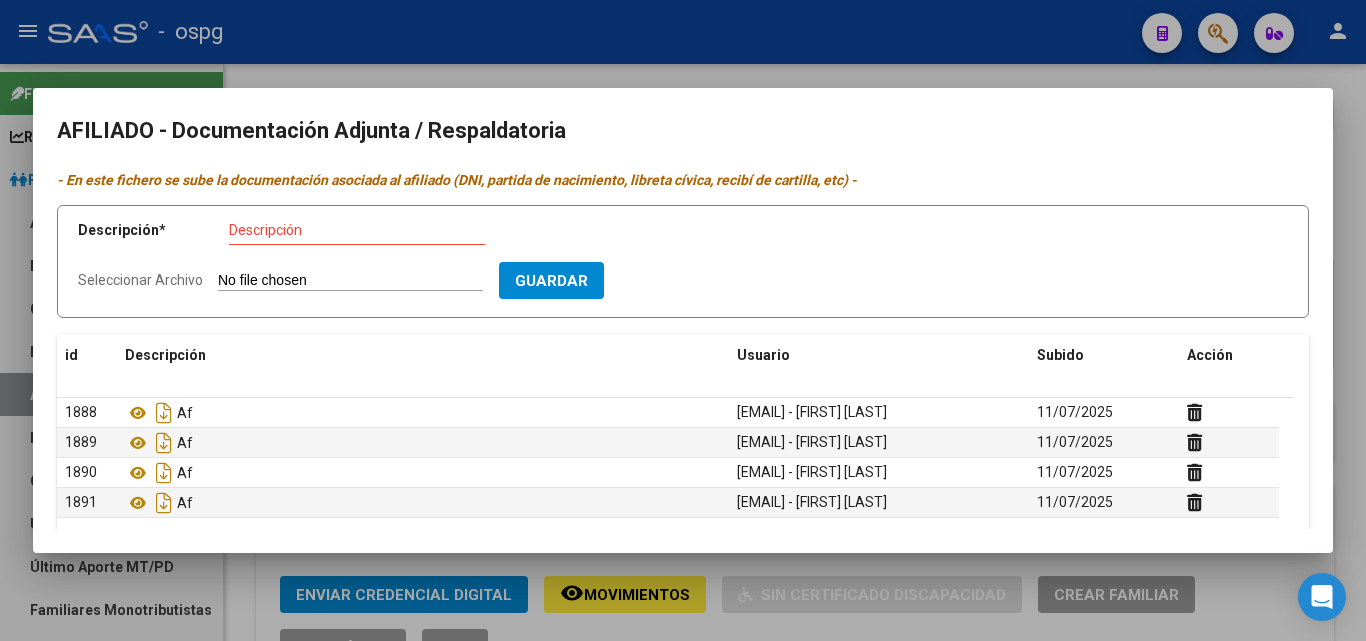 type on "C:\fakepath\WhatsApp Image [DATE] at [TIME].jpeg" 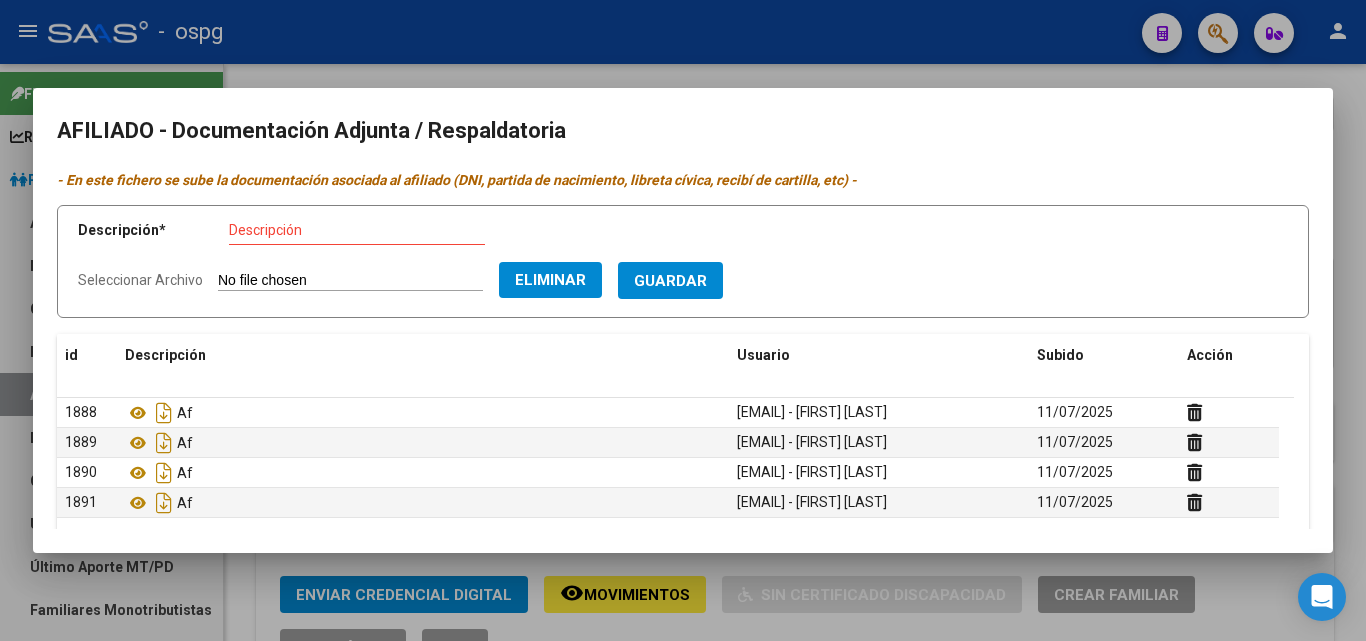 click on "Descripción" at bounding box center (357, 230) 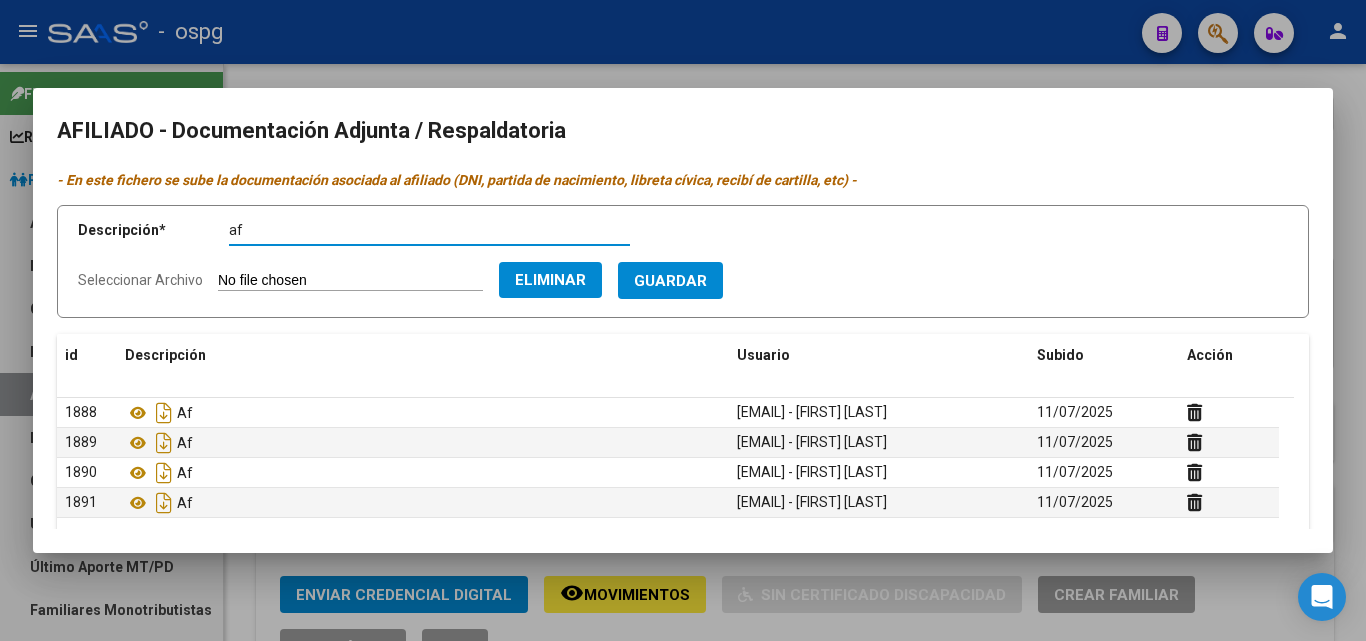 type on "af" 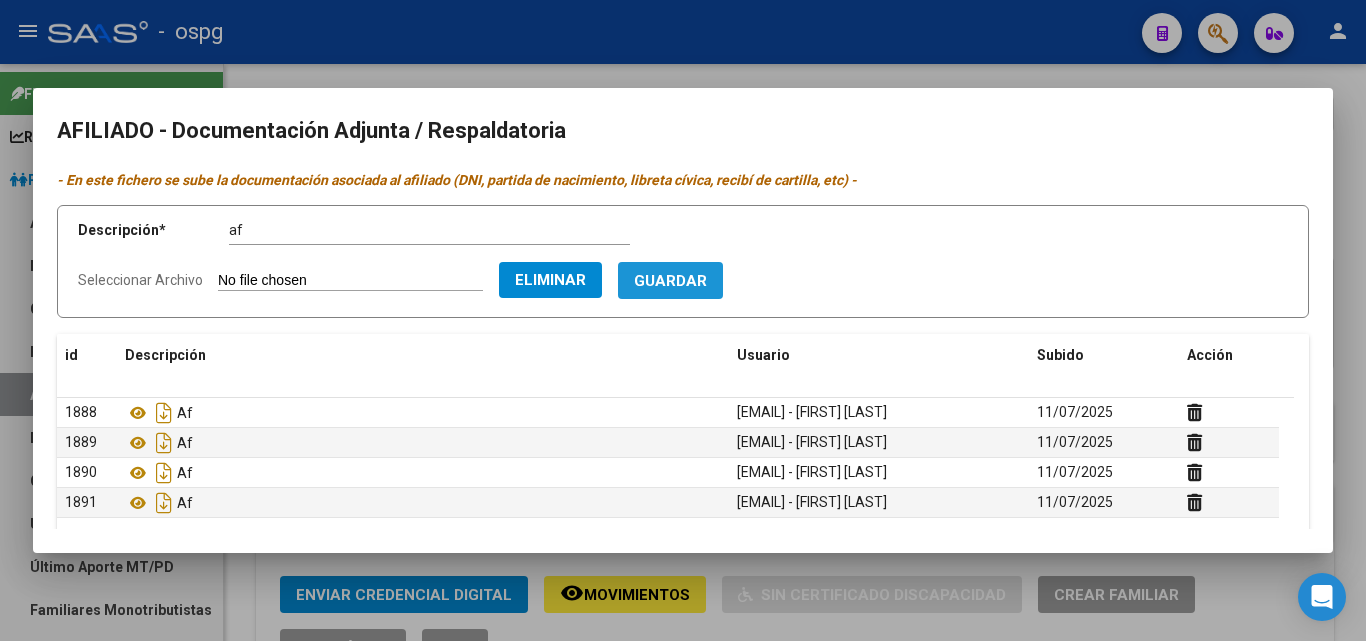 click on "Guardar" at bounding box center [670, 281] 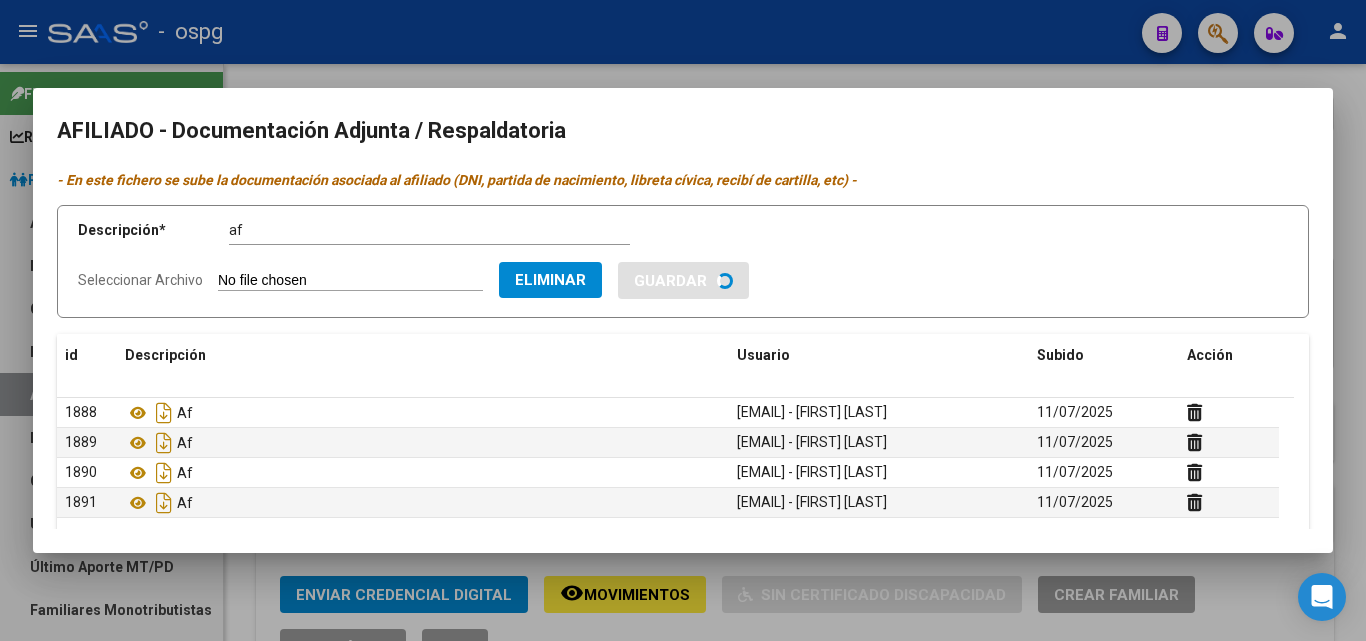 type 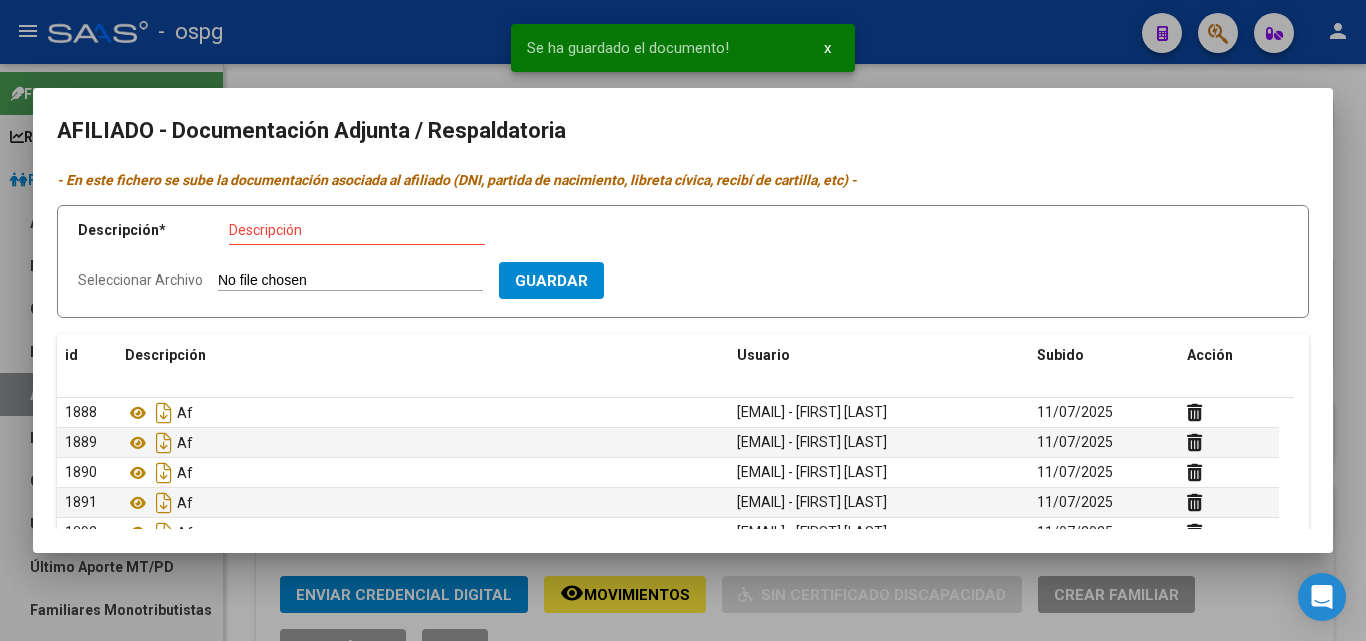 click on "Seleccionar Archivo" 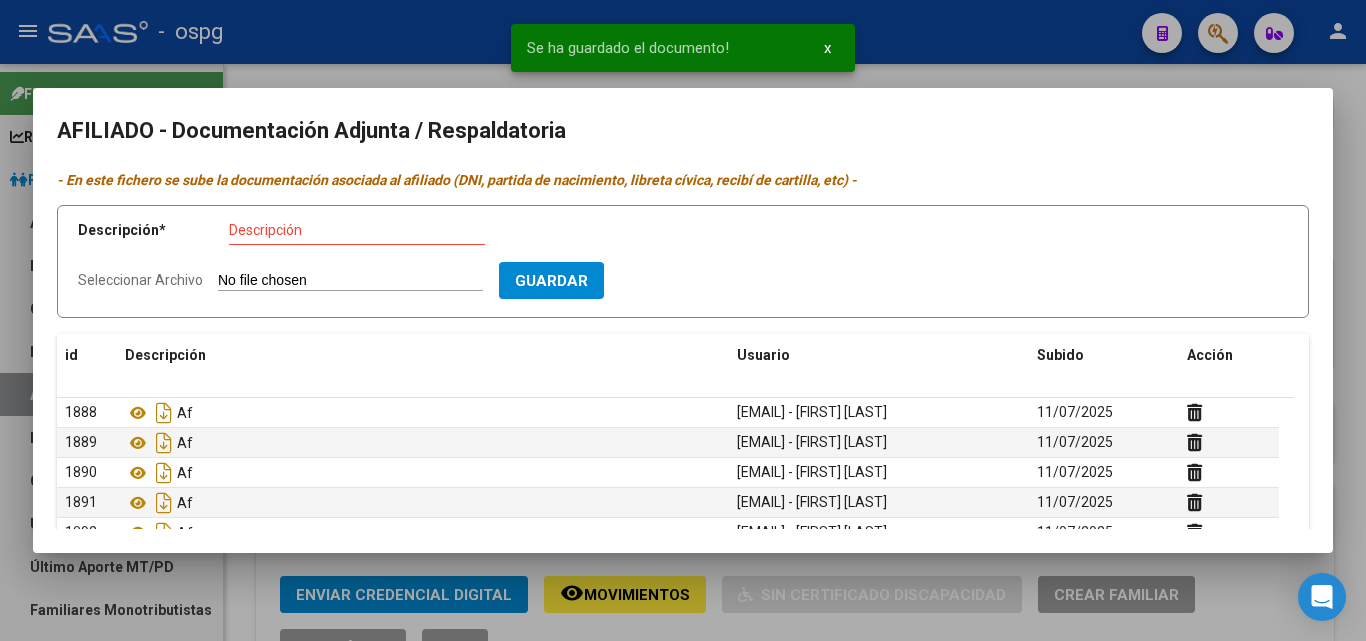 type on "C:\fakepath\WhatsApp Image 2025-06-02 at 12.32.53.jpeg" 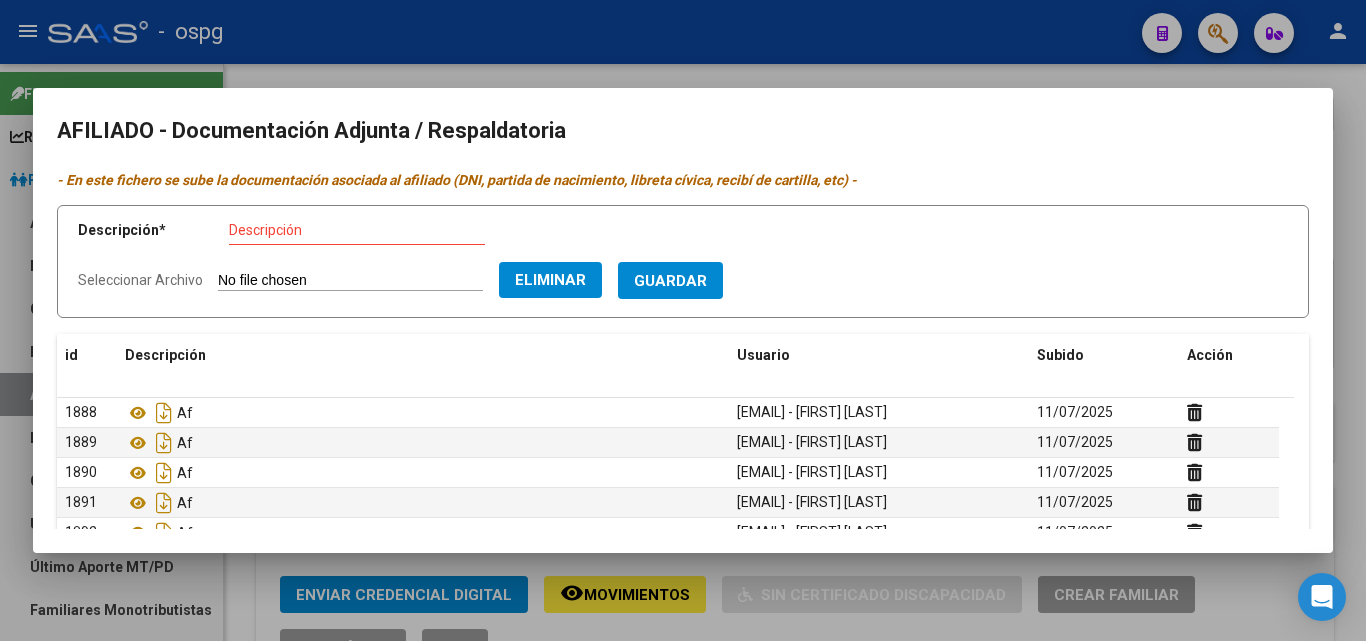 click on "Descripción" at bounding box center (357, 230) 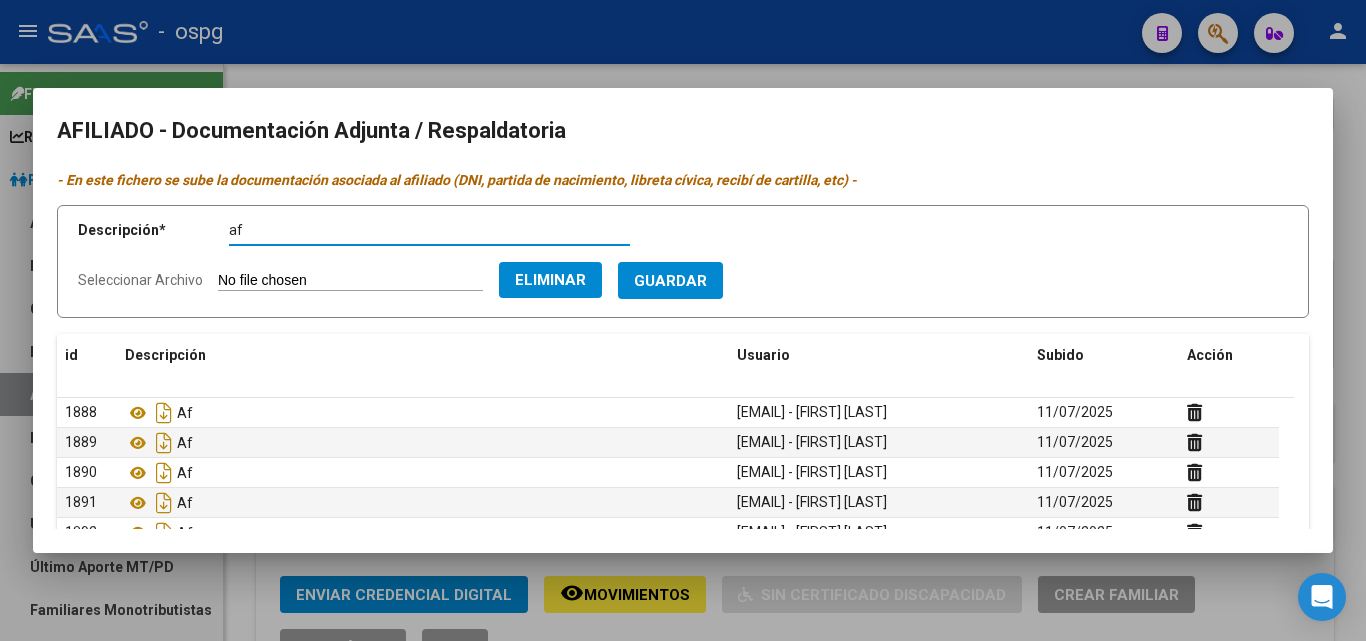 type on "af" 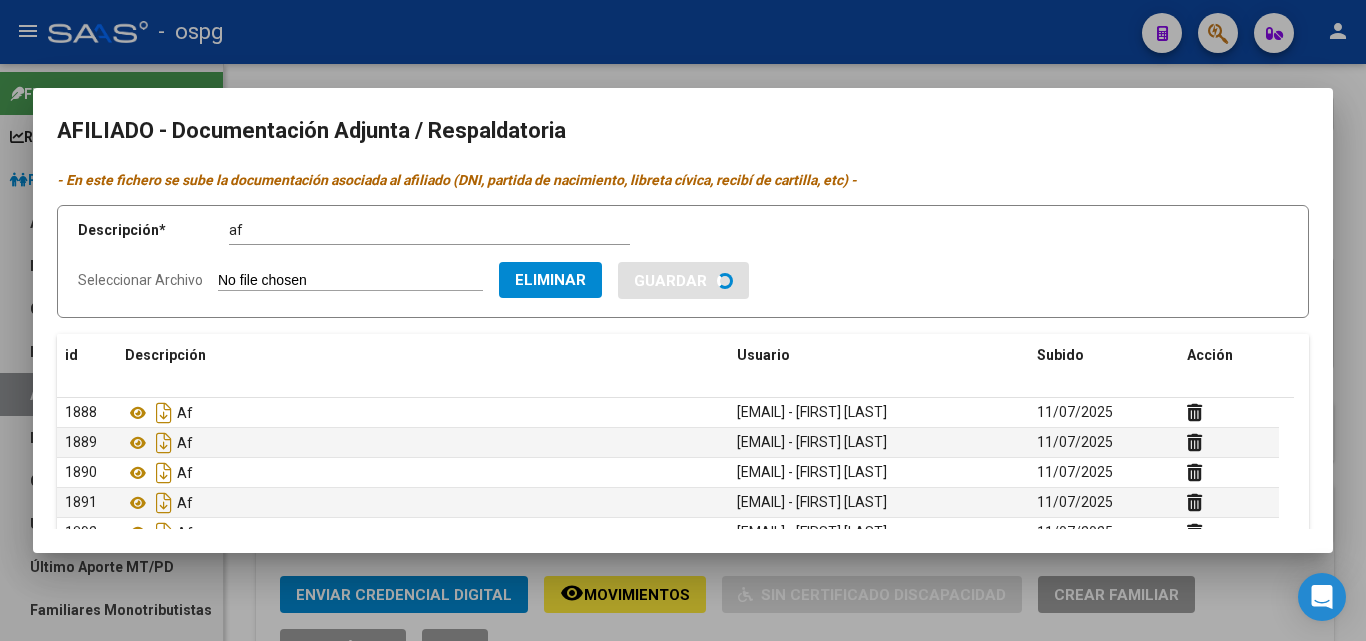 type 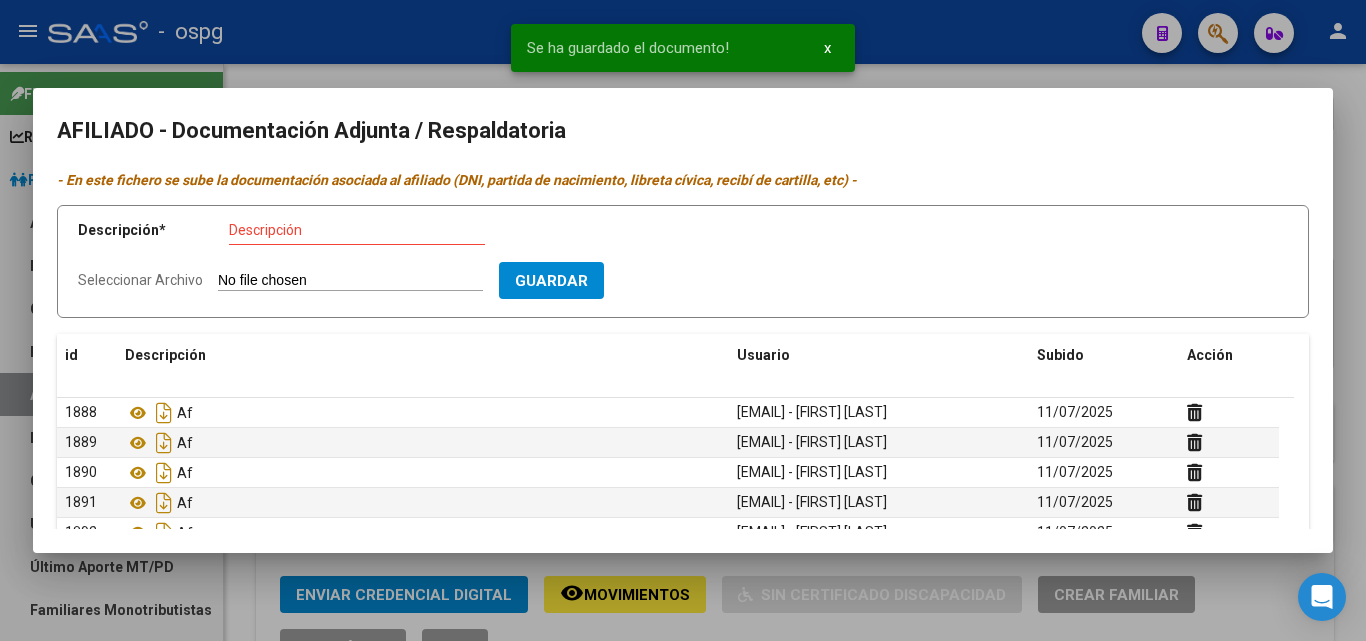 click on "Seleccionar Archivo" 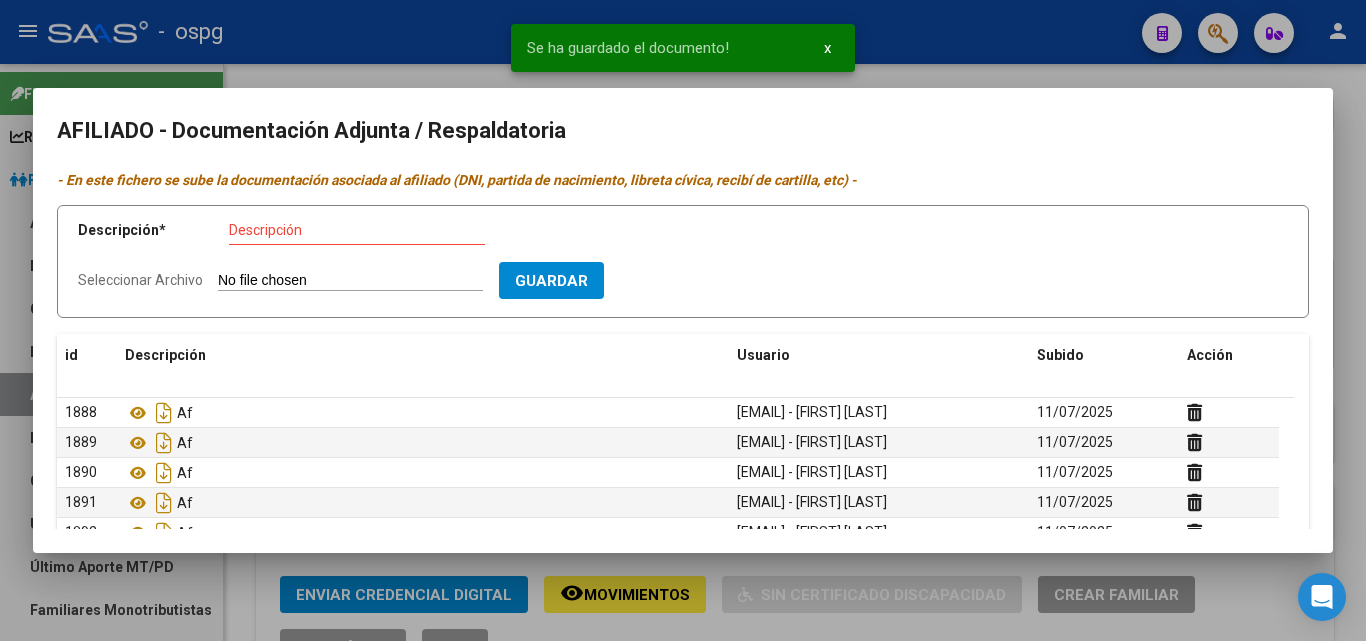 type on "C:\fakepath\WhatsApp Image 2025-06-02 at 12.32.53.jpeg" 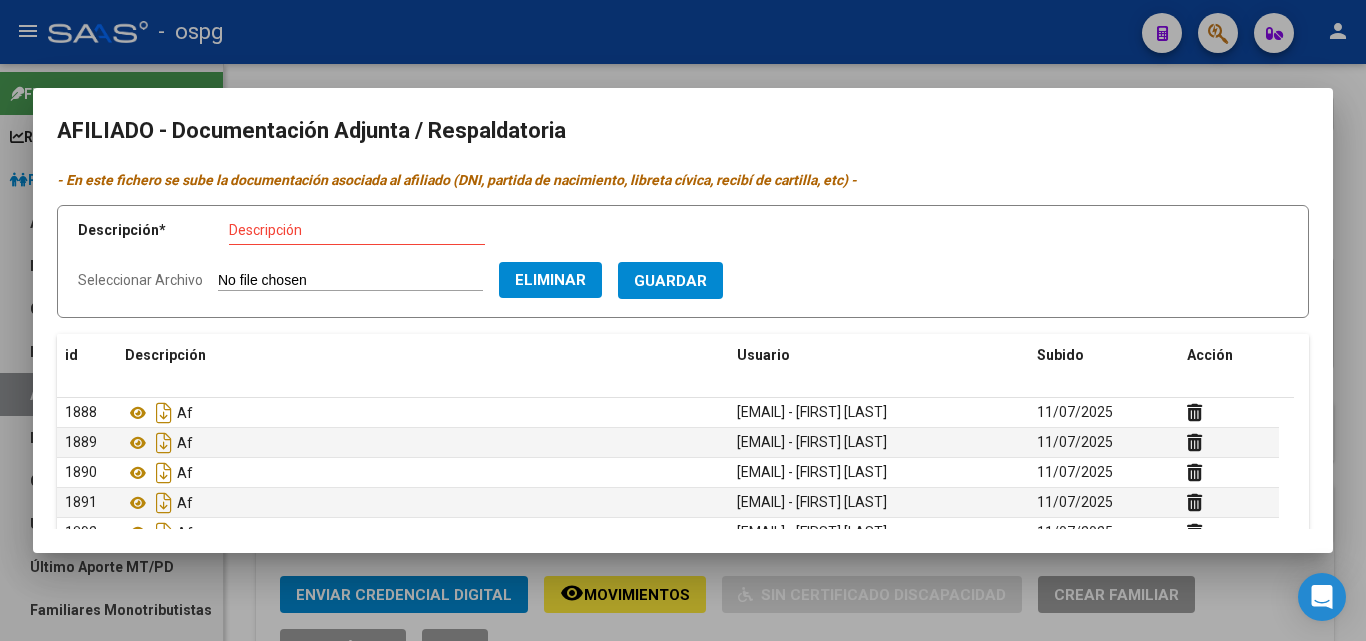 click on "Descripción" at bounding box center (357, 230) 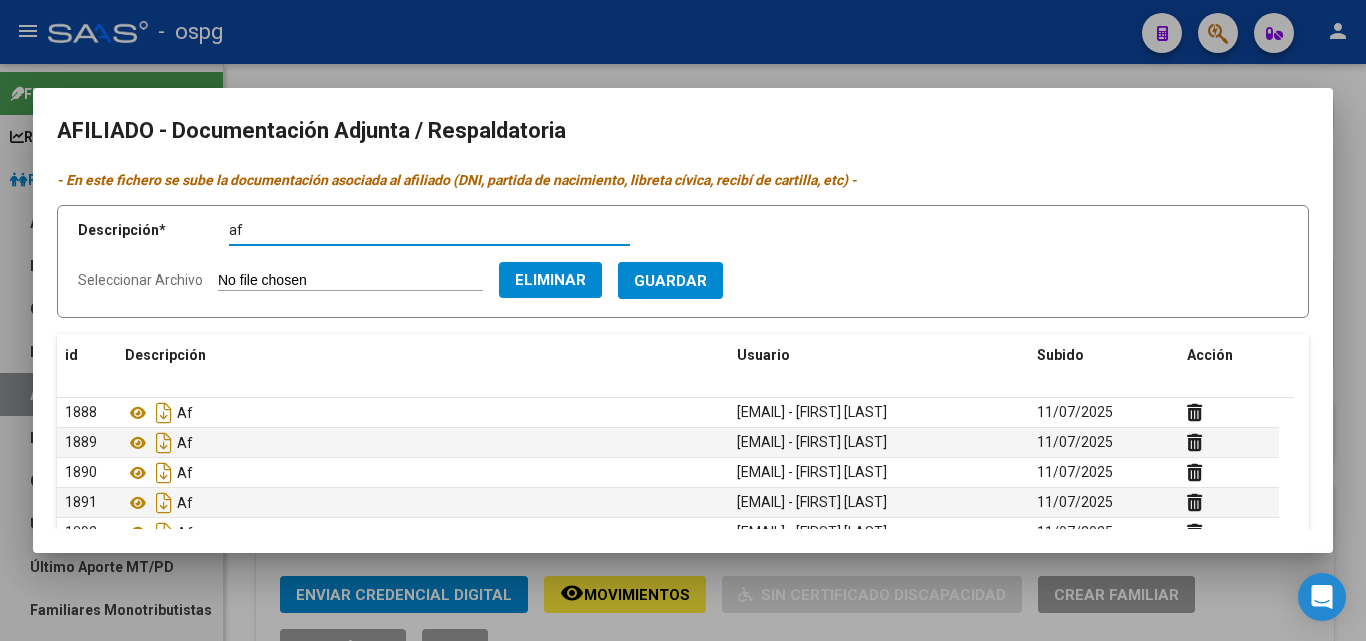 type on "af" 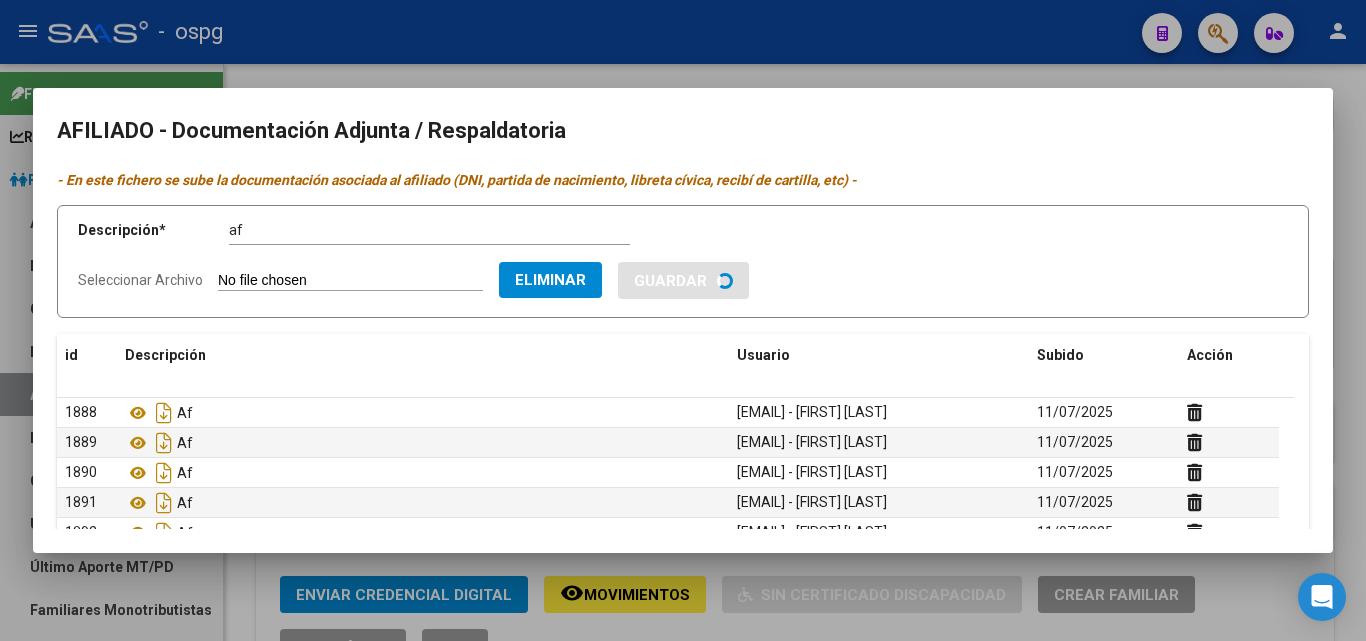 type 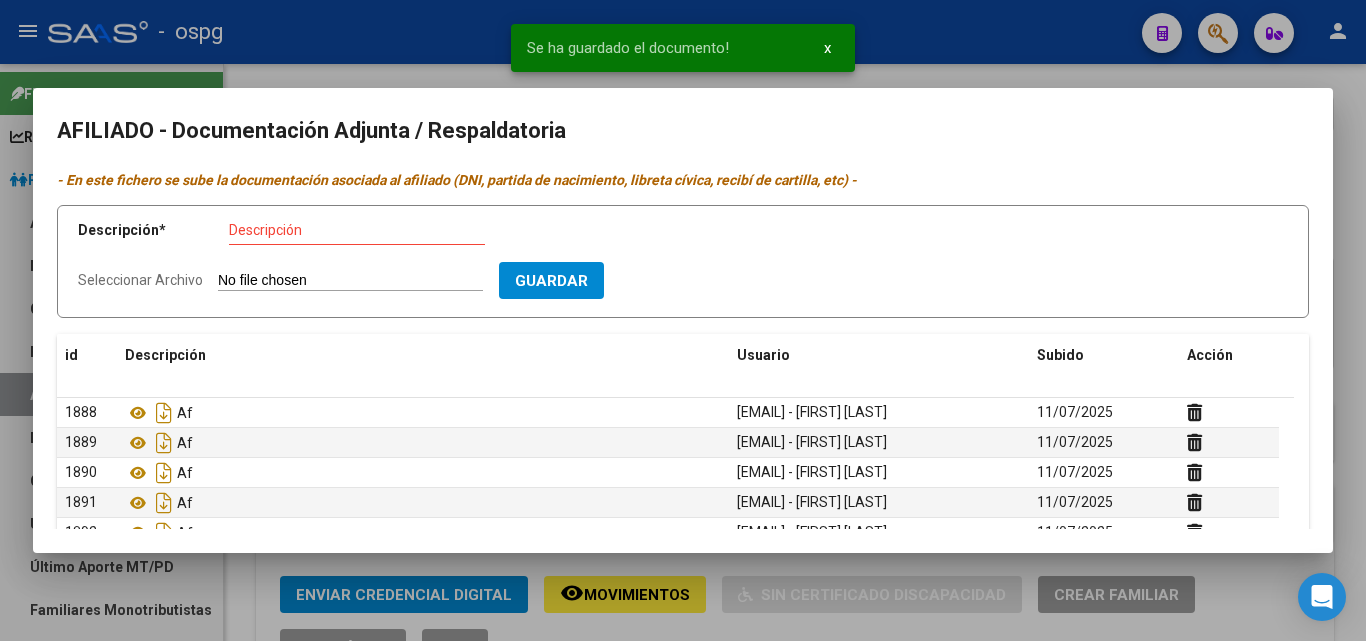 click on "Seleccionar Archivo" 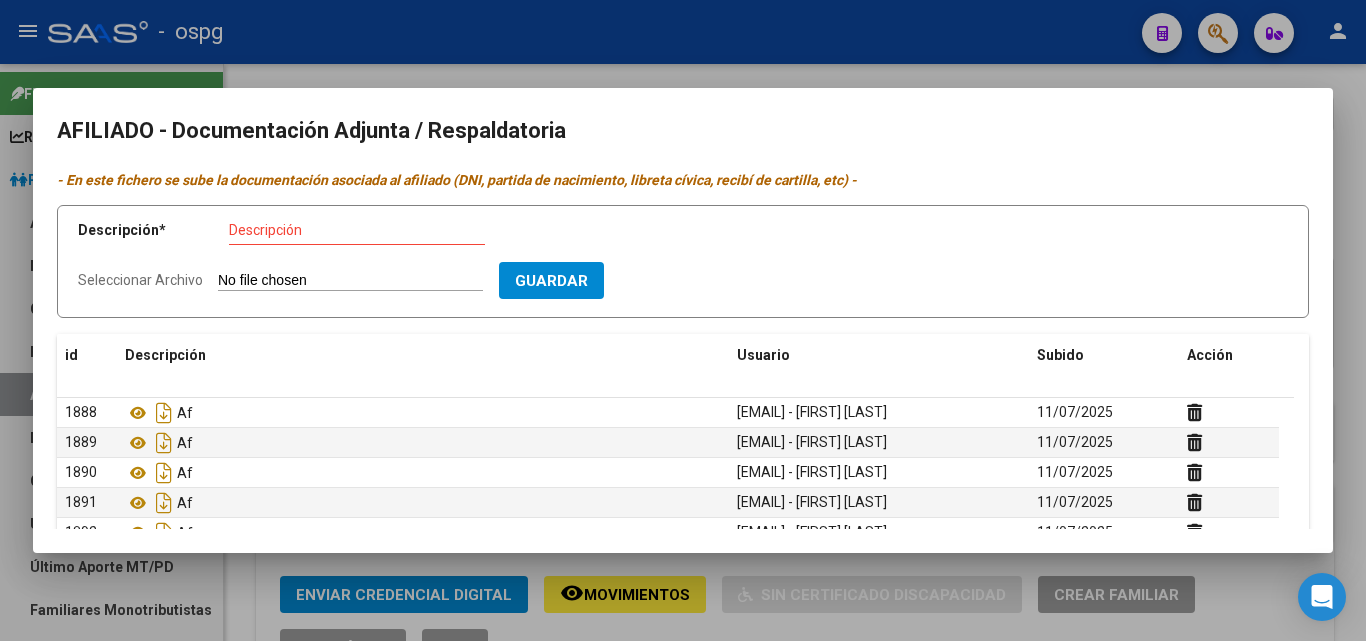 type on "C:\fakepath\WhatsApp Image 2025-06-02 at 12.32.53.jpeg" 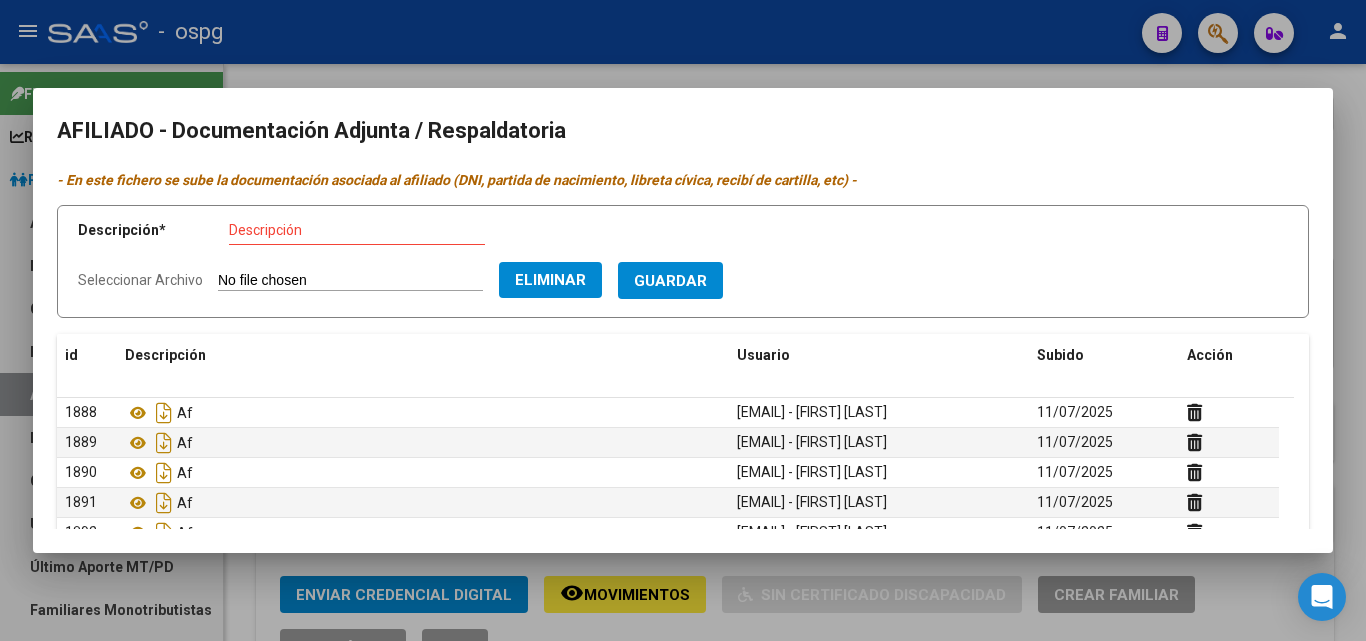 click on "Eliminar" 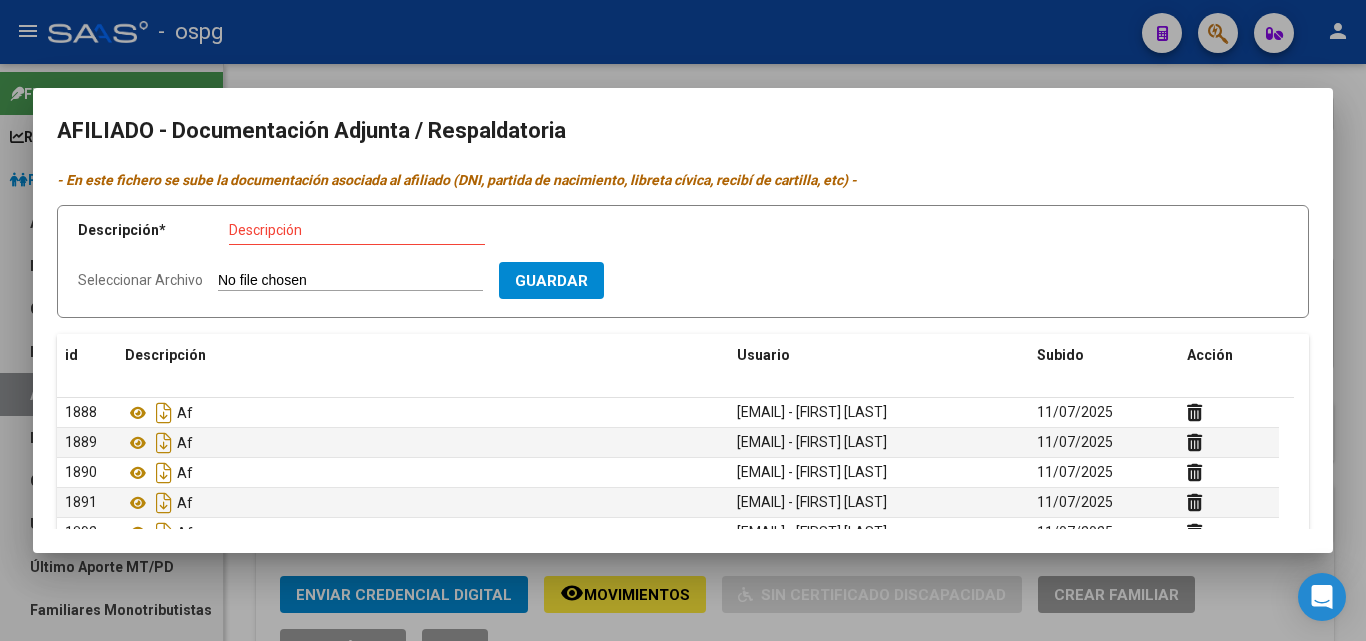 click on "Seleccionar Archivo" 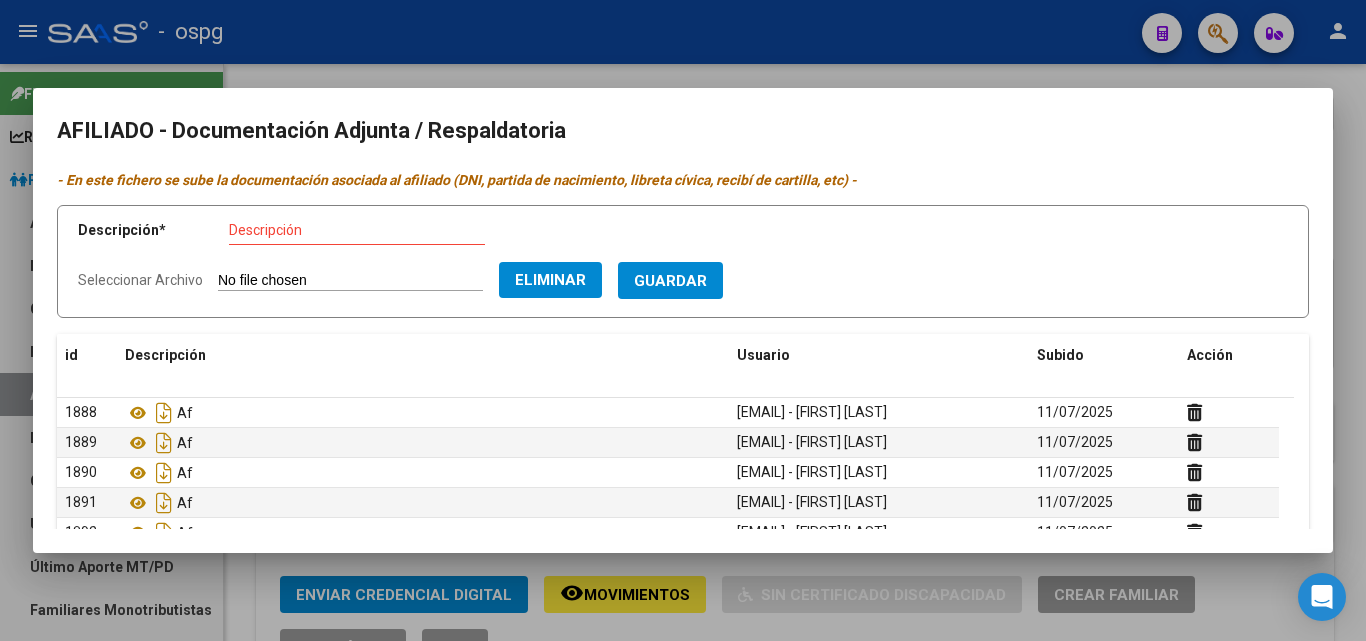 click on "Descripción" at bounding box center (357, 231) 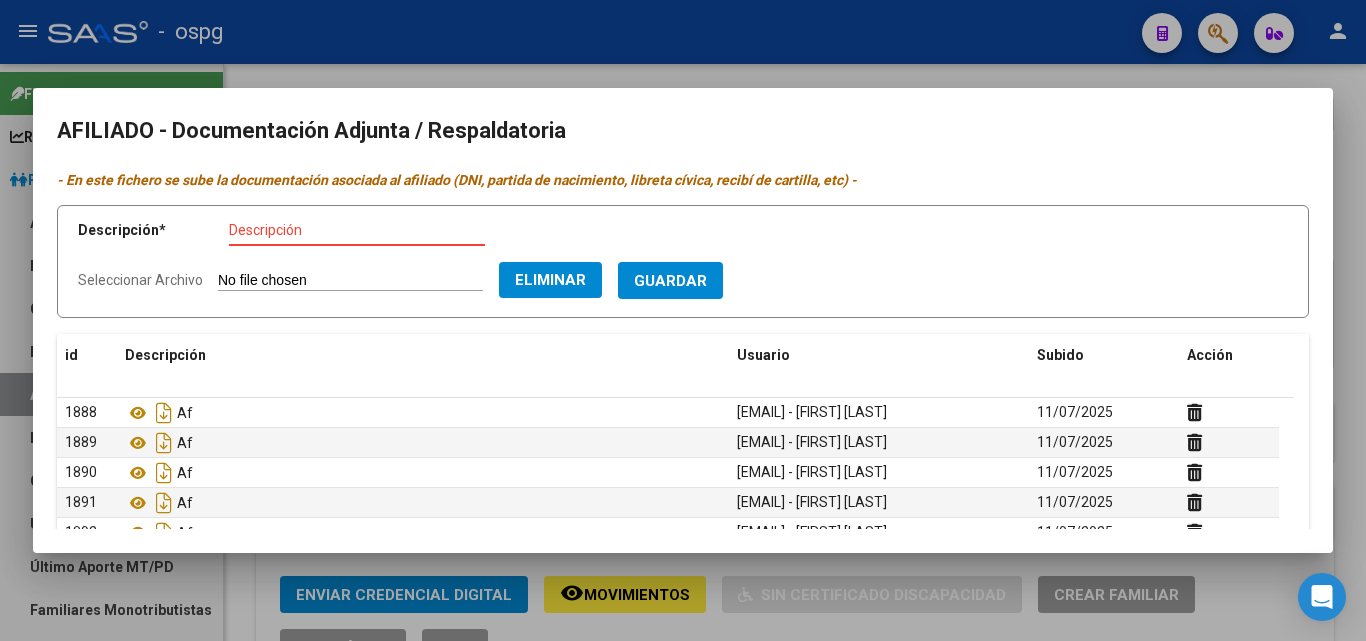 click on "Descripción" at bounding box center [357, 230] 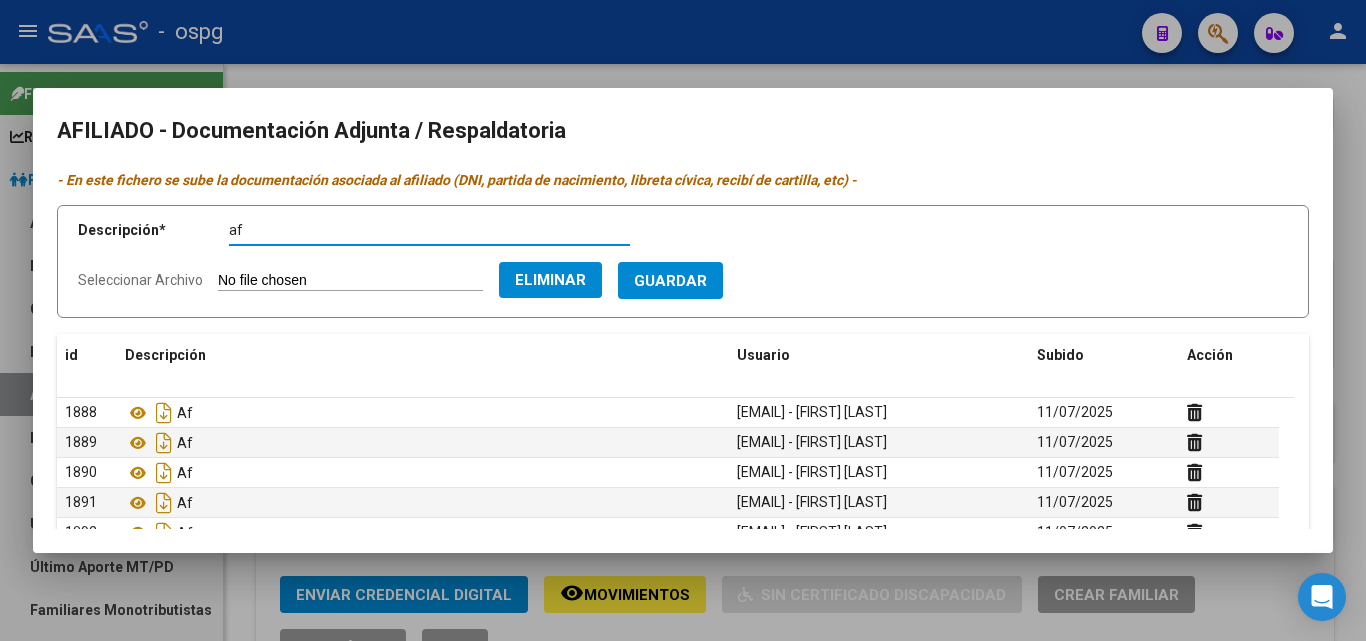 type on "af" 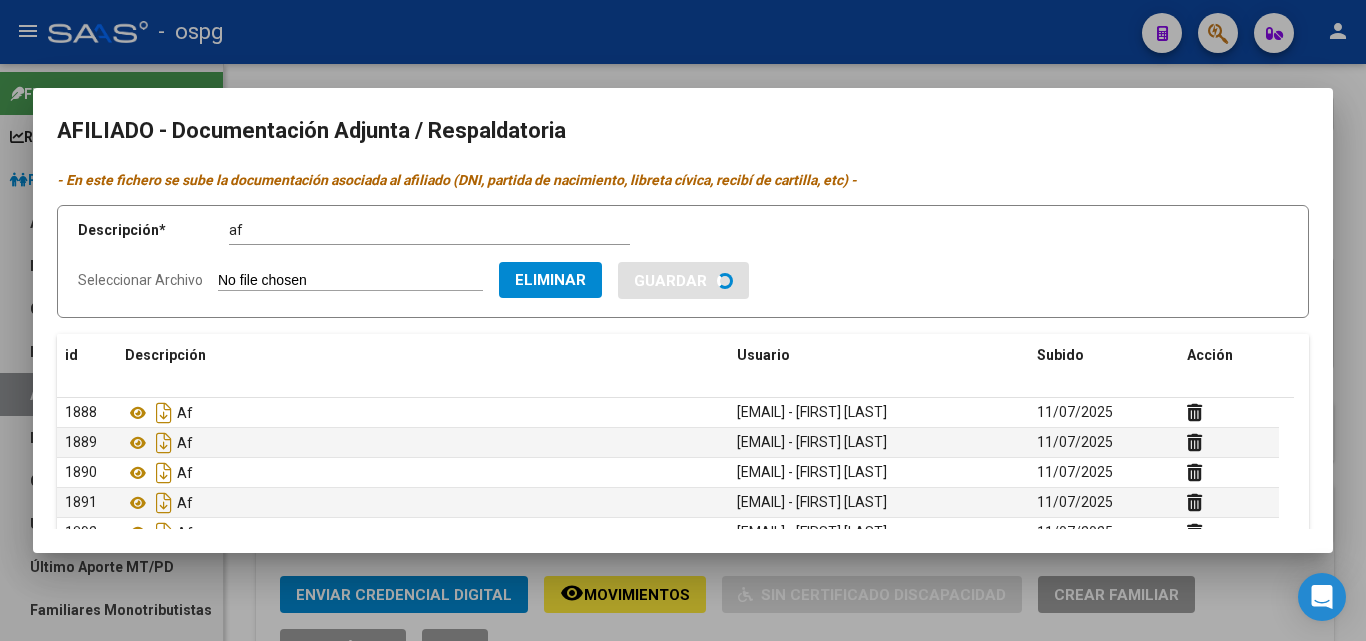 type 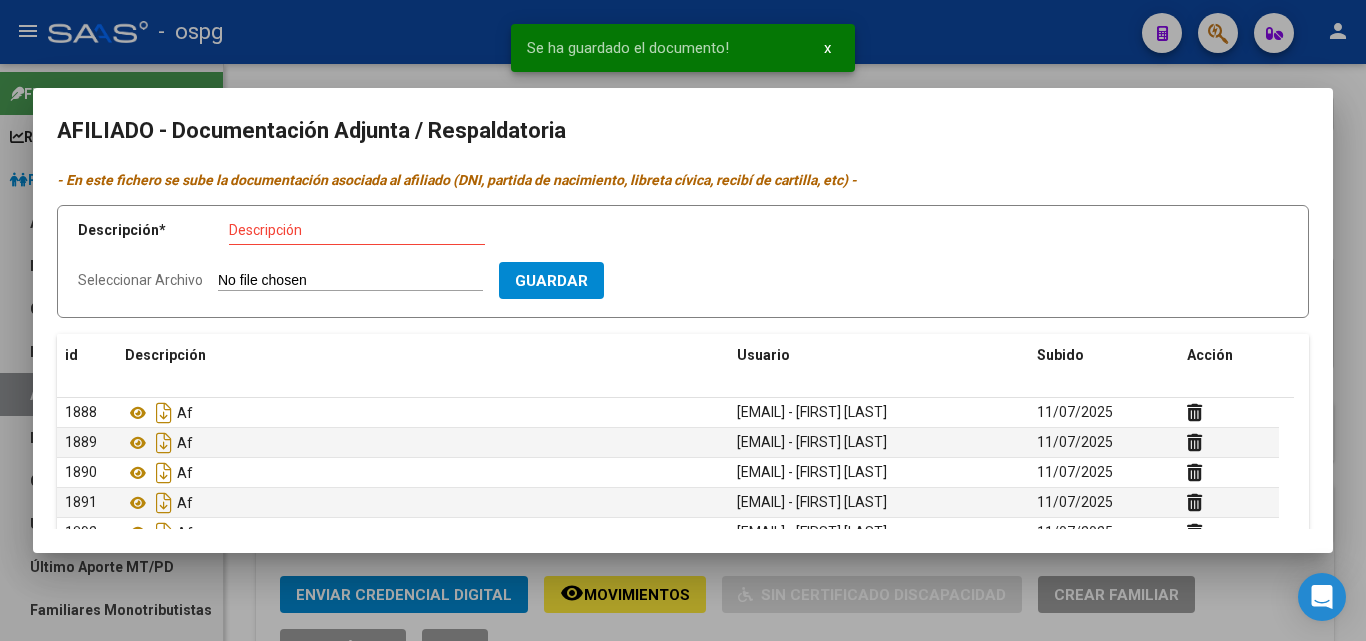 click on "Seleccionar Archivo" 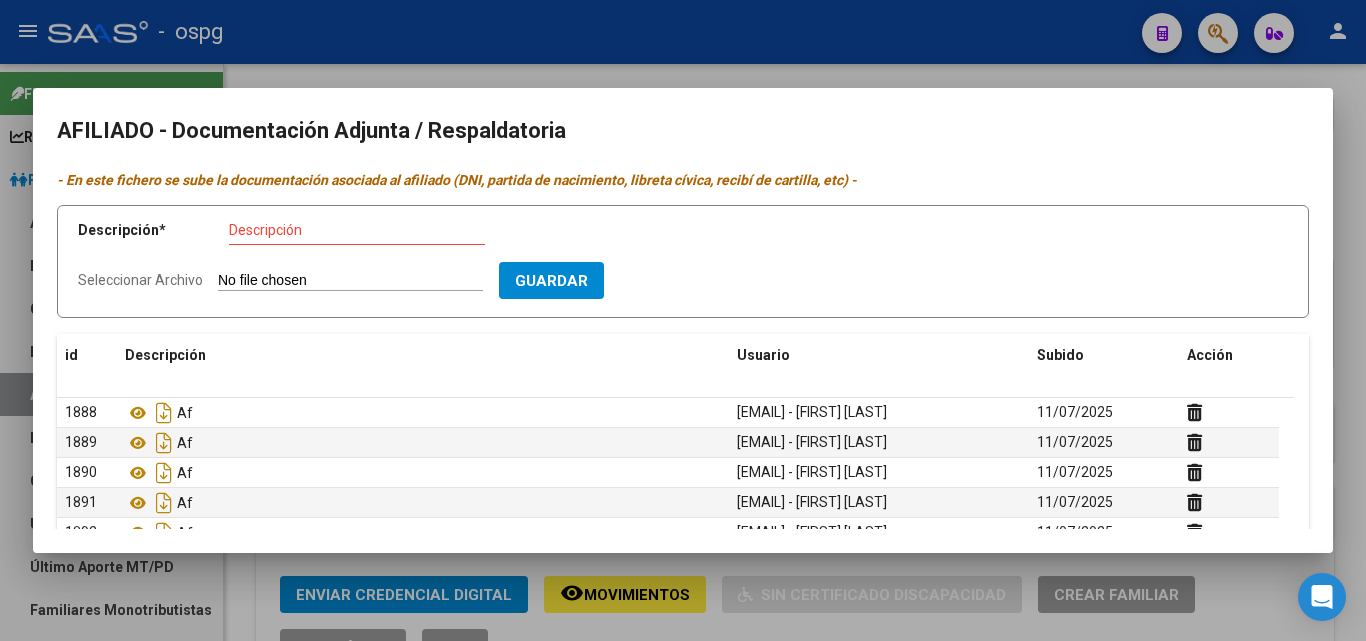 type on "C:\fakepath\WhatsApp Image 2025-06-02 at 12.33.20.jpeg" 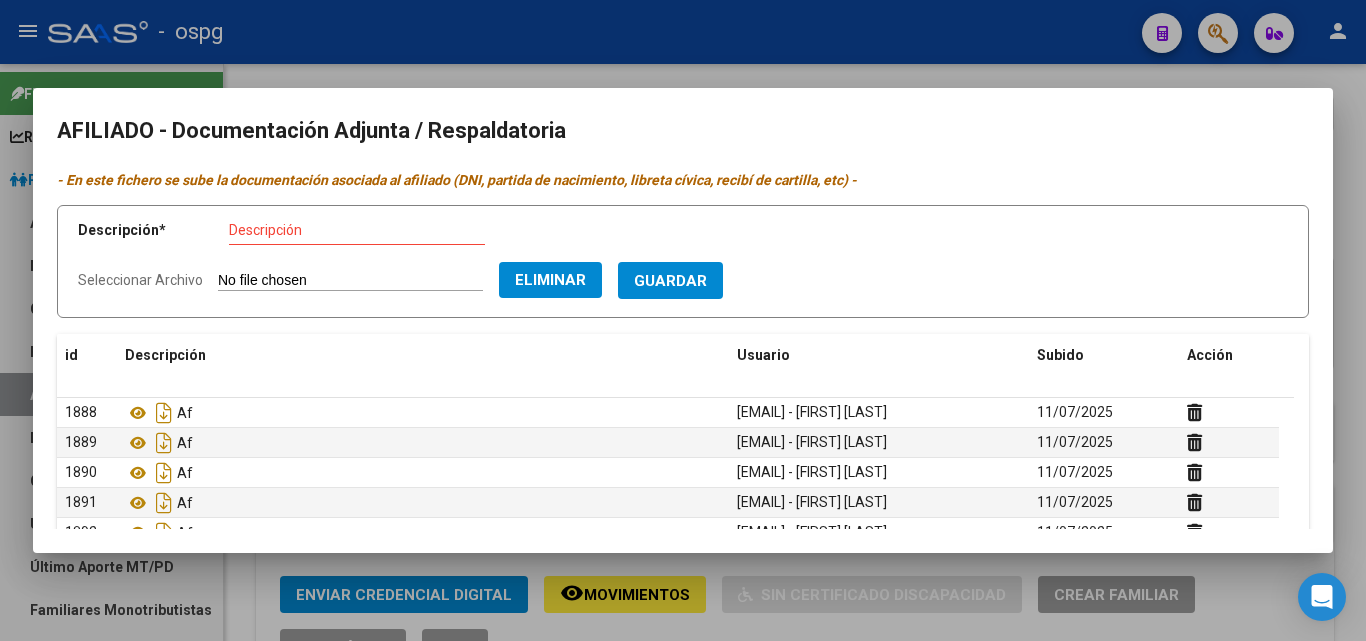 click on "Descripción" at bounding box center (357, 231) 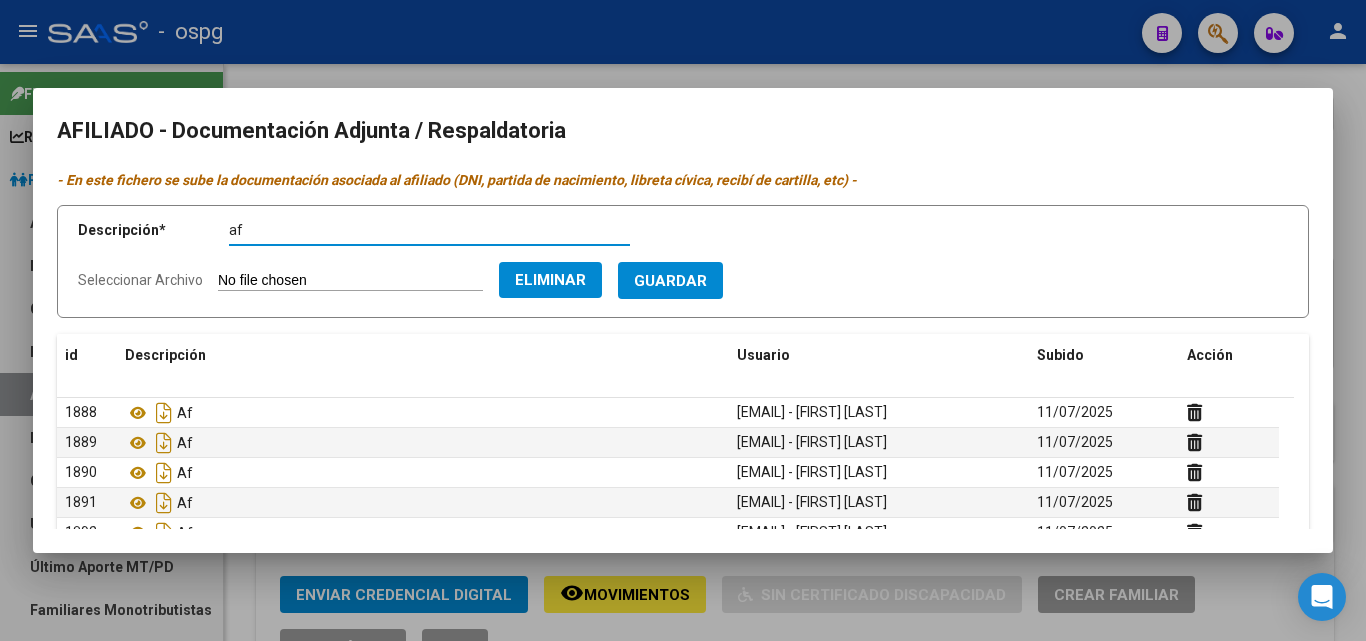 type on "af" 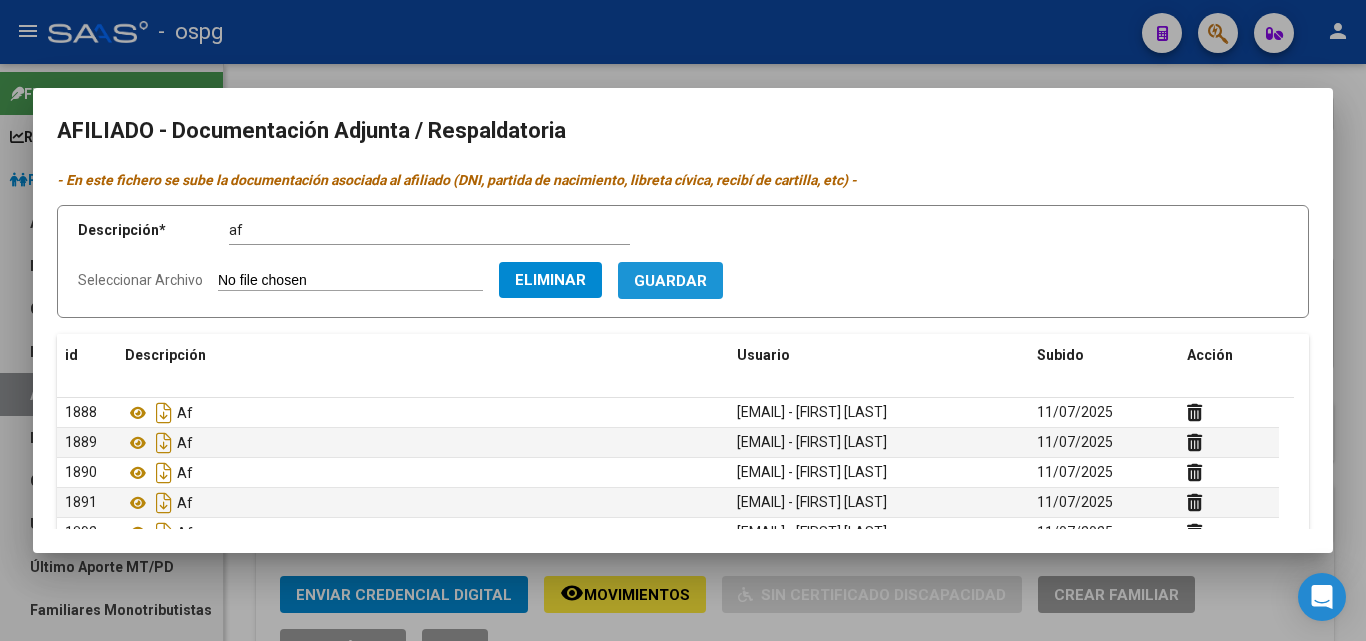 click on "Guardar" at bounding box center [670, 281] 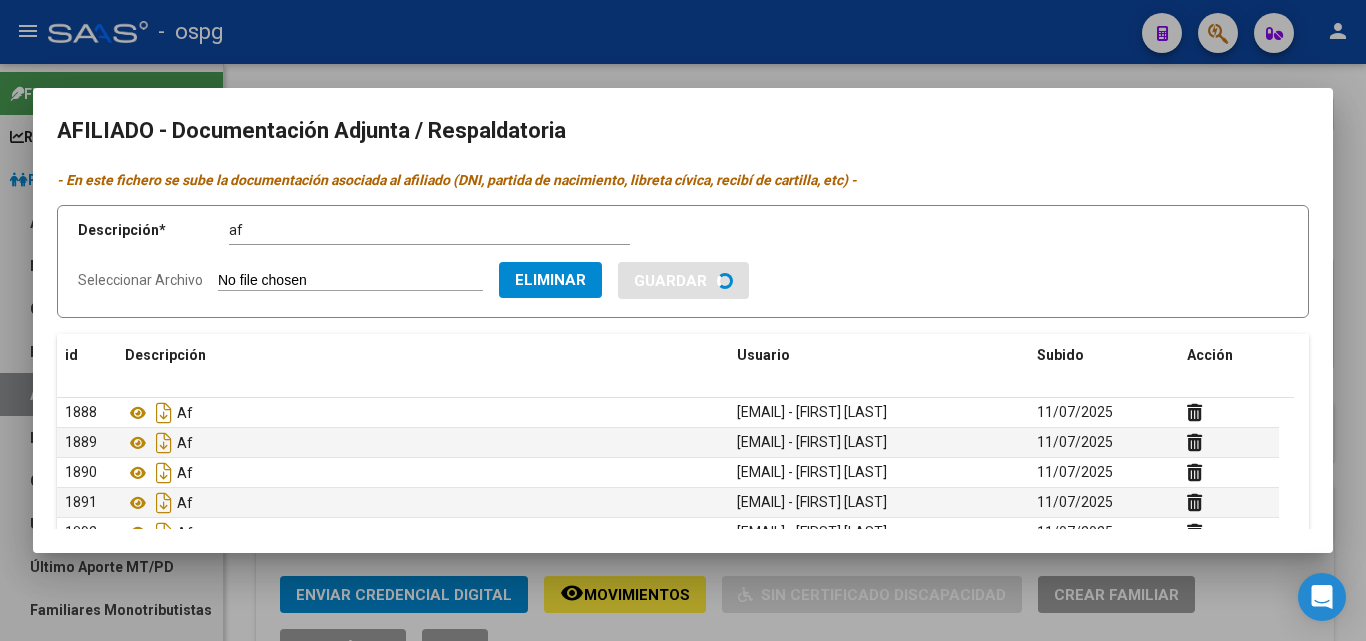 type 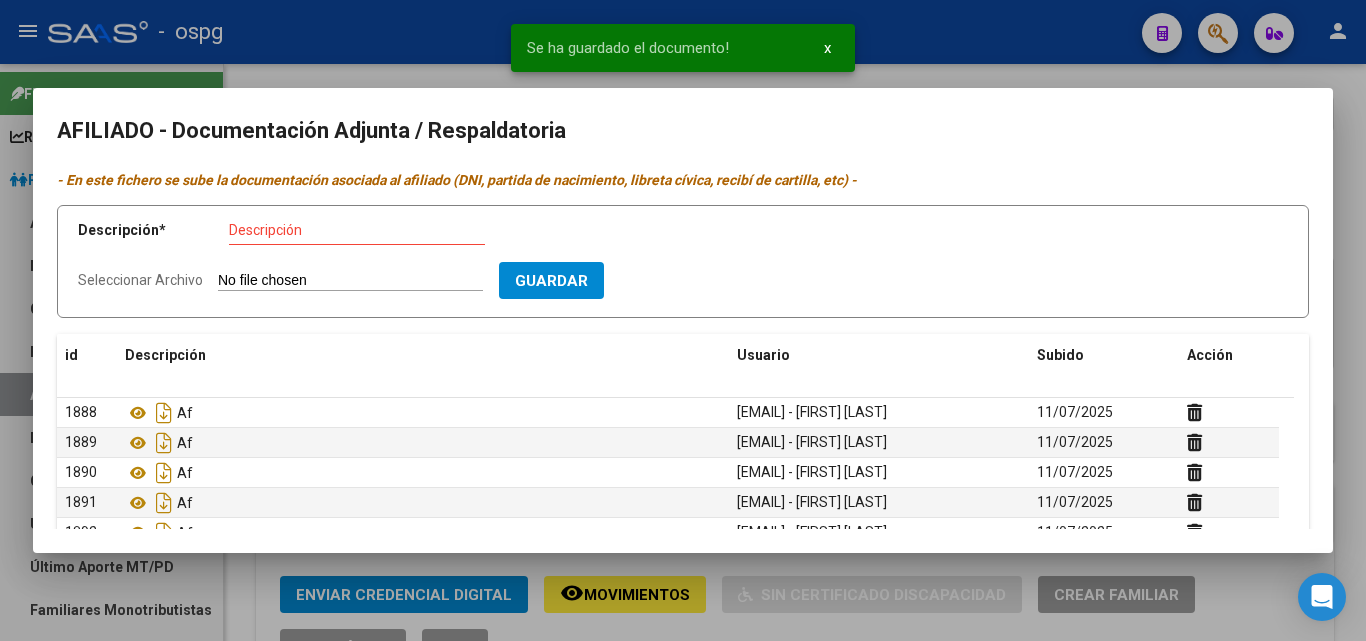 click on "Seleccionar Archivo" 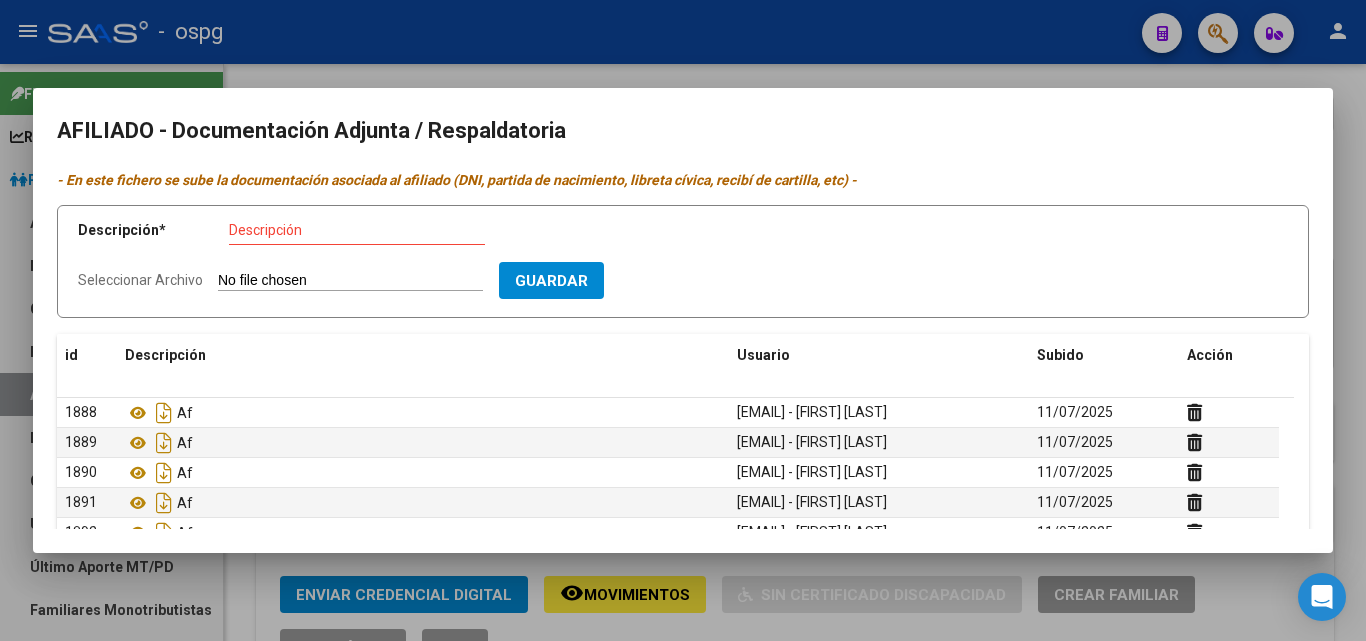 type on "C:\fakepath\WhatsApp Image 2025-06-02 at 12.33.21.jpeg" 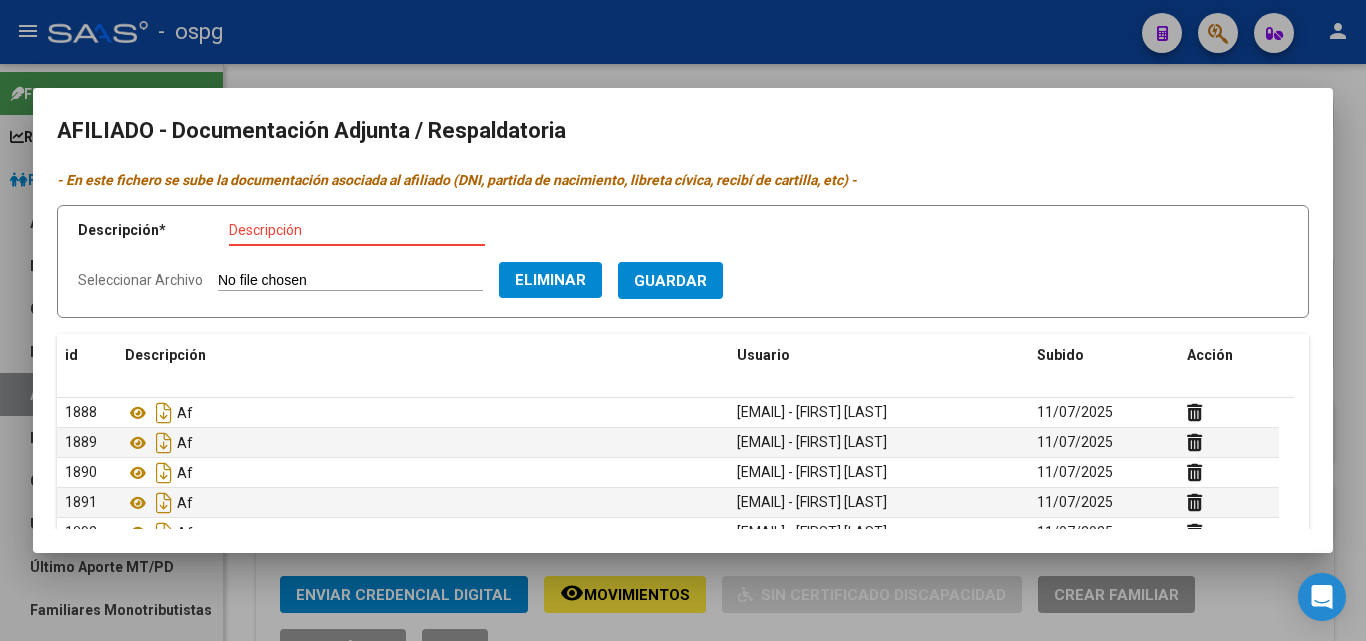 click on "Descripción" at bounding box center [357, 230] 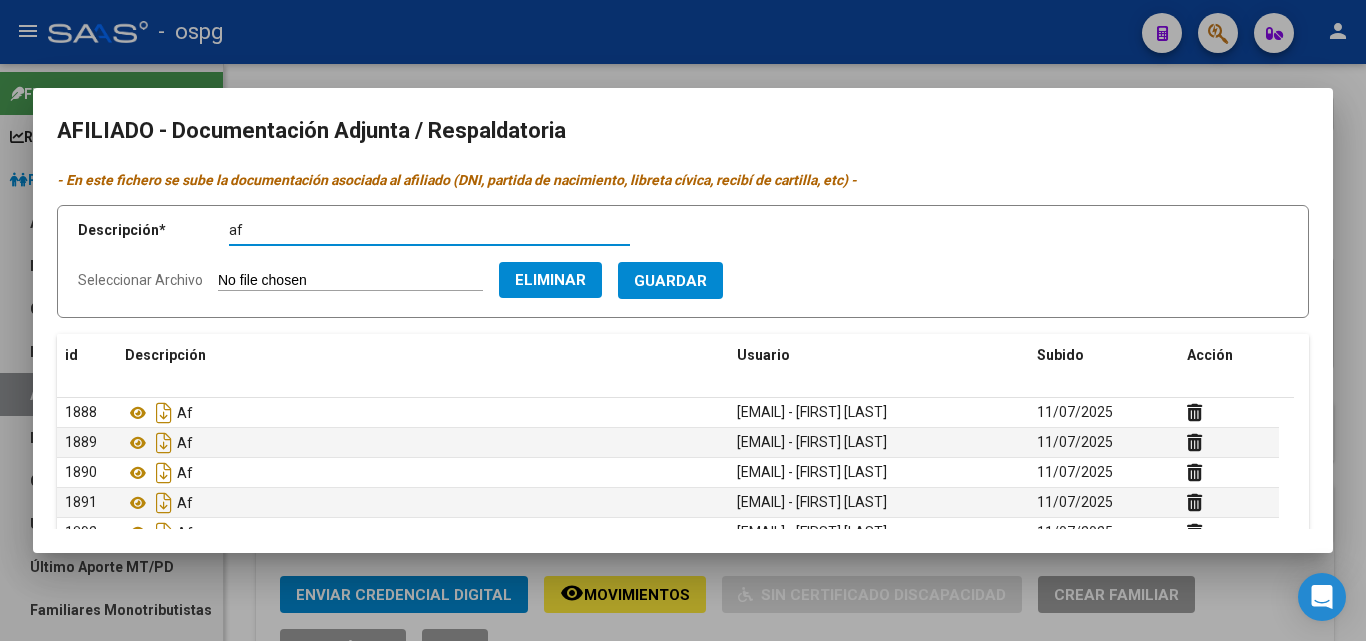 type on "af" 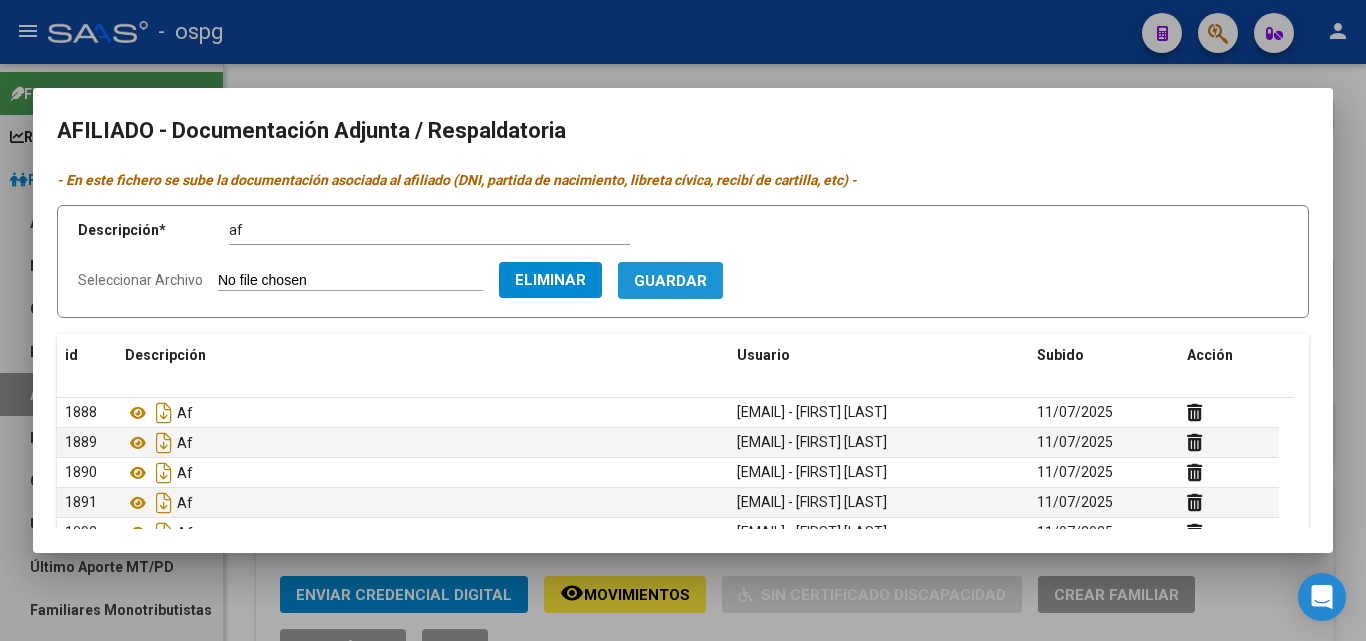 click on "Guardar" at bounding box center (670, 281) 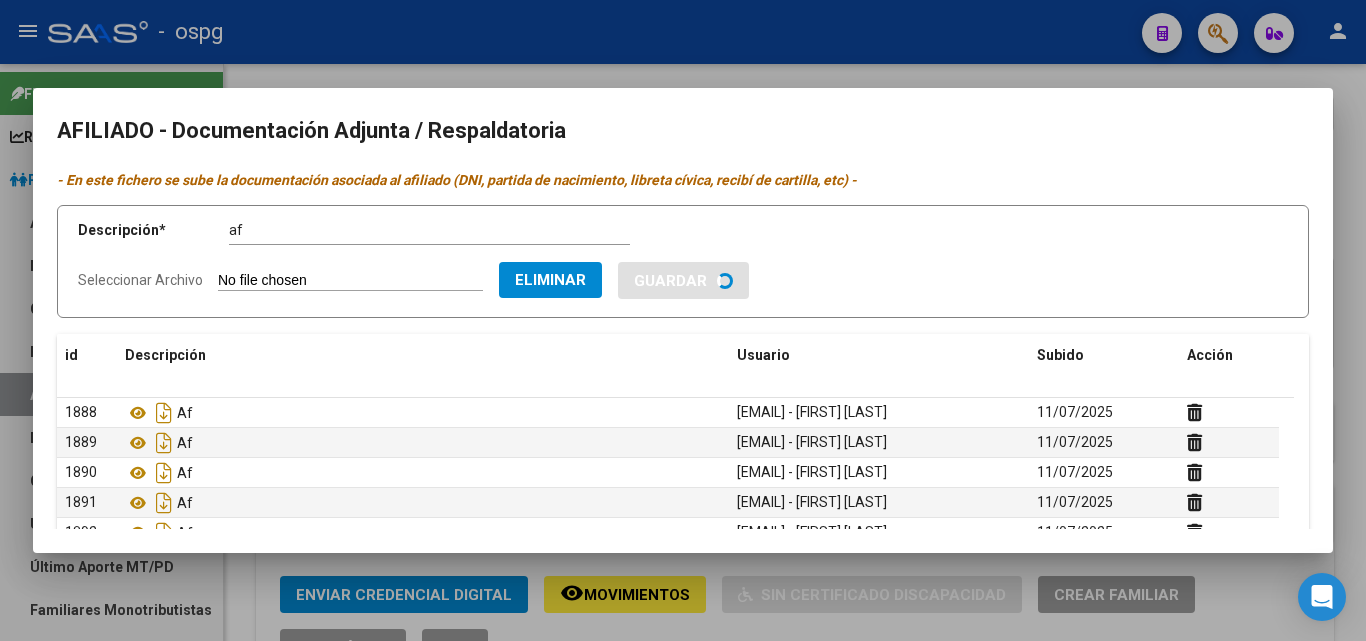 type 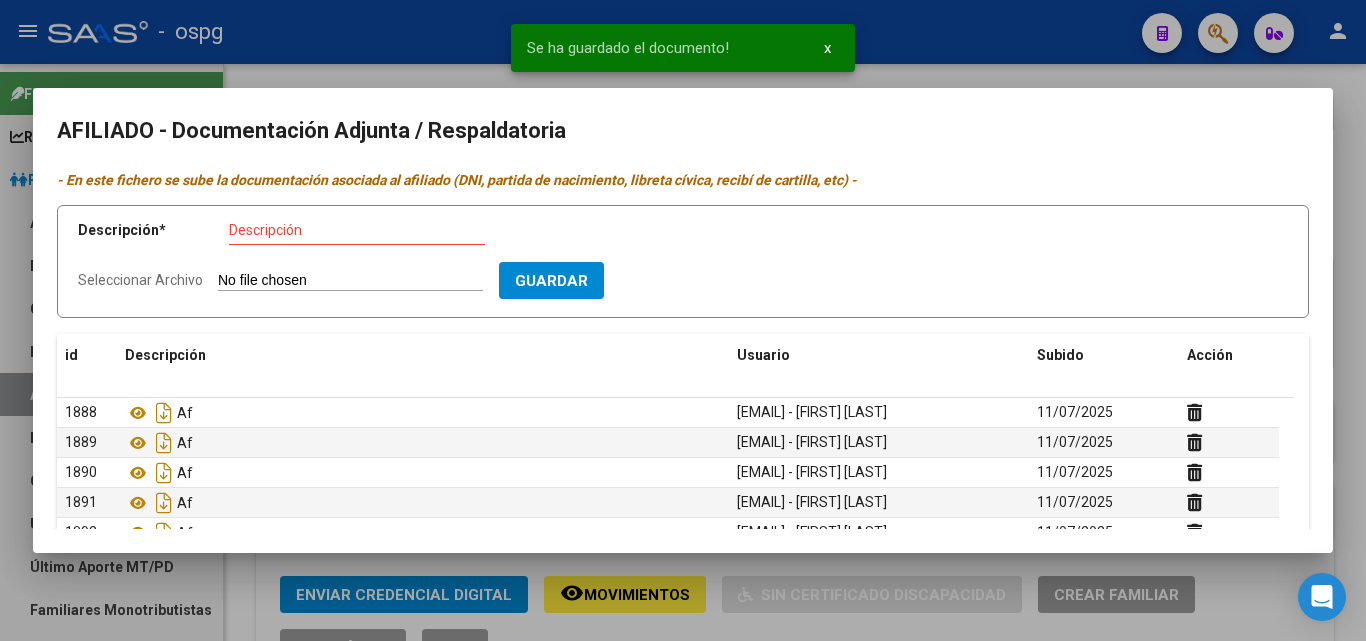 click on "Descripción  *   Descripción  Seleccionar Archivo Guardar" at bounding box center [683, 261] 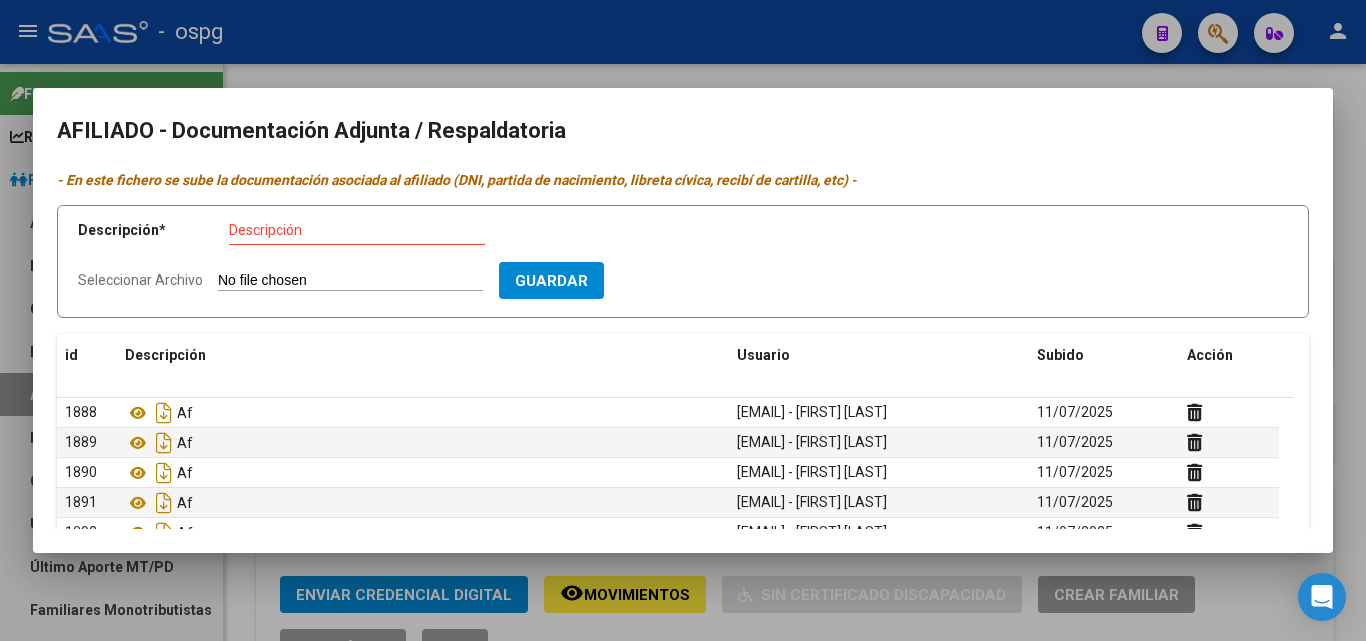 type on "C:\fakepath\WhatsApp Image [DATE] at [TIME].jpeg" 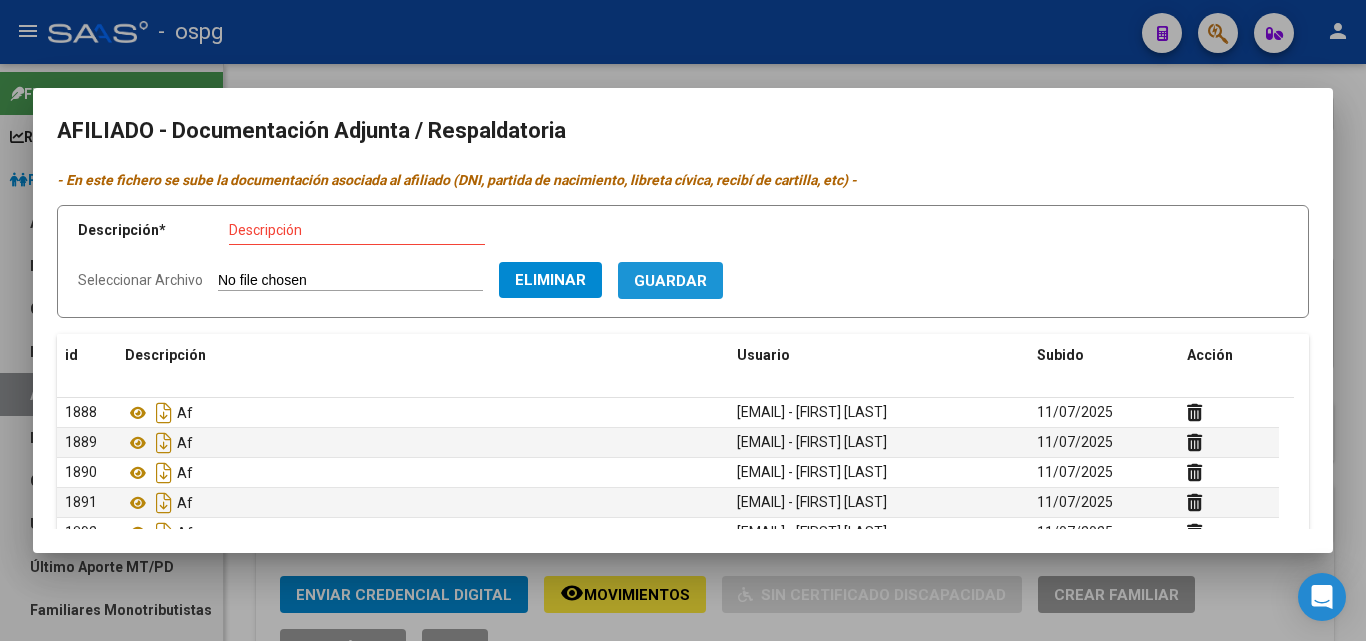 click on "Guardar" at bounding box center (670, 281) 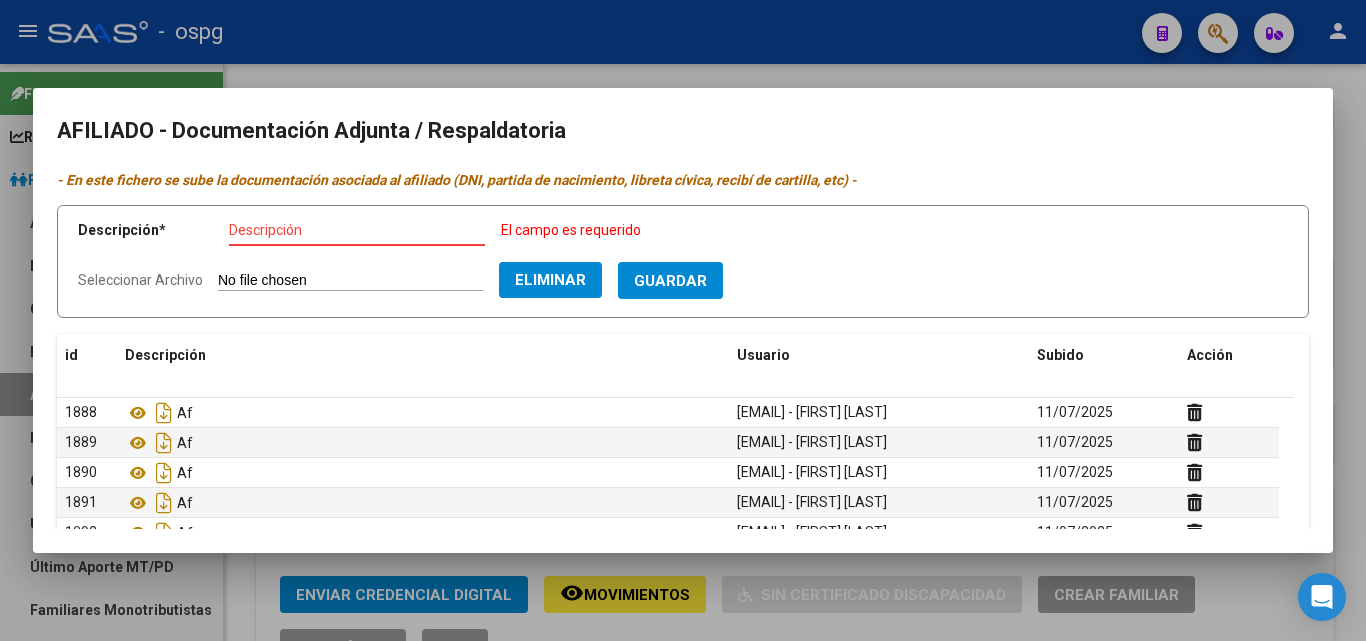 click on "Descripción" at bounding box center (357, 230) 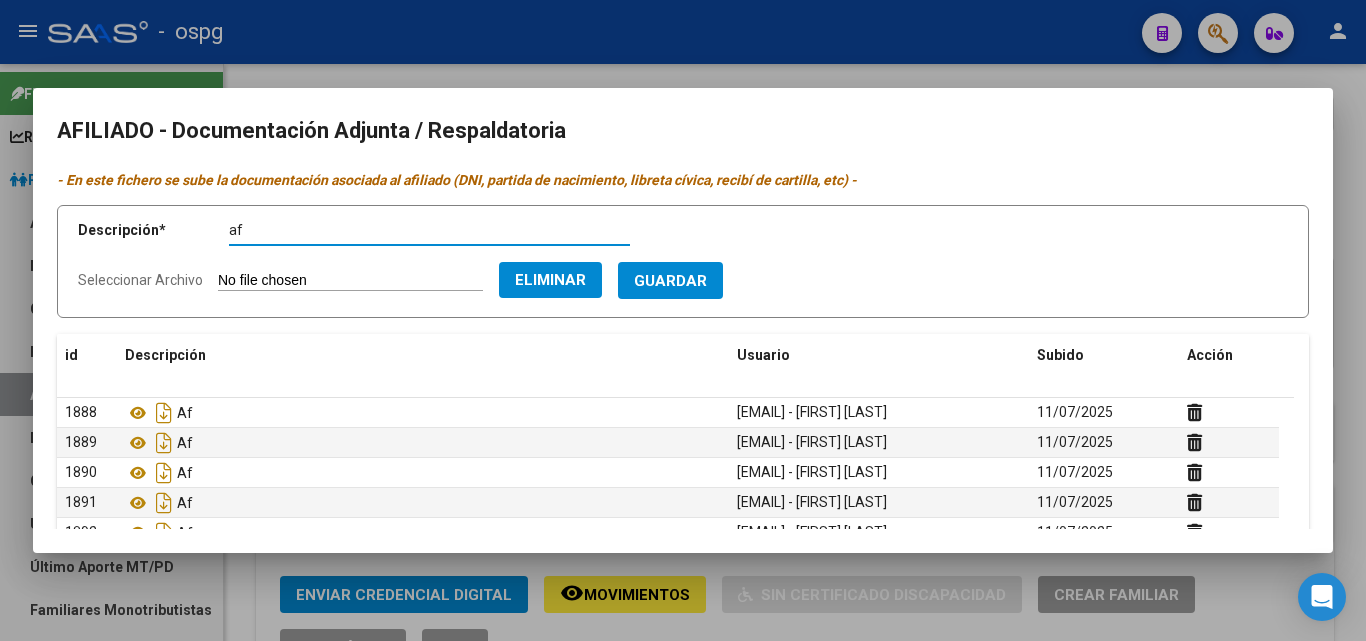 type on "af" 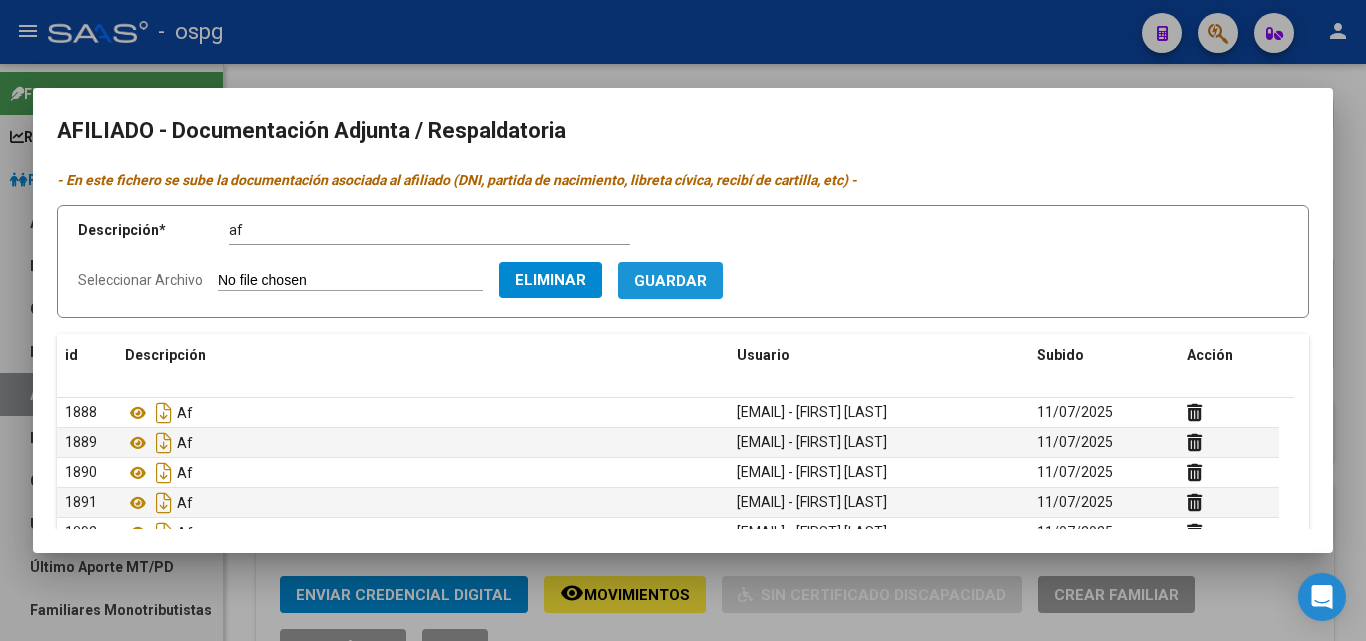 click on "Guardar" at bounding box center (670, 280) 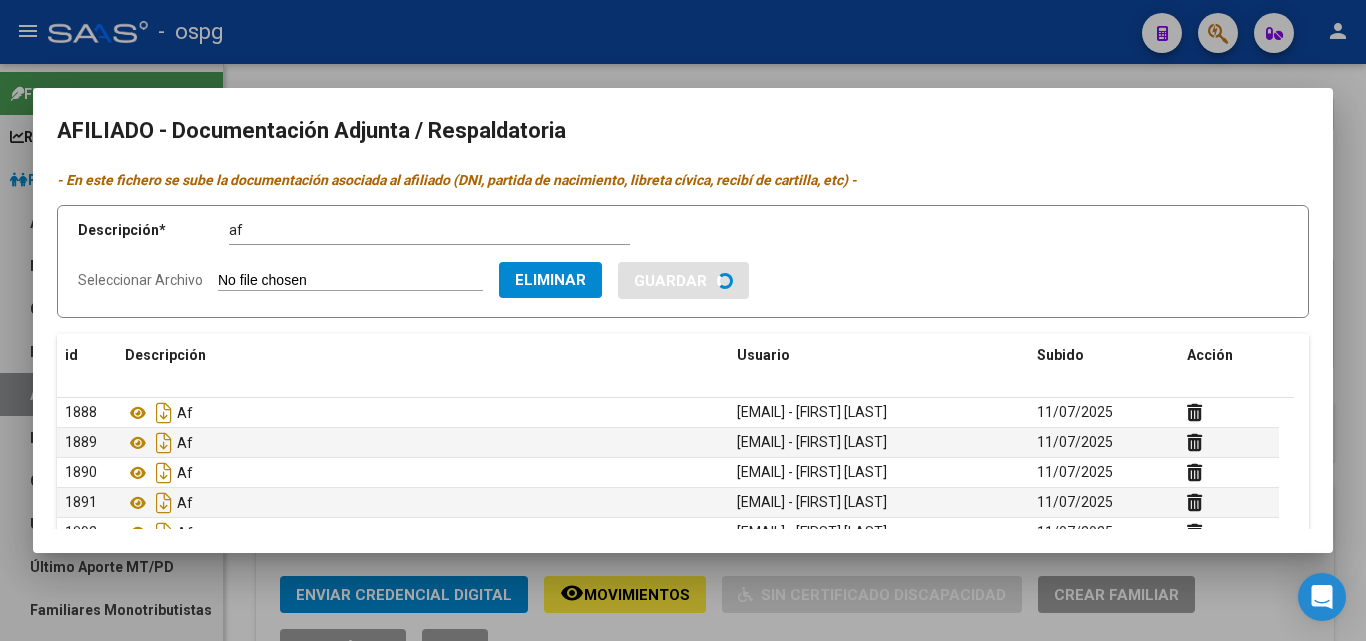type 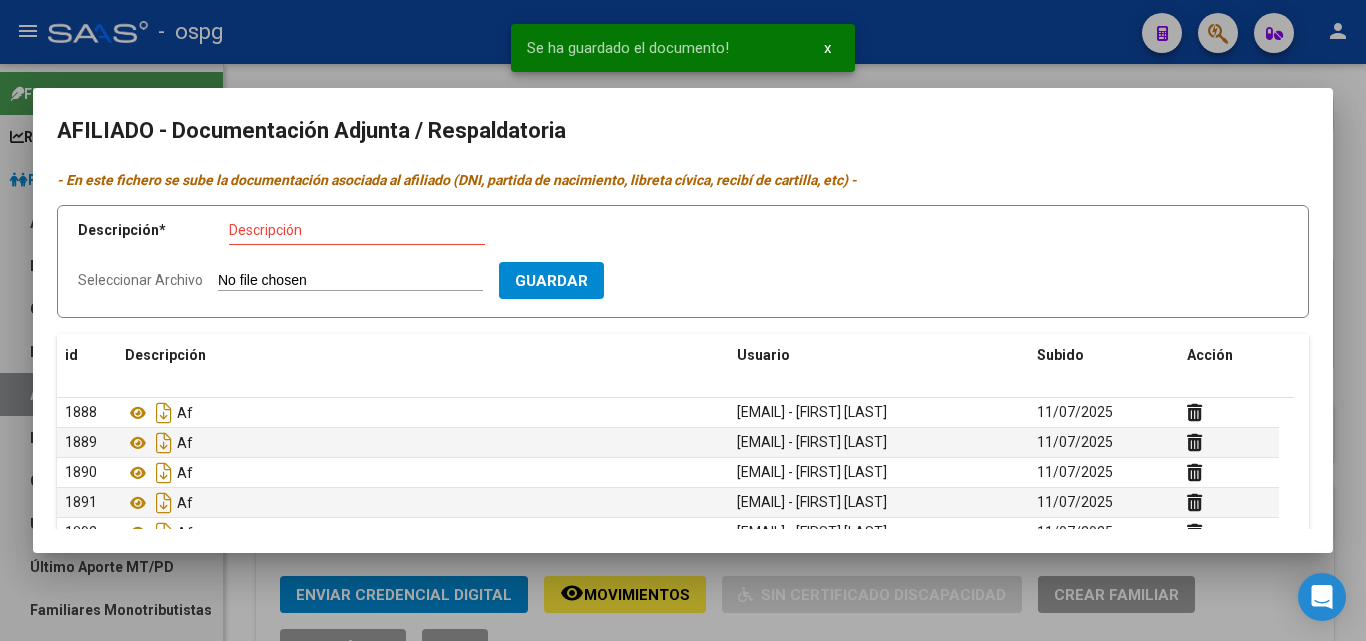 click on "Seleccionar Archivo" 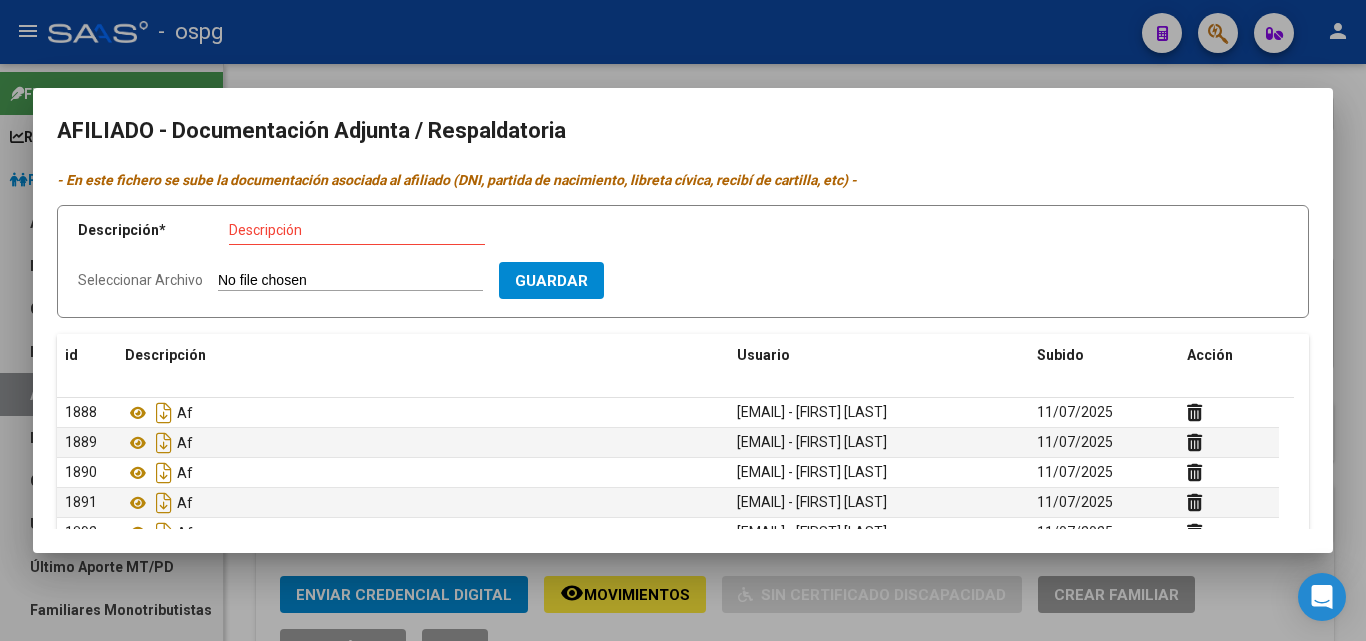 type on "C:\fakepath\WhatsApp Image 2025-06-02 at 17.24.25.jpeg" 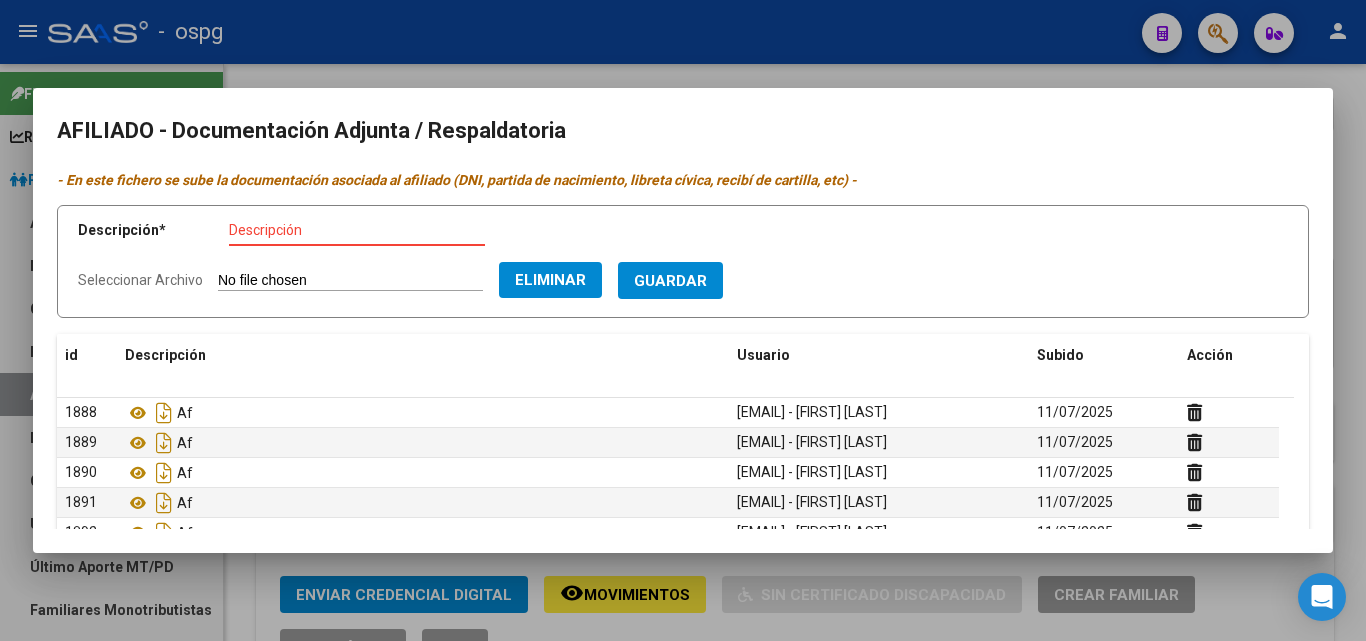 click on "Descripción" at bounding box center [357, 230] 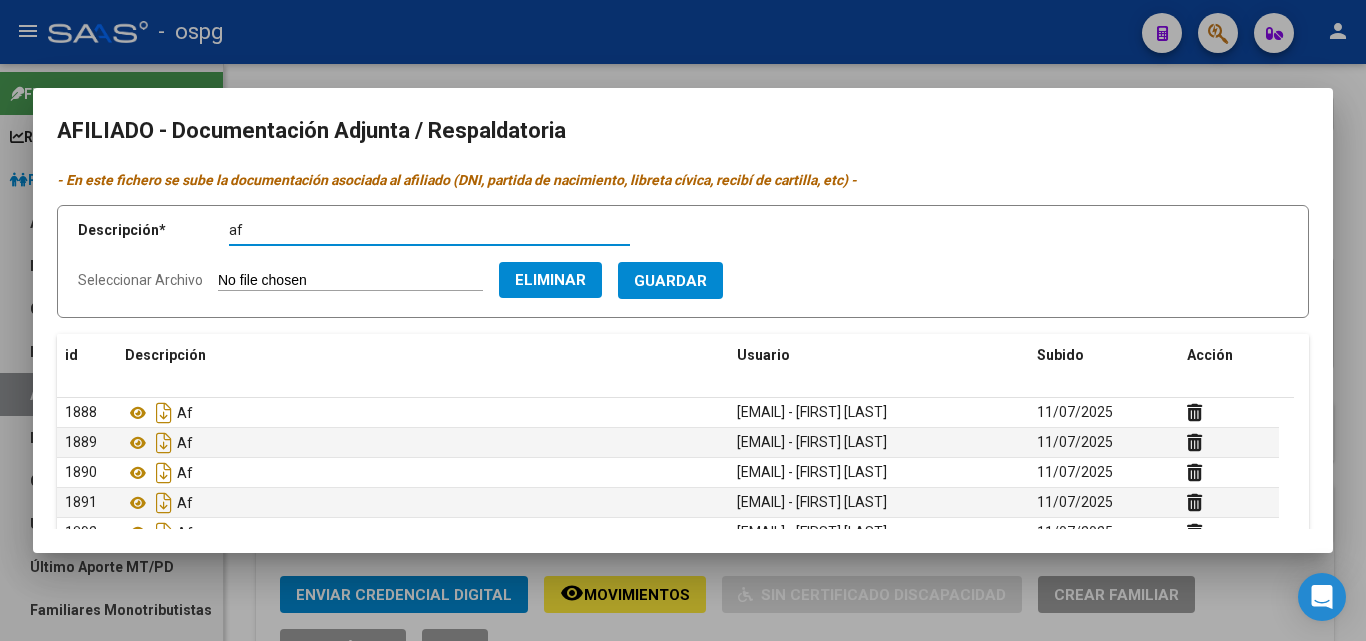type on "af" 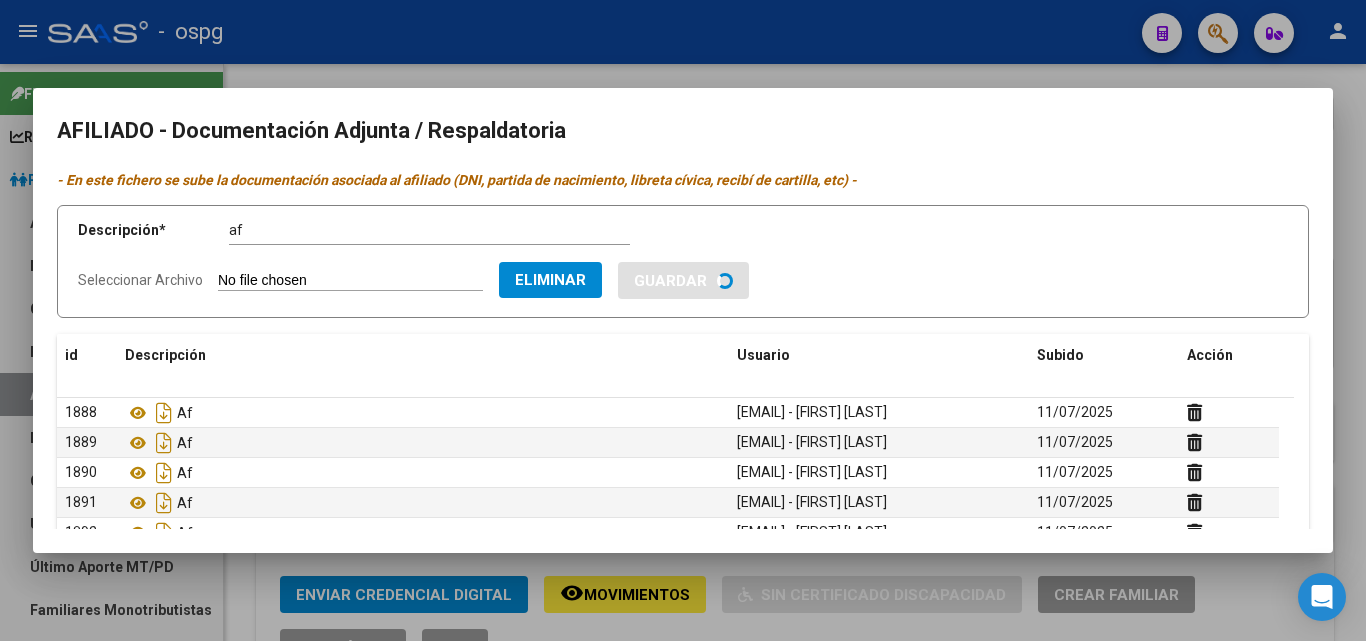 type 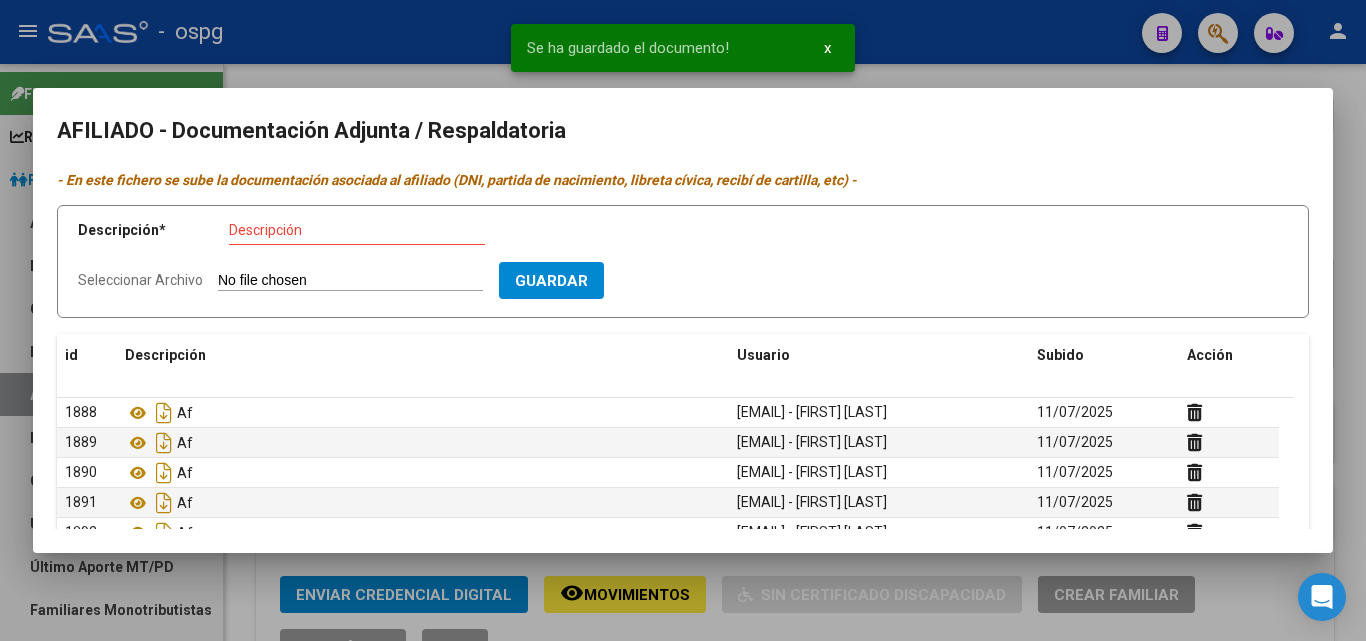 click on "Descripción  *   Descripción  Seleccionar Archivo Guardar" at bounding box center (683, 261) 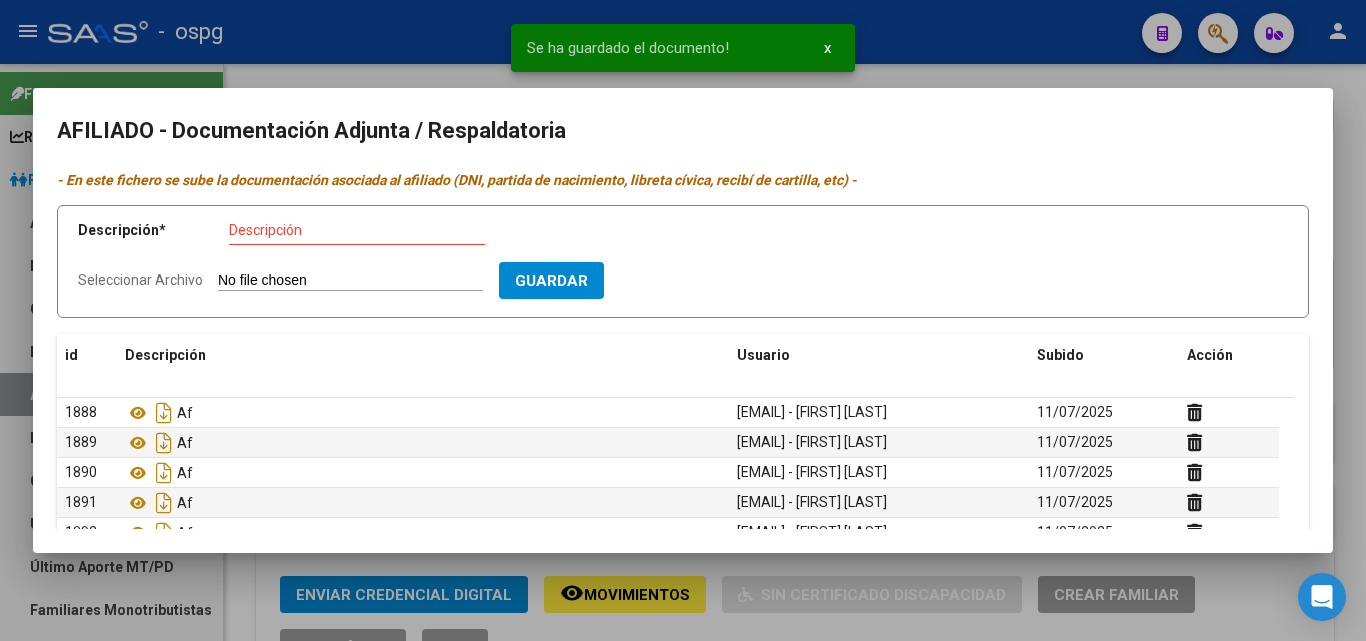 type on "C:\fakepath\WhatsApp Image [DATE] at [TIME].jpeg" 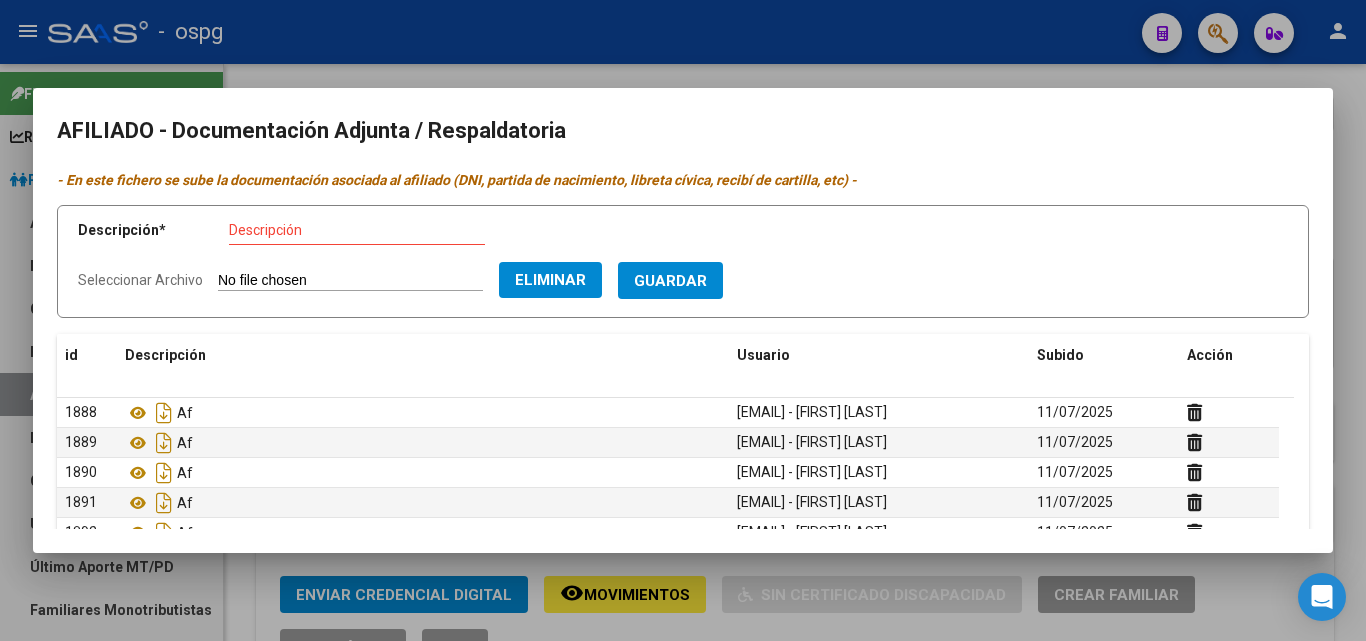 click on "Descripción" at bounding box center [357, 231] 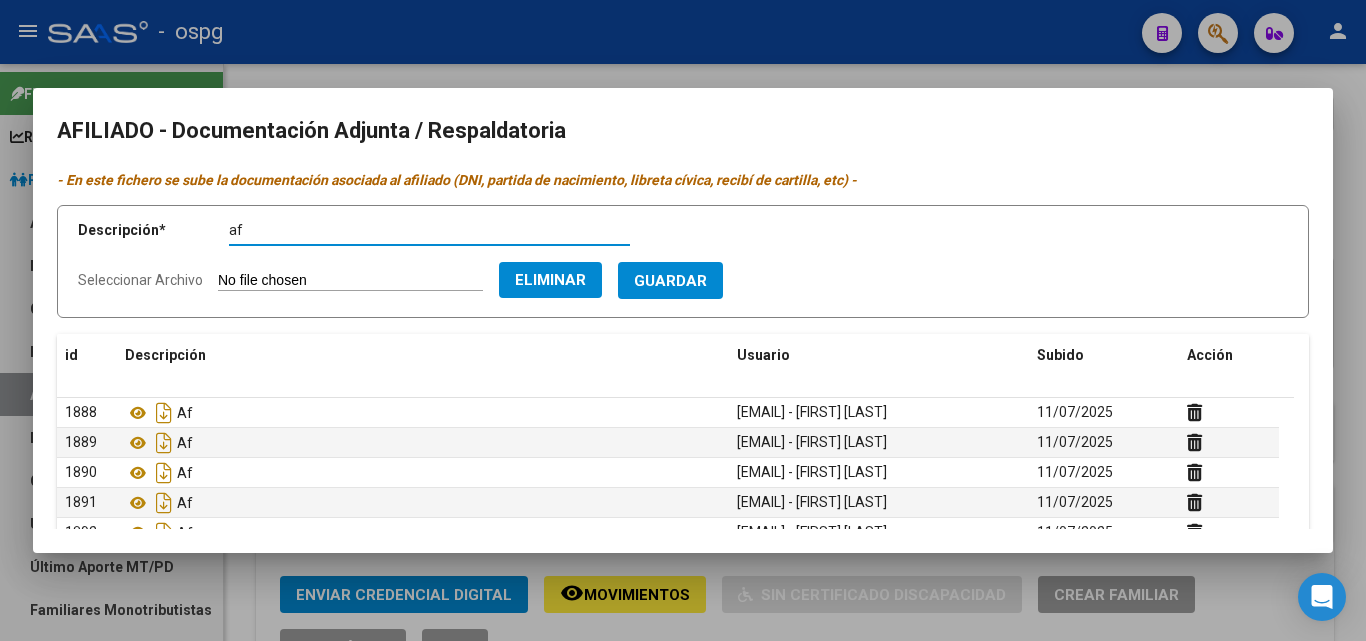 type on "af" 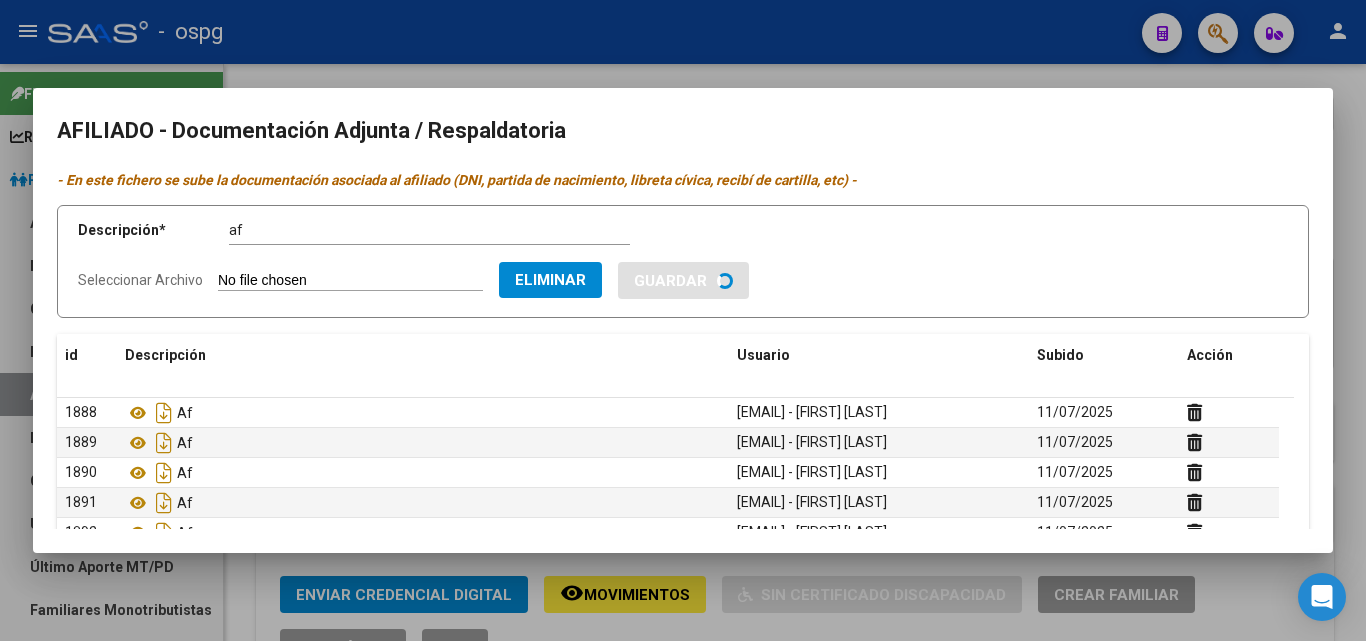 type 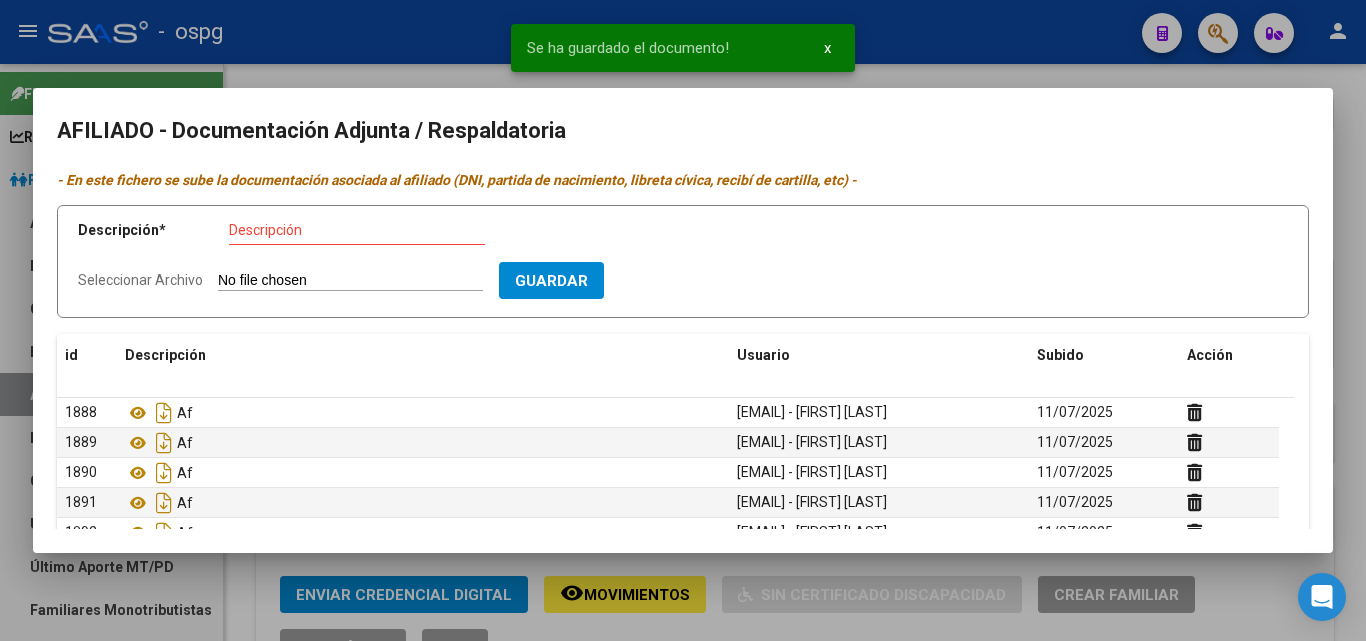 click on "Descripción  *" at bounding box center [153, 230] 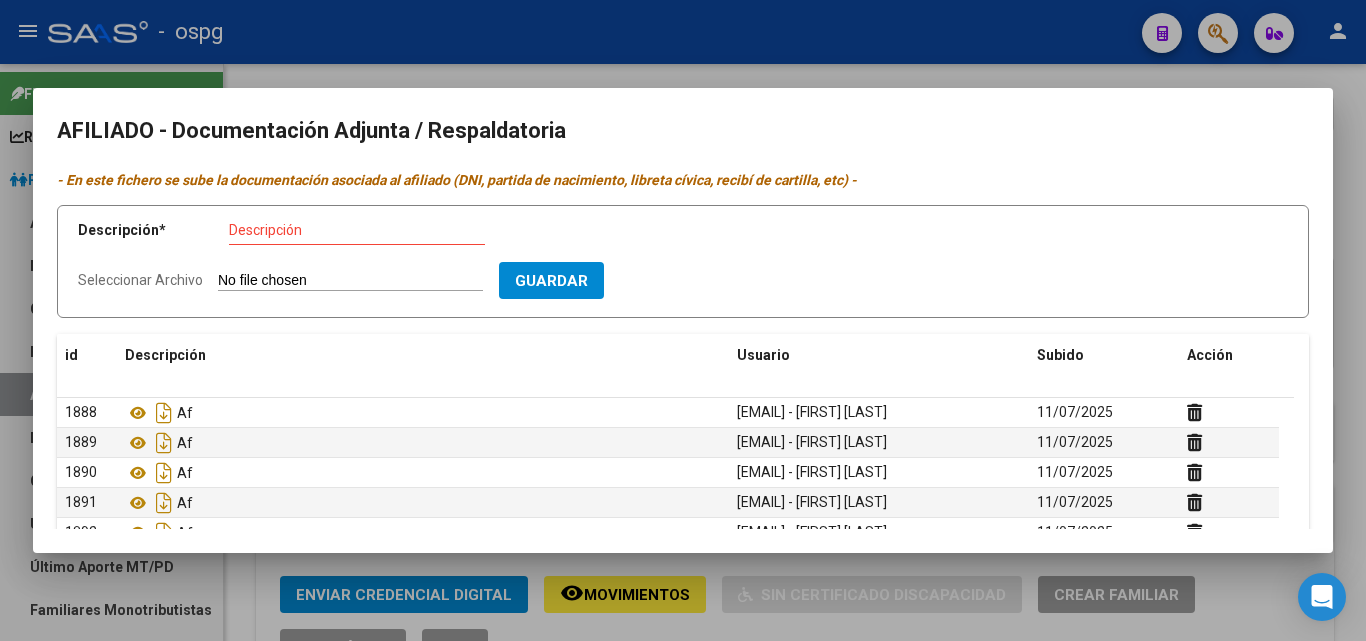 type on "C:\fakepath\WhatsApp Image 2025-06-02 at 17.24.55.jpeg" 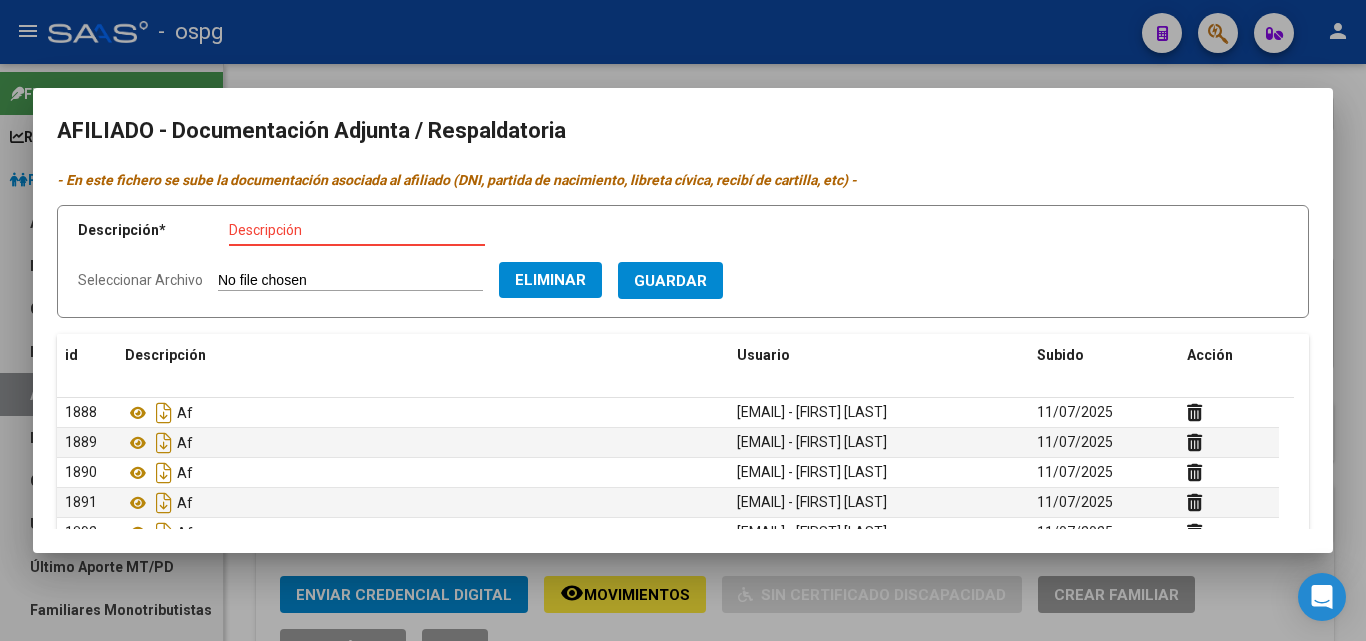 click on "Descripción" at bounding box center (357, 230) 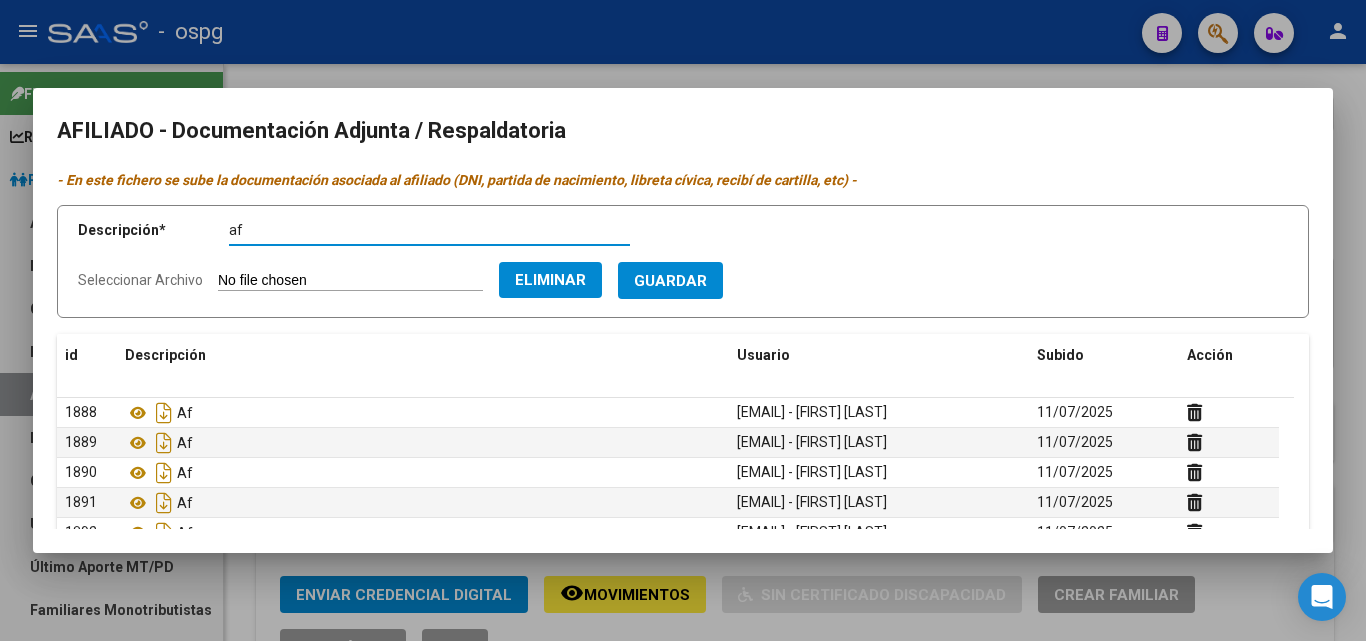 type on "af" 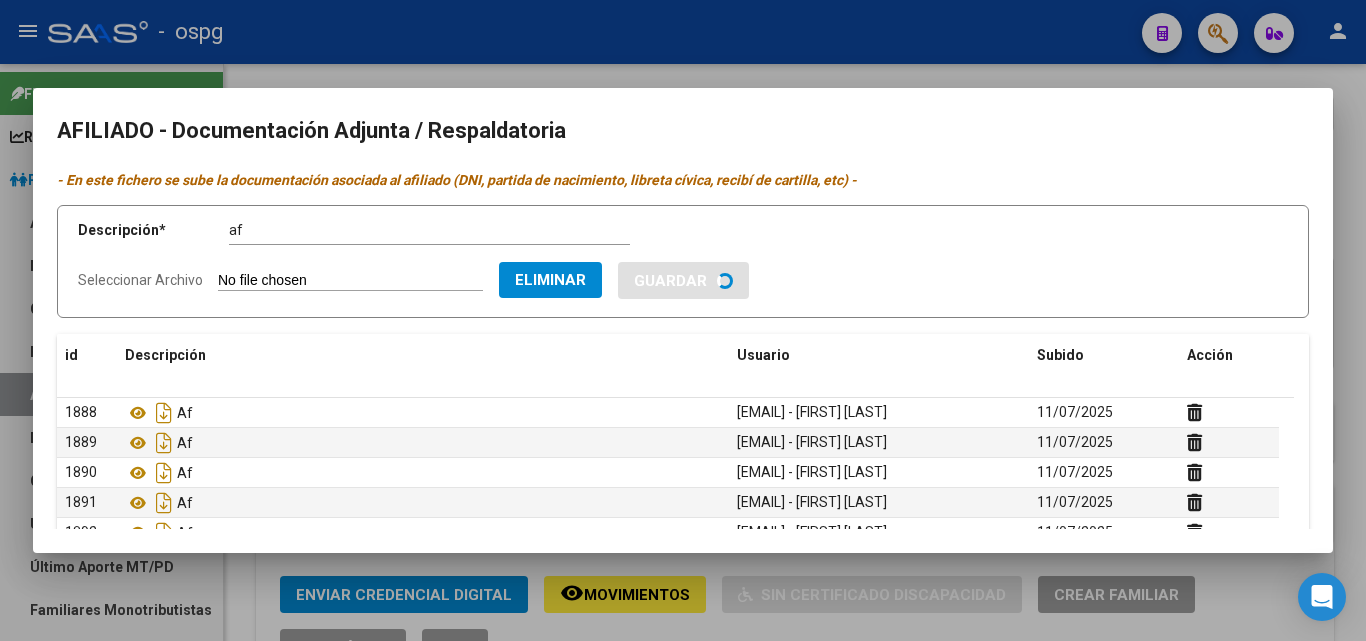 type 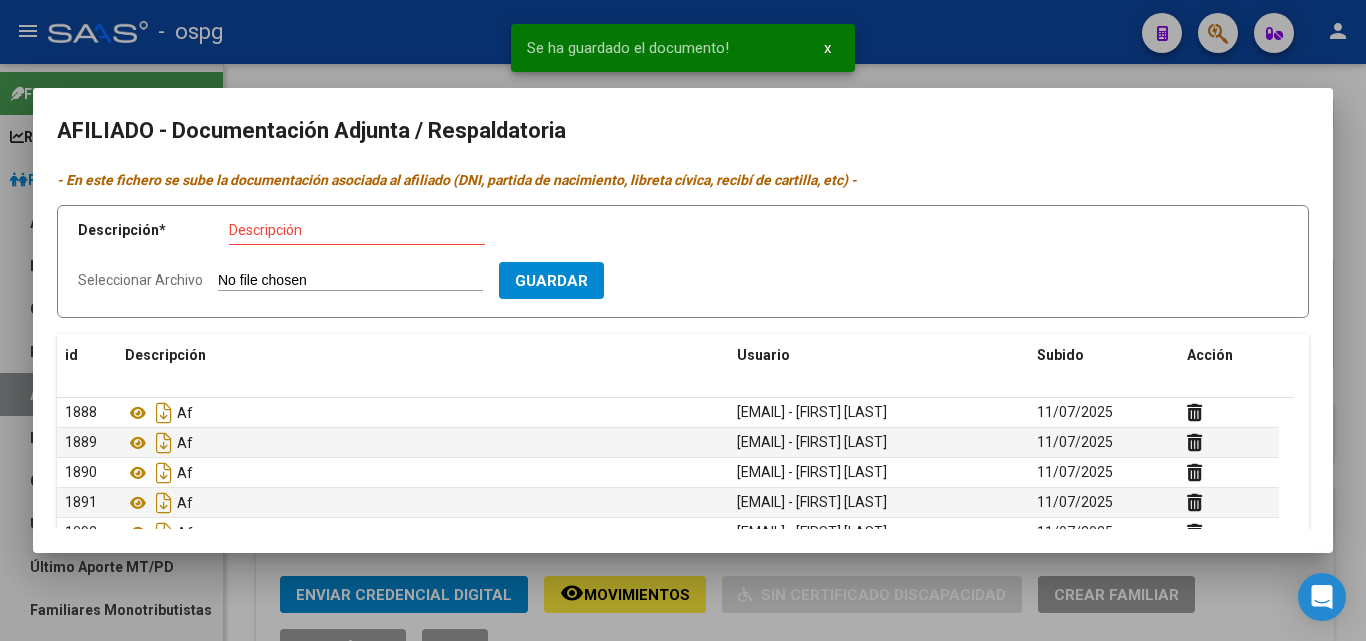 click on "Seleccionar Archivo" 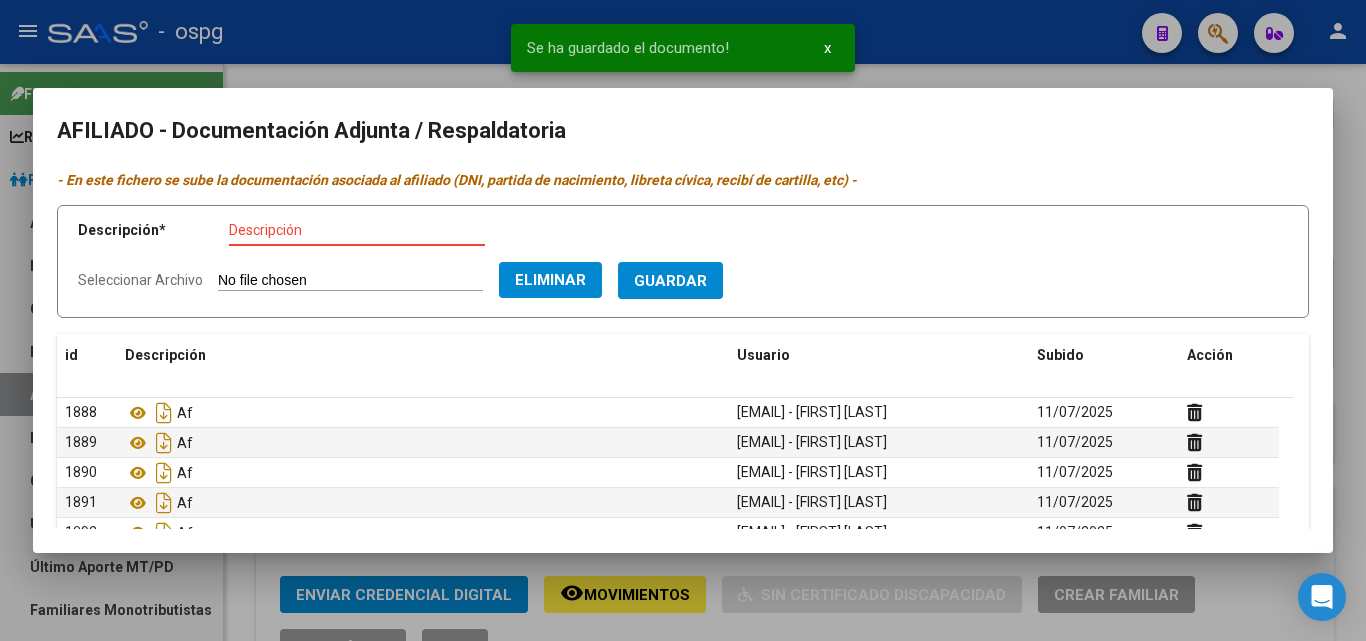 click on "Descripción" at bounding box center [357, 230] 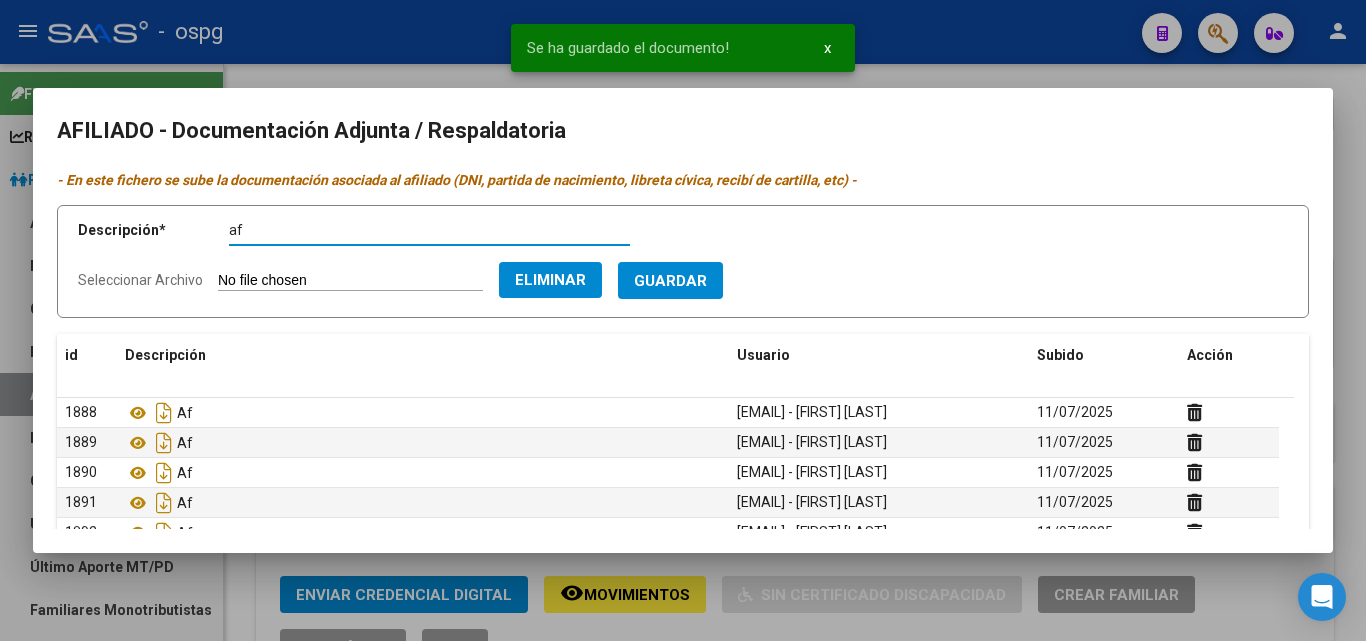 type on "af" 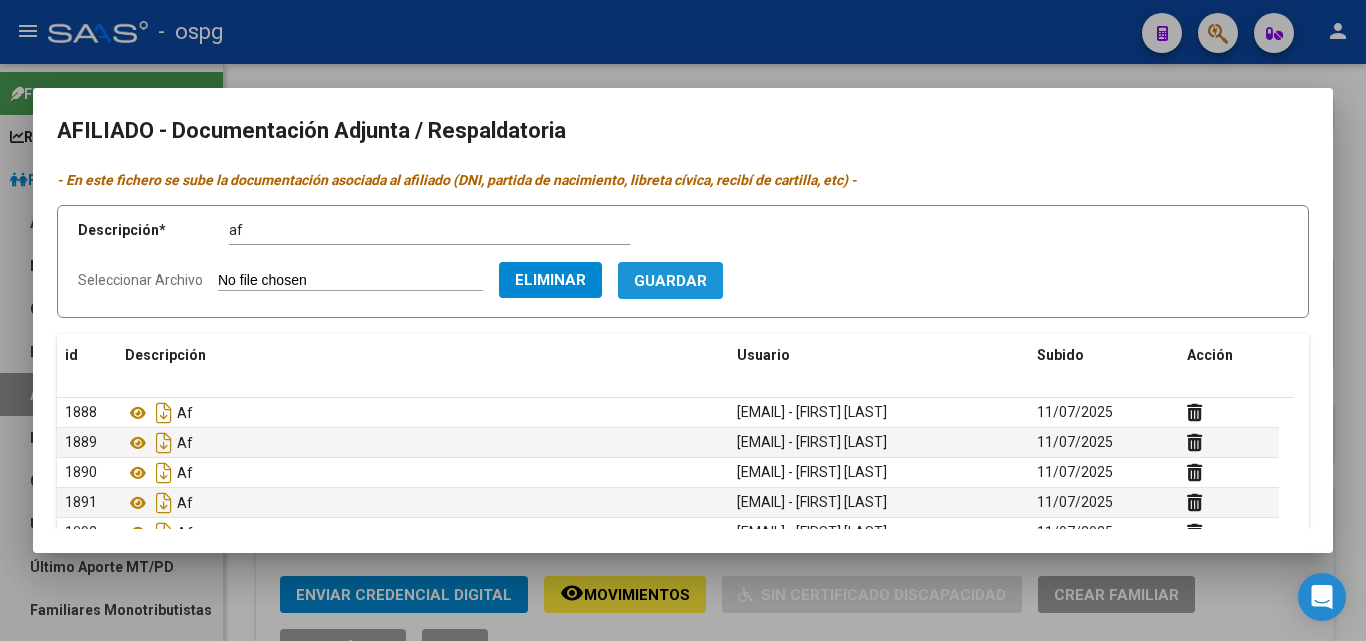 drag, startPoint x: 703, startPoint y: 276, endPoint x: 441, endPoint y: 232, distance: 265.66898 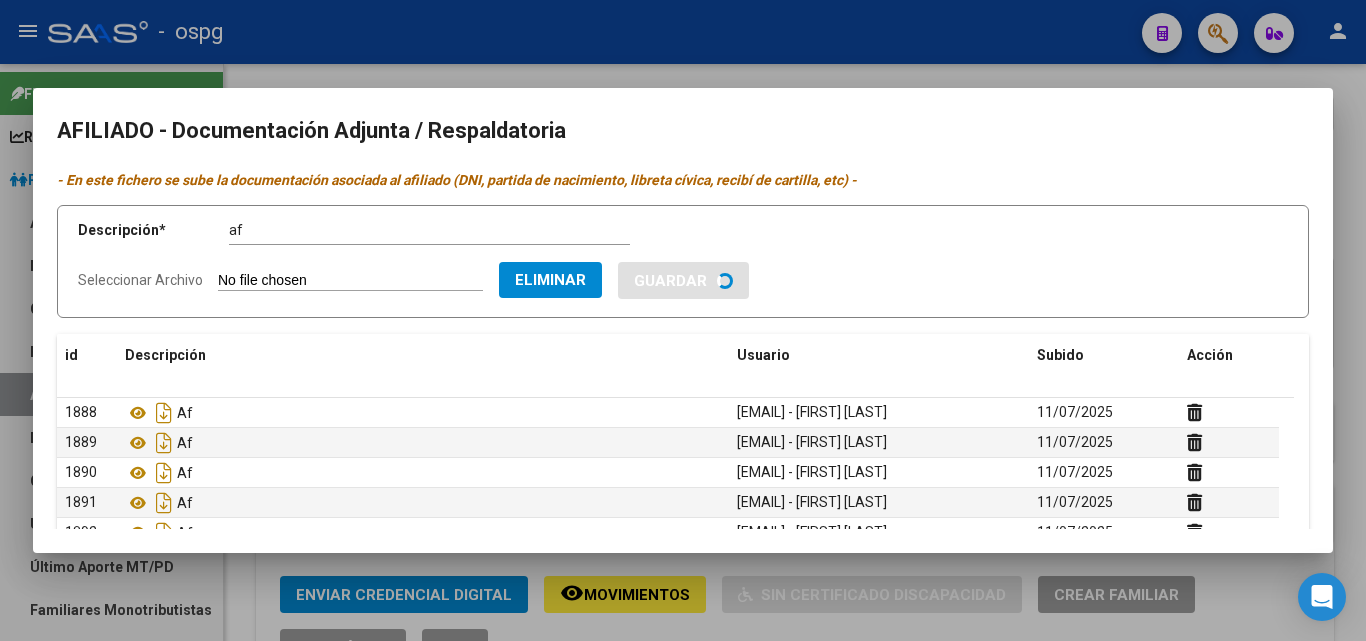 type 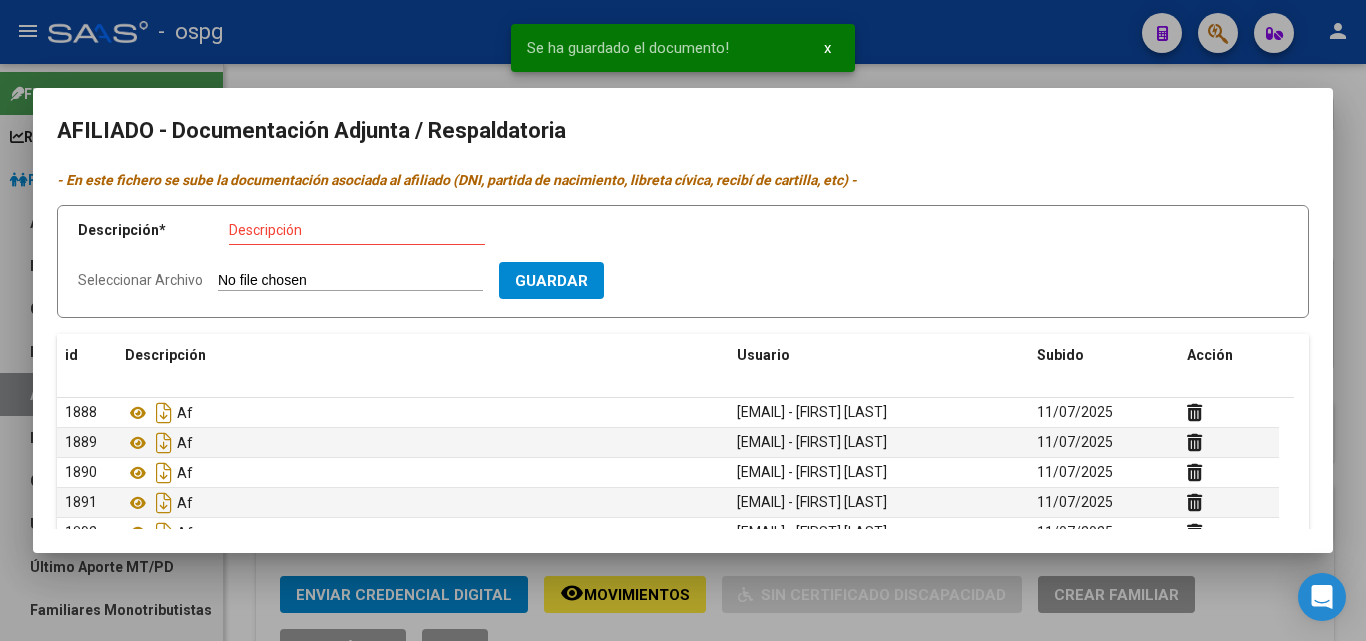 click on "Descripción  *   Descripción  Seleccionar Archivo Guardar" at bounding box center [683, 261] 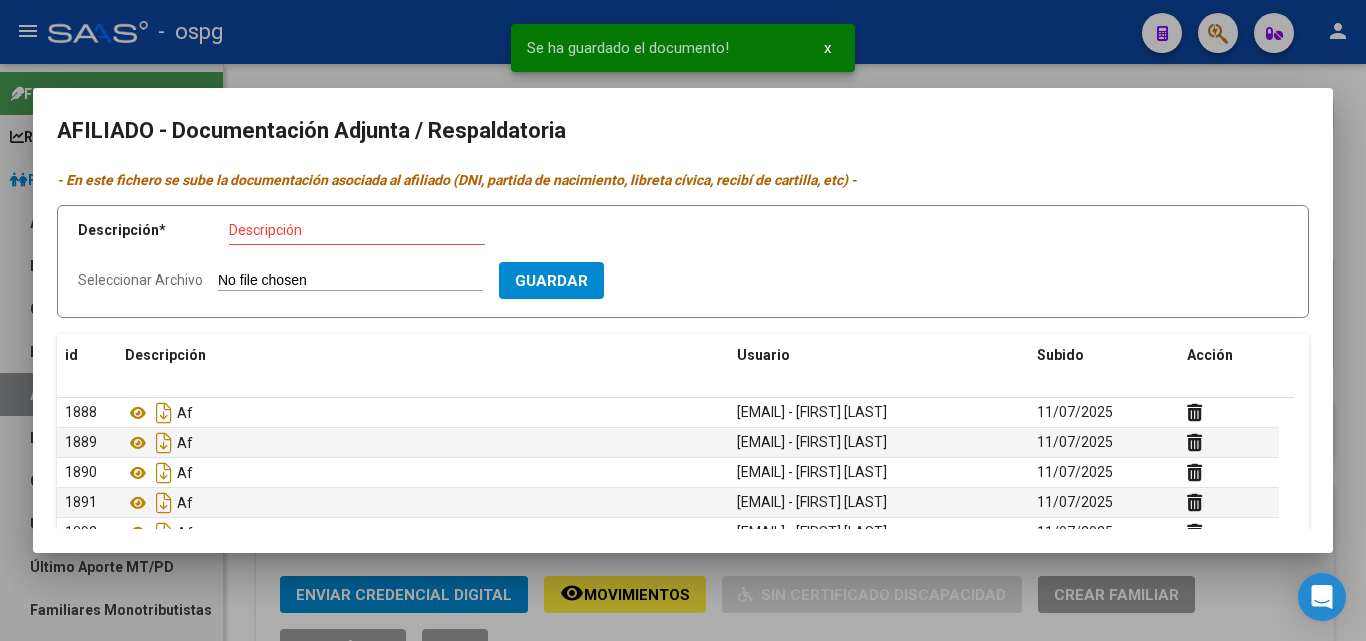 click on "Seleccionar Archivo" 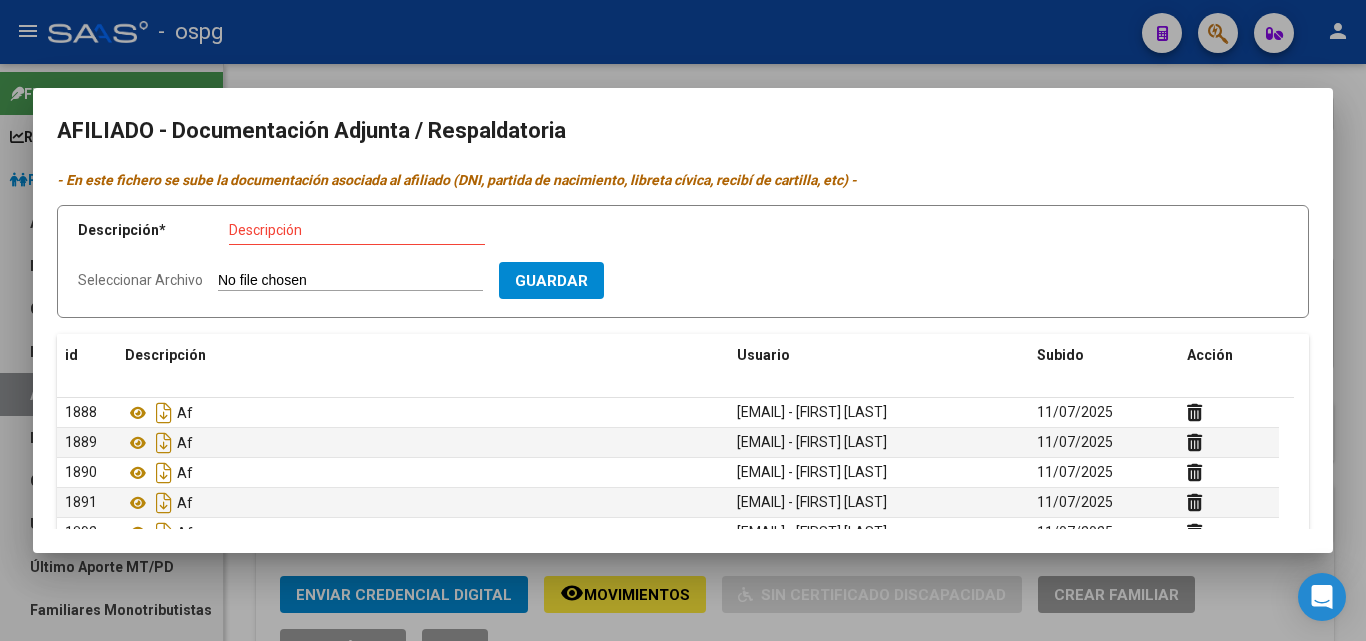 type on "C:\fakepath\WhatsApp Image 2025-06-02 at 17.25.24.jpeg" 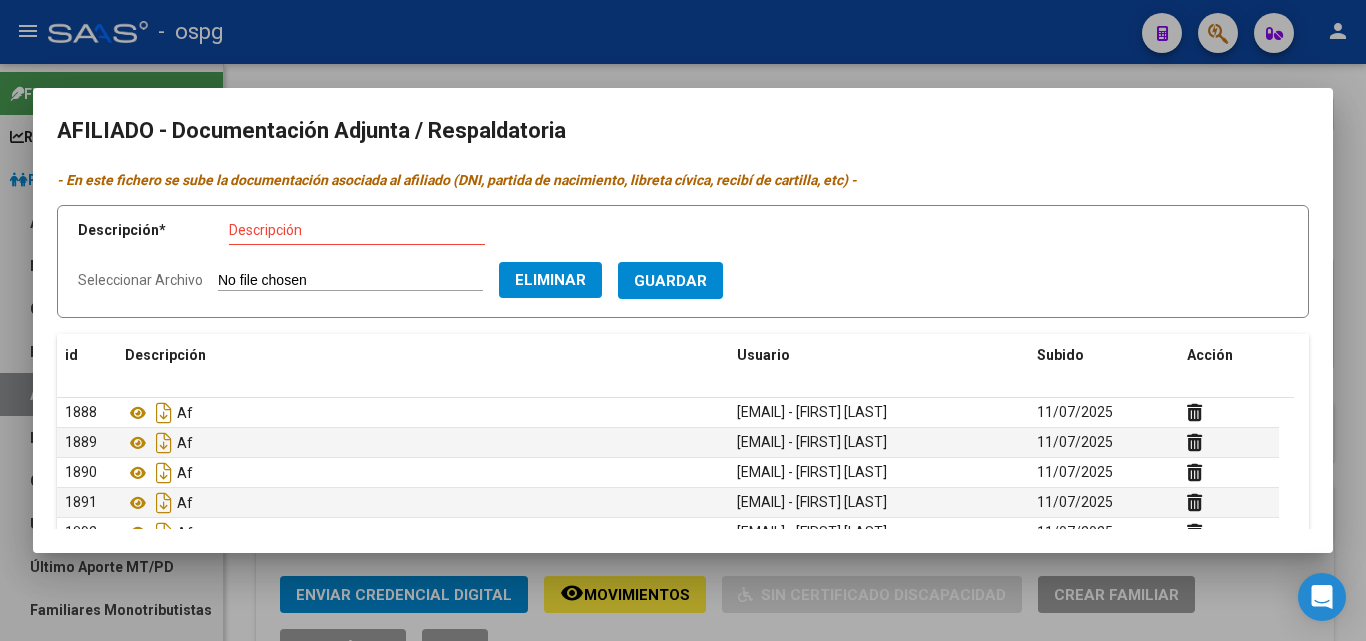 click on "Descripción" at bounding box center [357, 230] 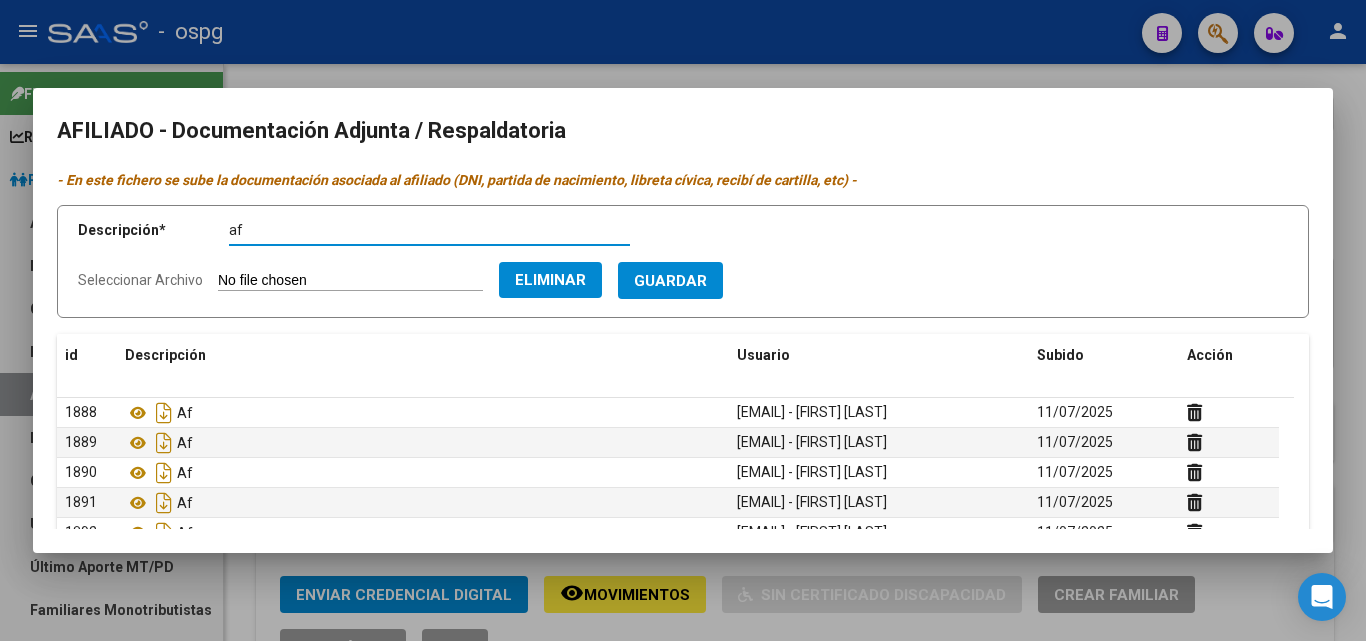 type on "af" 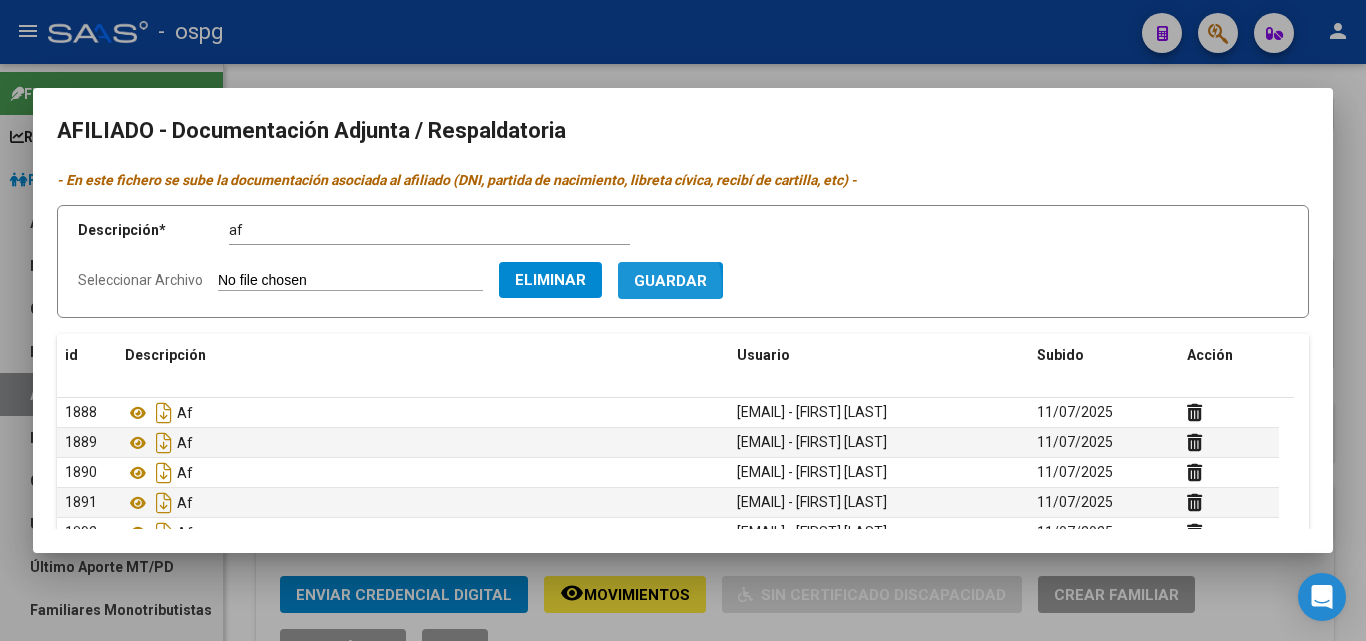 click on "Guardar" at bounding box center (670, 281) 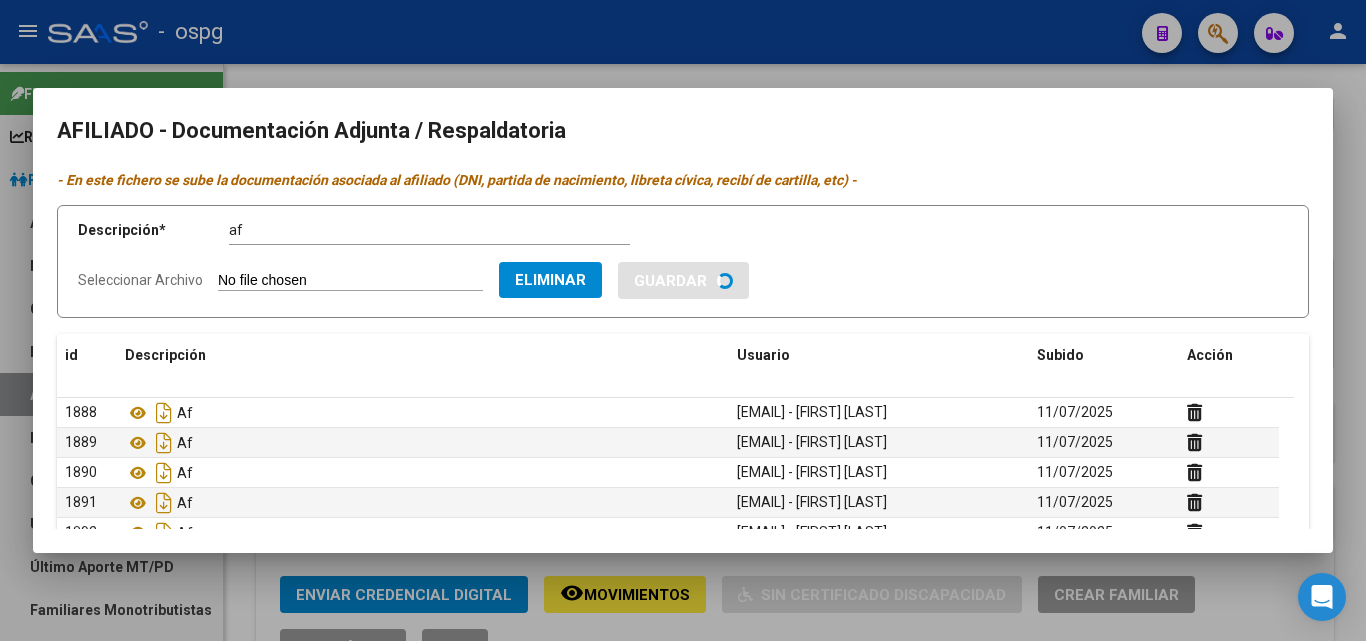 type 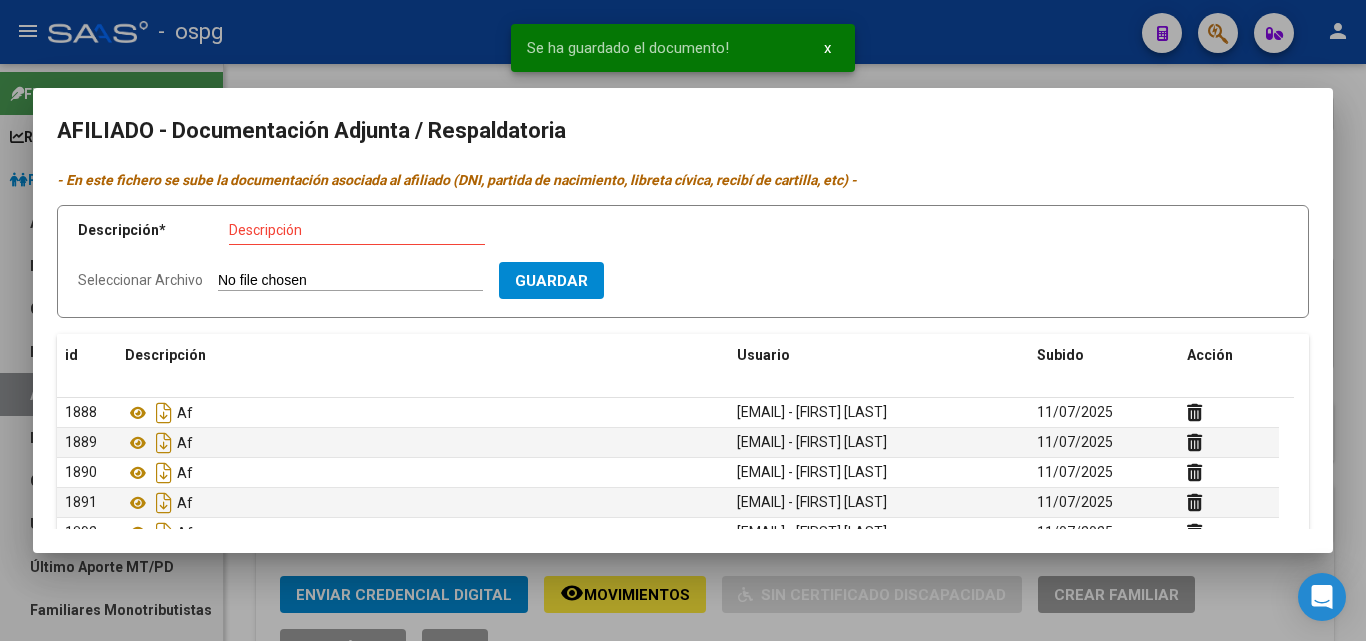 click on "Seleccionar Archivo" 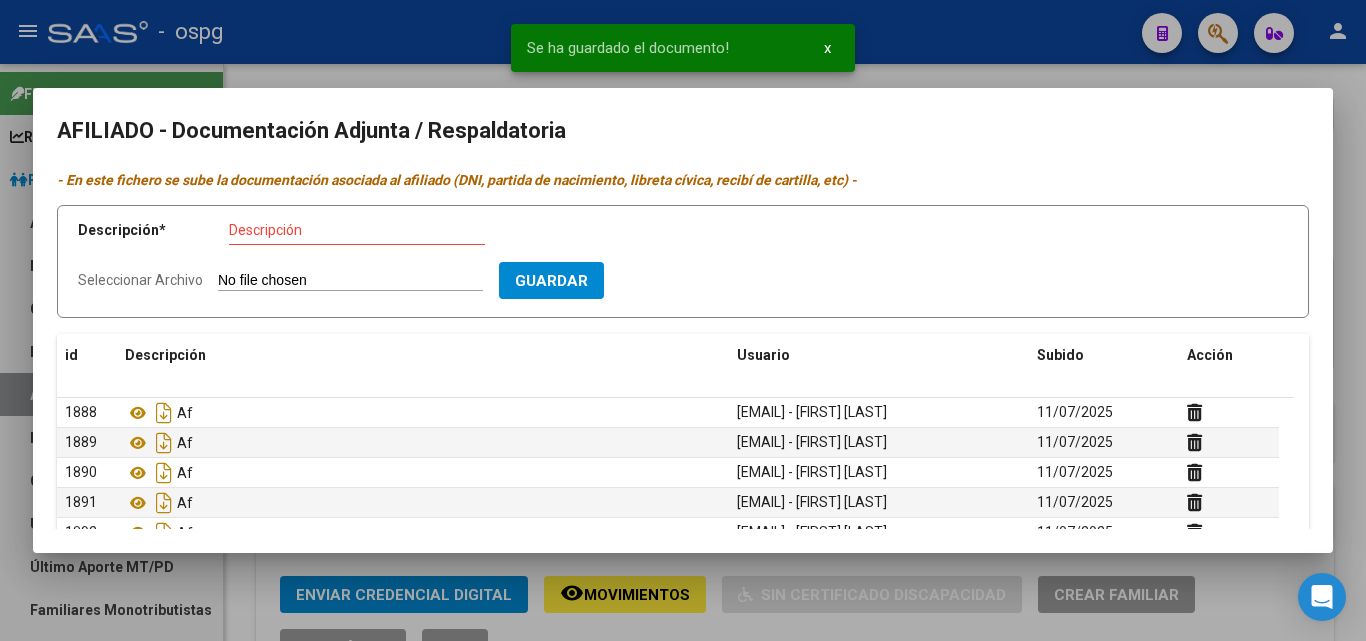 type on "C:\fakepath\WhatsApp Image 2025-06-02 at 17.25.56.jpeg" 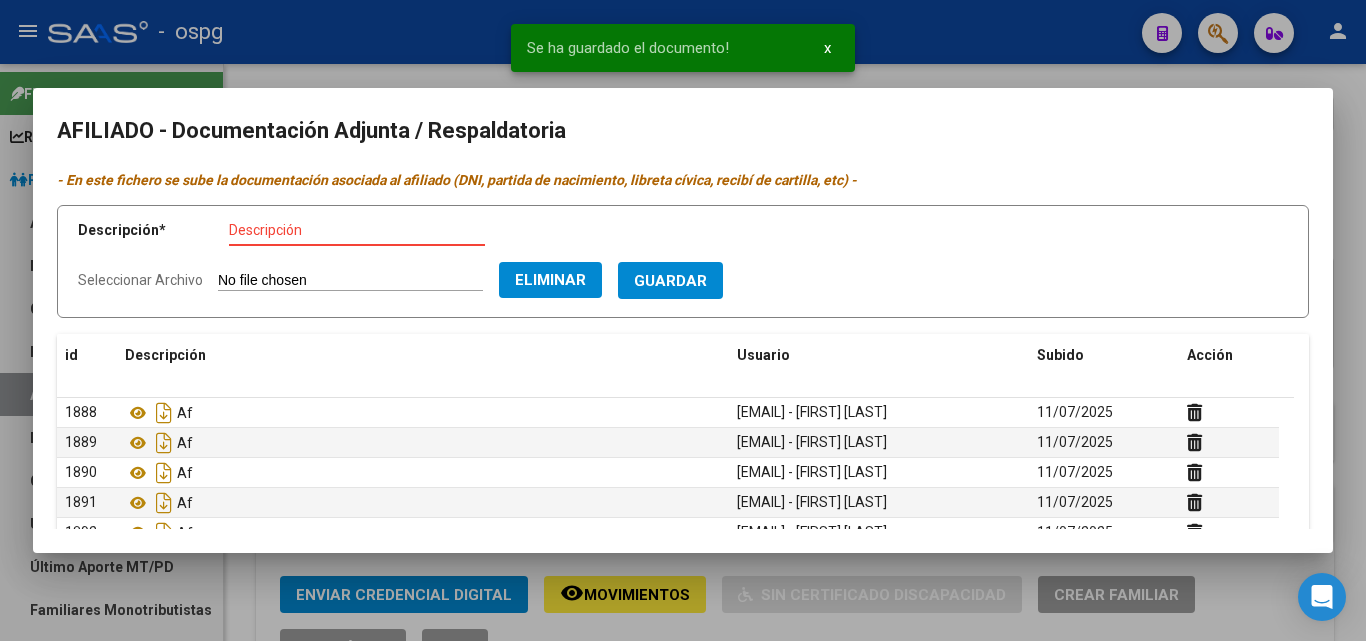 click on "Descripción" at bounding box center (357, 230) 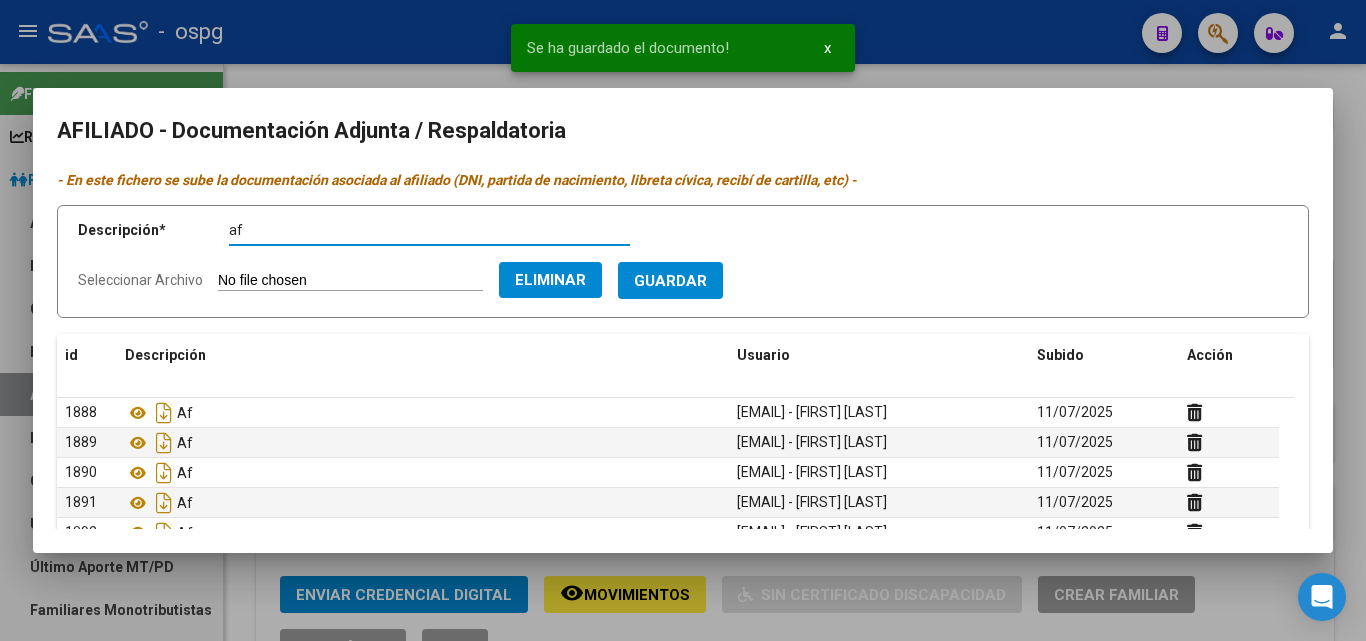 type on "af" 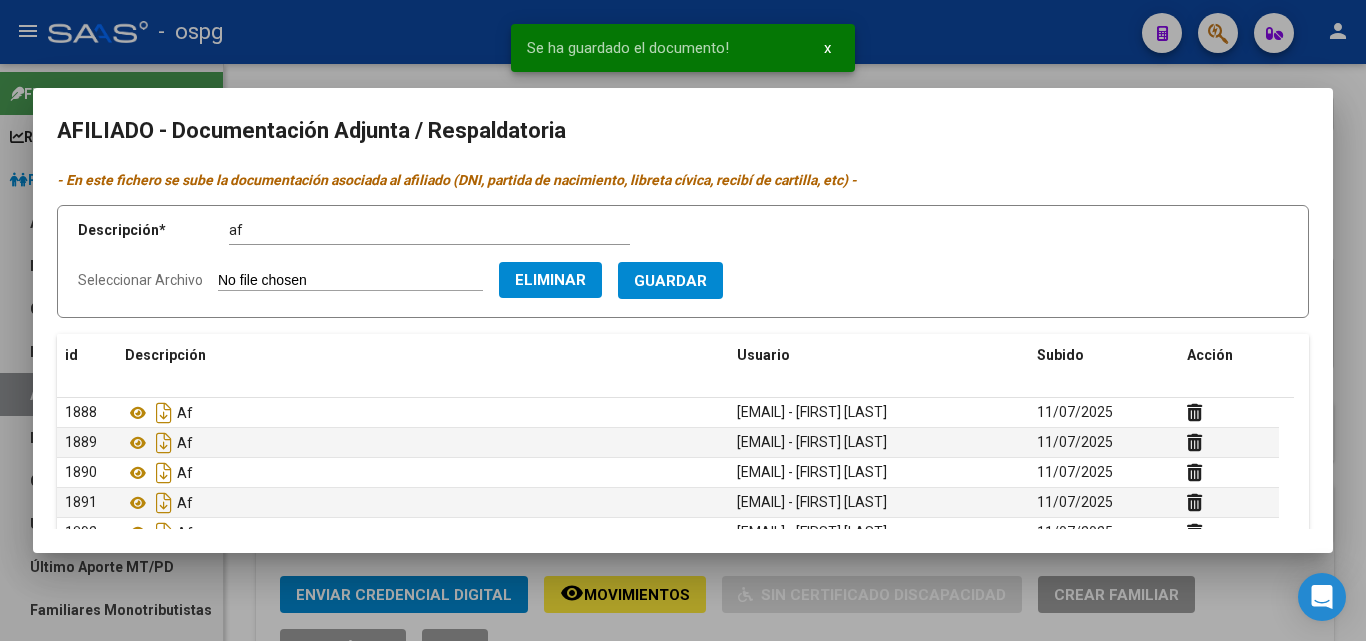 click on "Guardar" at bounding box center [670, 281] 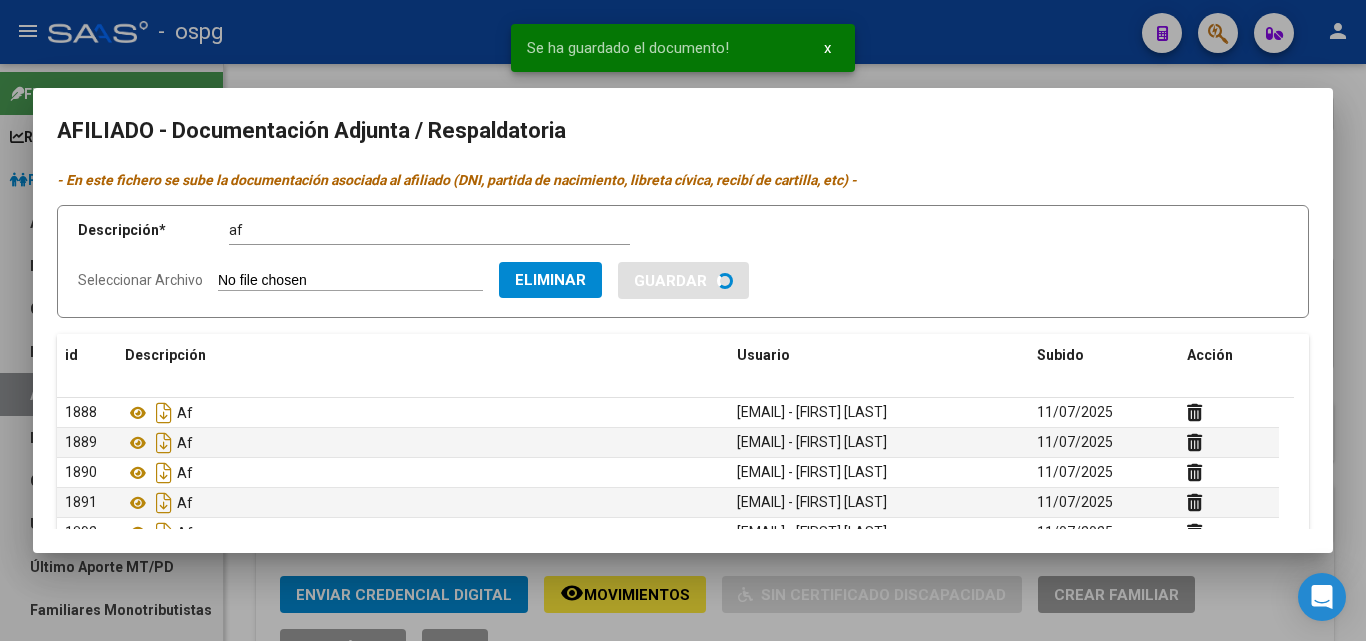 type 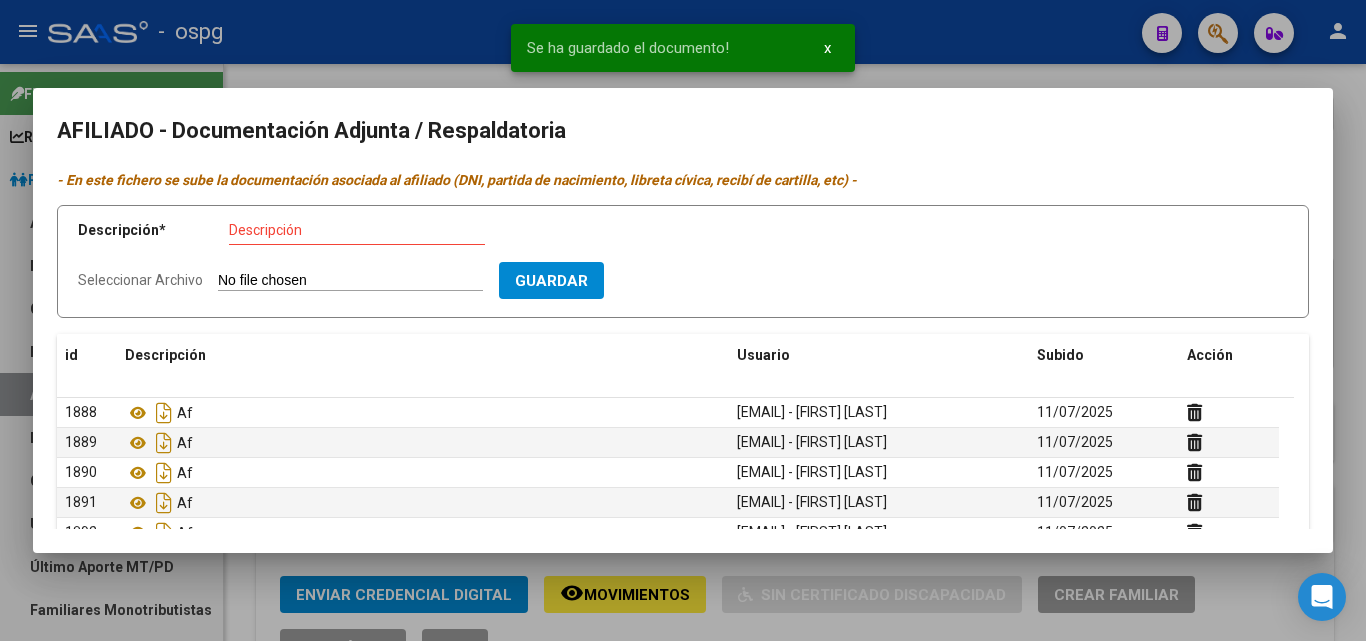 click on "Descripción  *   Descripción  Seleccionar Archivo Guardar" at bounding box center [683, 261] 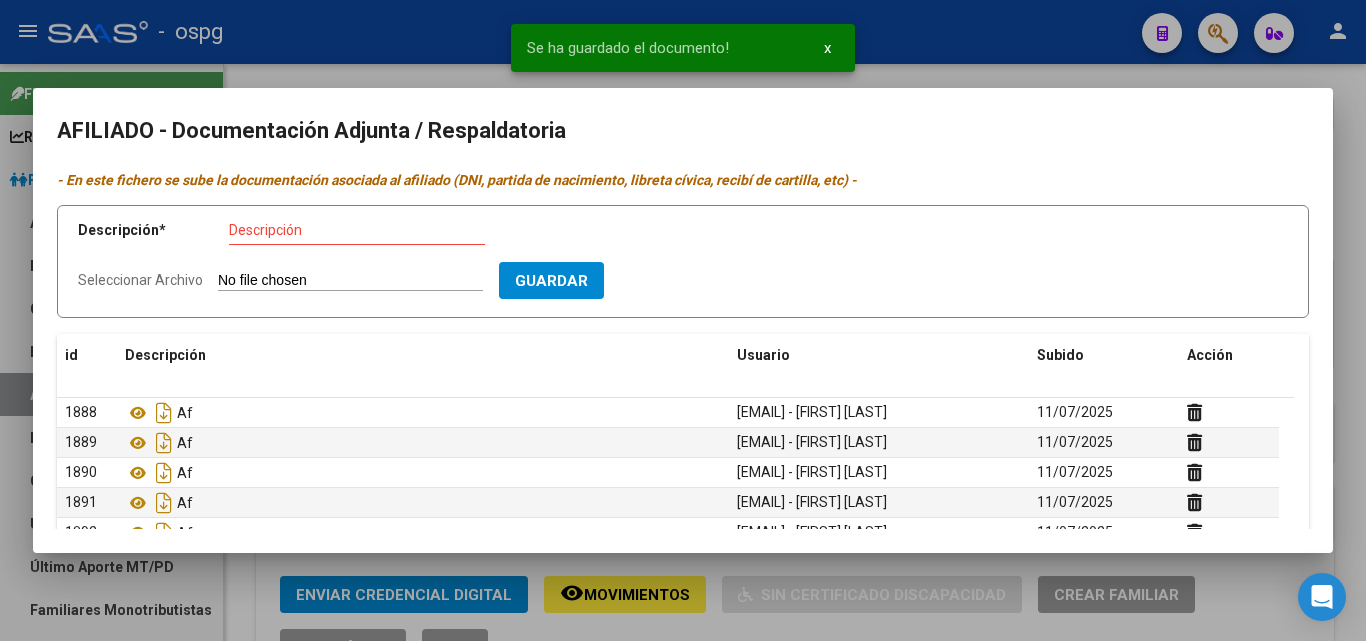 click on "Seleccionar Archivo" 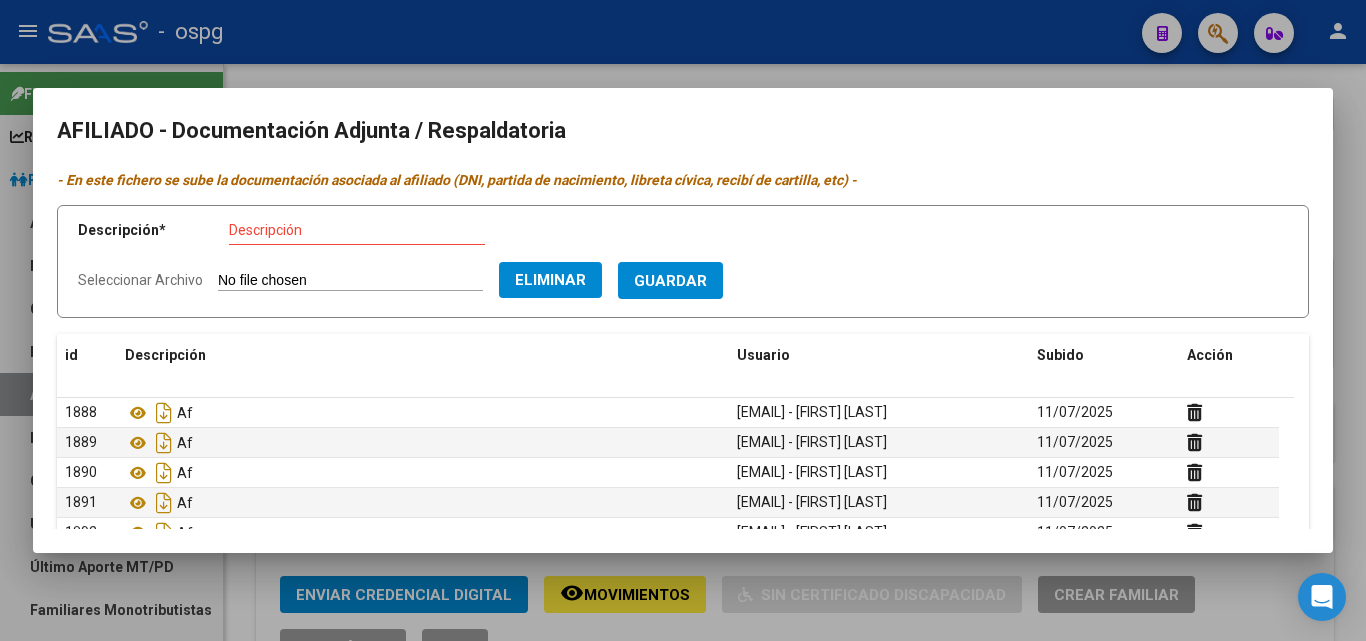 click on "Descripción" at bounding box center [357, 230] 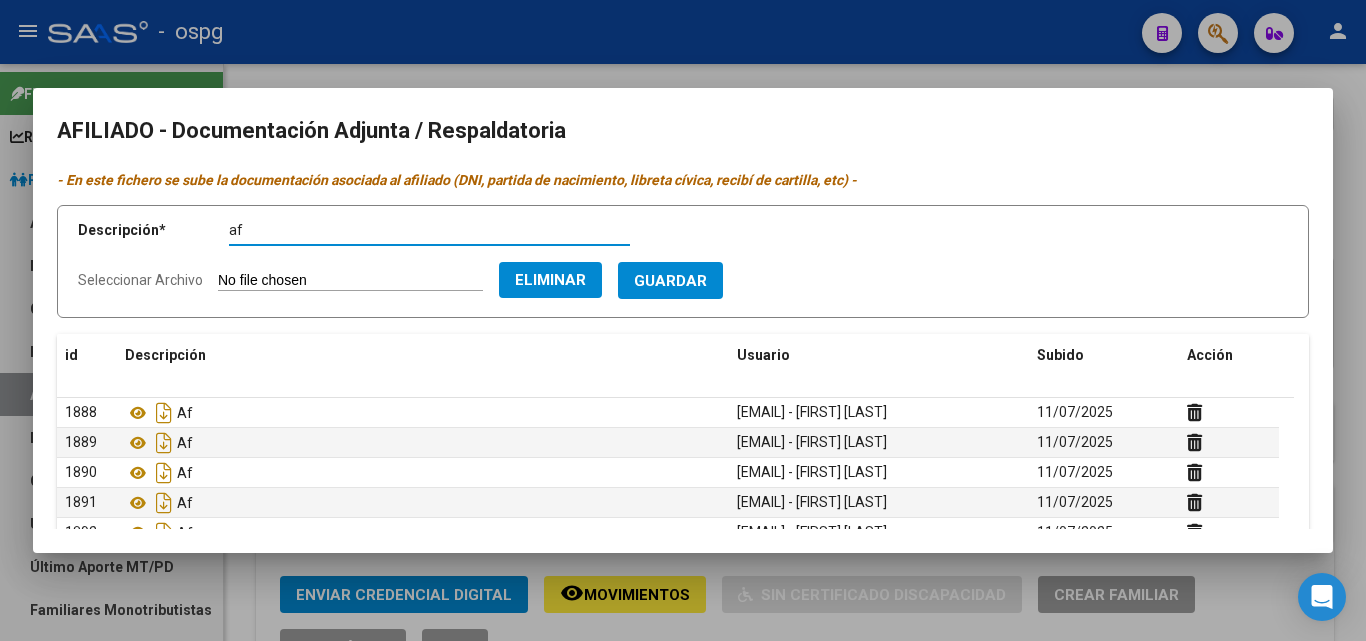 type on "af" 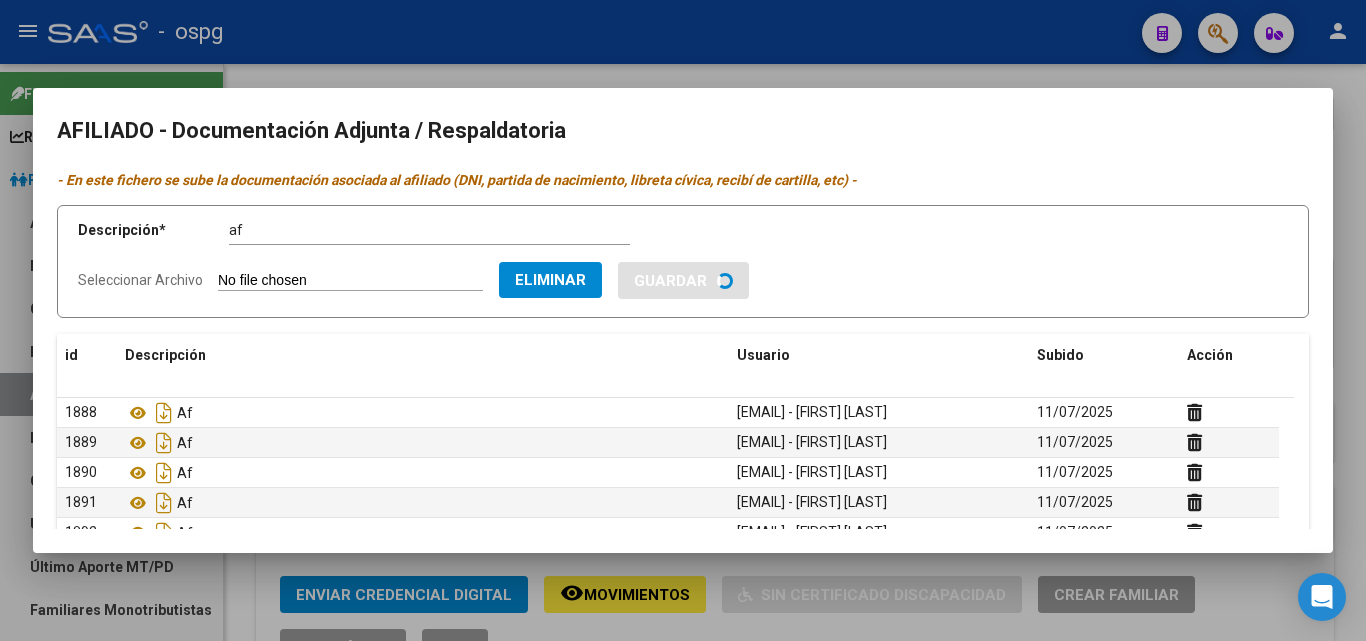 type 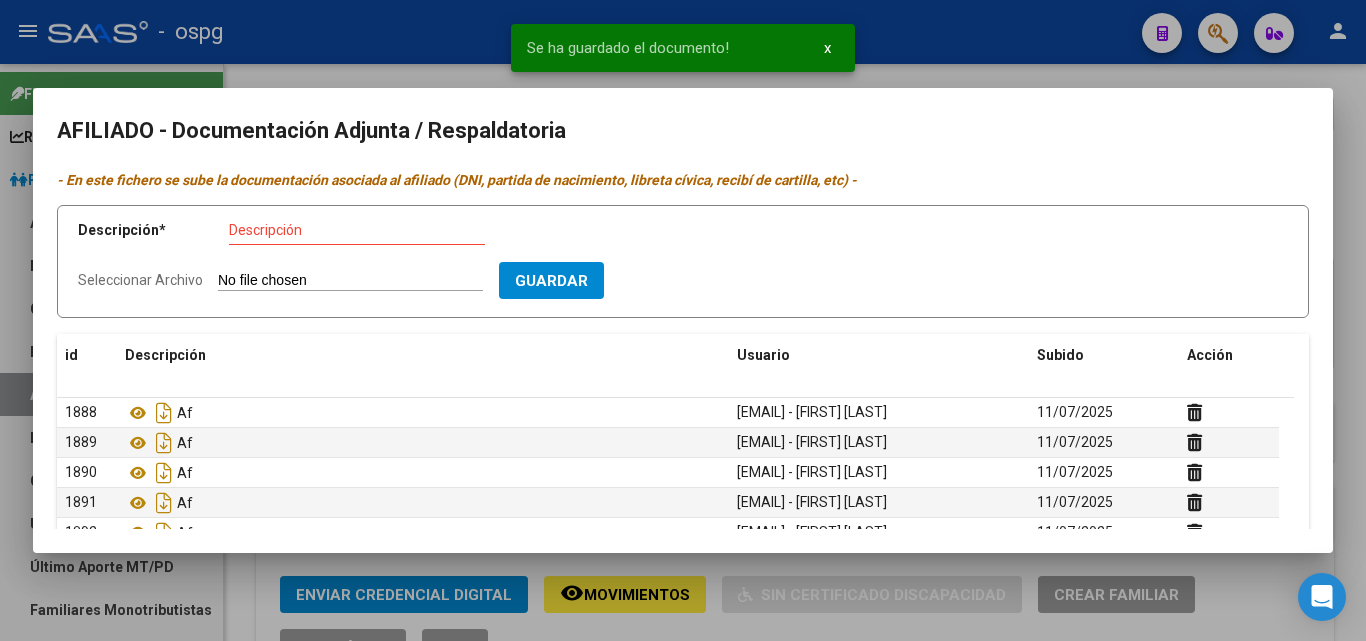 click on "Seleccionar Archivo" 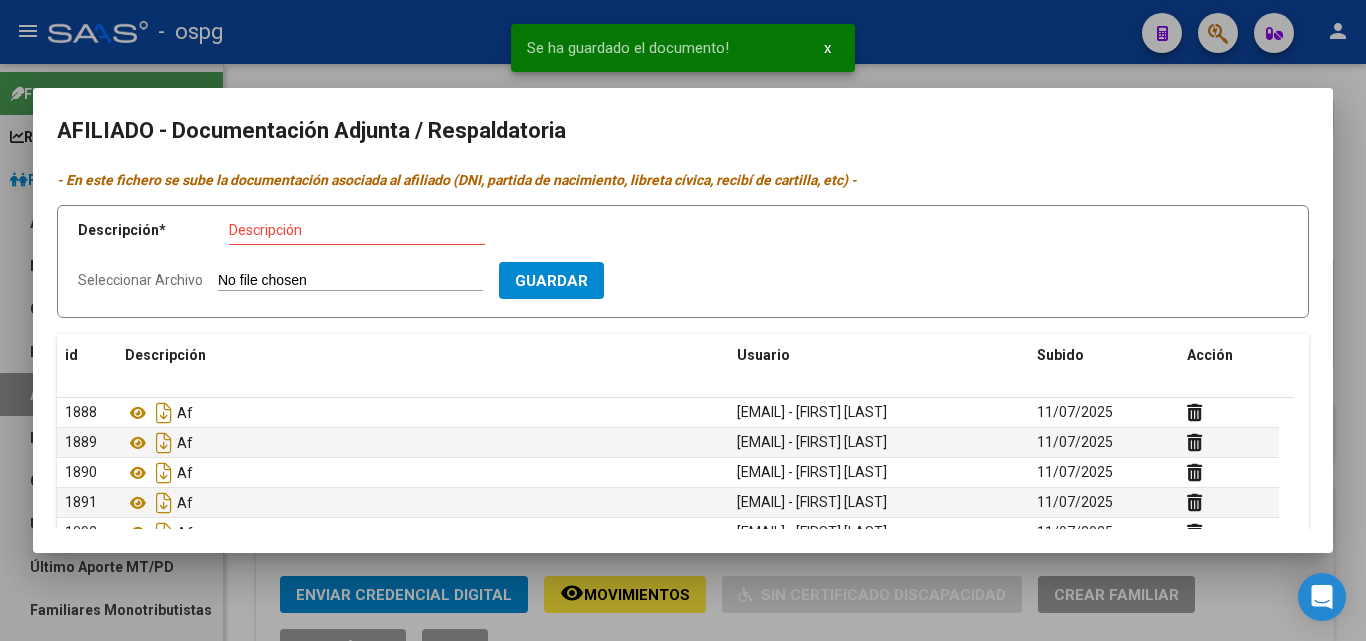 type on "C:\fakepath\WhatsApp Image 2025-06-04 at 15.42.41.jpeg" 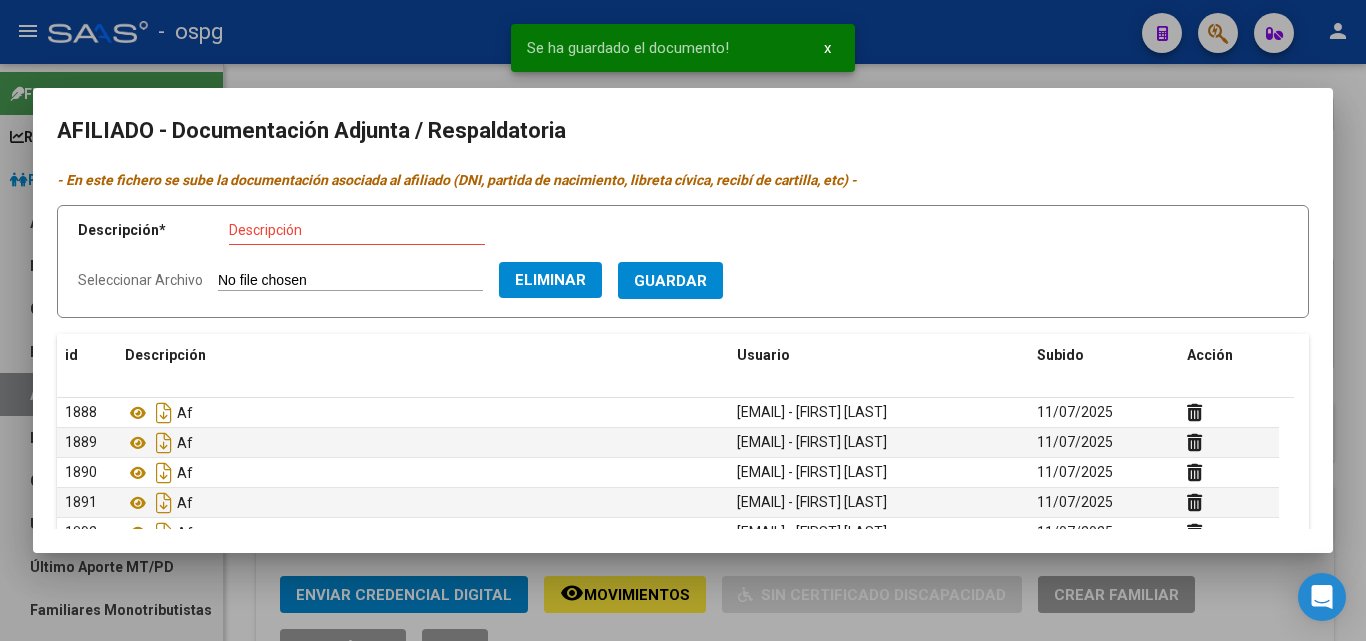 click on "Descripción" at bounding box center (357, 230) 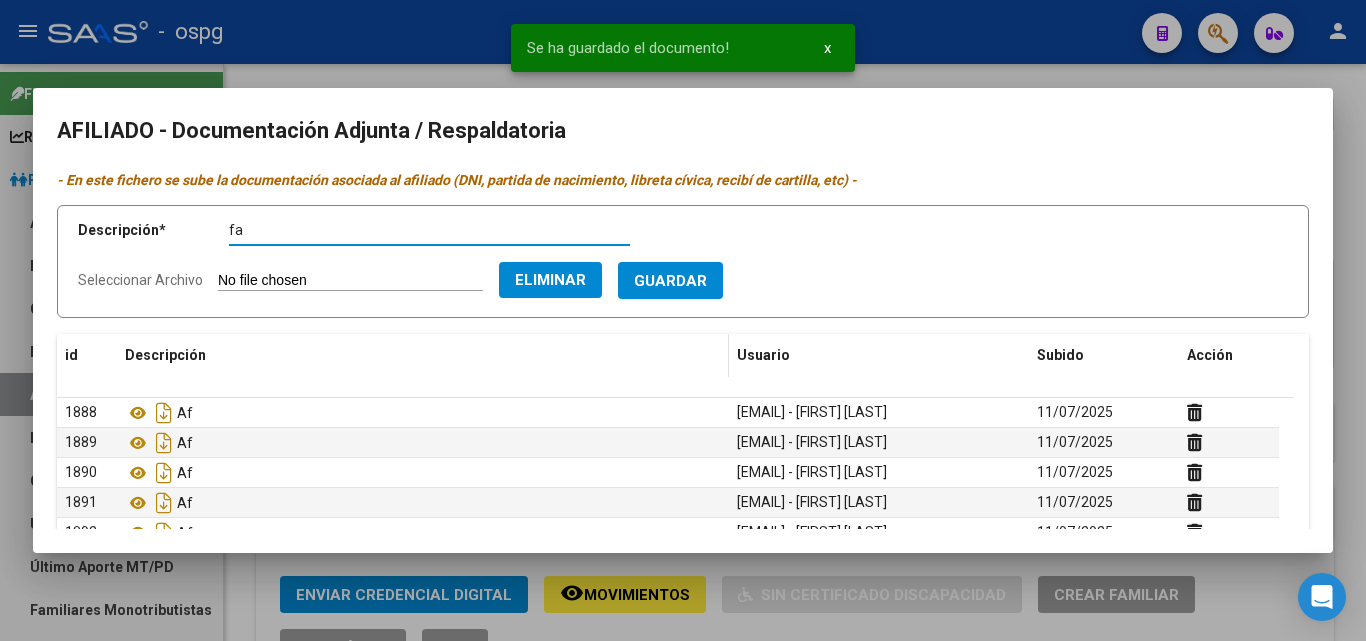 type on "f" 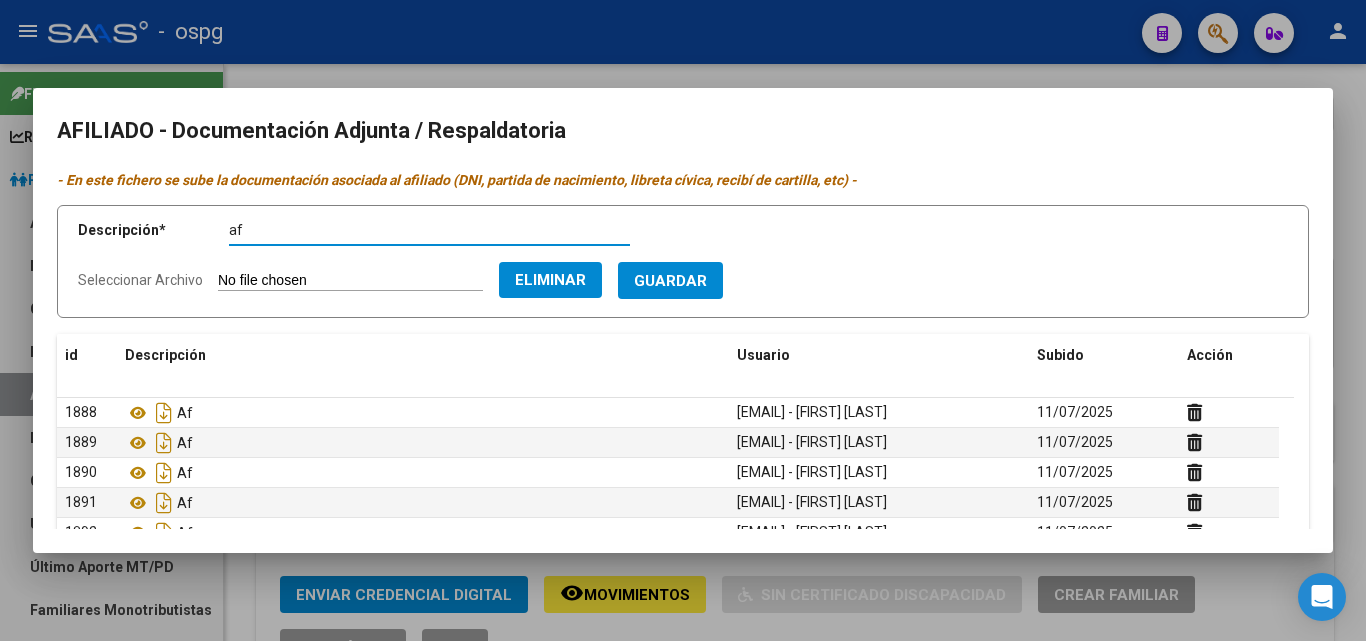type on "af" 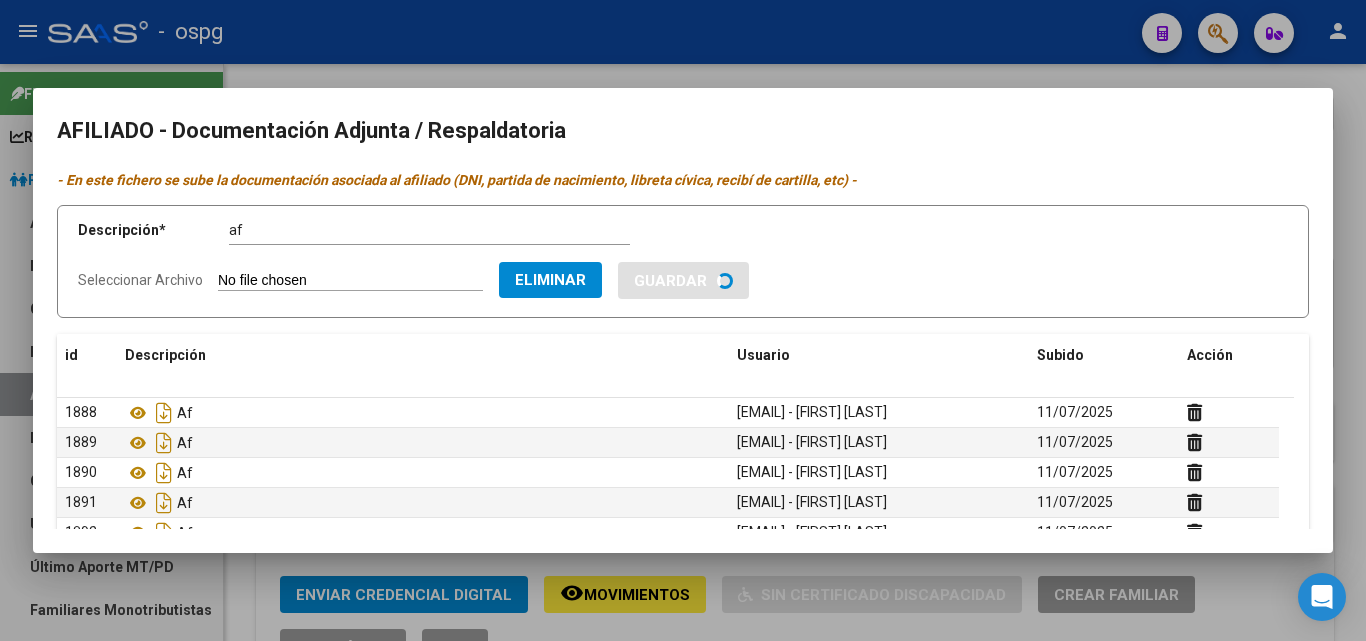 type 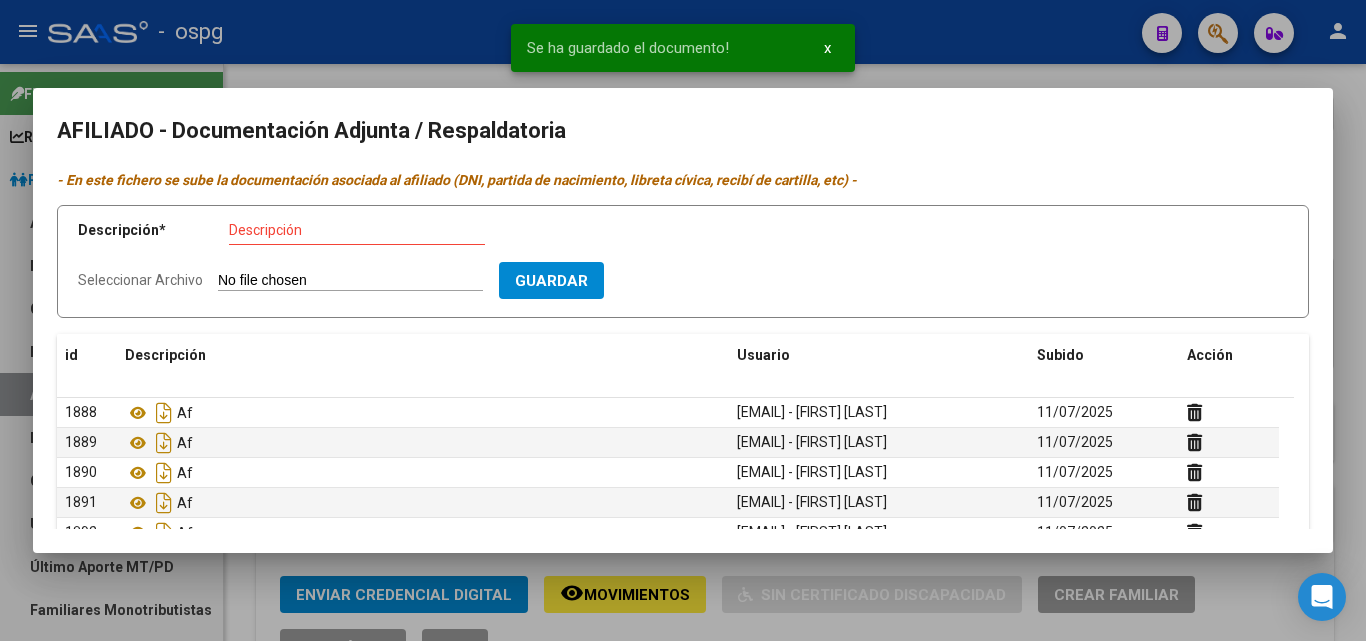 click on "Seleccionar Archivo" 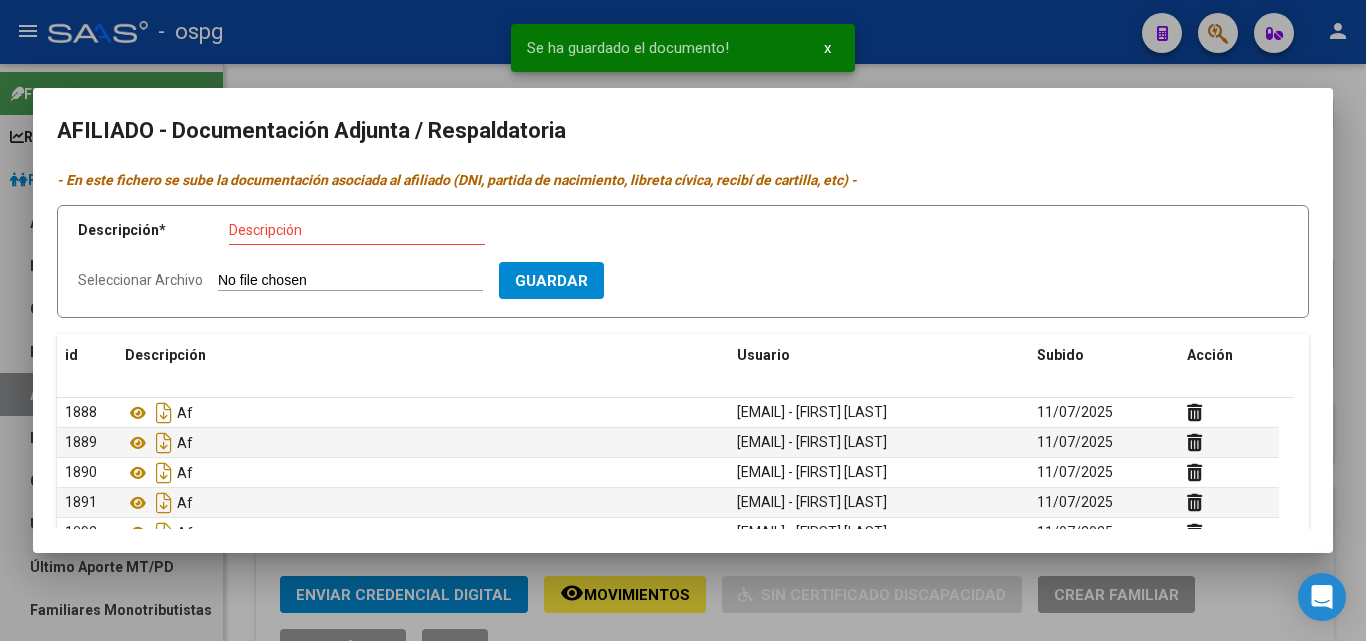 type on "C:\fakepath\WhatsApp Image 2025-06-04 at 15.42.42.jpeg" 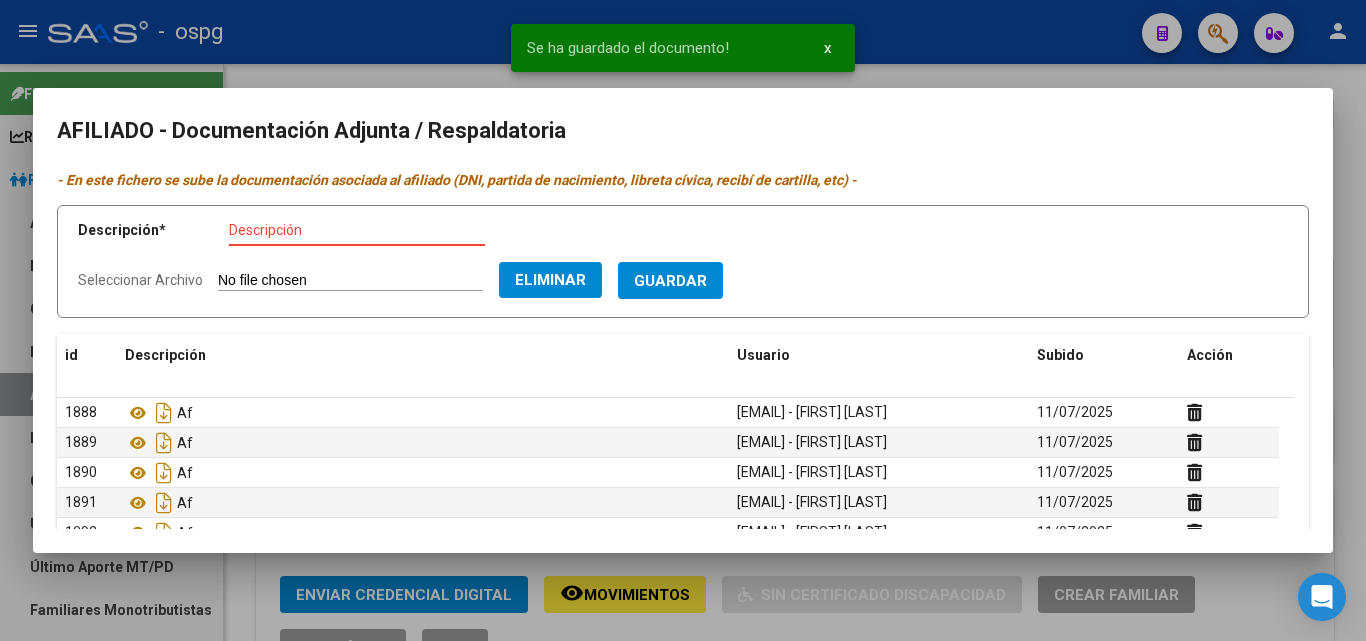 click on "Descripción" at bounding box center (357, 230) 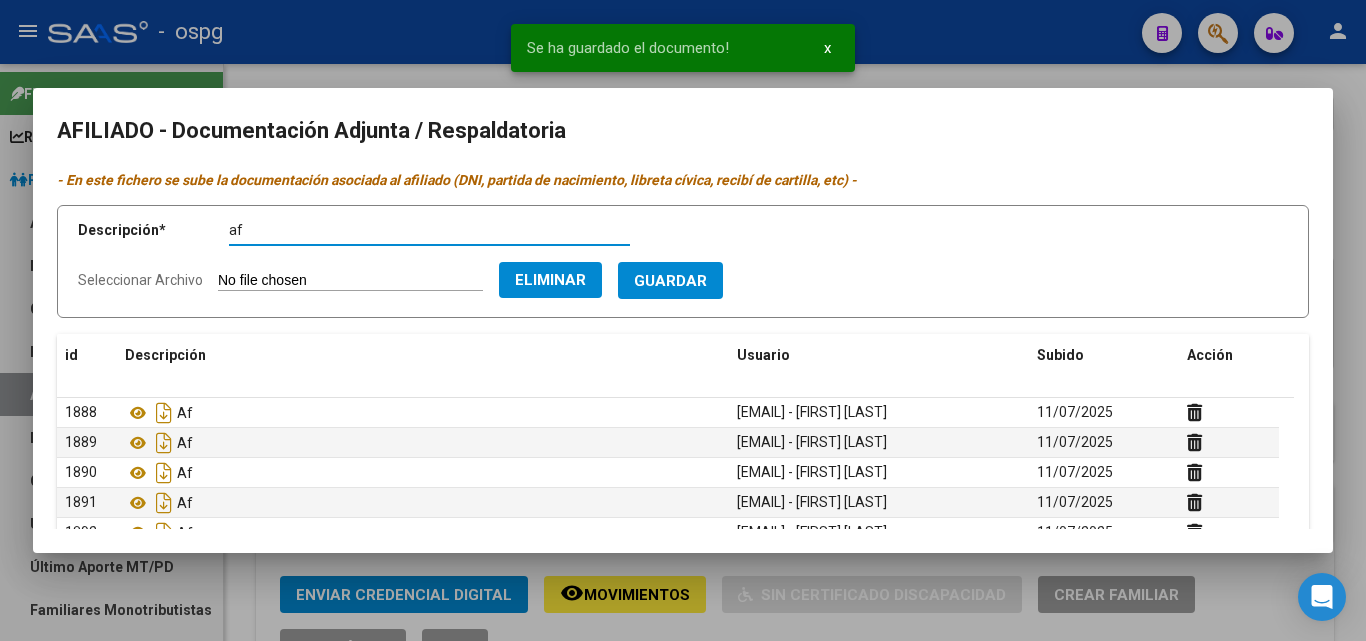 type on "af" 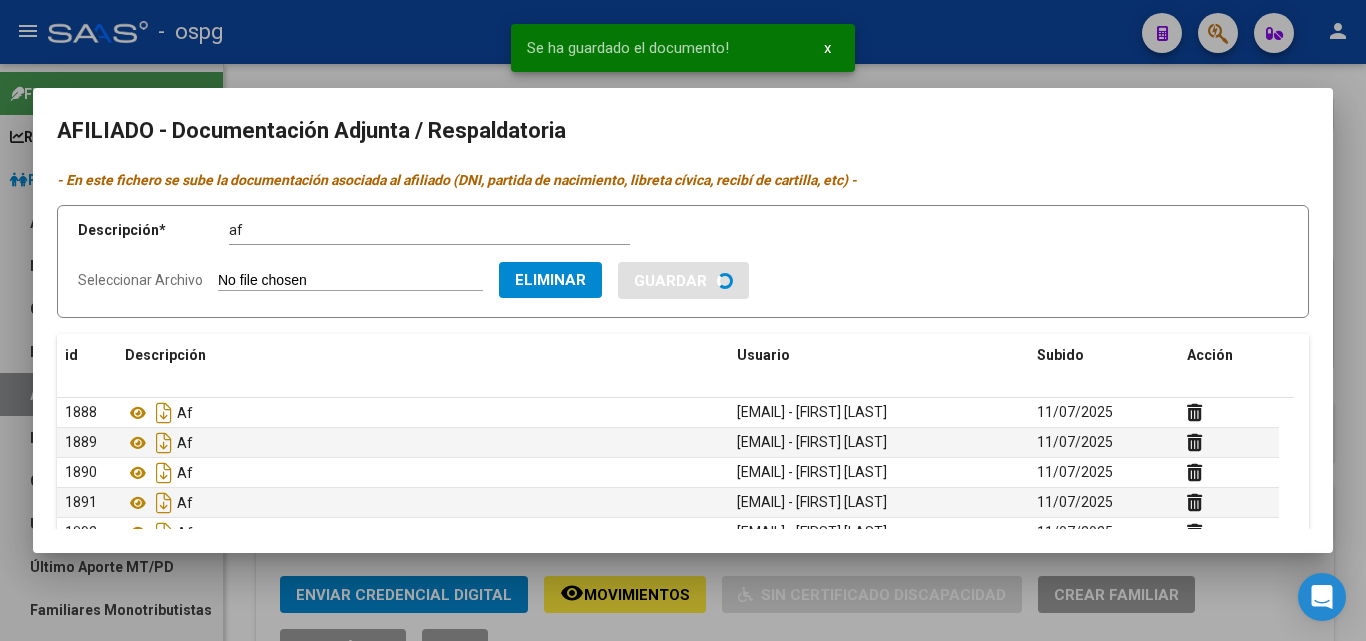 type 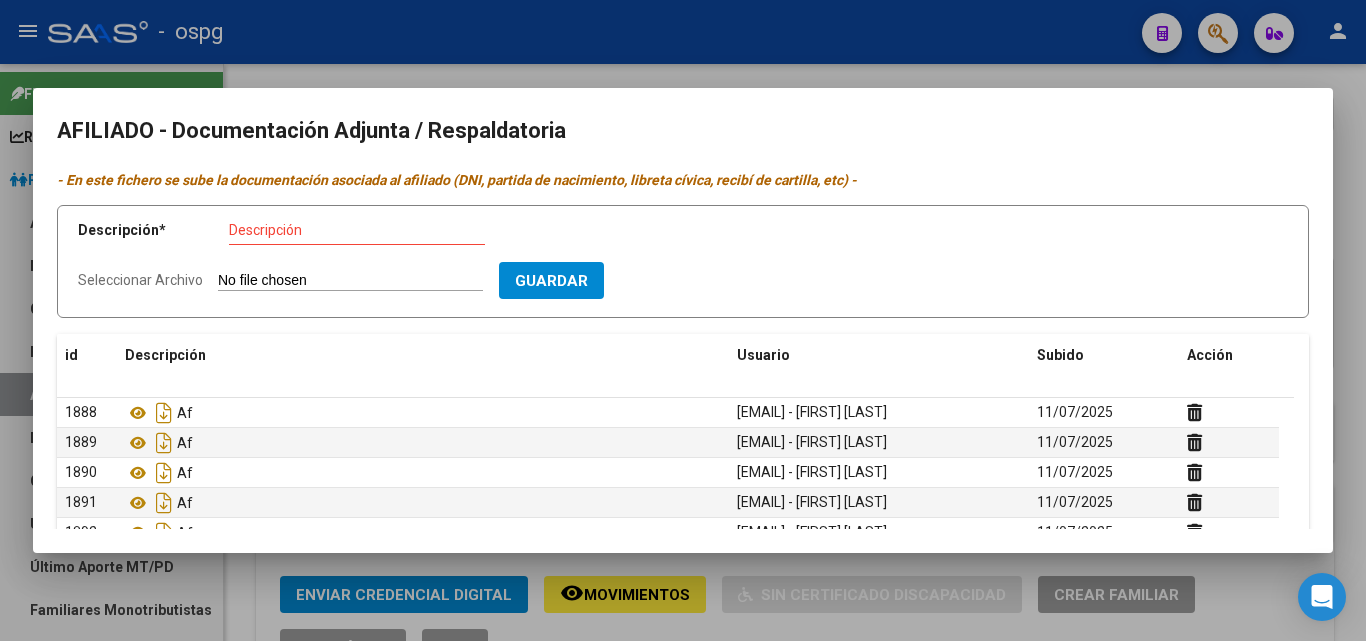 click on "Seleccionar Archivo" 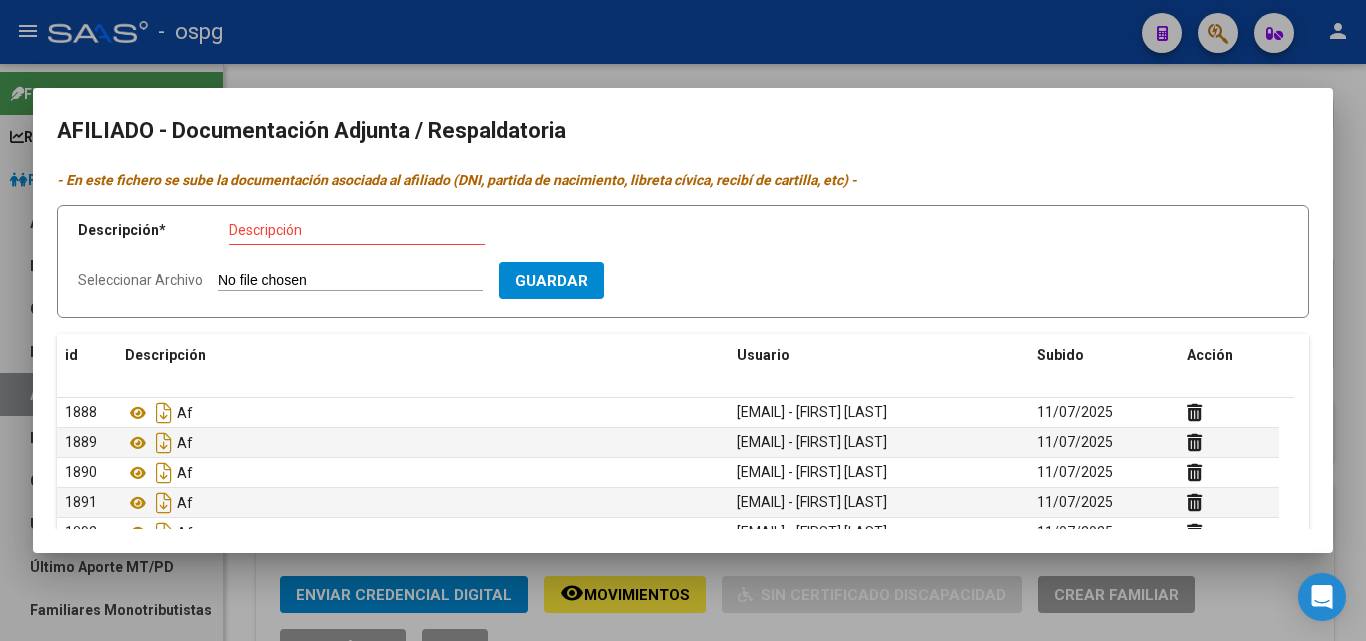 type on "C:\fakepath\Documento original firmado - [CUIL] - 315 - Ariel Prida Silvano - 2025-03.pdf" 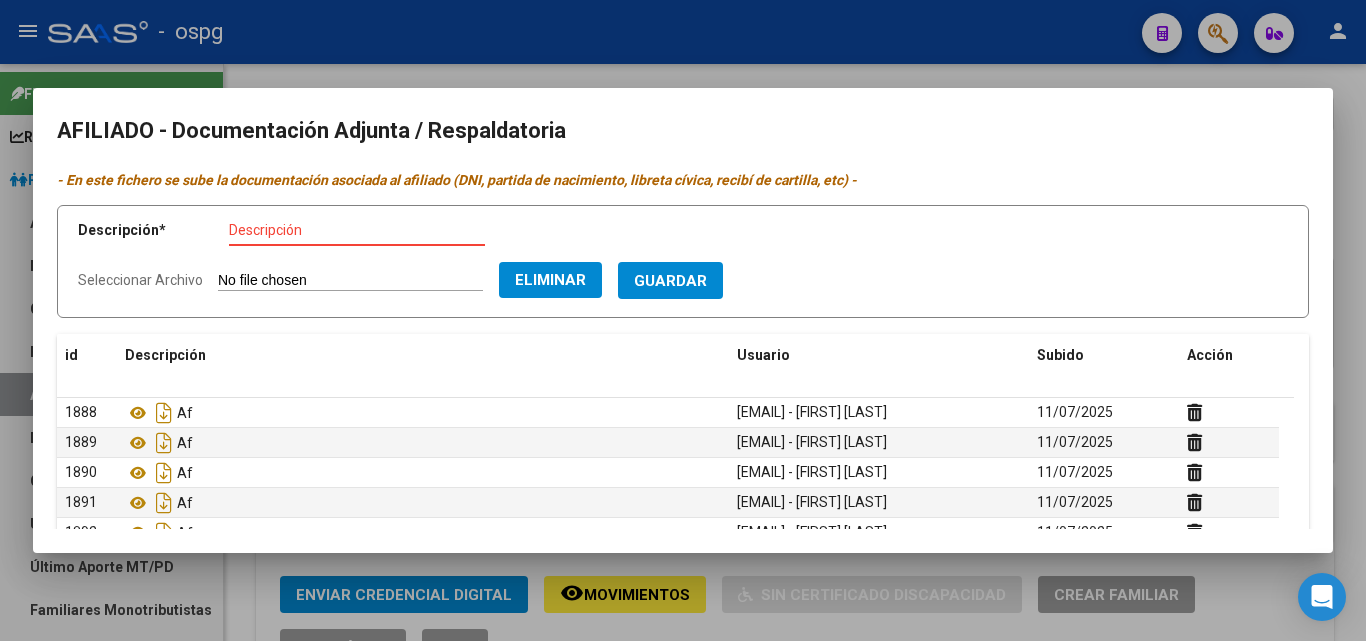 click on "Descripción" at bounding box center (357, 230) 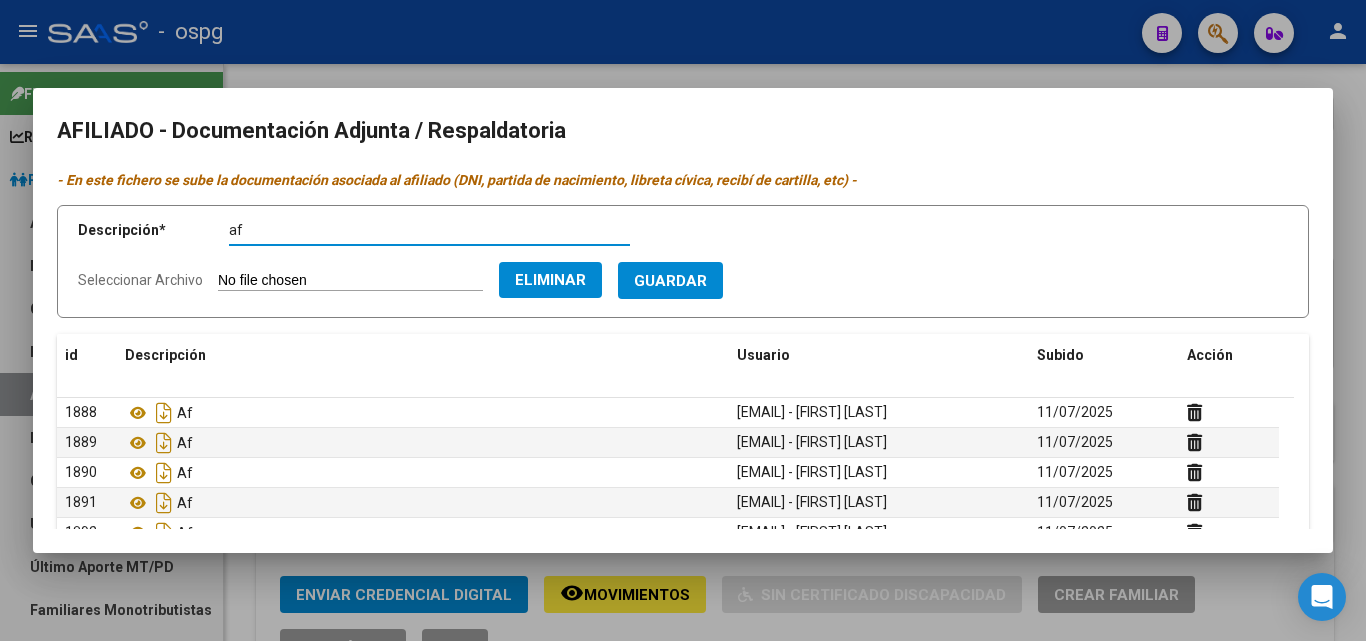 type on "af" 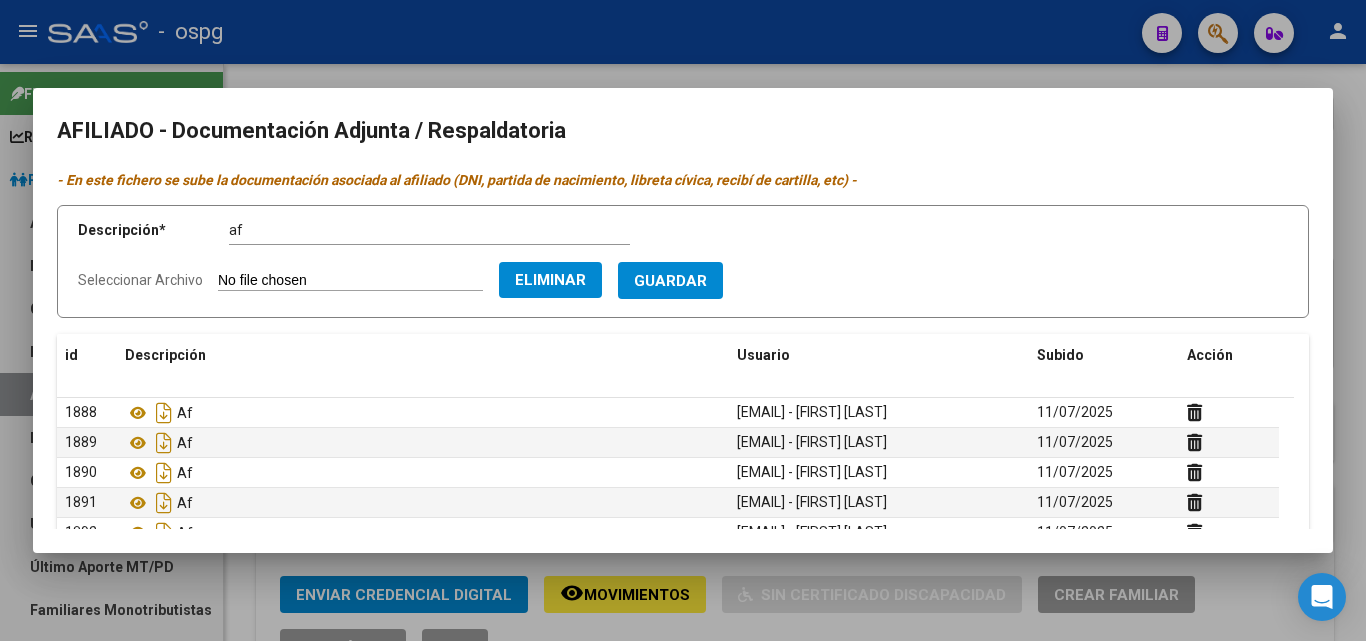 click on "Descripción  *   af Descripción  Seleccionar Archivo Eliminar Guardar" at bounding box center (683, 261) 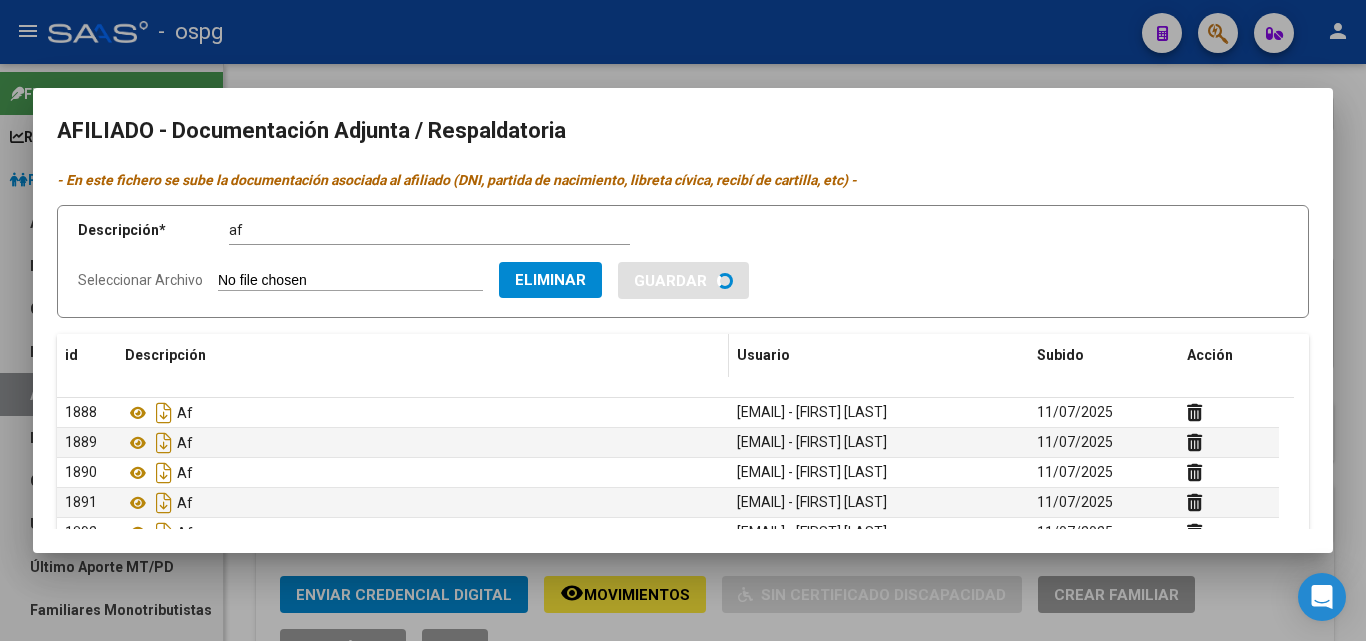 type 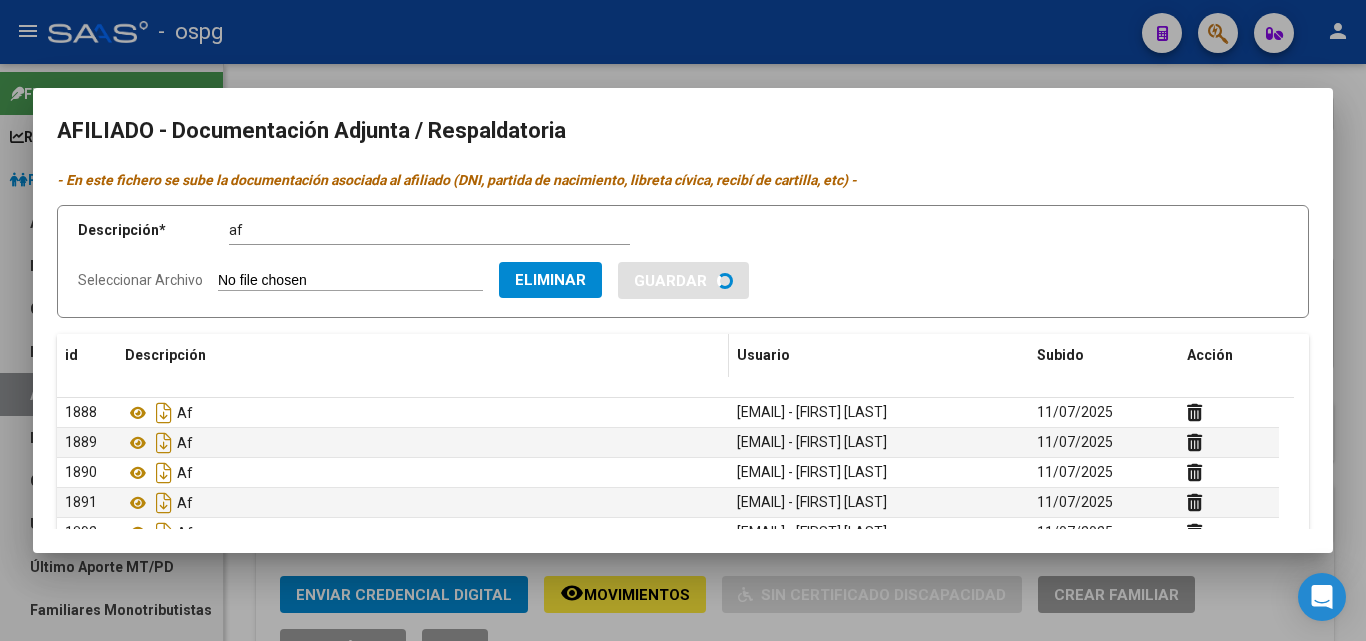 type 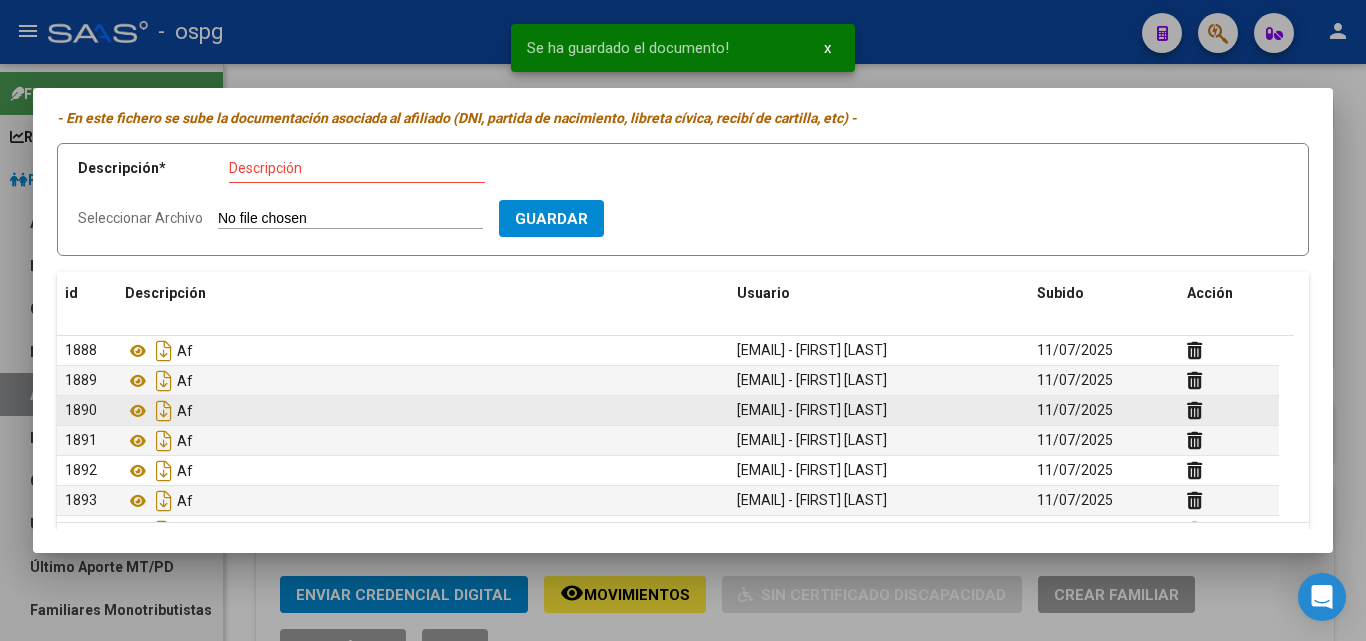 scroll, scrollTop: 122, scrollLeft: 0, axis: vertical 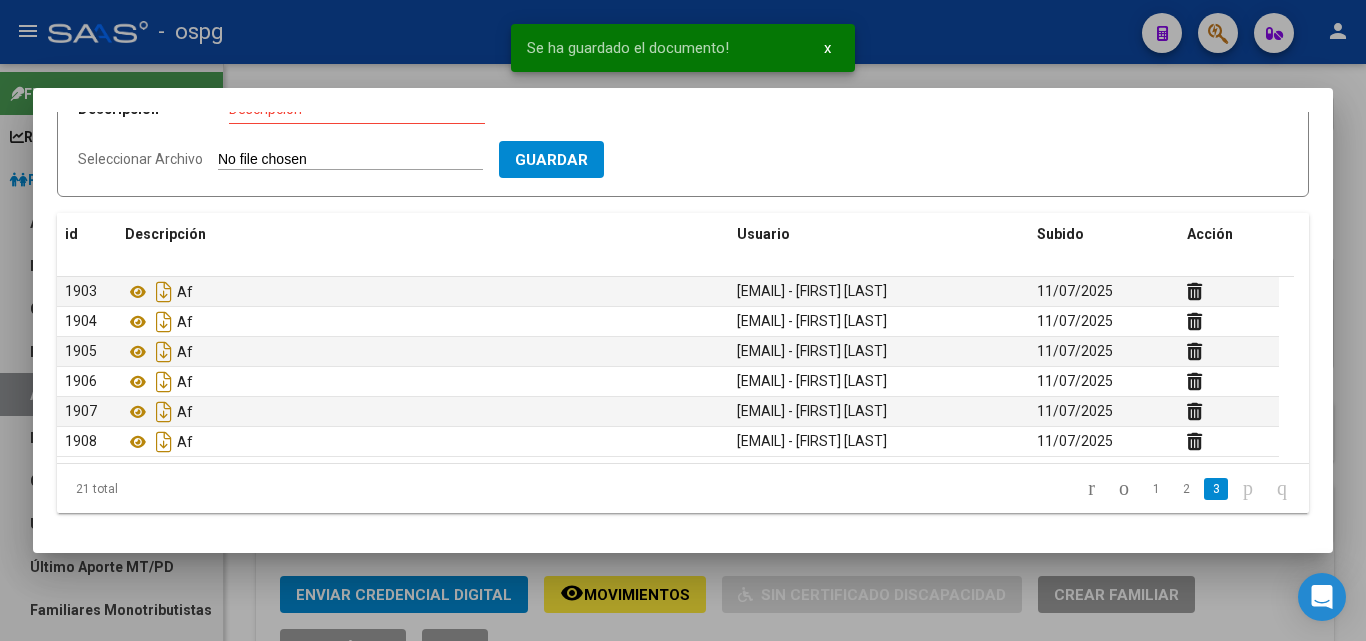 click at bounding box center [683, 320] 